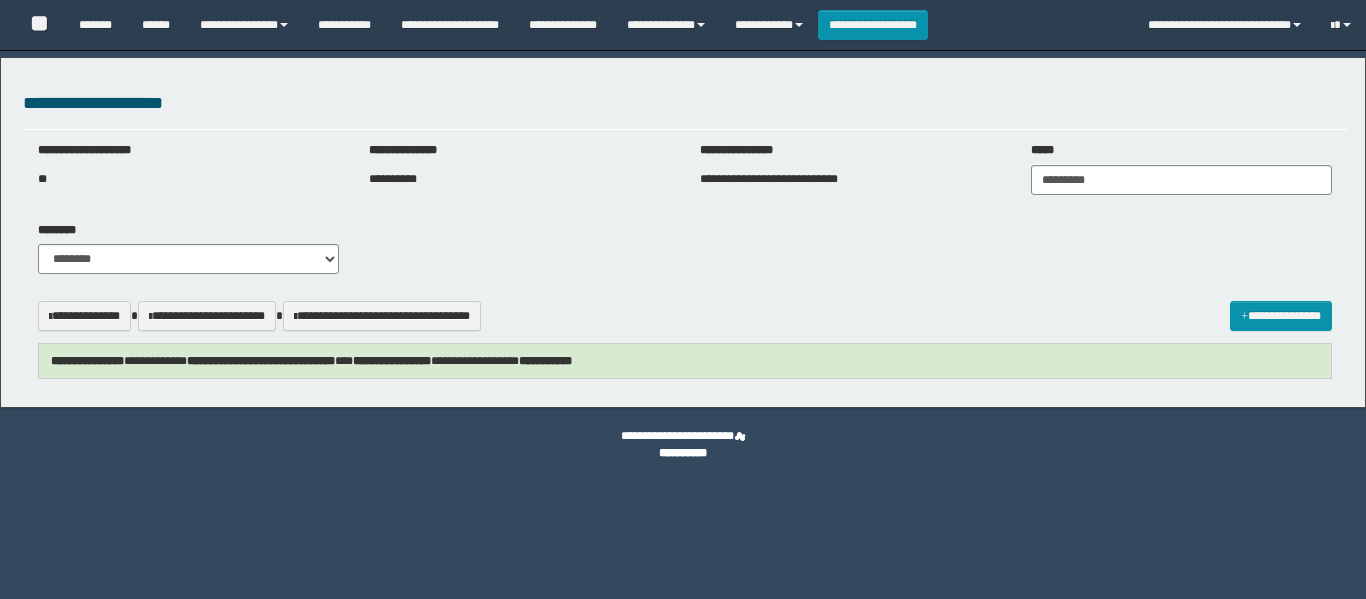 select on "***" 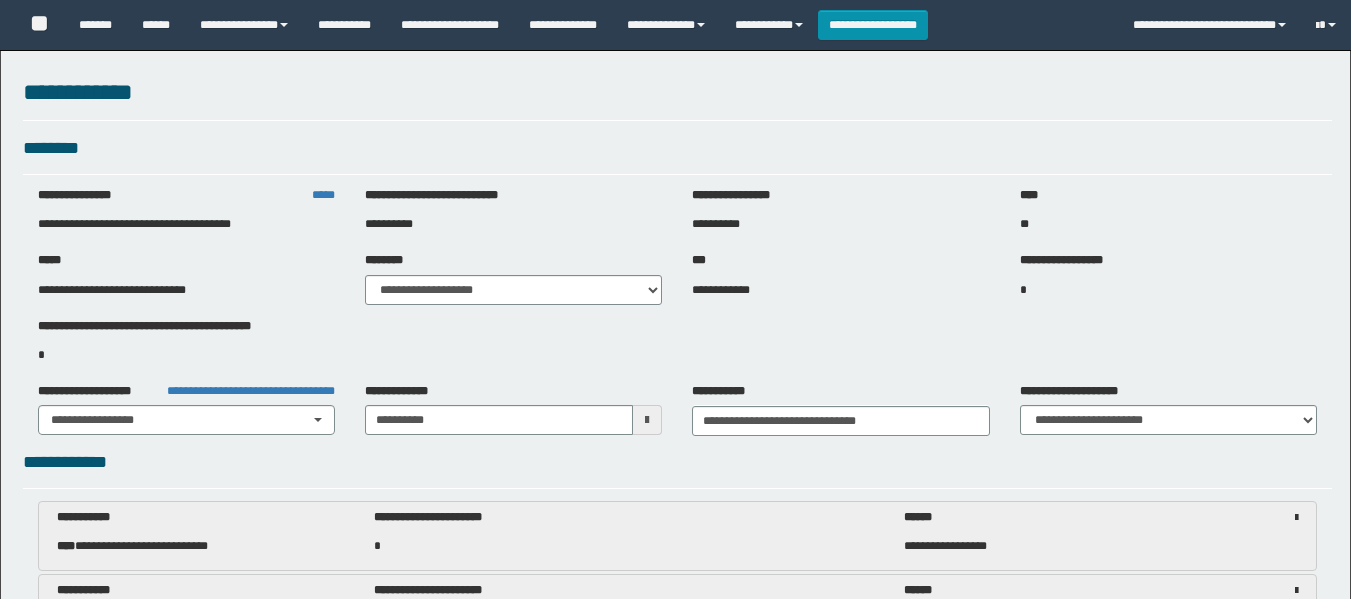 select on "***" 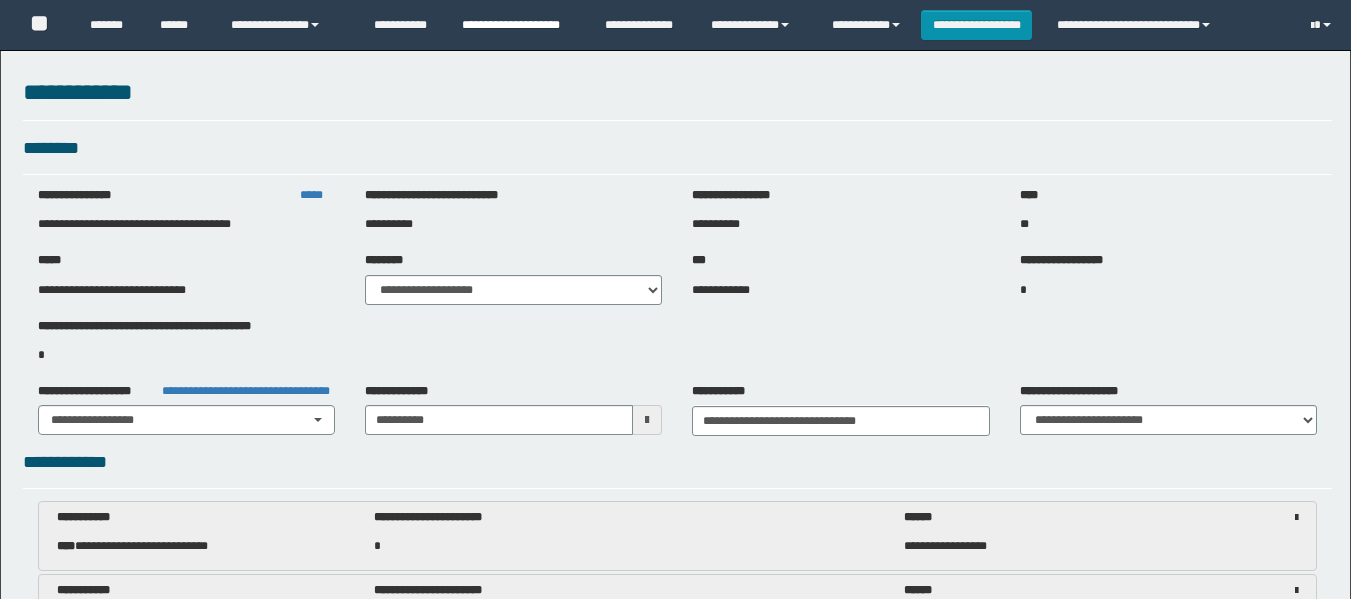 scroll, scrollTop: 1600, scrollLeft: 0, axis: vertical 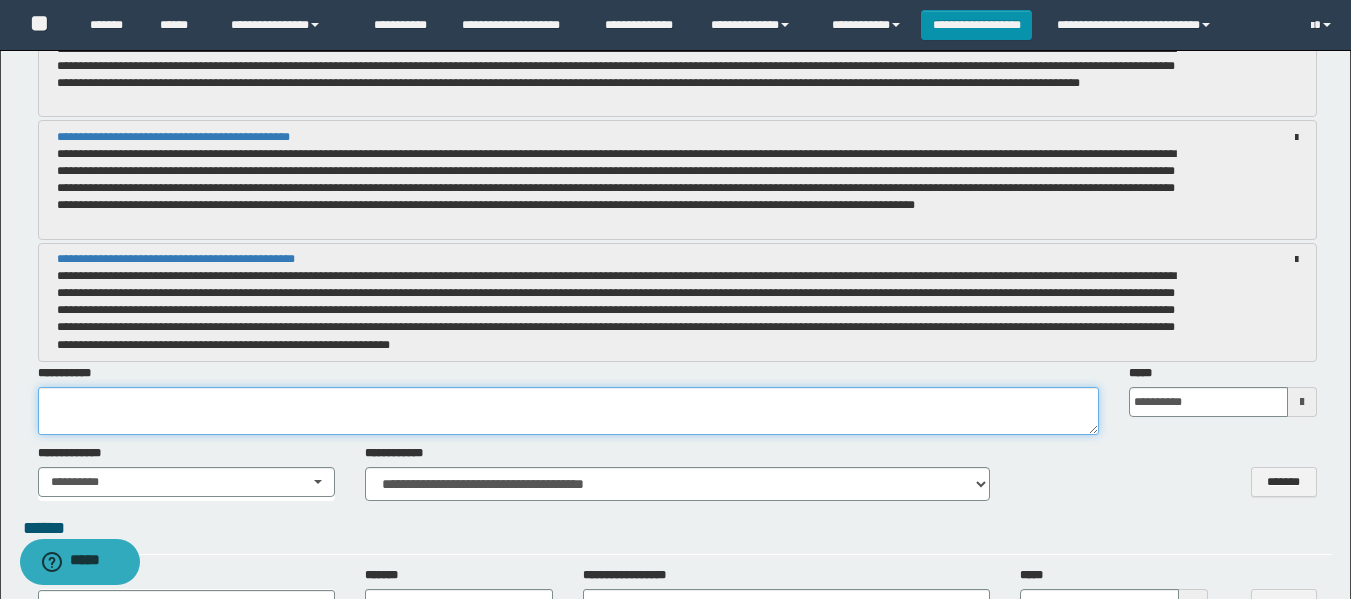 click at bounding box center (568, 411) 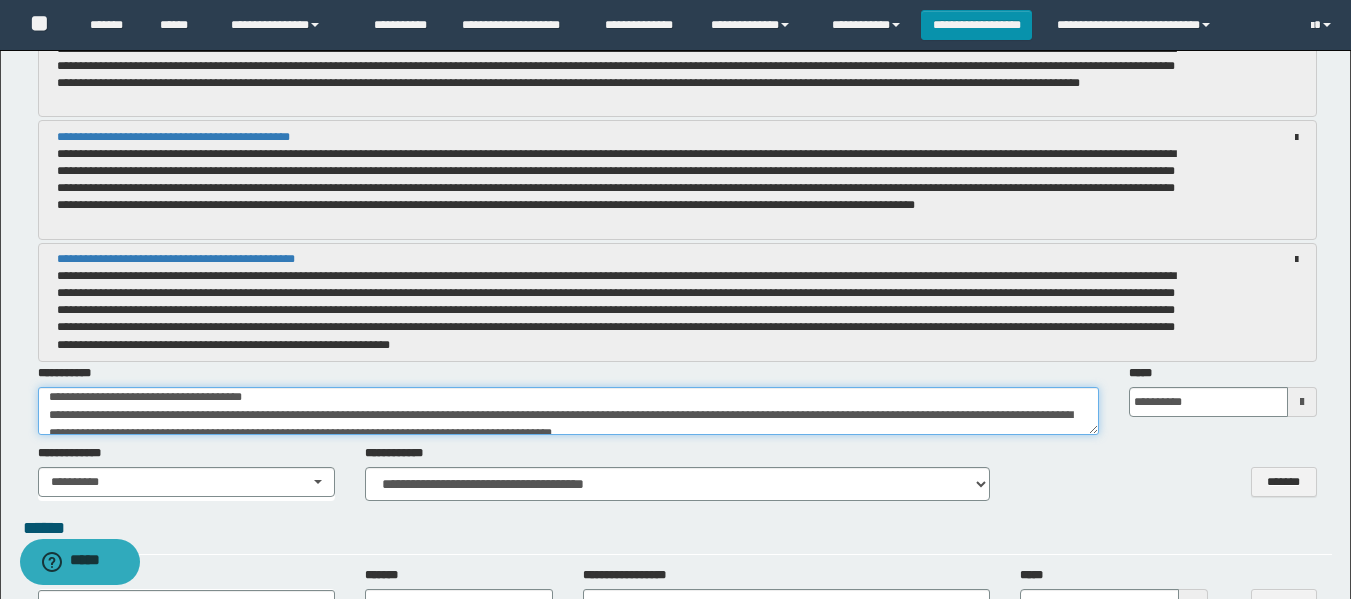 scroll, scrollTop: 0, scrollLeft: 0, axis: both 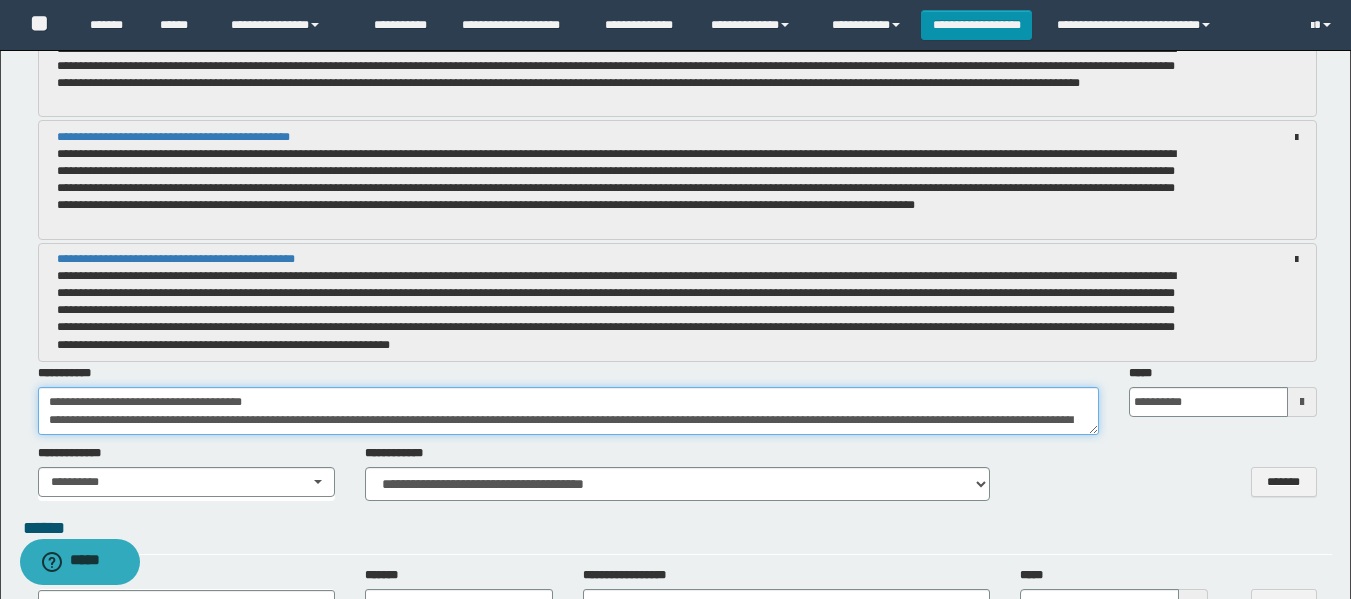 click on "**********" at bounding box center (568, 411) 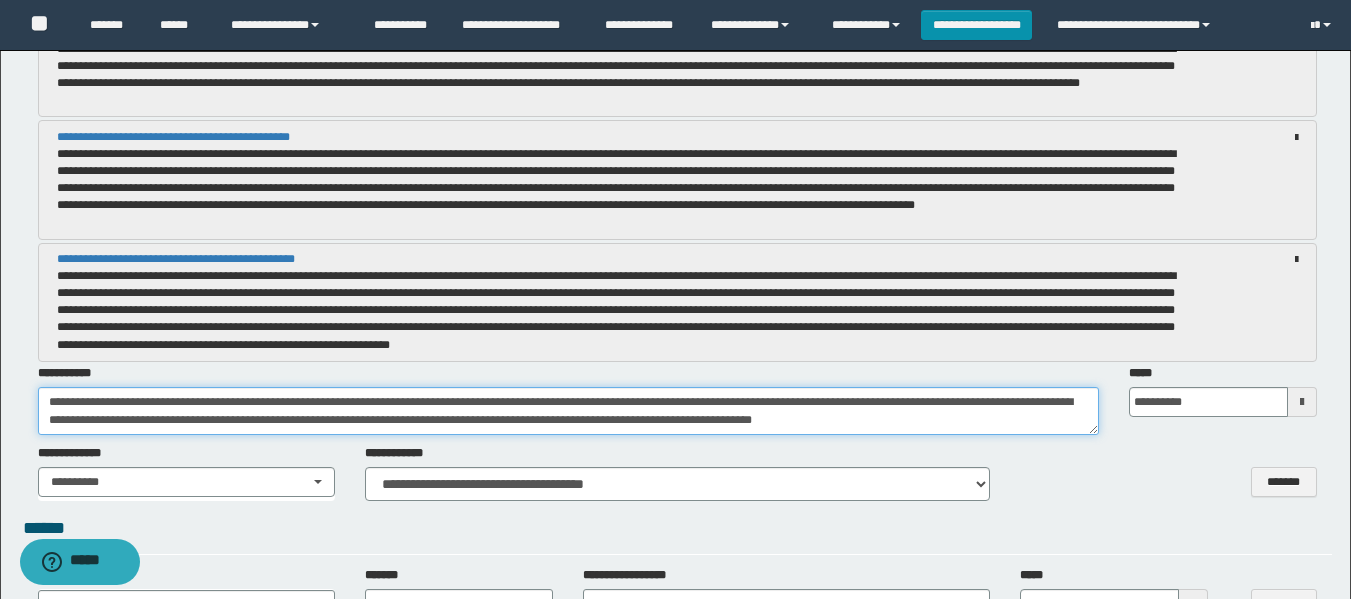 click on "**********" at bounding box center [568, 411] 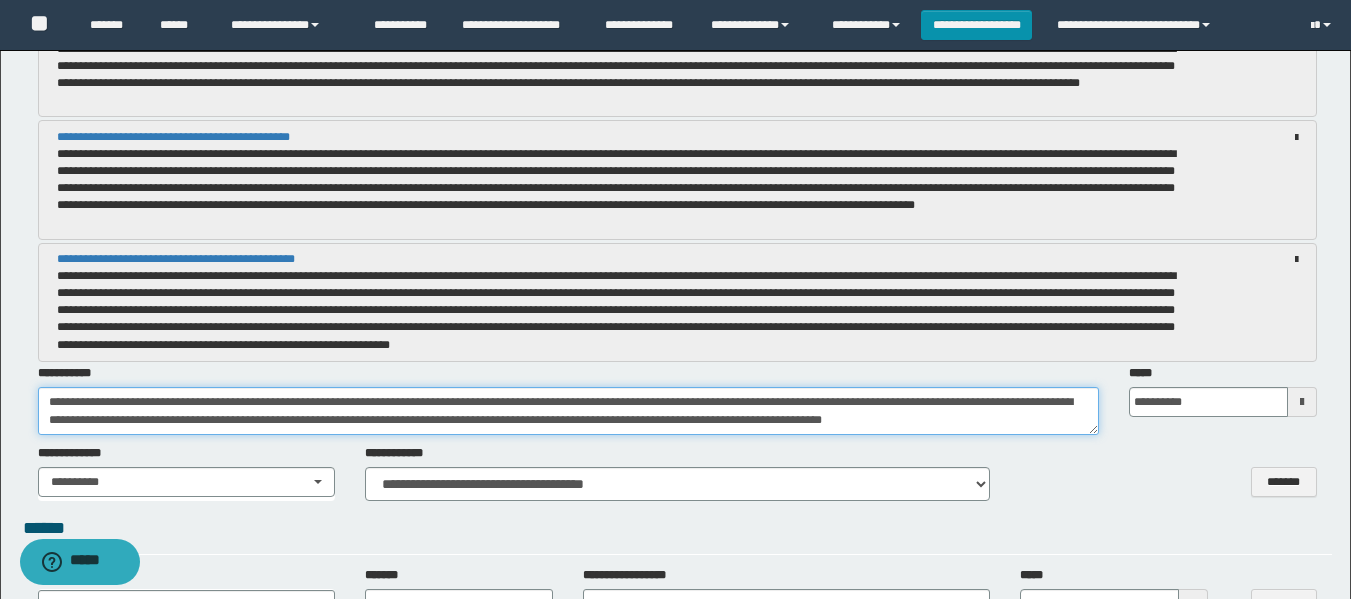 scroll, scrollTop: 0, scrollLeft: 0, axis: both 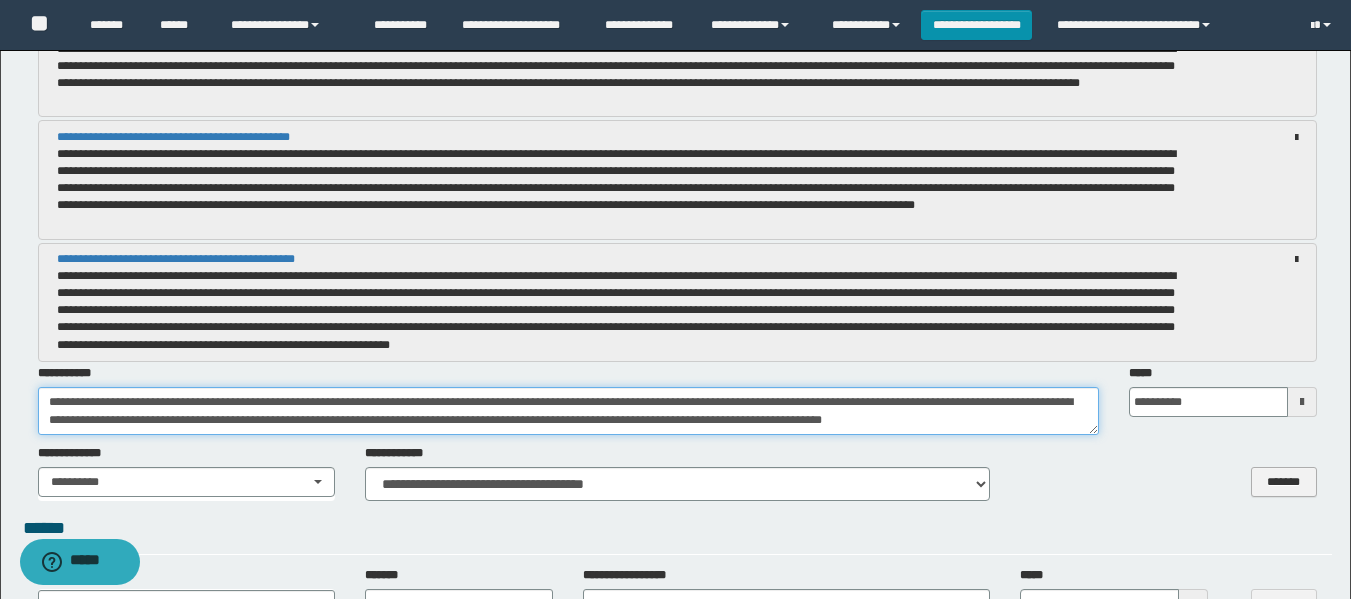 type on "**********" 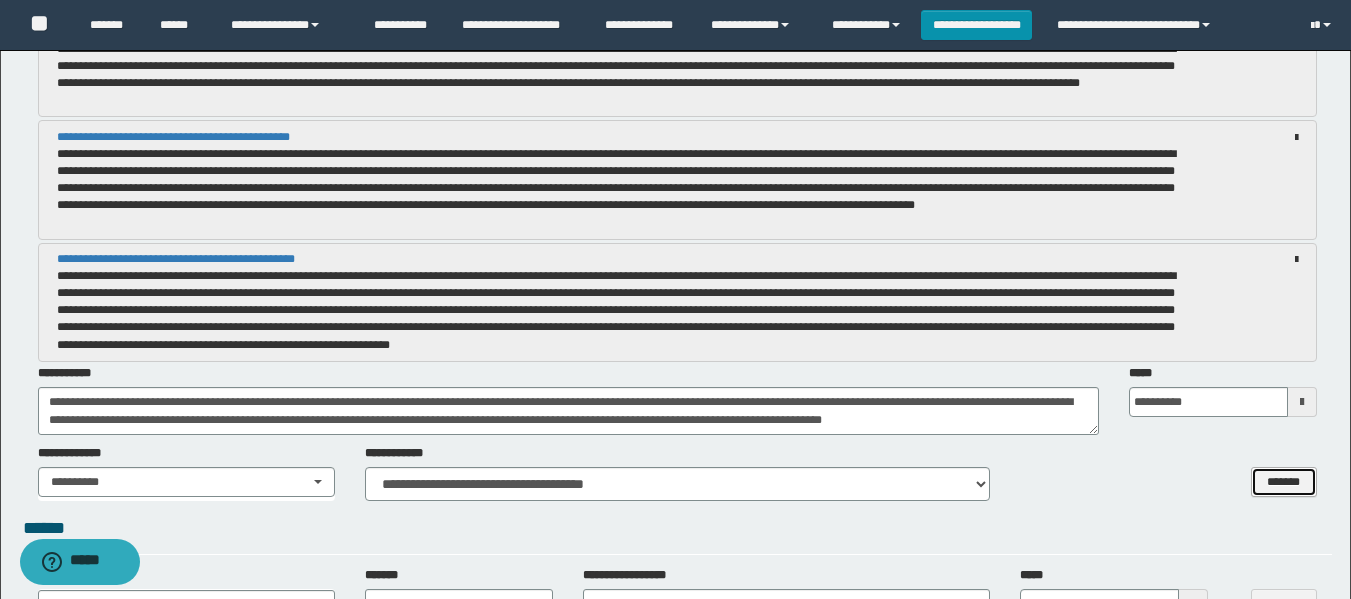 click on "*******" at bounding box center (1284, 482) 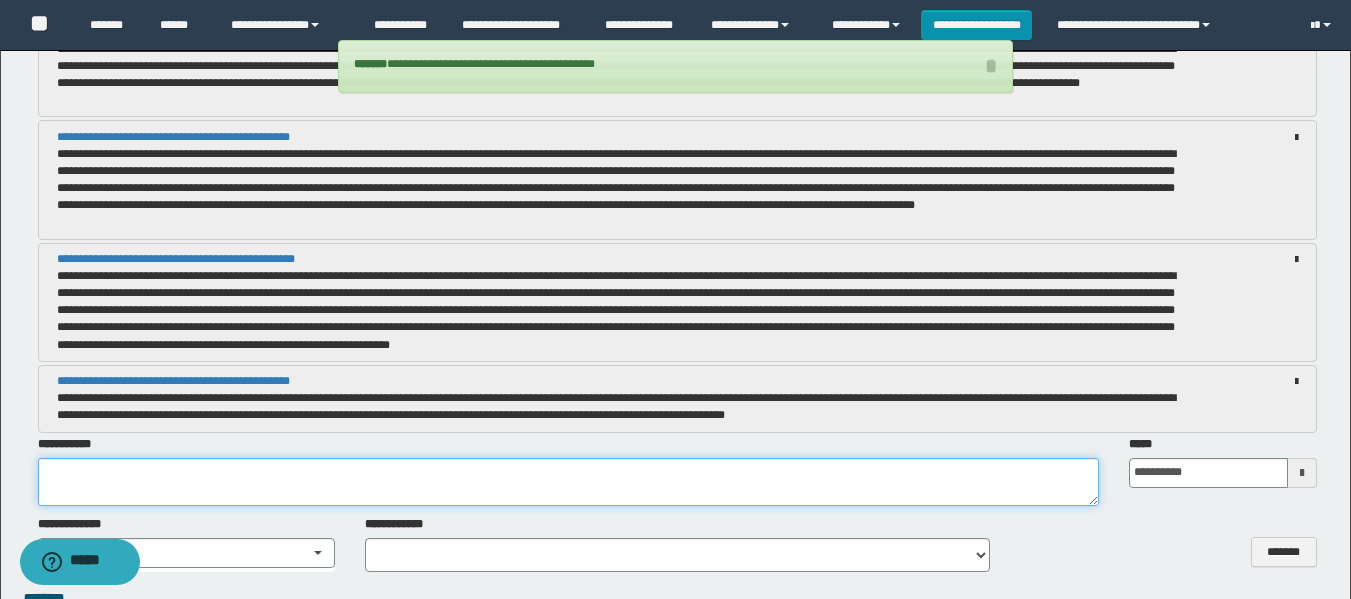 click at bounding box center [568, 482] 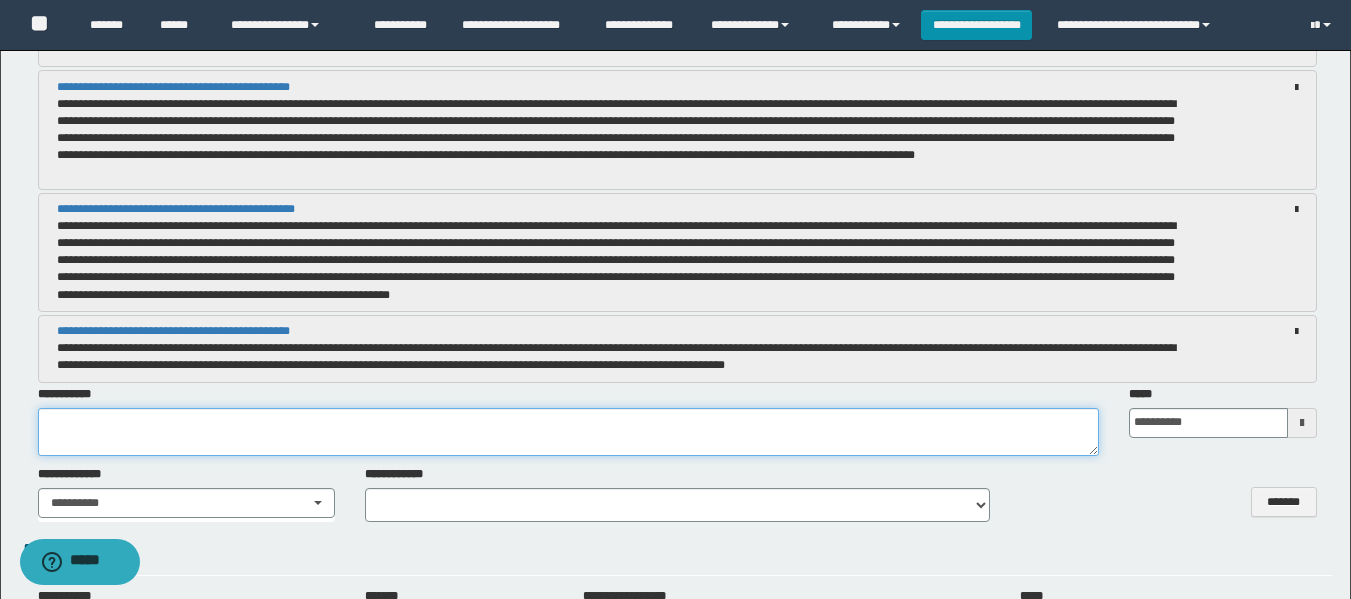 scroll, scrollTop: 1700, scrollLeft: 0, axis: vertical 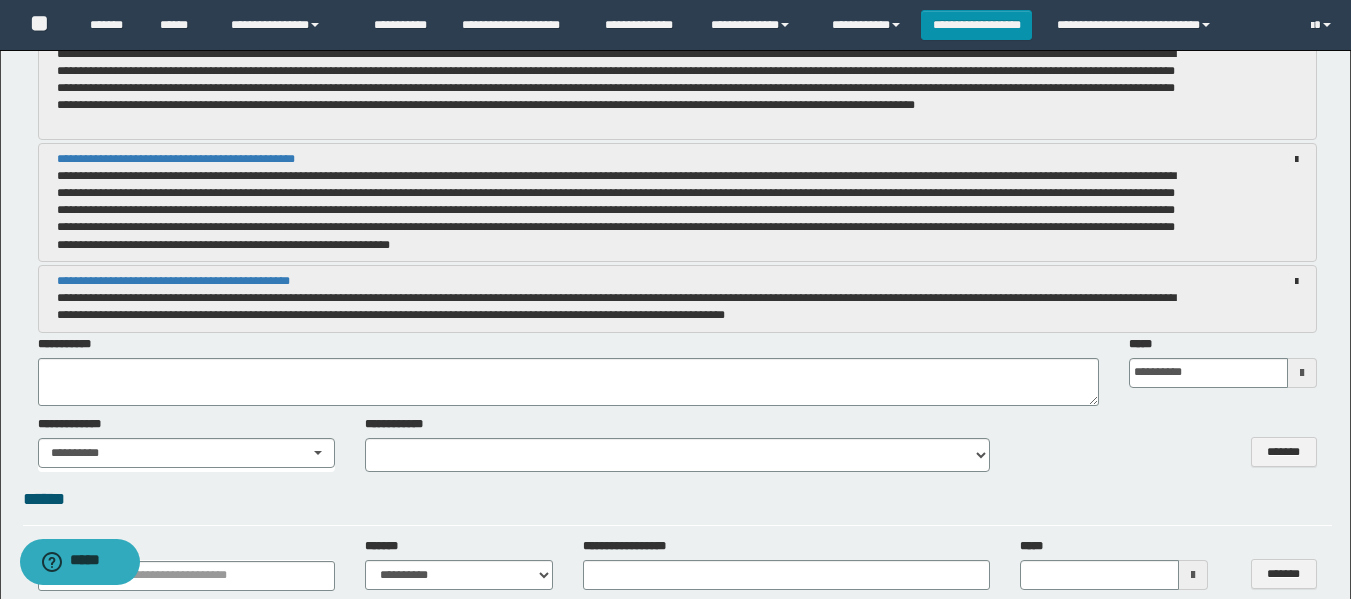 click at bounding box center [1296, 282] 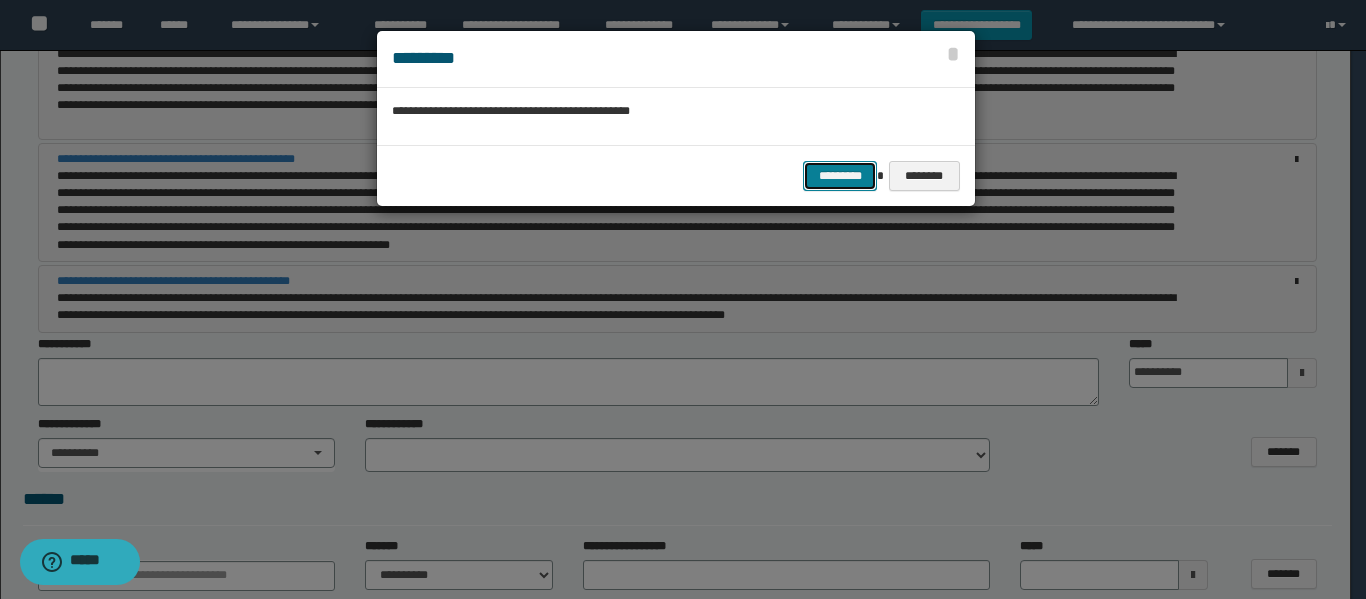 click on "*********" at bounding box center [840, 176] 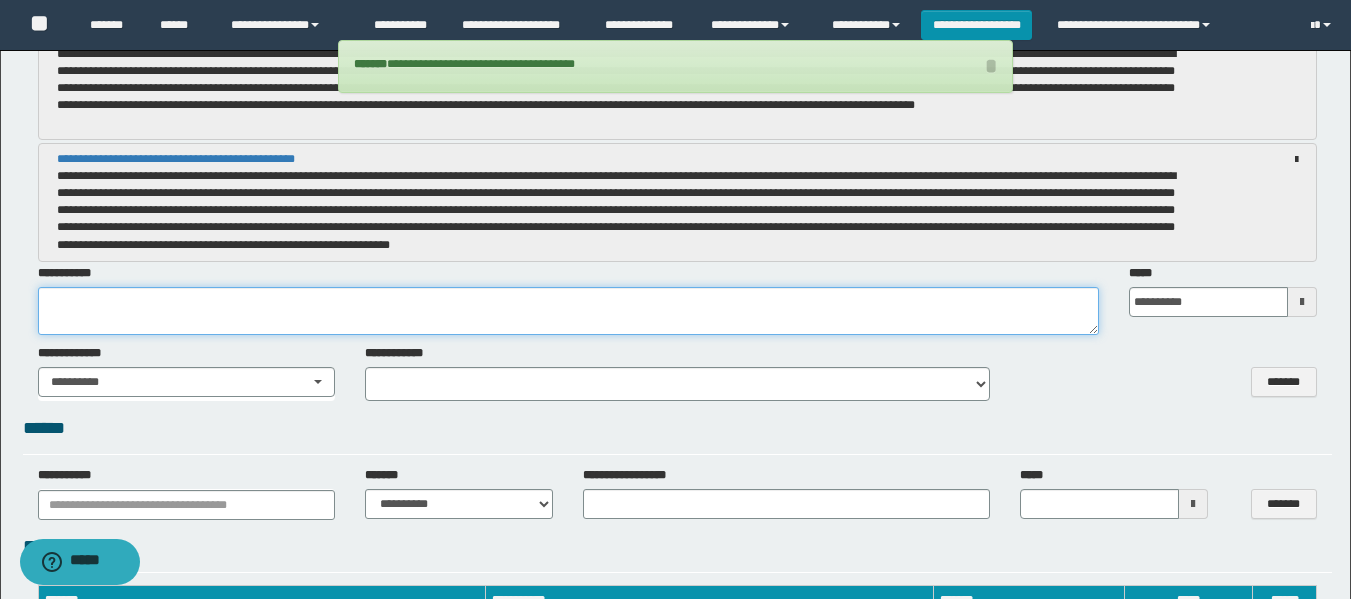 click at bounding box center (568, 311) 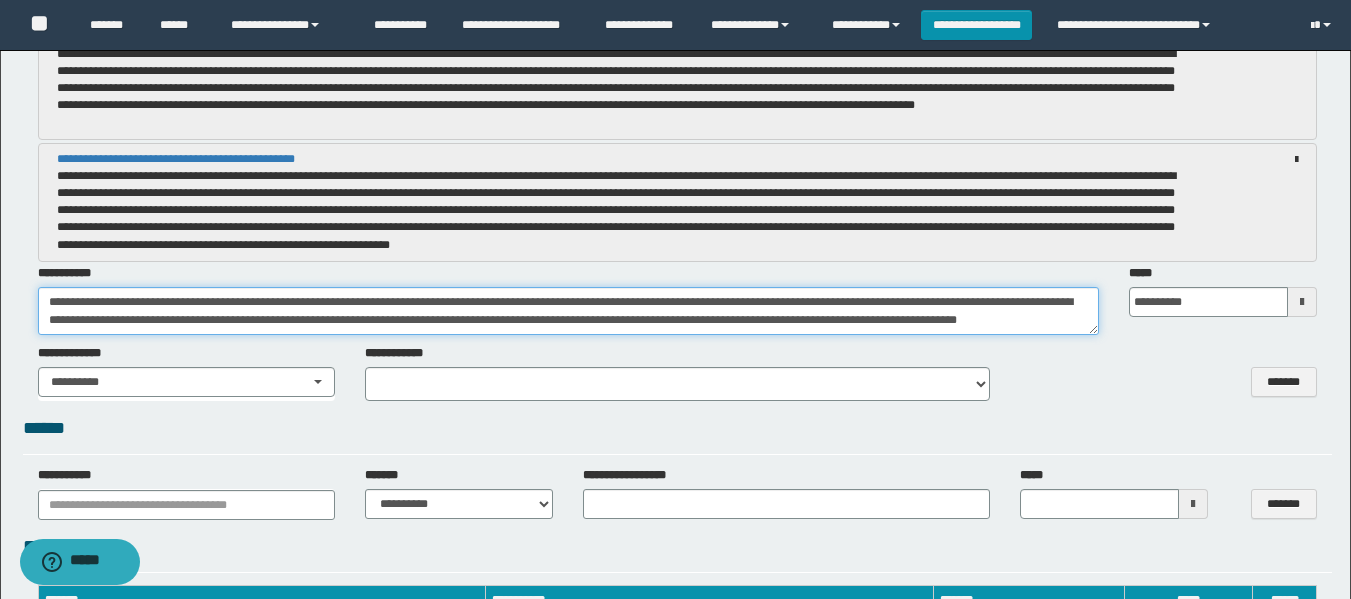 scroll, scrollTop: 12, scrollLeft: 0, axis: vertical 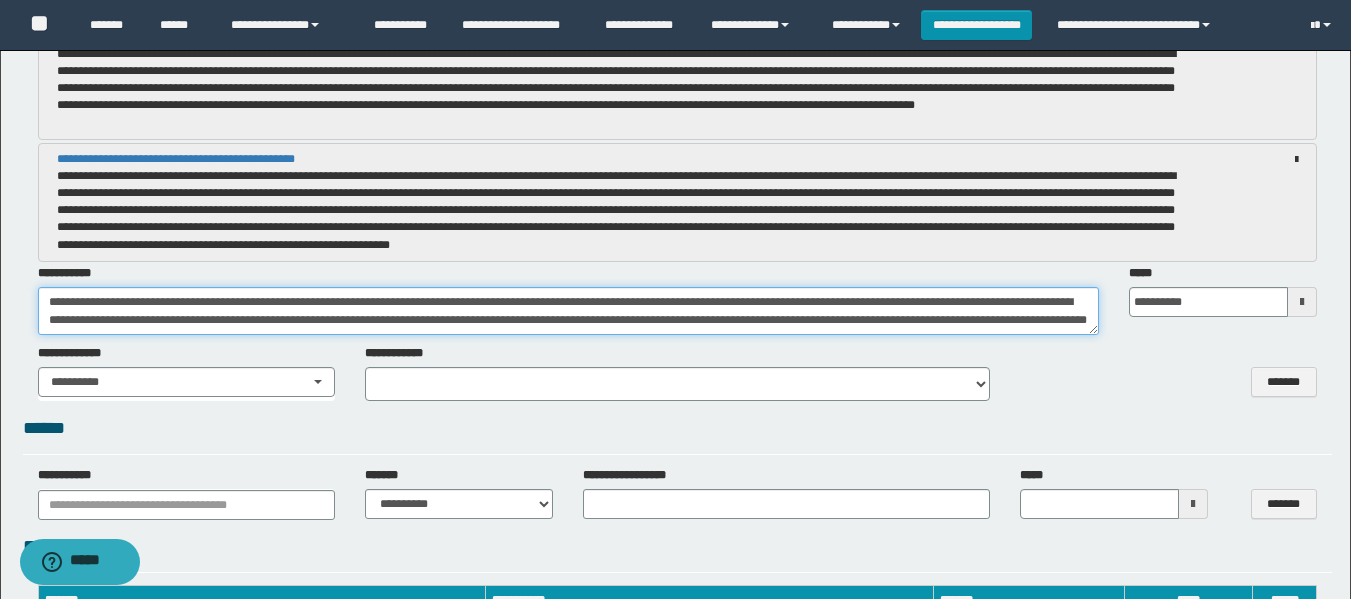drag, startPoint x: 385, startPoint y: 327, endPoint x: 4, endPoint y: 284, distance: 383.41882 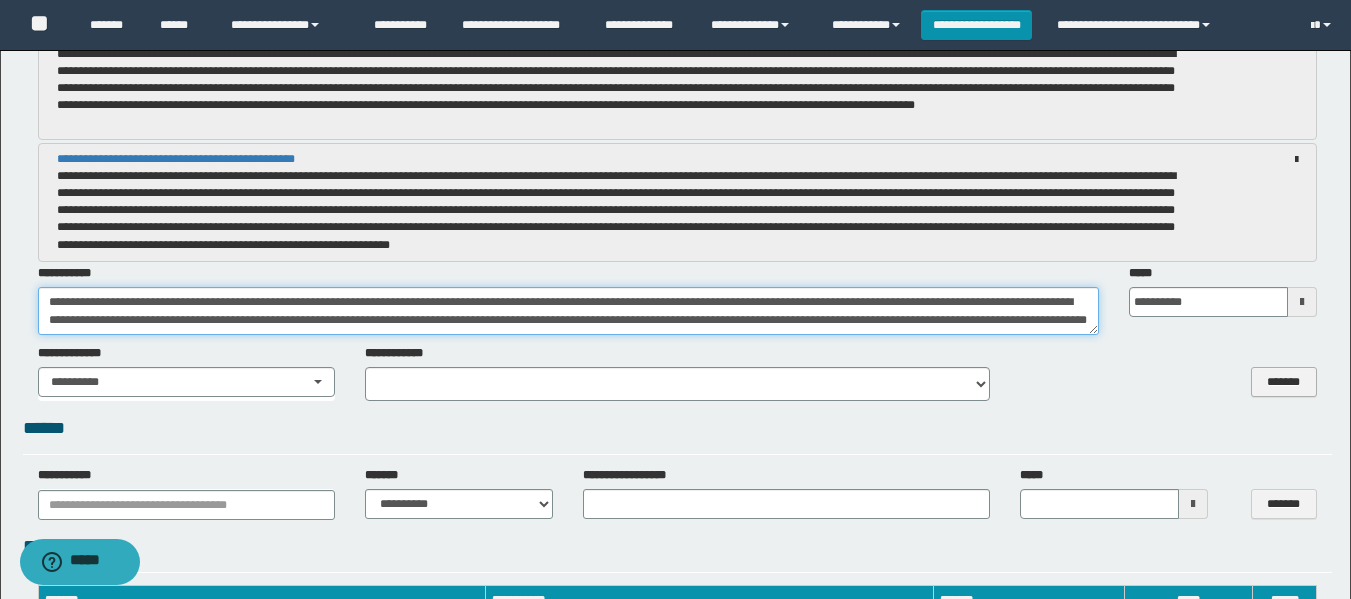 type on "**********" 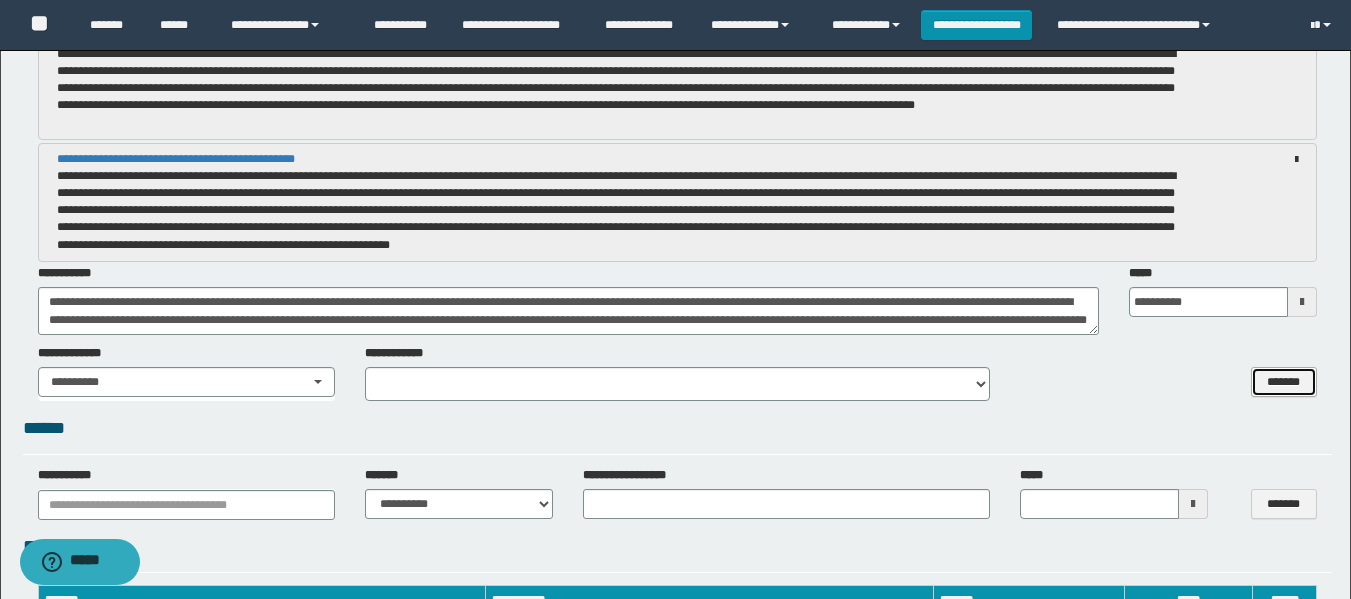 click on "*******" at bounding box center (1284, 382) 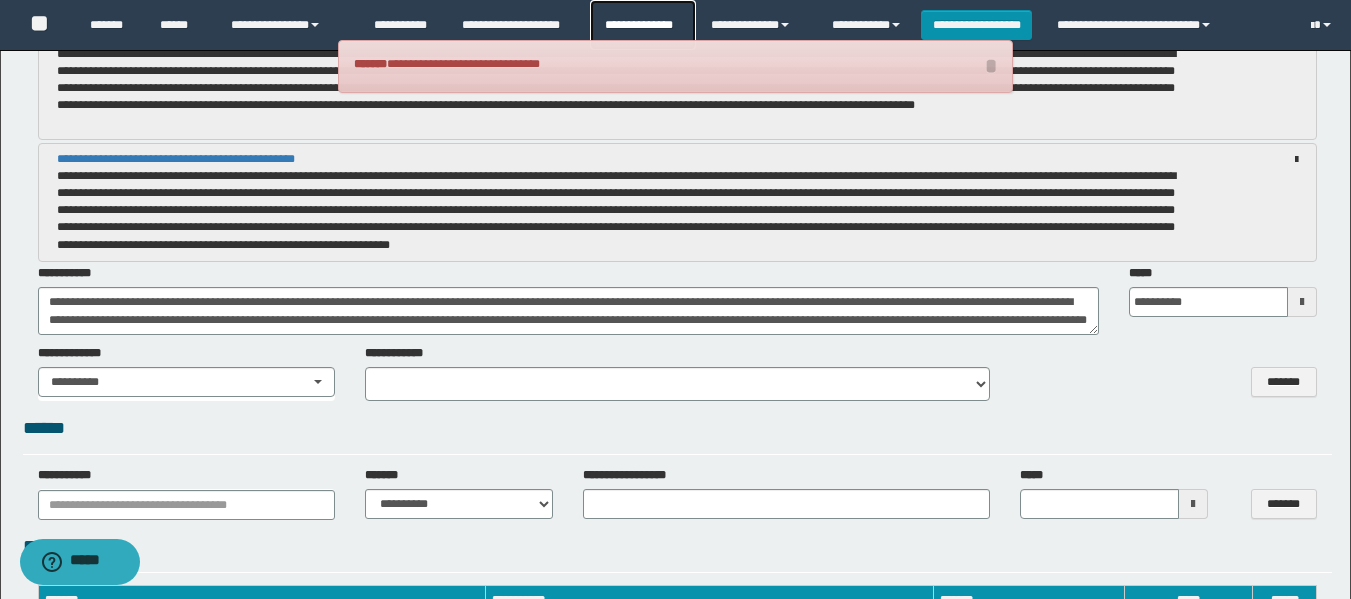 click on "**********" at bounding box center (642, 25) 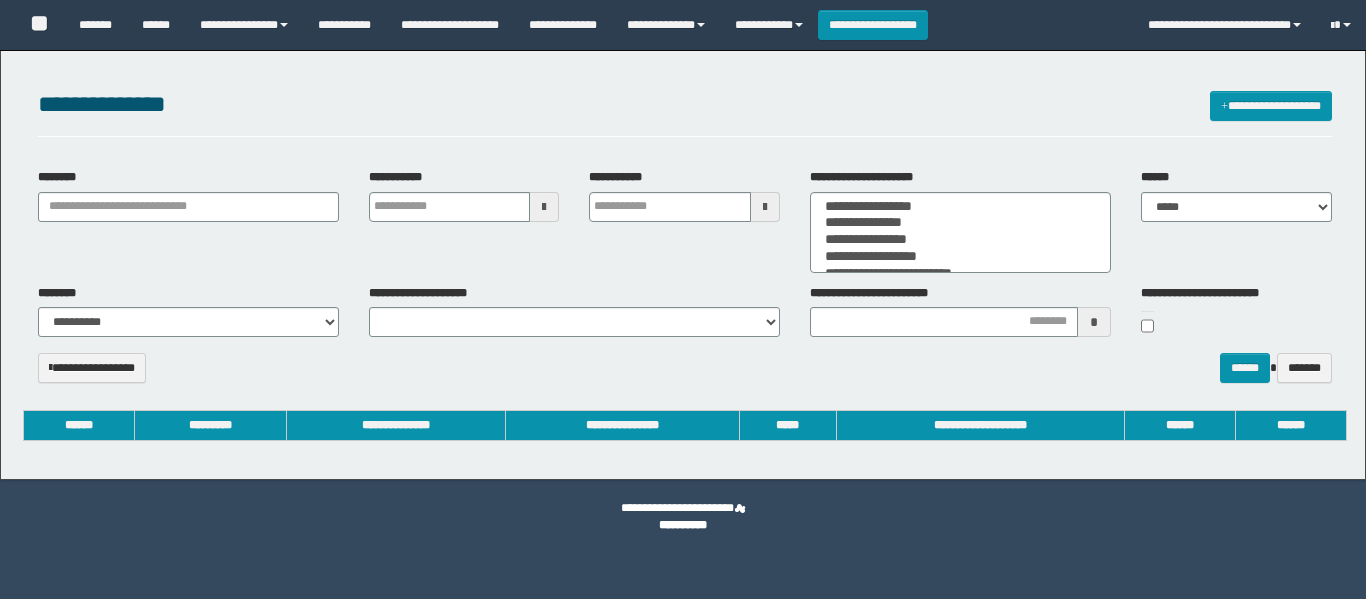 select 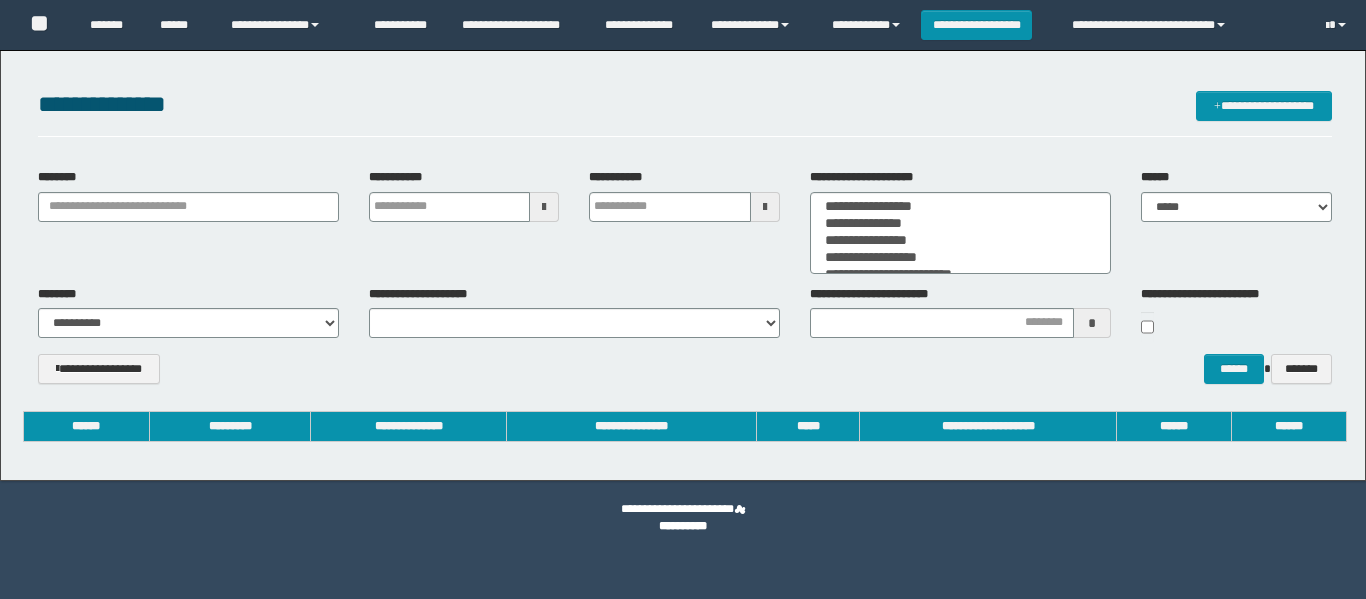 scroll, scrollTop: 0, scrollLeft: 0, axis: both 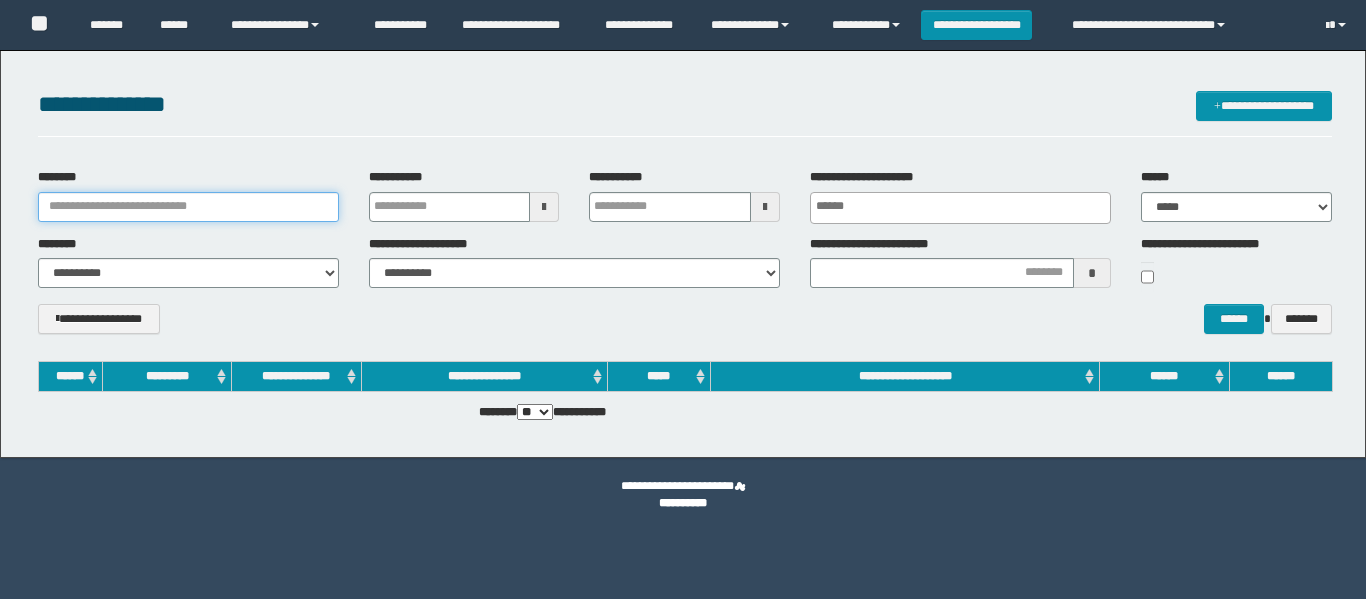 click on "********" at bounding box center (188, 207) 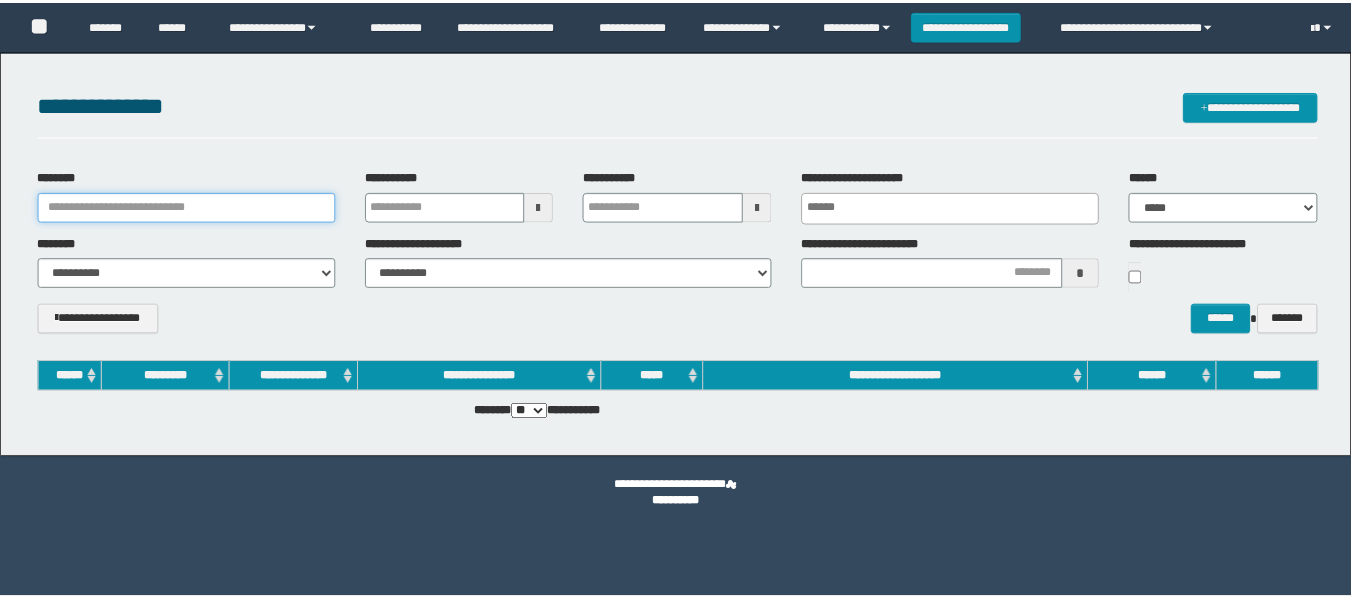 scroll, scrollTop: 0, scrollLeft: 0, axis: both 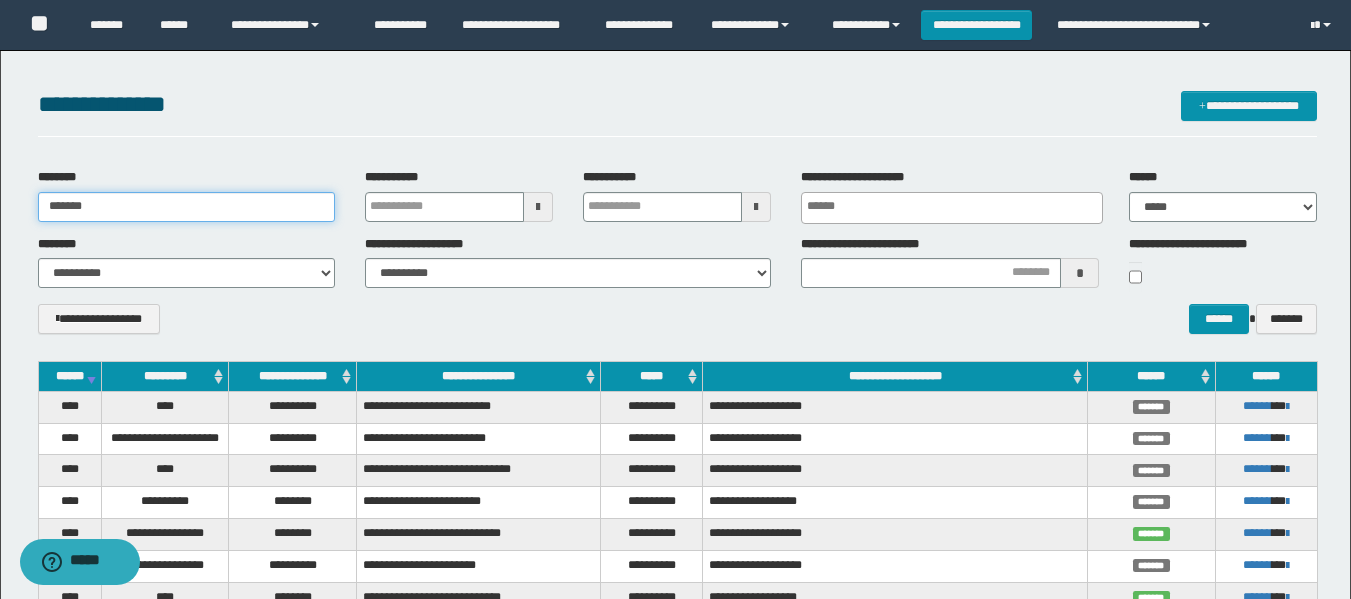 type on "*******" 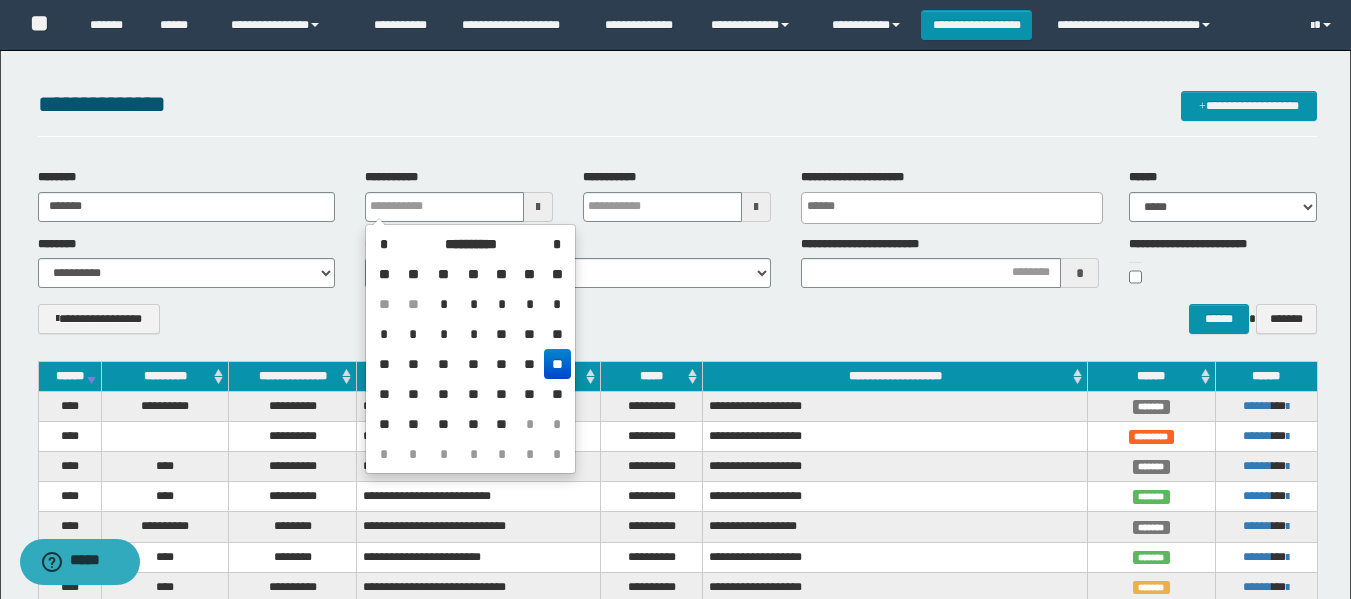 click on "**********" at bounding box center (677, 326) 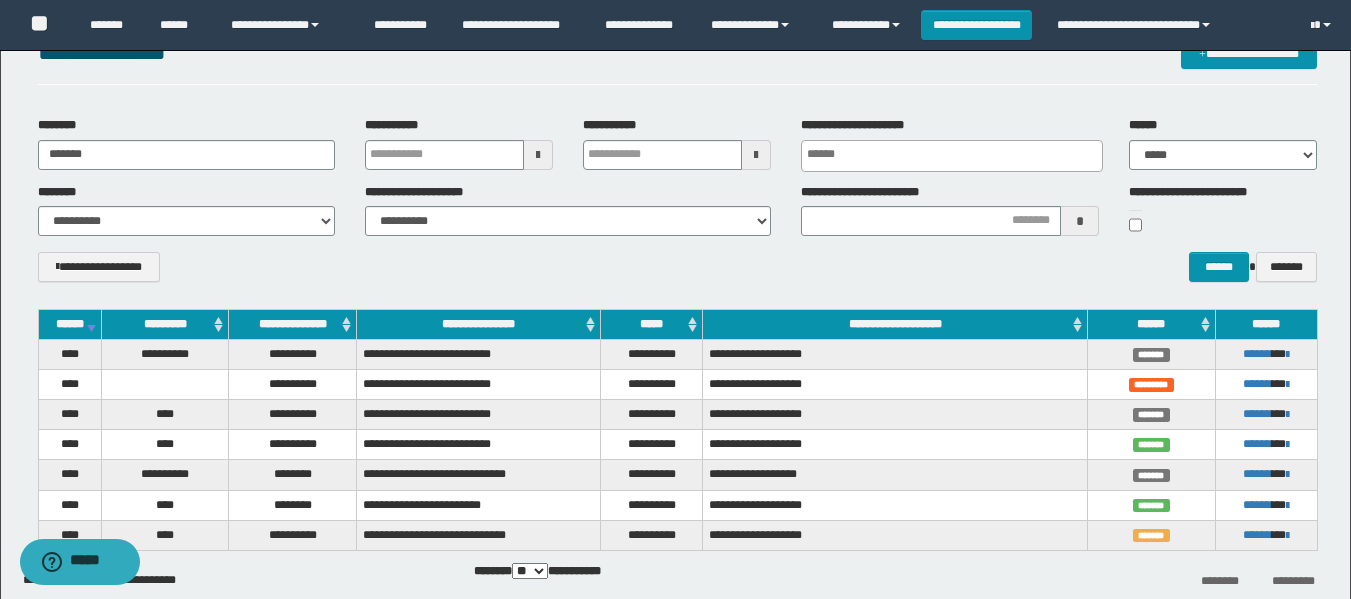 scroll, scrollTop: 100, scrollLeft: 0, axis: vertical 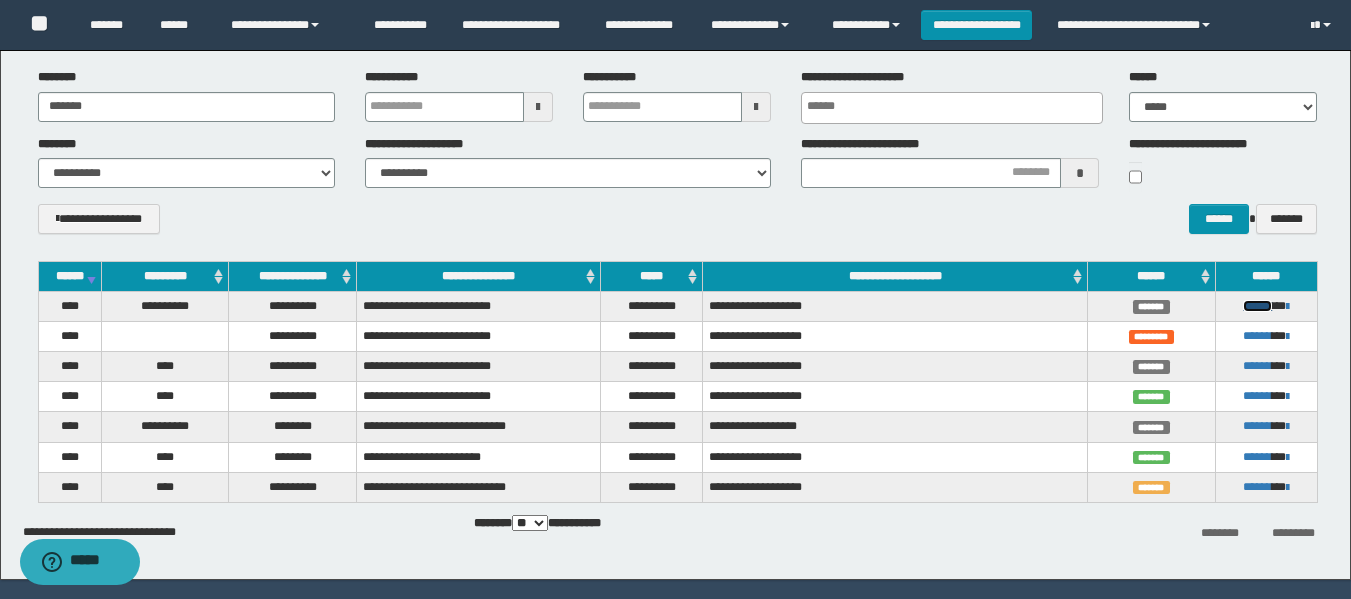 click on "******" at bounding box center (1257, 306) 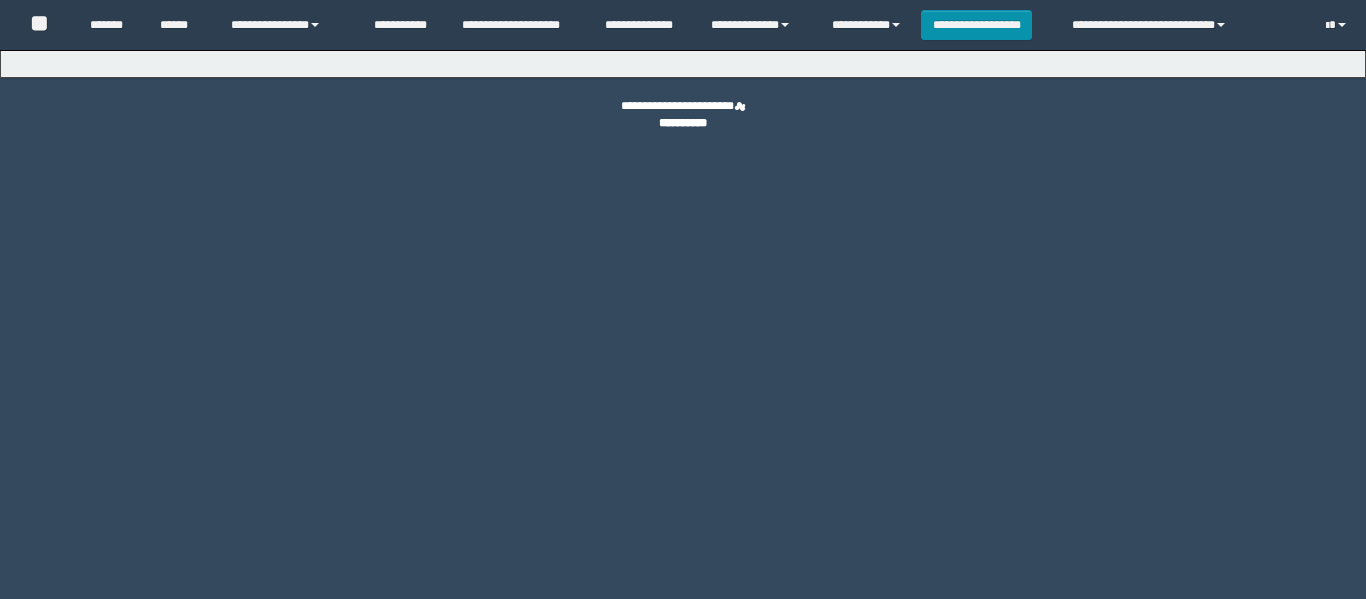 scroll, scrollTop: 0, scrollLeft: 0, axis: both 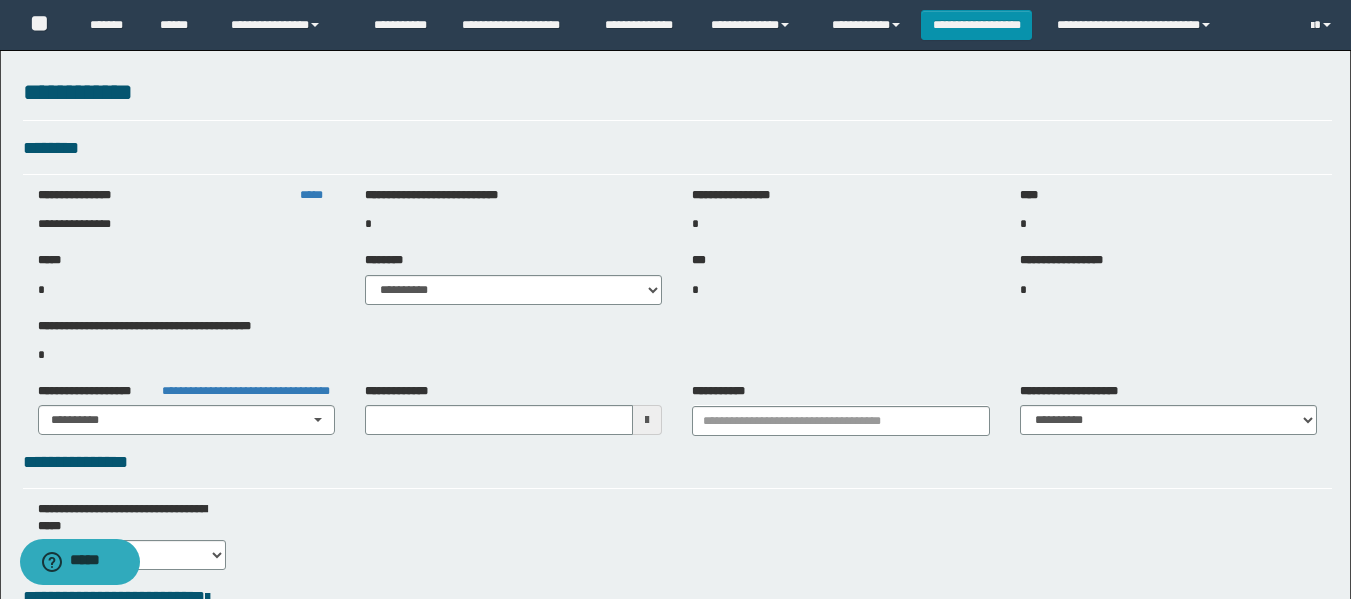 type on "**********" 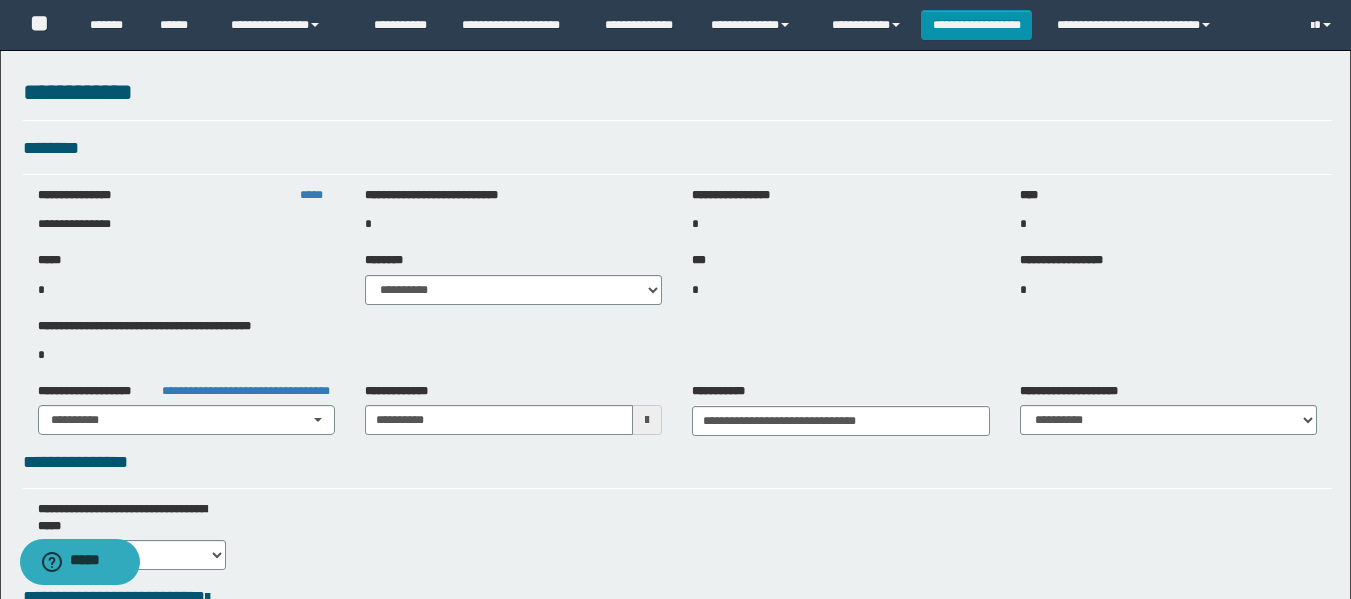 select on "***" 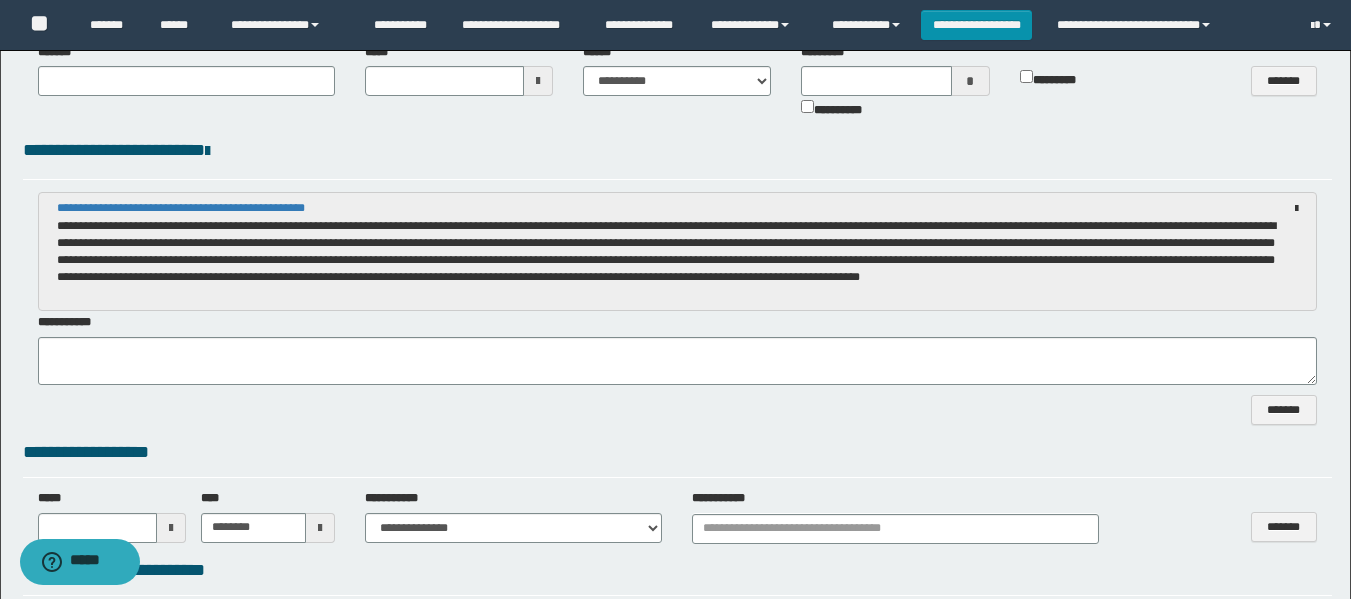 scroll, scrollTop: 1000, scrollLeft: 0, axis: vertical 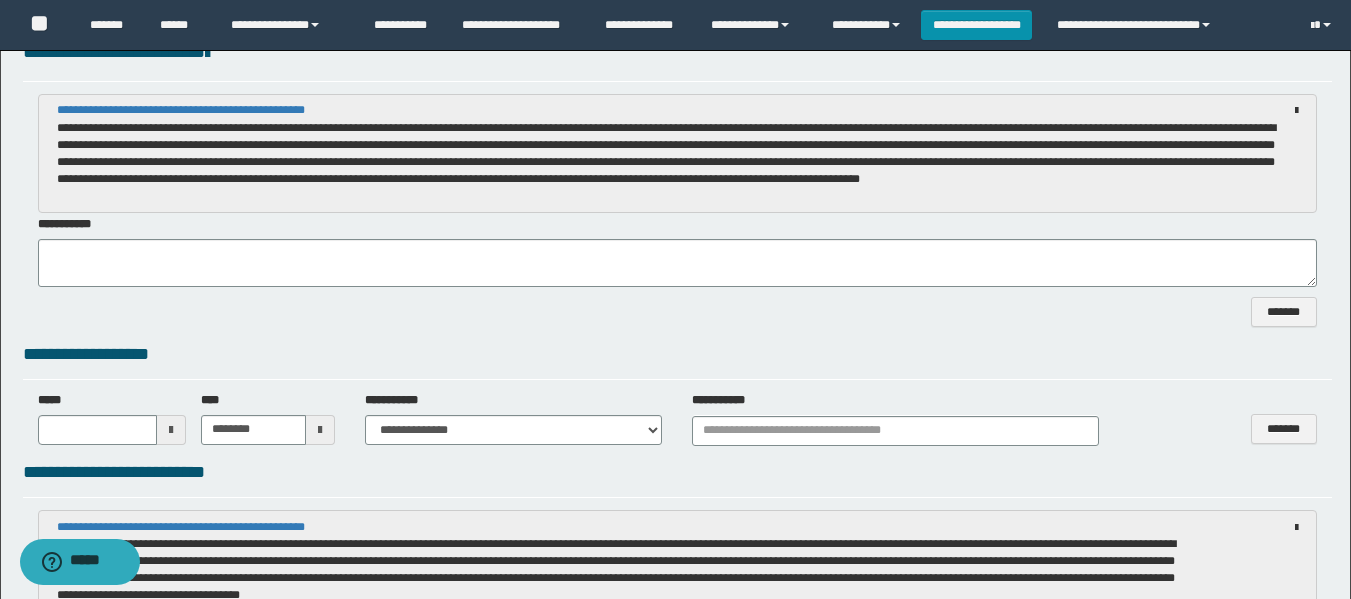 type 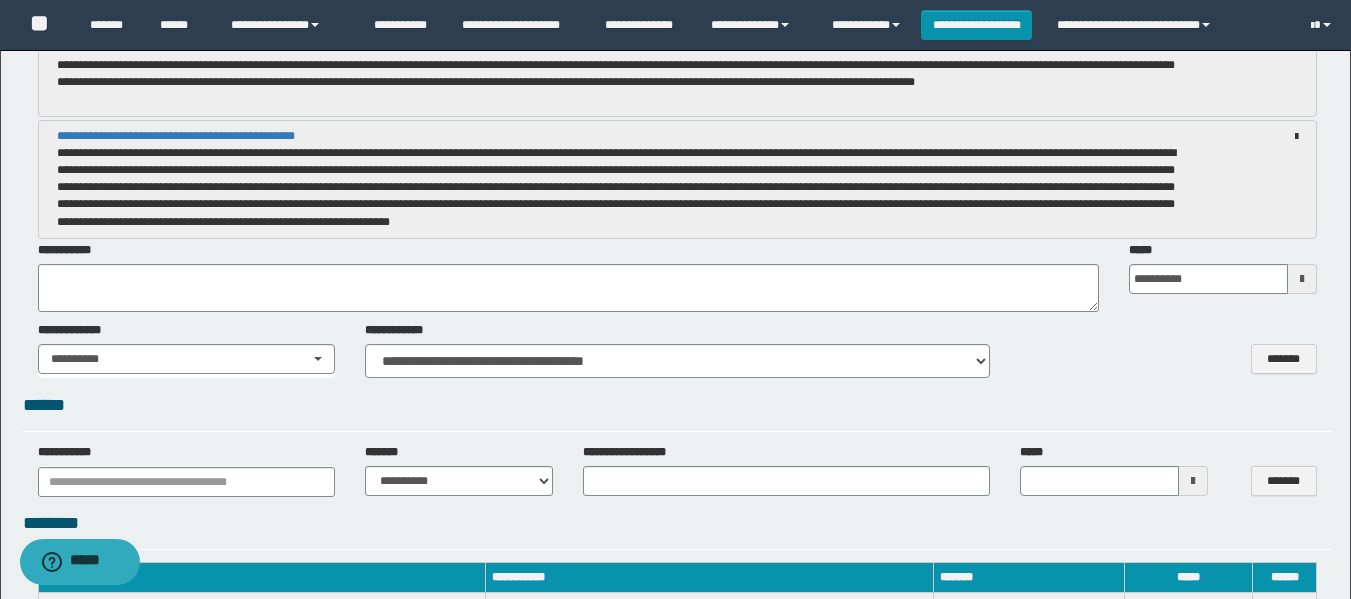 scroll, scrollTop: 1800, scrollLeft: 0, axis: vertical 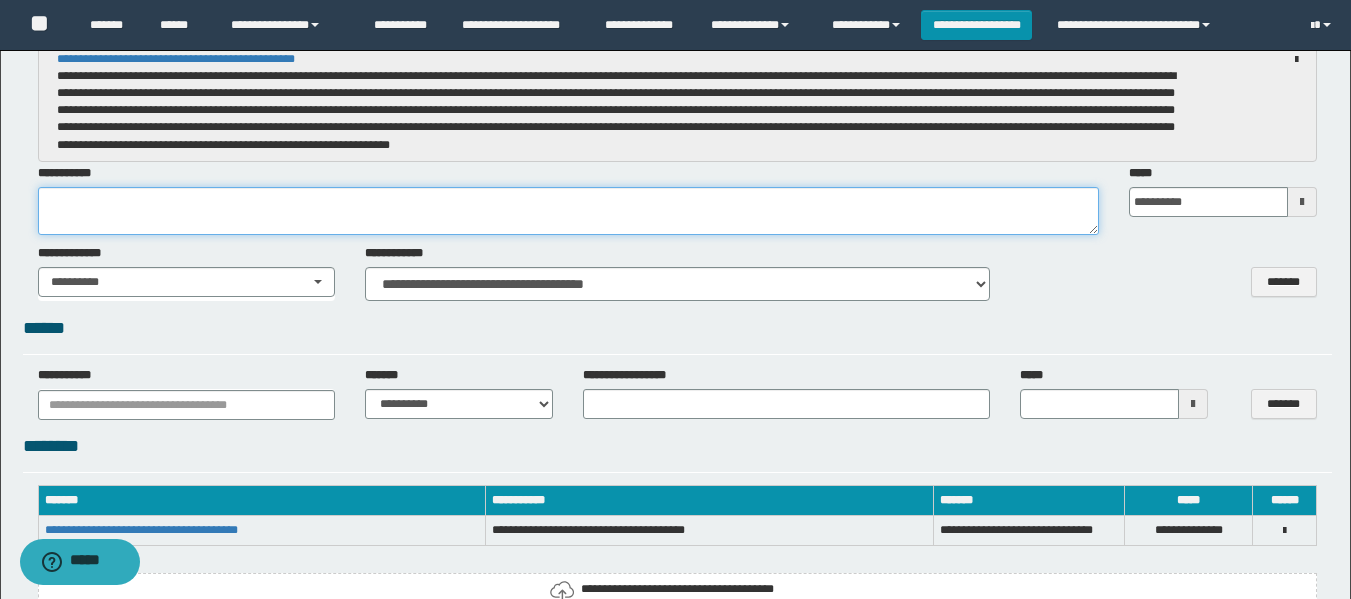 click at bounding box center (568, 211) 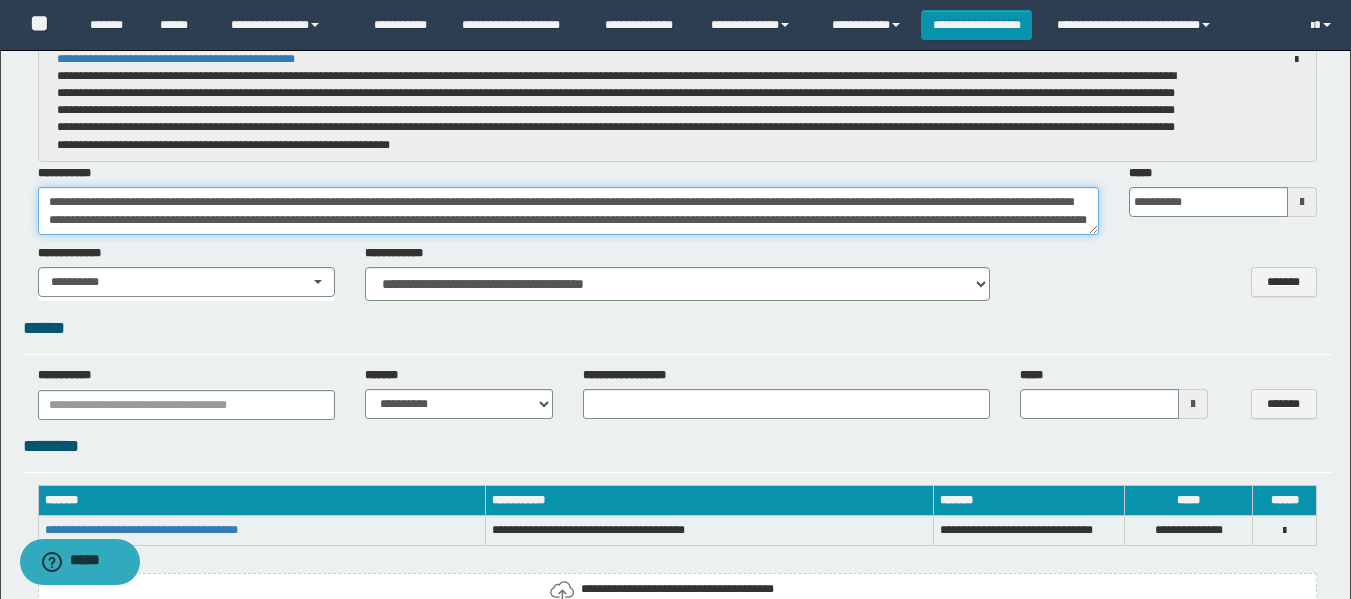scroll, scrollTop: 12, scrollLeft: 0, axis: vertical 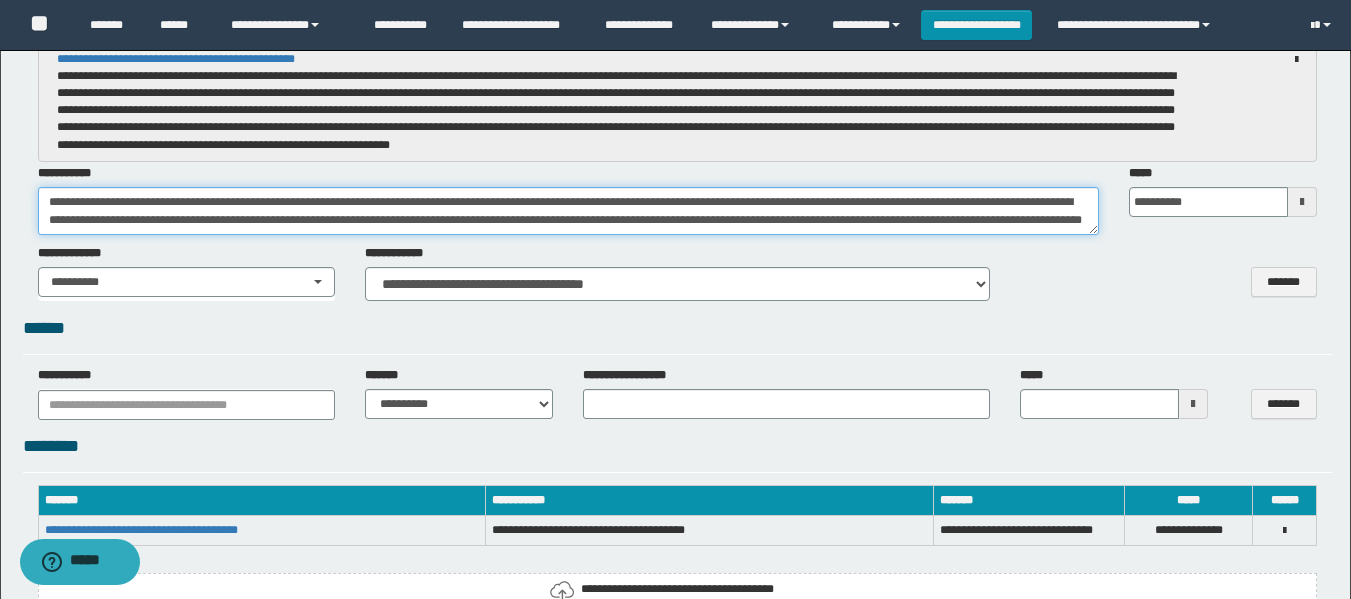 type on "**********" 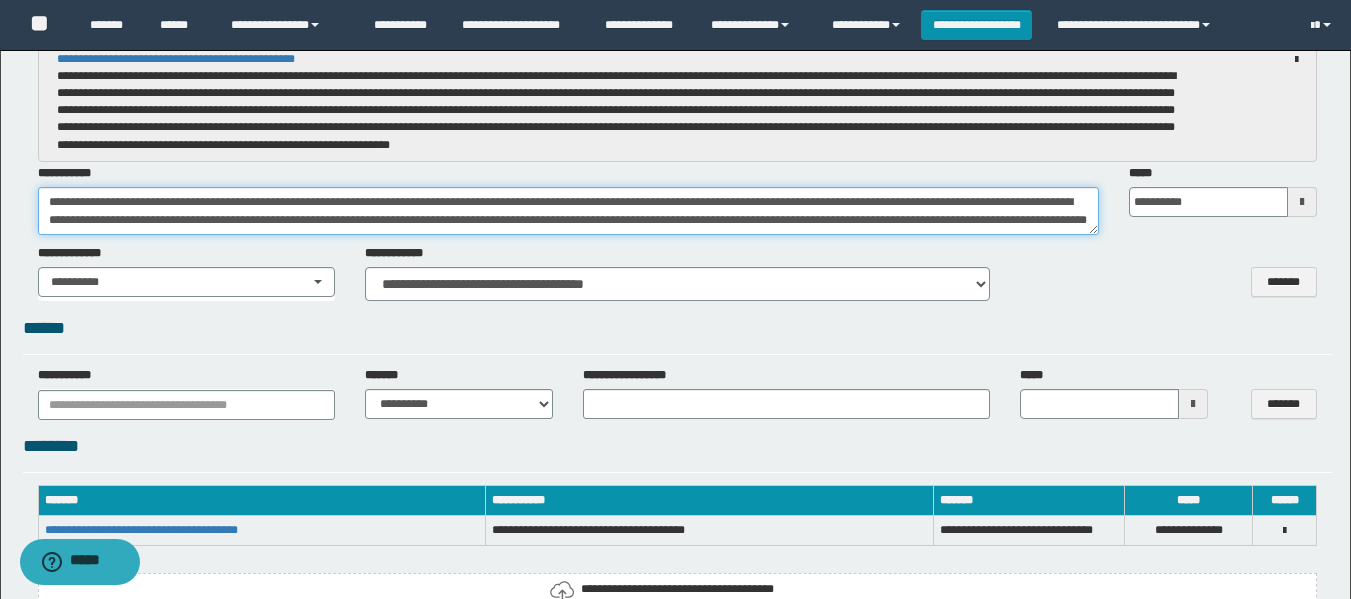 type 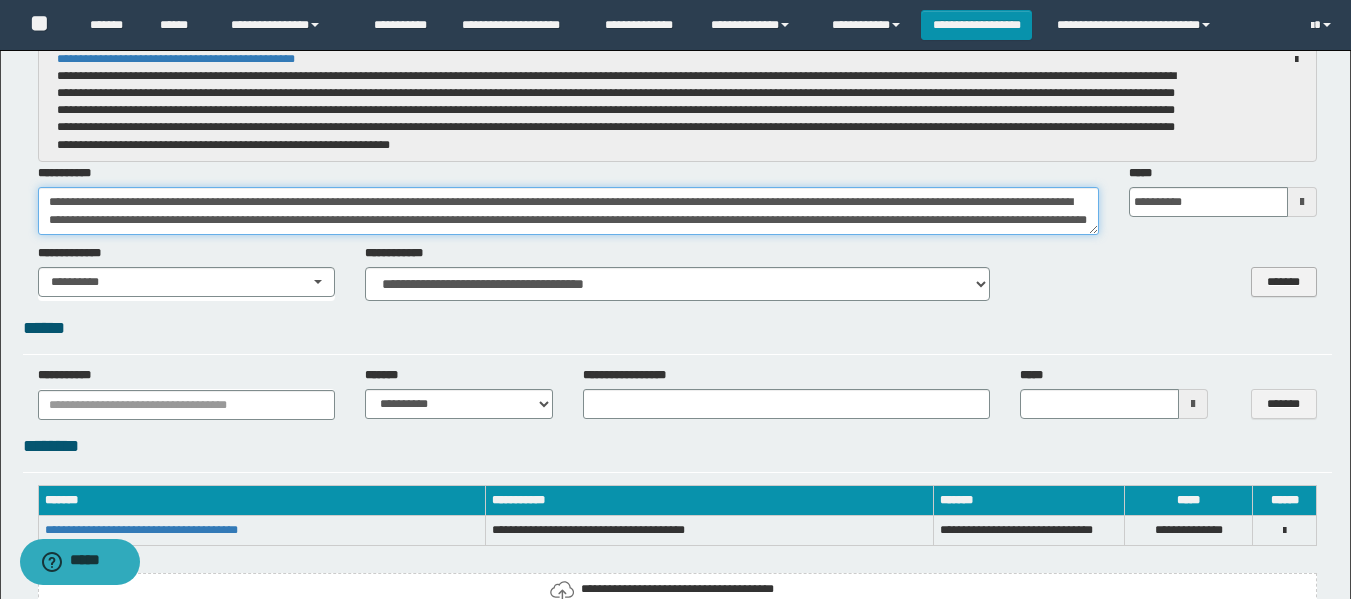 type on "**********" 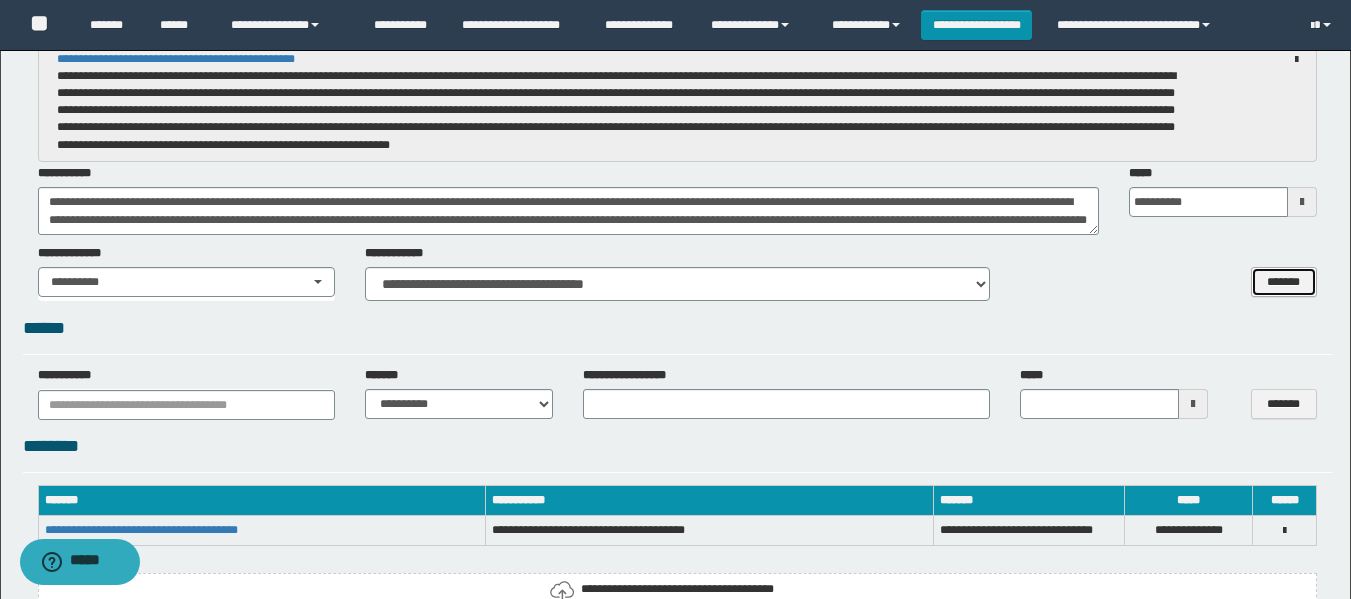 click on "*******" at bounding box center (1284, 282) 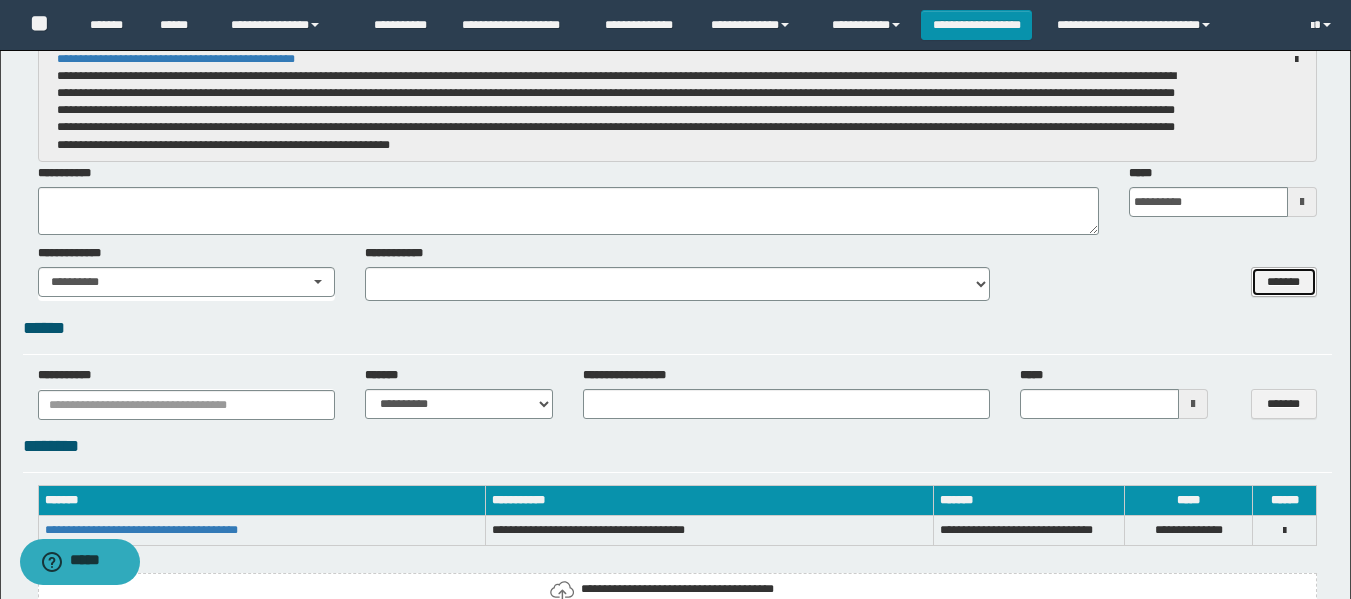 scroll, scrollTop: 0, scrollLeft: 0, axis: both 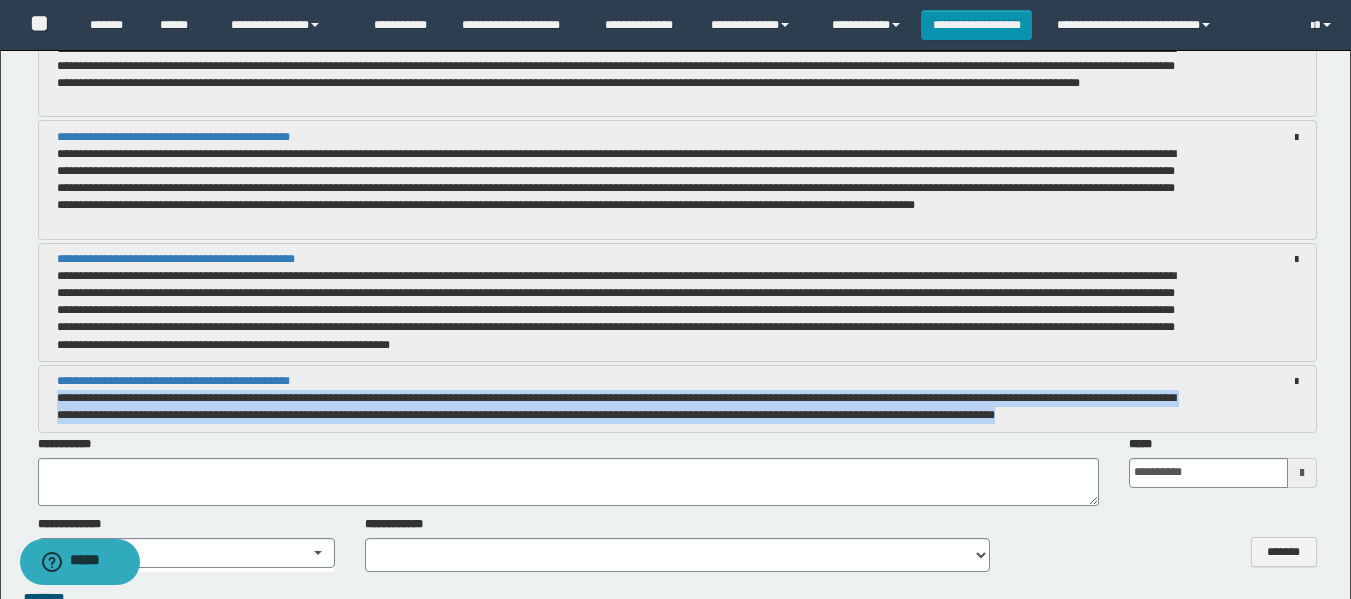 drag, startPoint x: 56, startPoint y: 396, endPoint x: 1169, endPoint y: 414, distance: 1113.1455 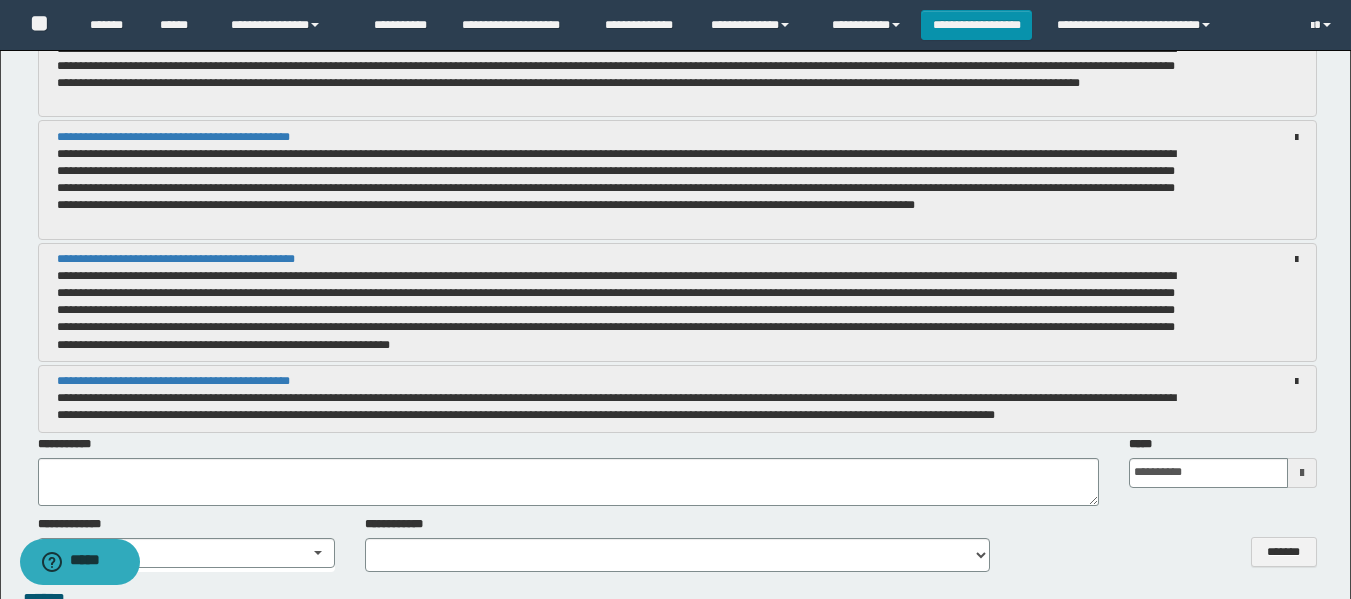 click on "**********" at bounding box center [616, 310] 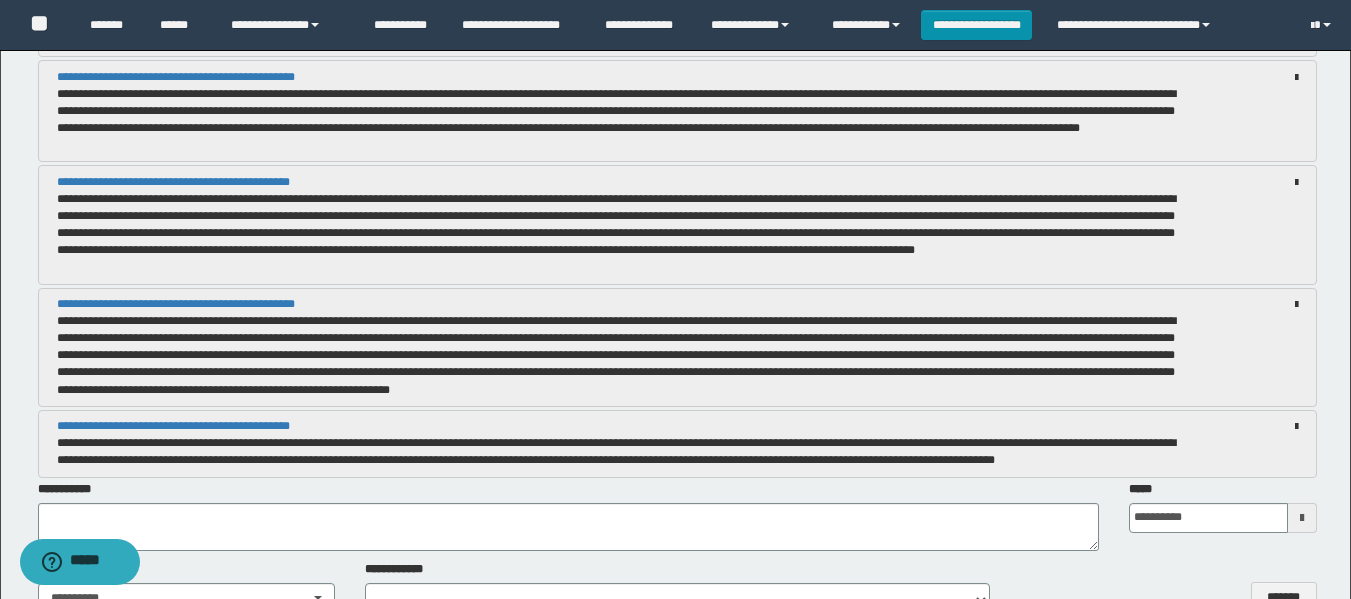 scroll, scrollTop: 1600, scrollLeft: 0, axis: vertical 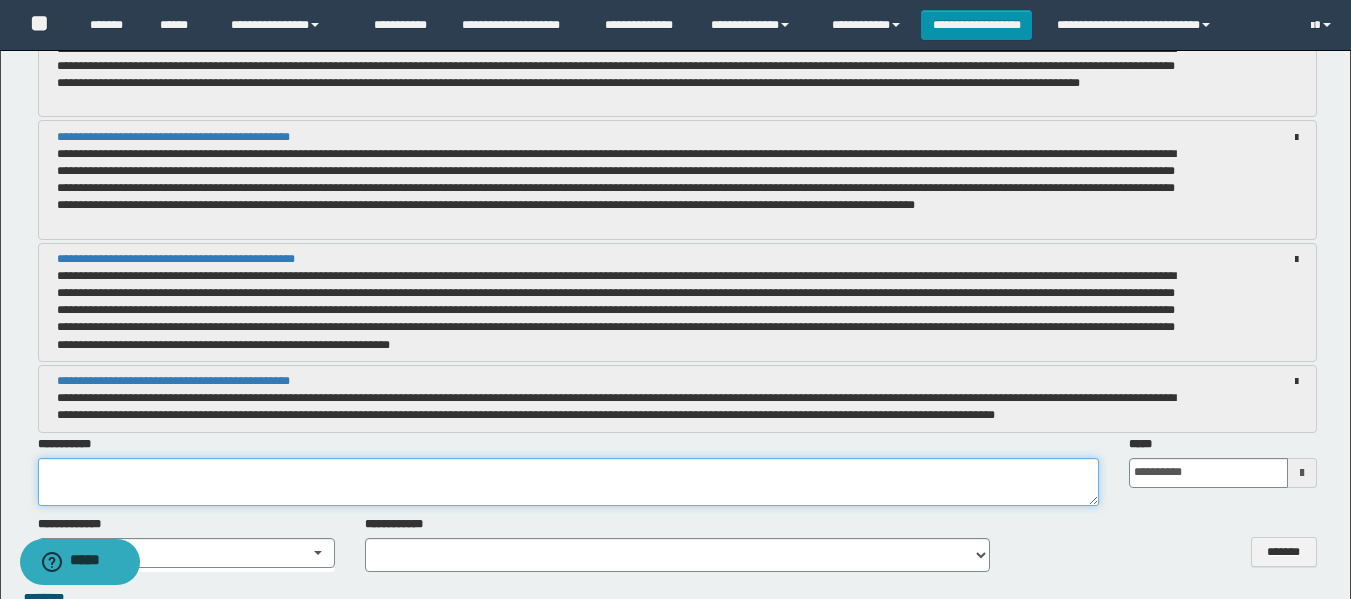 click at bounding box center (568, 482) 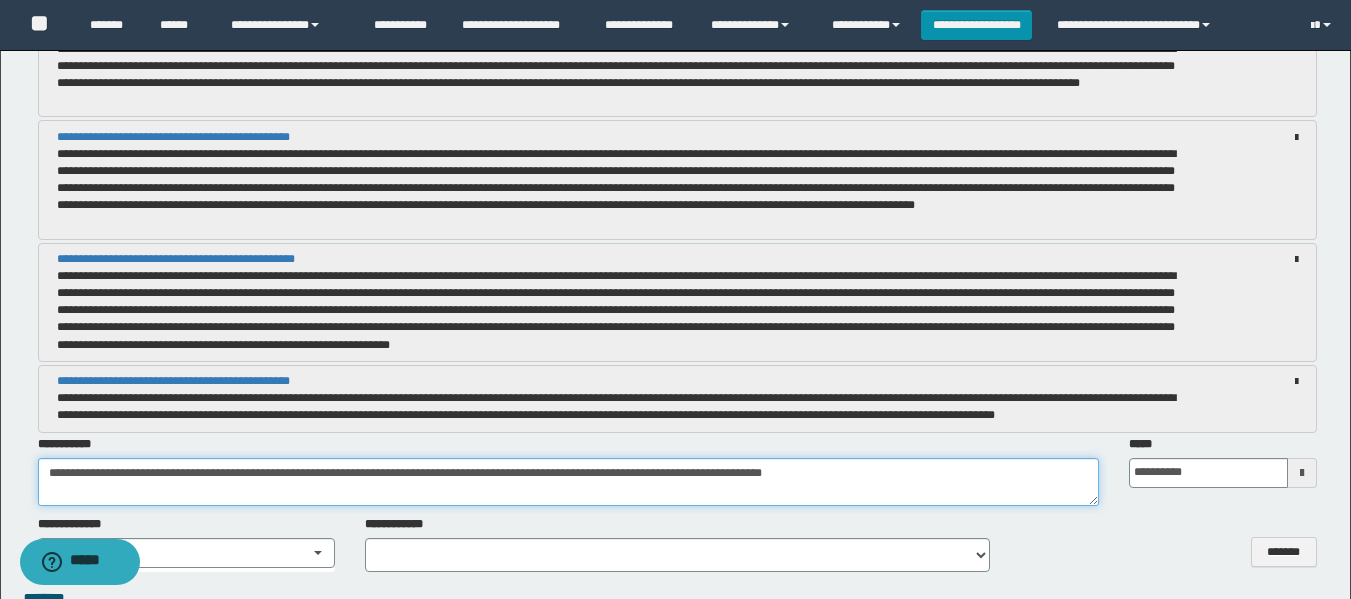 click on "**********" at bounding box center (568, 482) 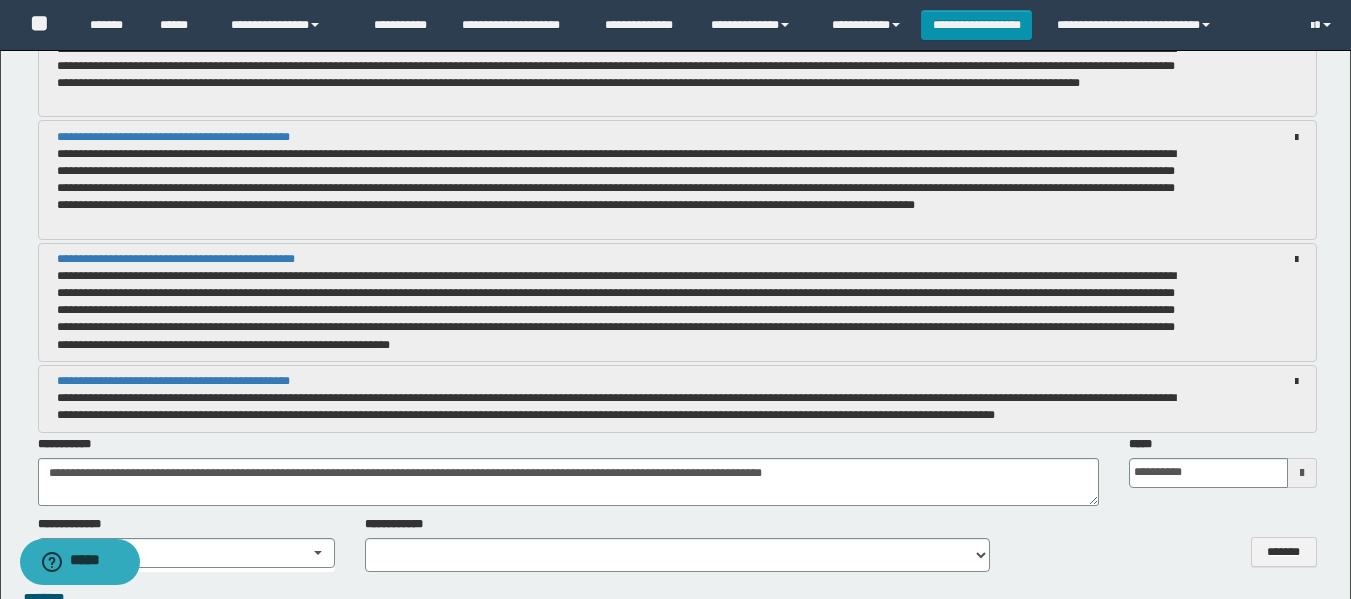 click at bounding box center [1302, 473] 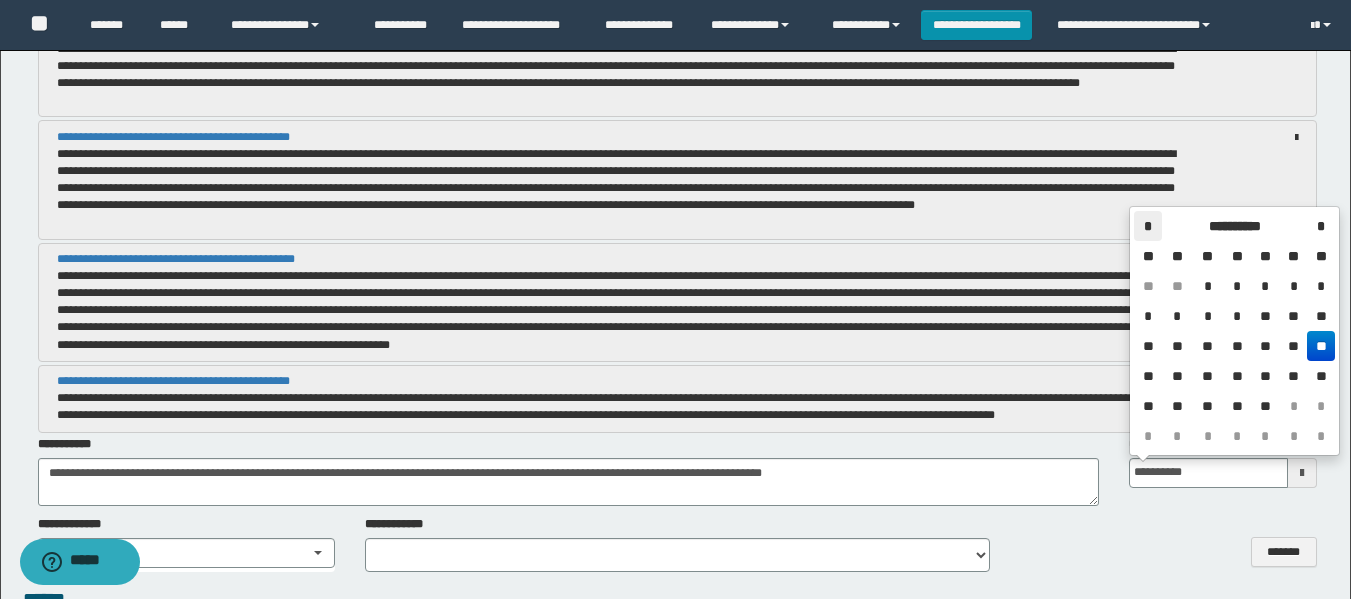 click on "*" at bounding box center (1148, 226) 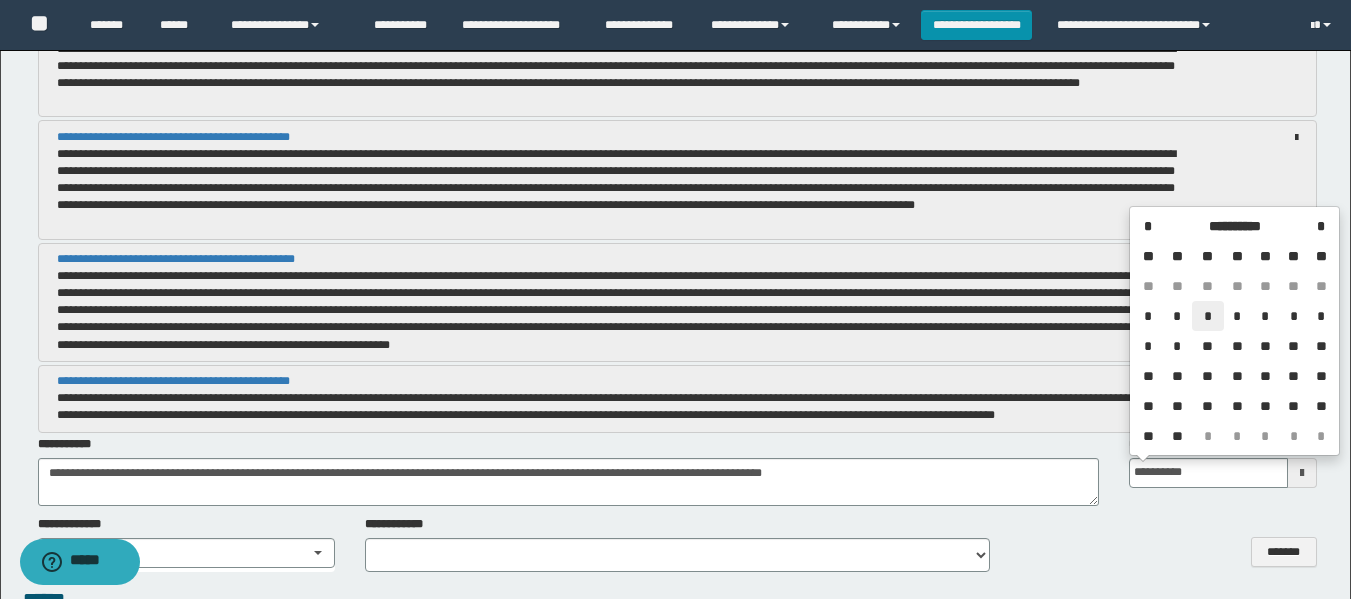 click on "*" at bounding box center (1208, 316) 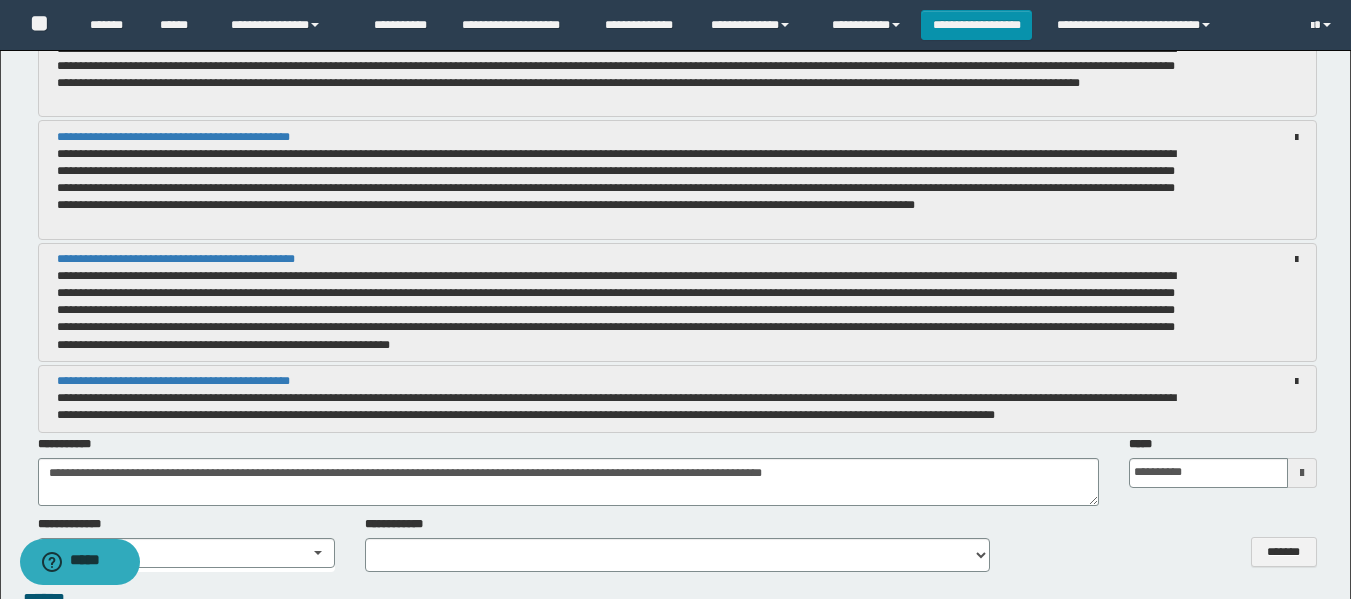 click at bounding box center (1302, 473) 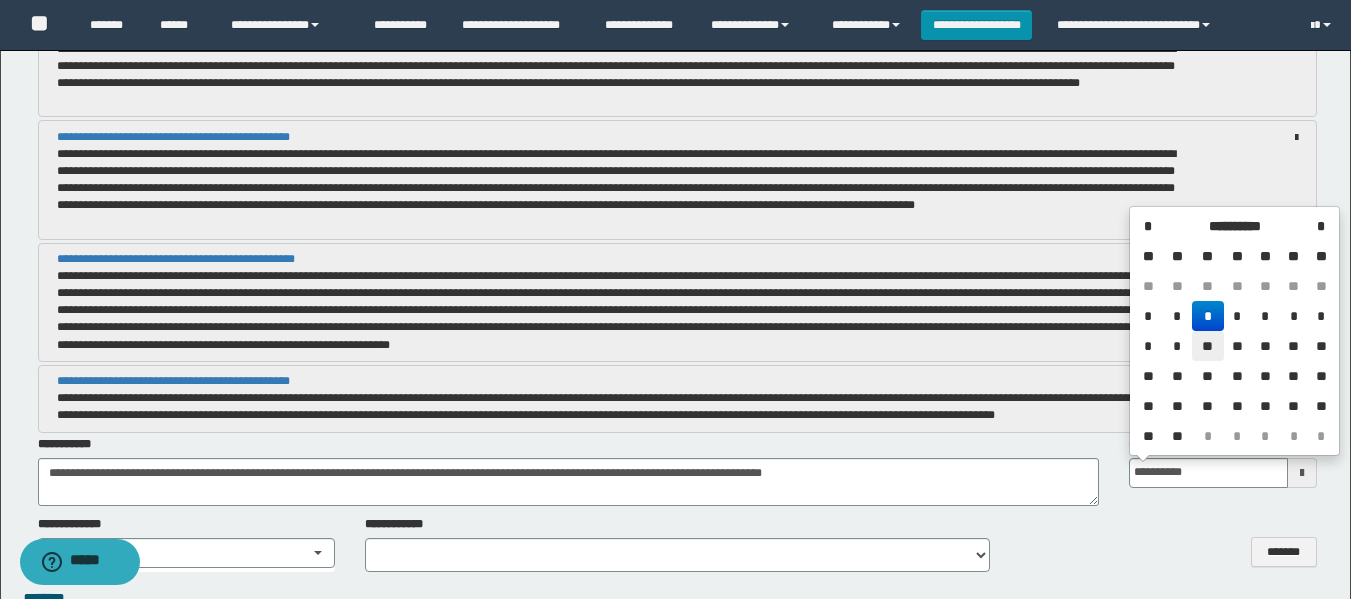 click on "**" at bounding box center [1208, 346] 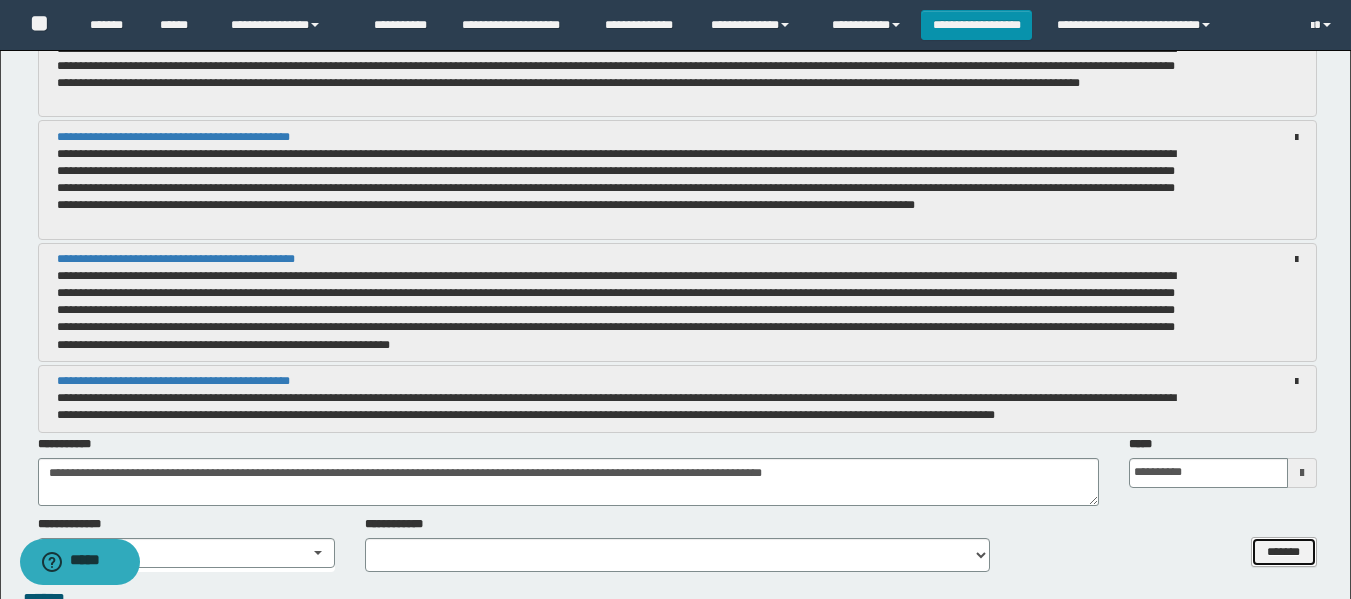 click on "*******" at bounding box center (1284, 552) 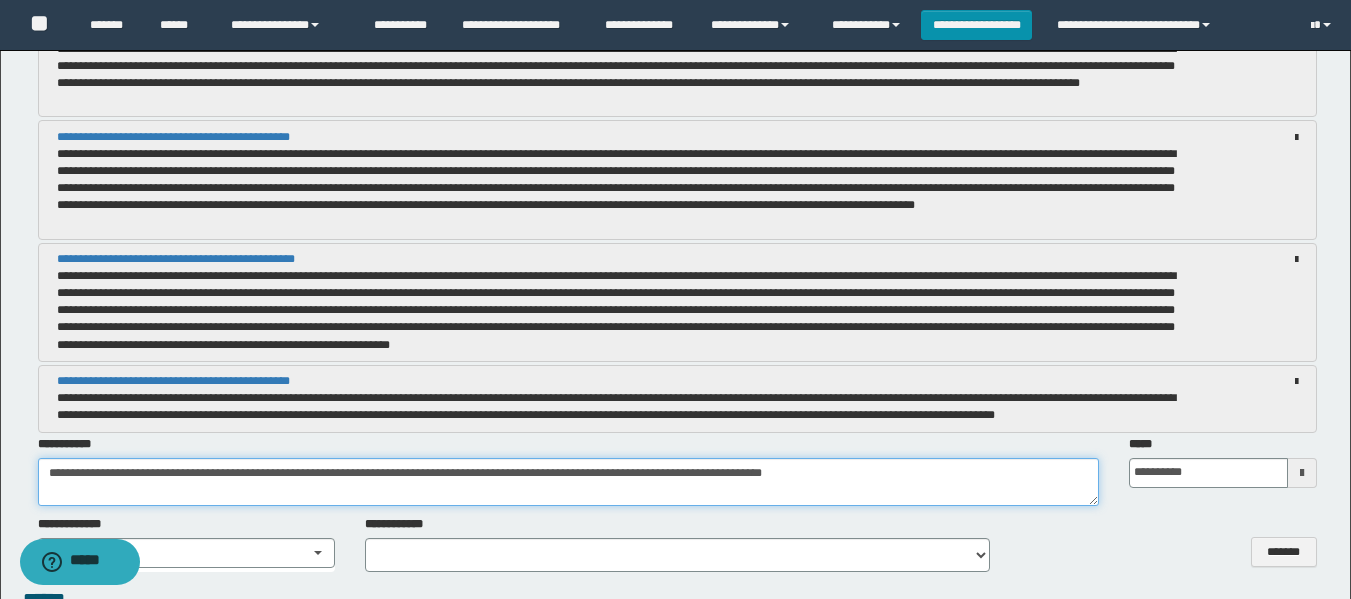 drag, startPoint x: 45, startPoint y: 475, endPoint x: 865, endPoint y: 456, distance: 820.2201 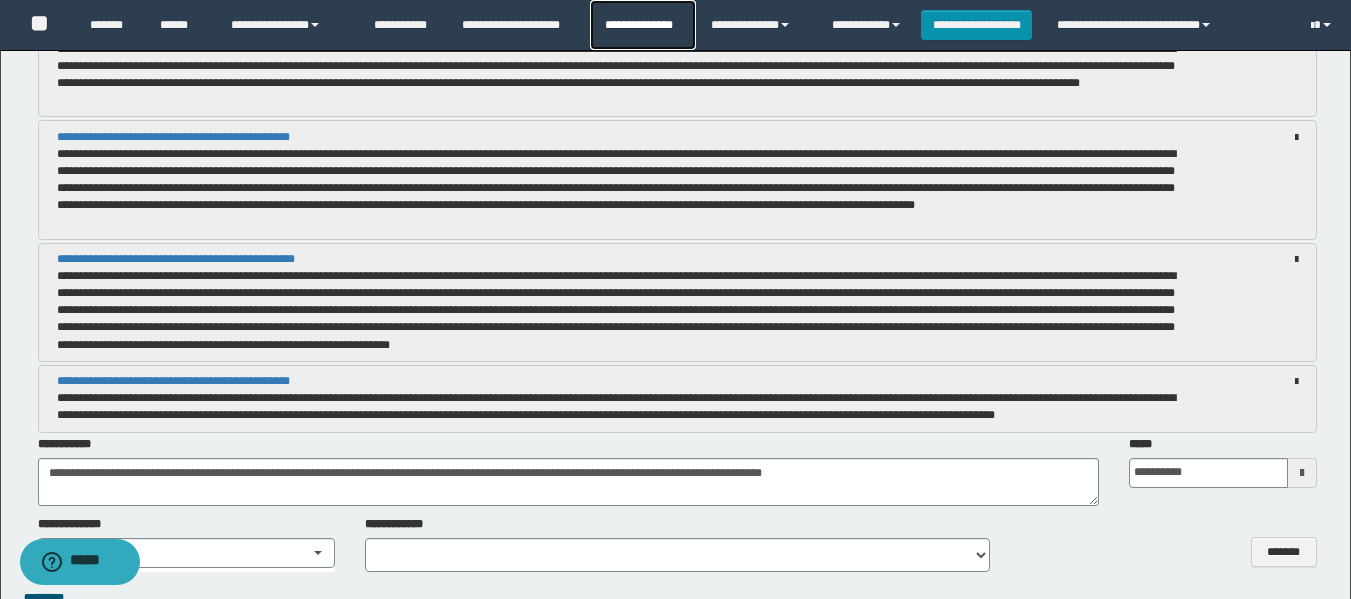 click on "**********" at bounding box center [642, 25] 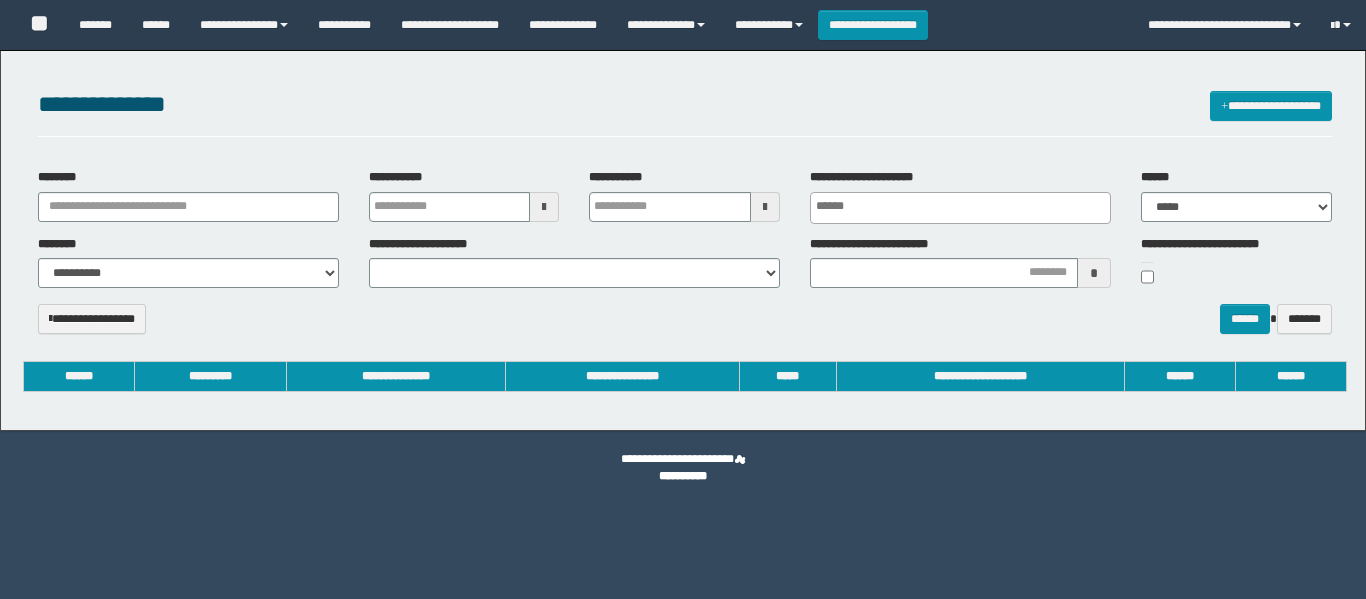 select 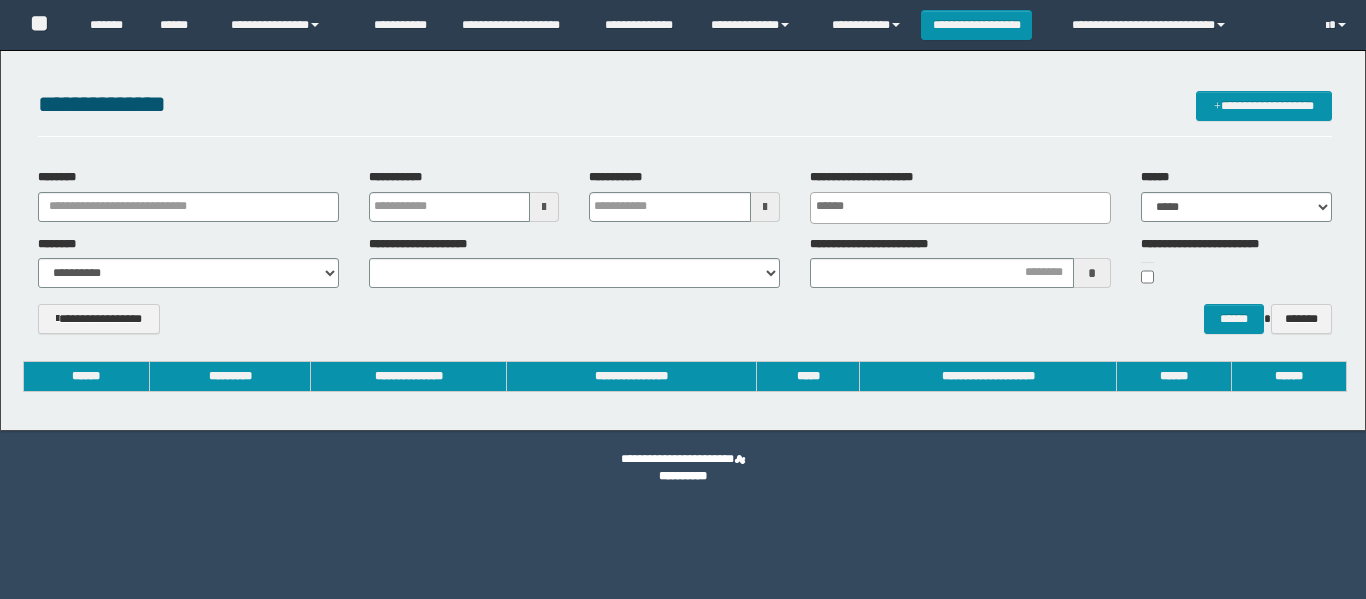 scroll, scrollTop: 0, scrollLeft: 0, axis: both 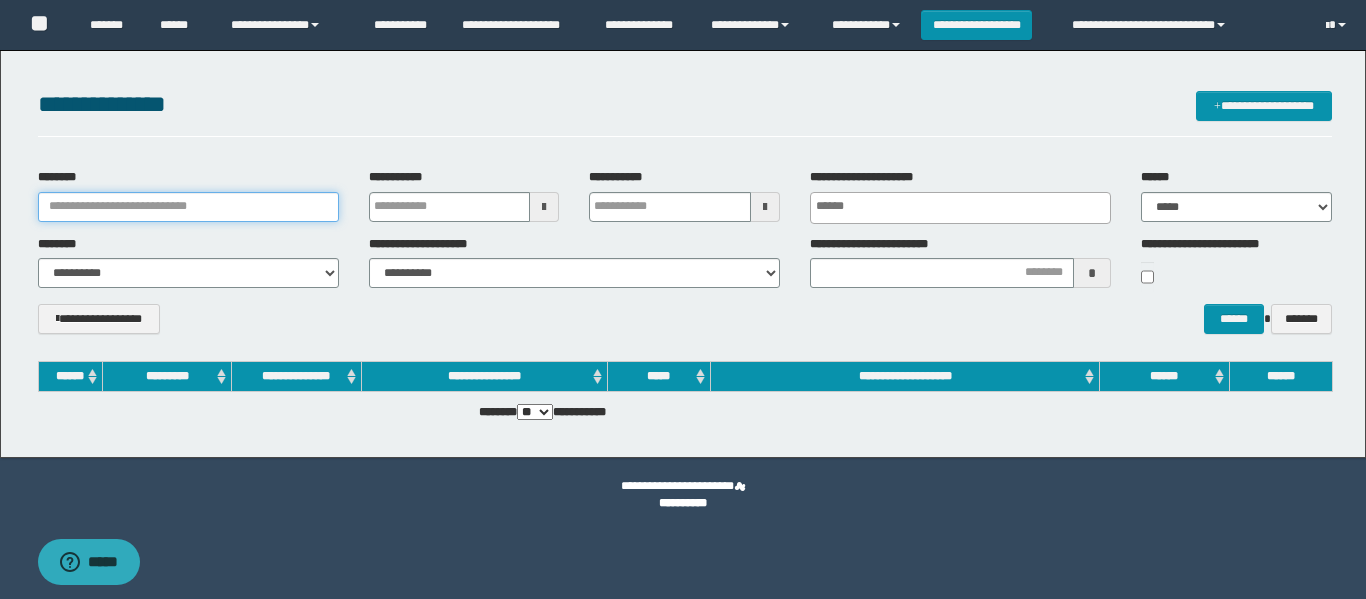 click on "********" at bounding box center [188, 207] 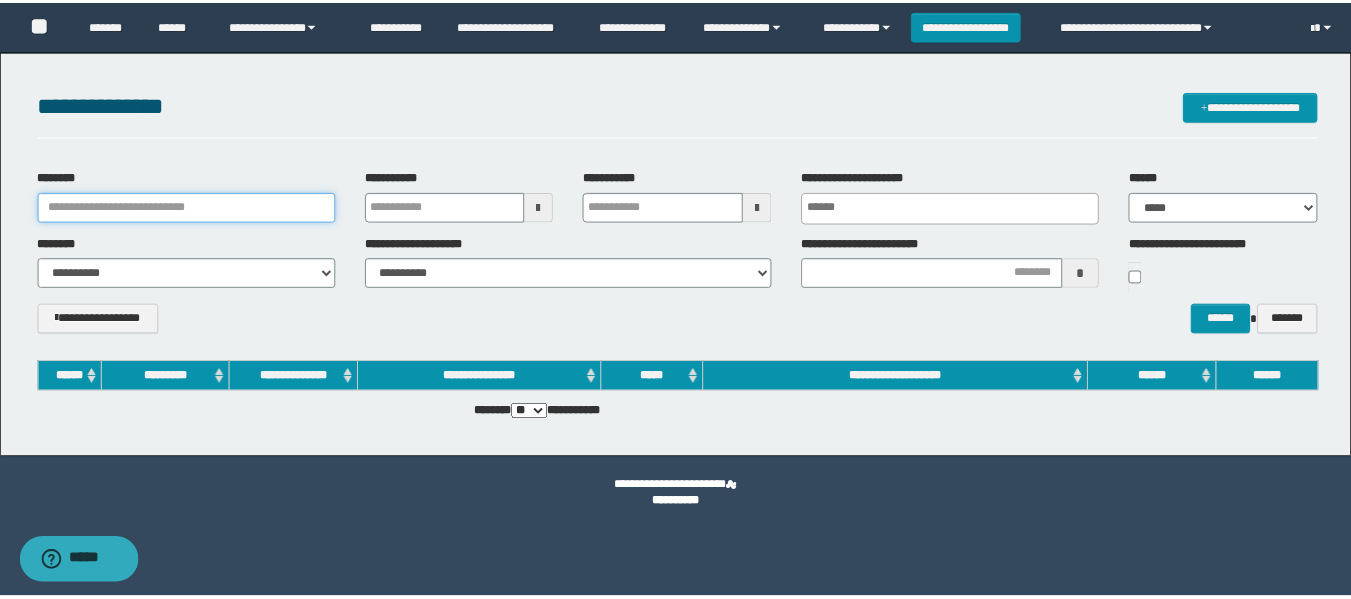scroll, scrollTop: 0, scrollLeft: 0, axis: both 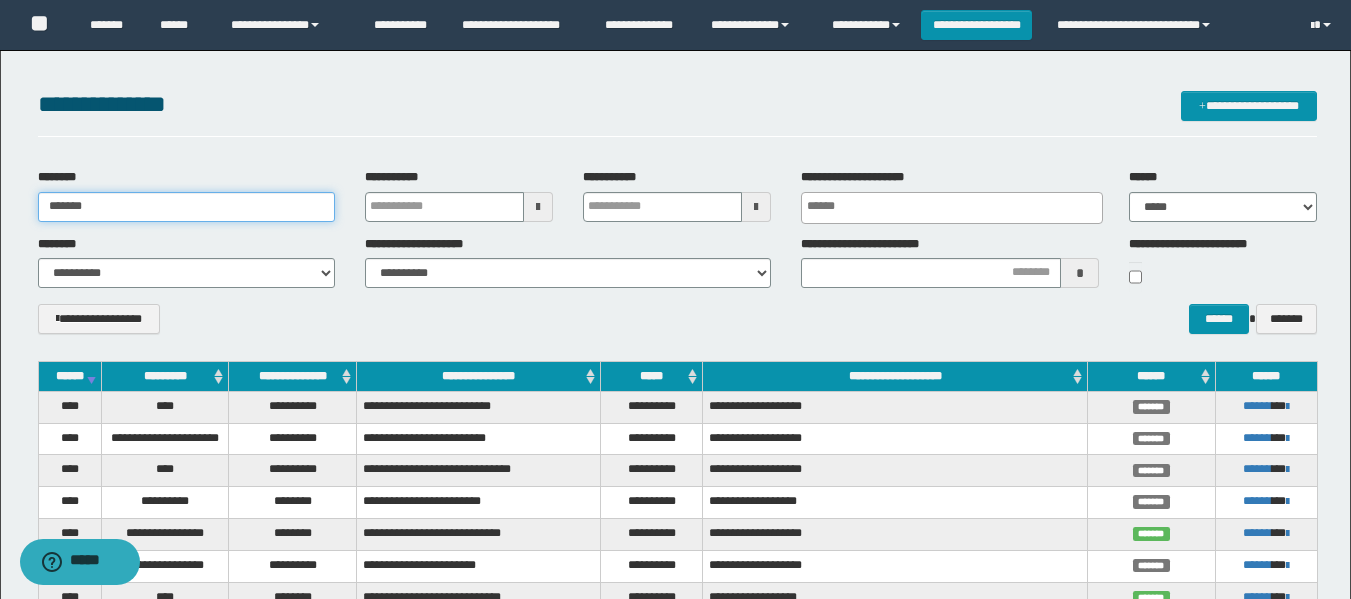type on "*******" 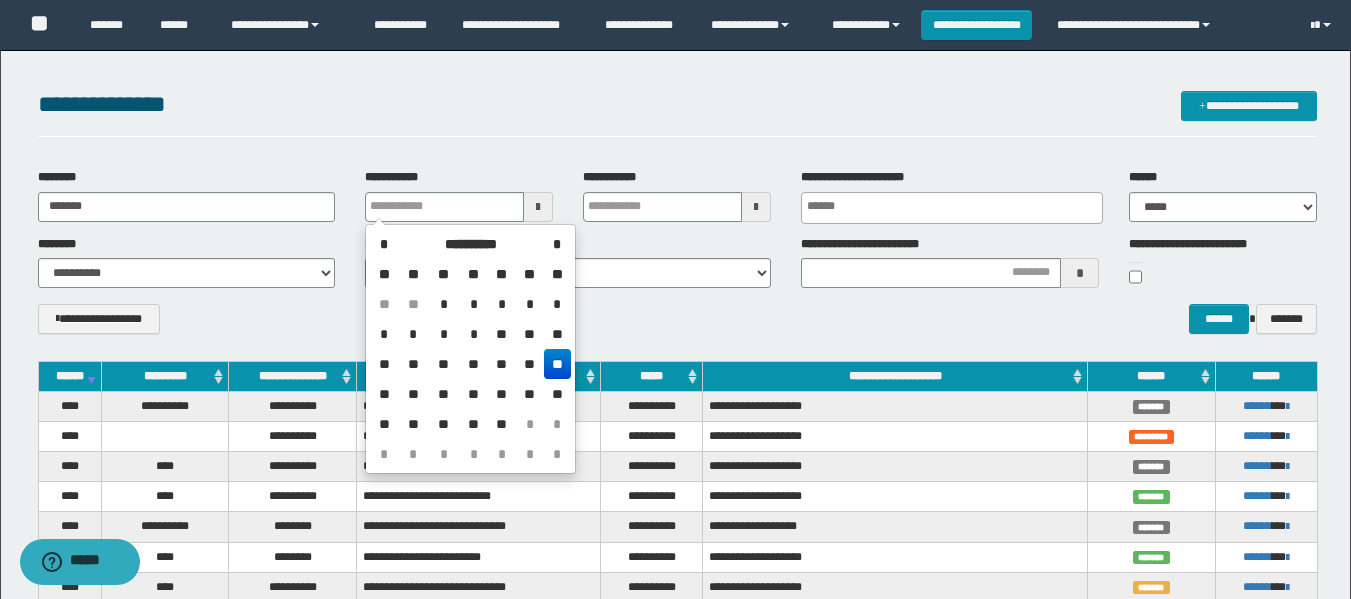 click on "**********" at bounding box center [677, 326] 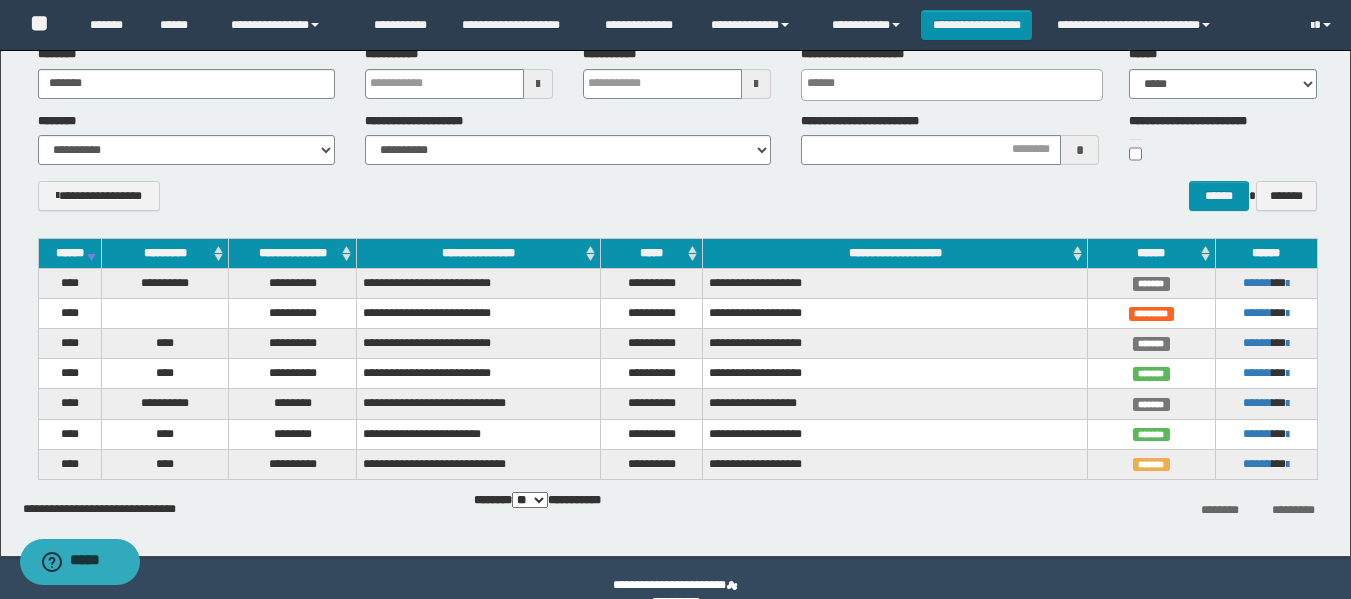 scroll, scrollTop: 155, scrollLeft: 0, axis: vertical 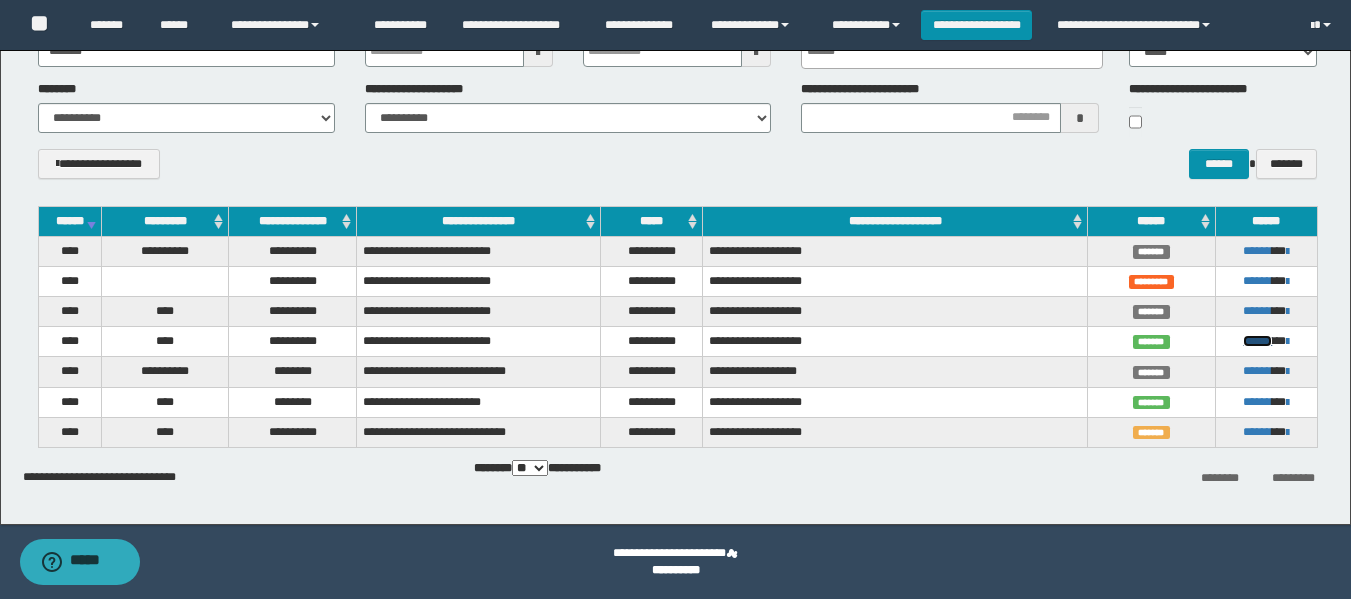 click on "******" at bounding box center (1257, 341) 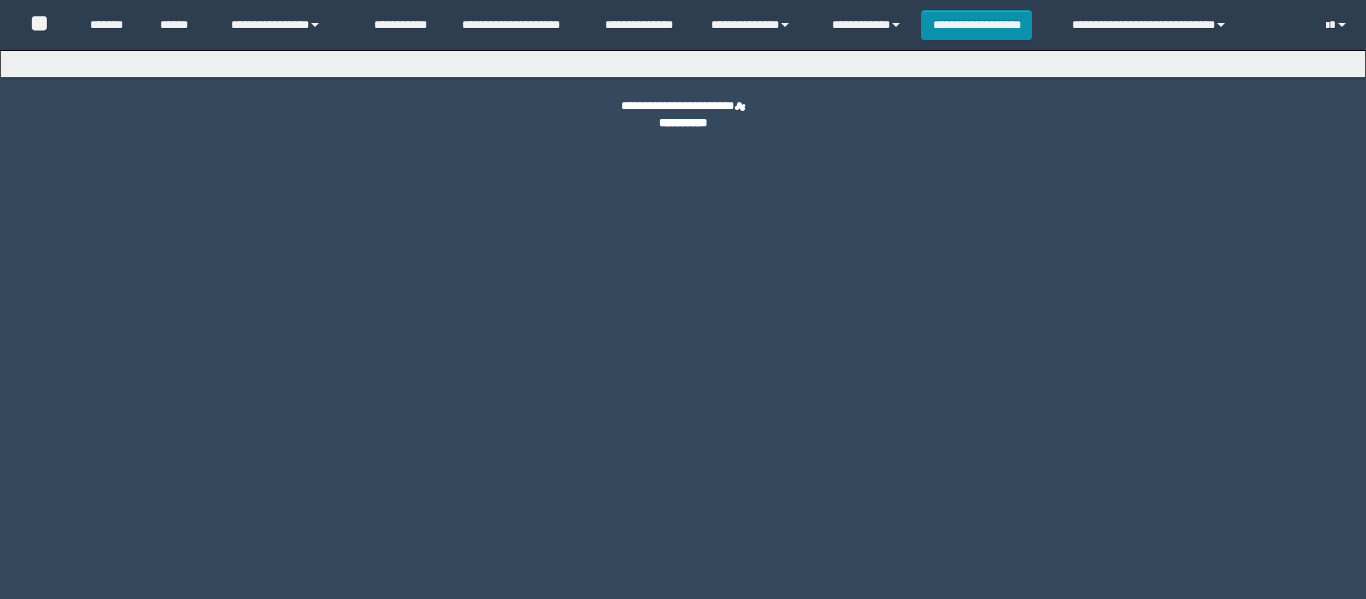 scroll, scrollTop: 0, scrollLeft: 0, axis: both 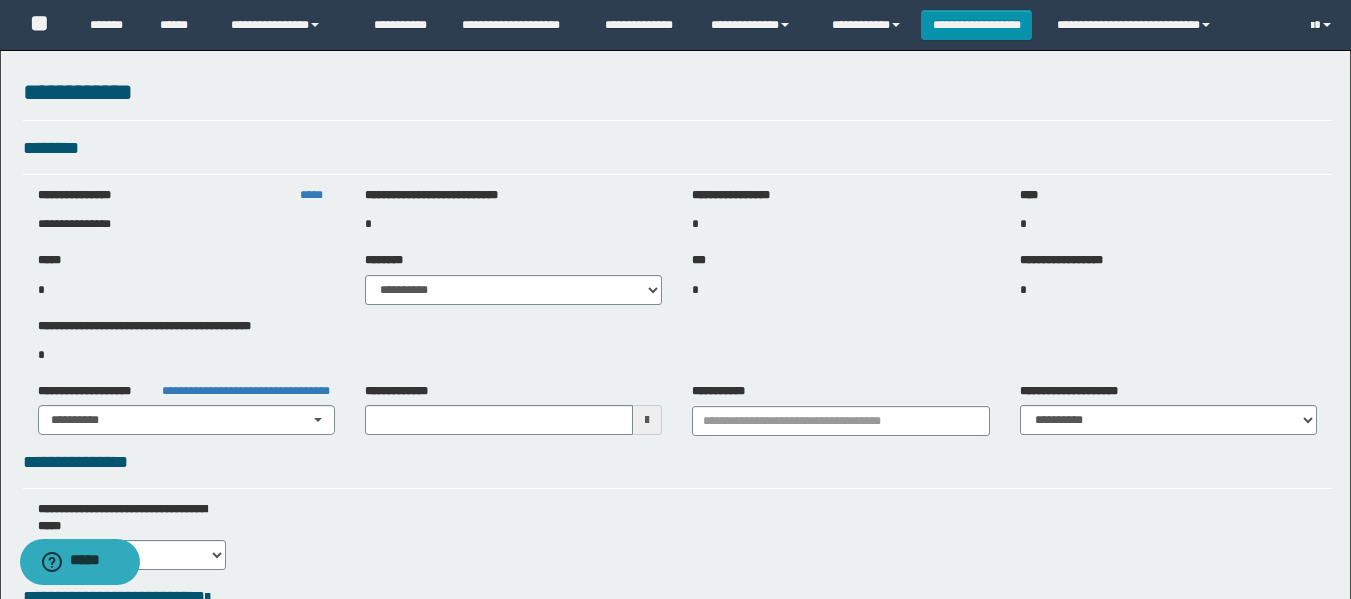 type on "**********" 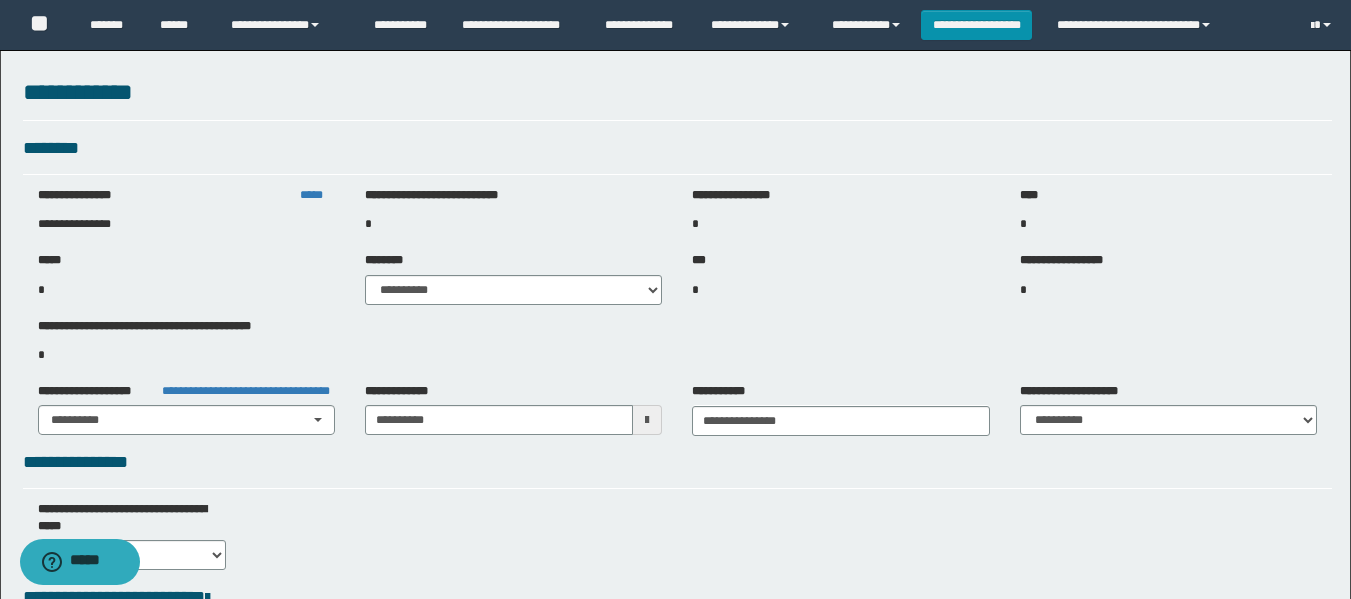 select on "****" 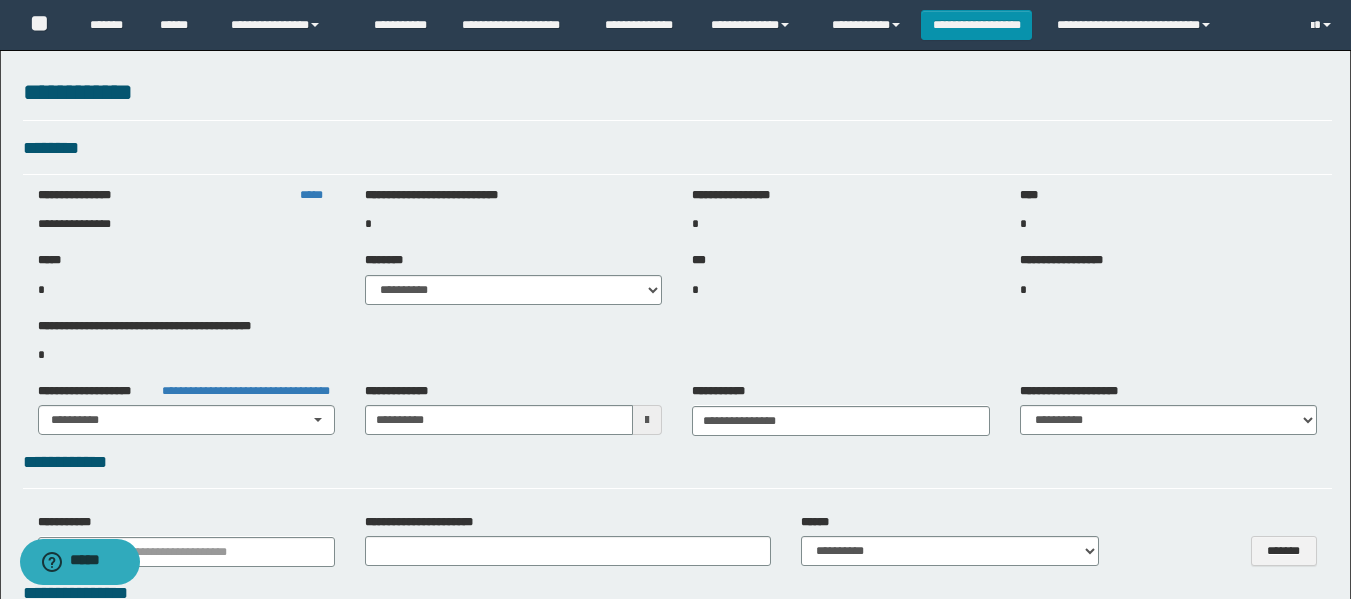 select on "***" 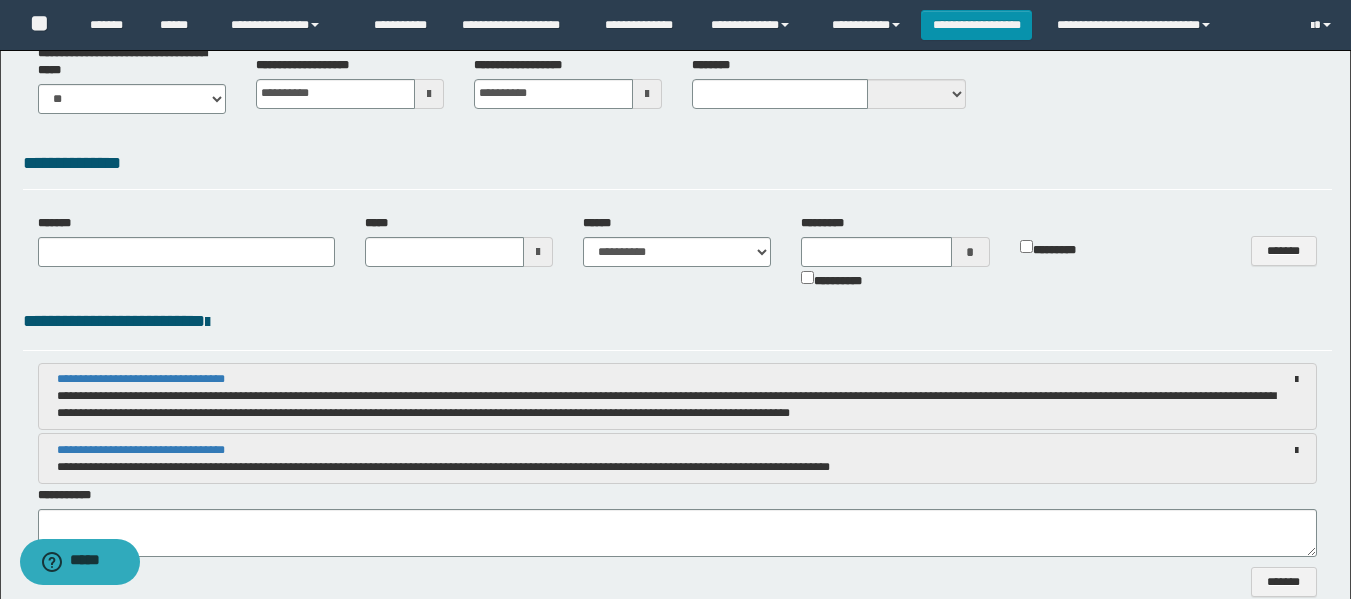 scroll, scrollTop: 700, scrollLeft: 0, axis: vertical 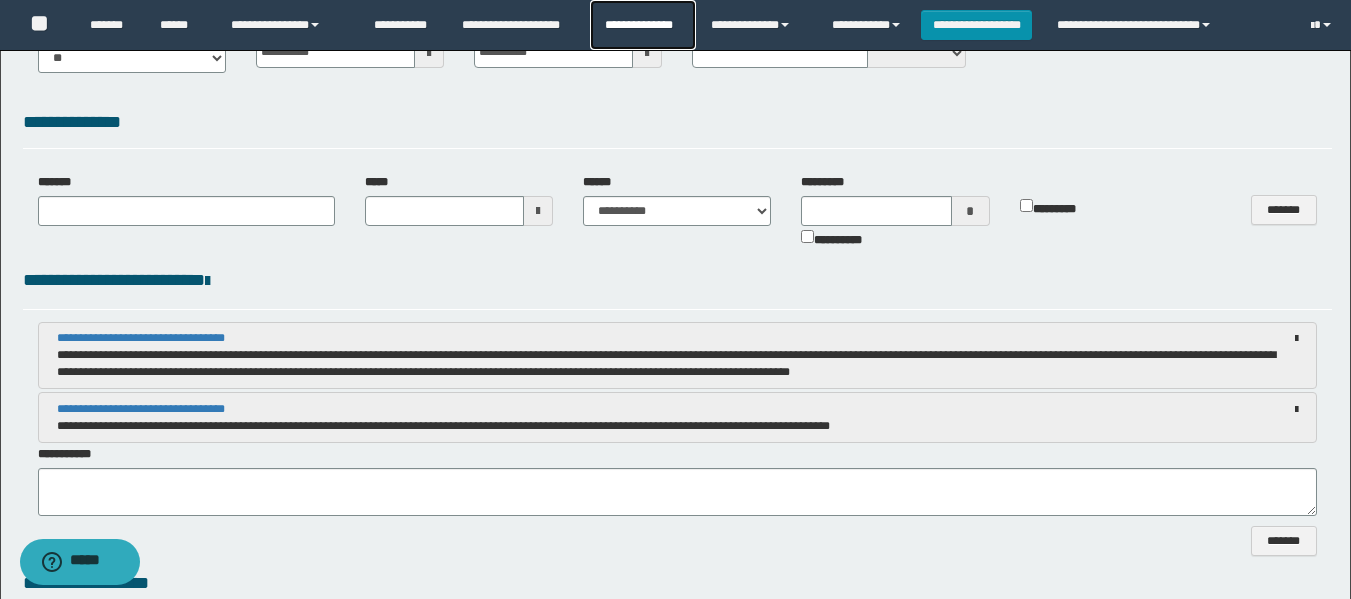 click on "**********" at bounding box center (642, 25) 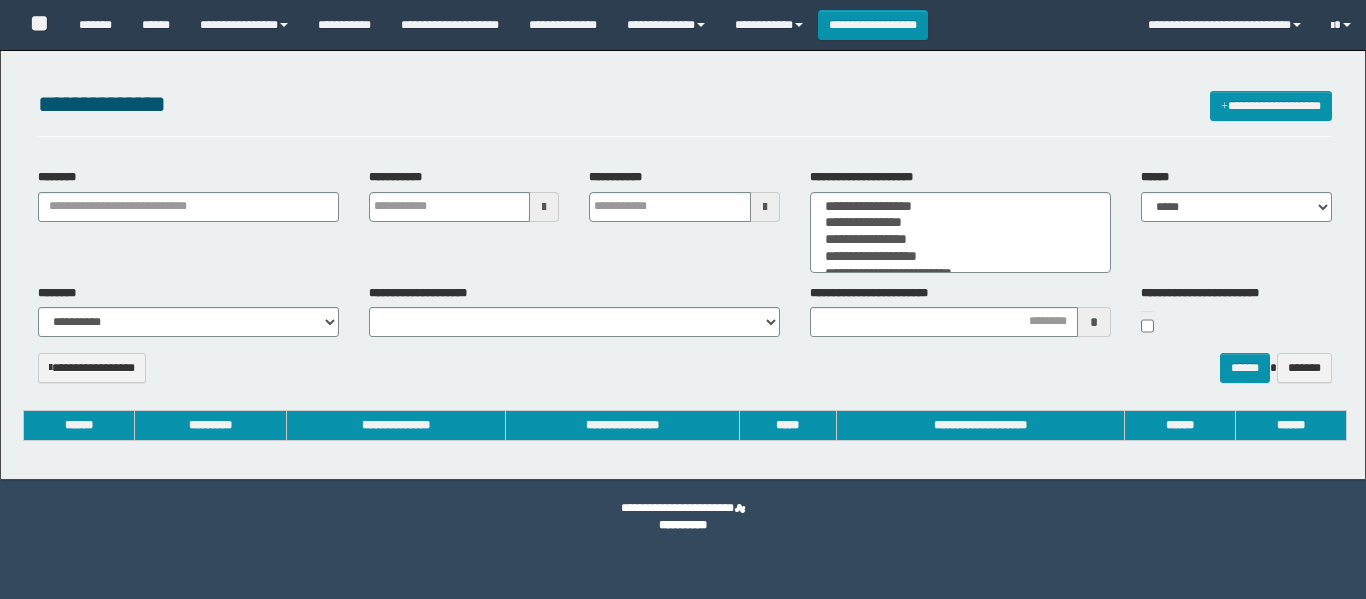 select 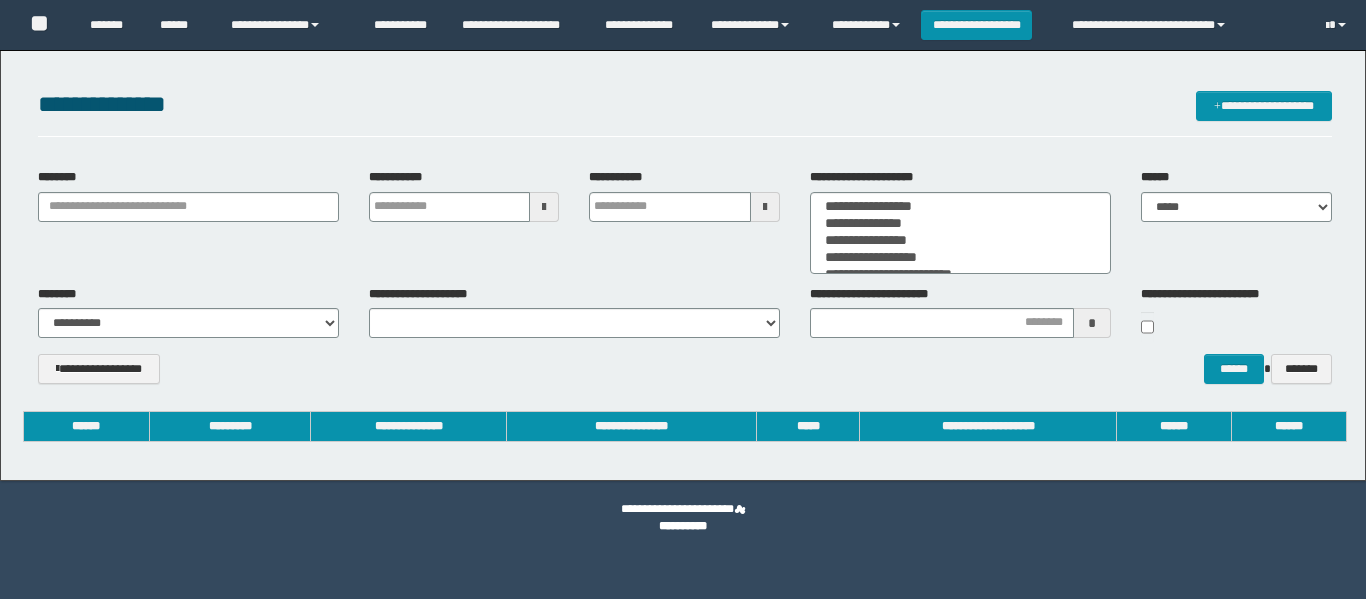 scroll, scrollTop: 0, scrollLeft: 0, axis: both 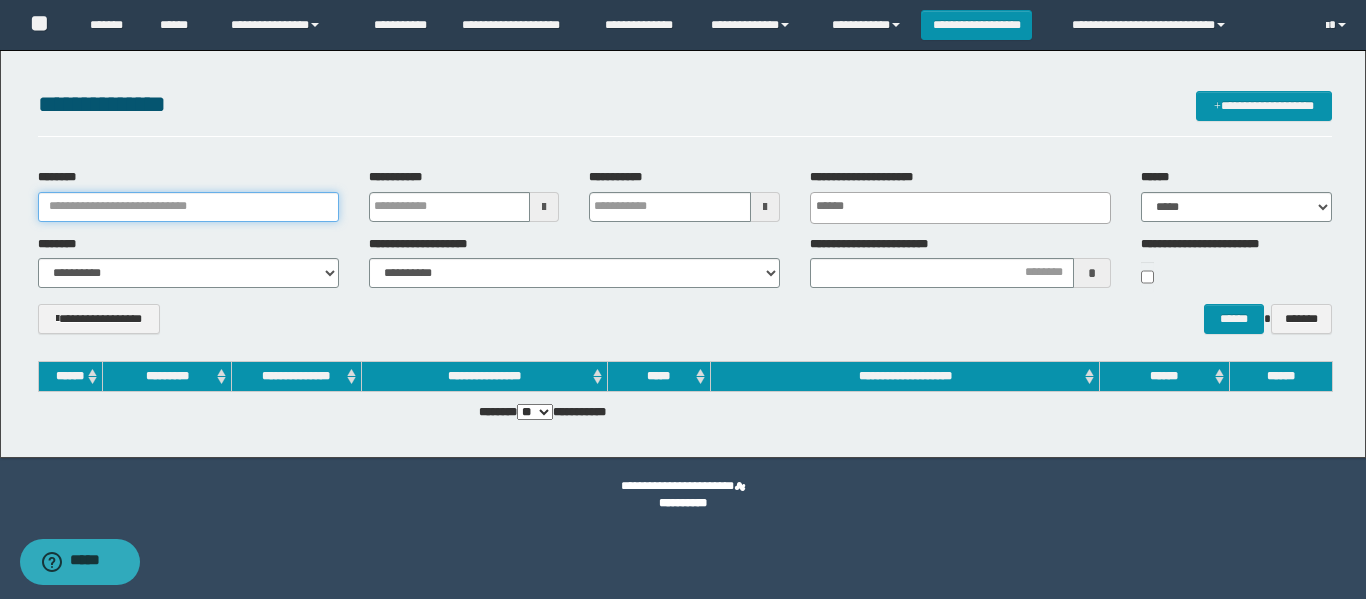 click on "********" at bounding box center (188, 207) 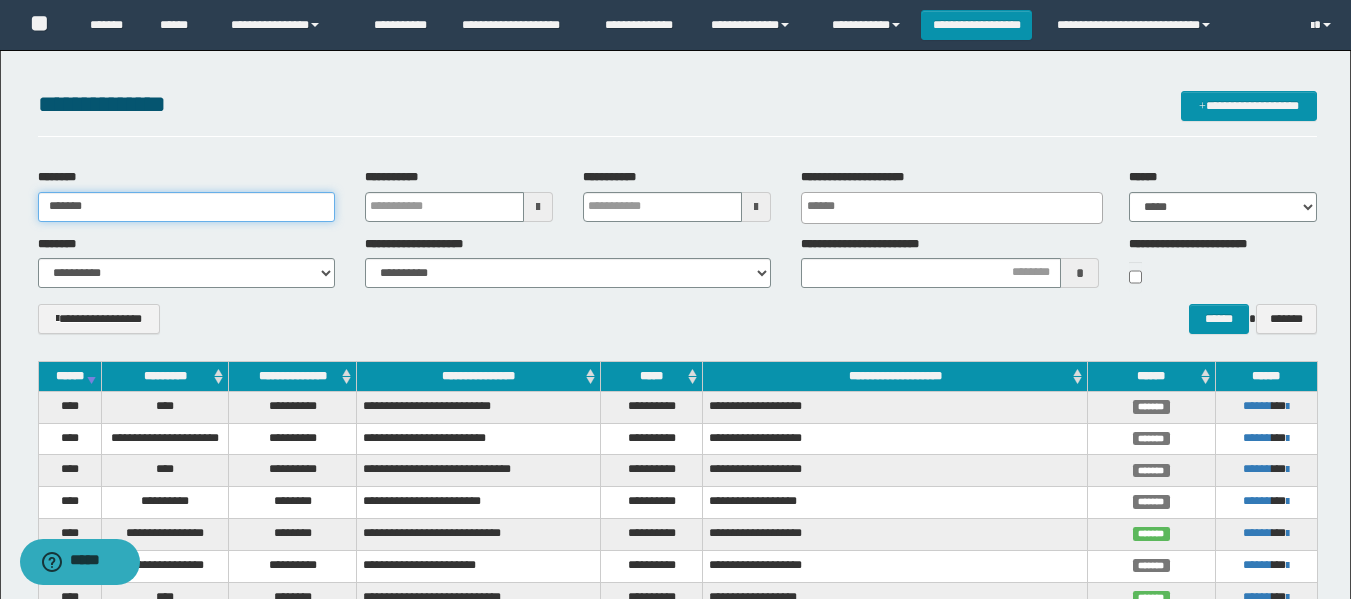 type on "*******" 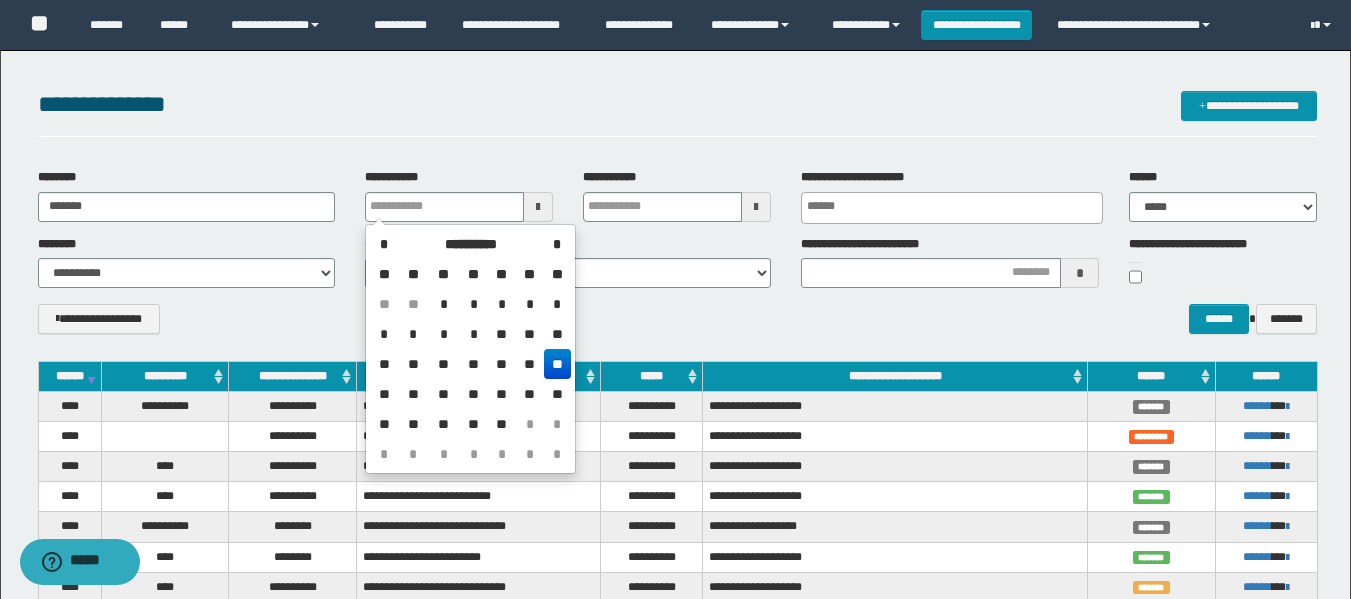 click on "**********" at bounding box center [677, 326] 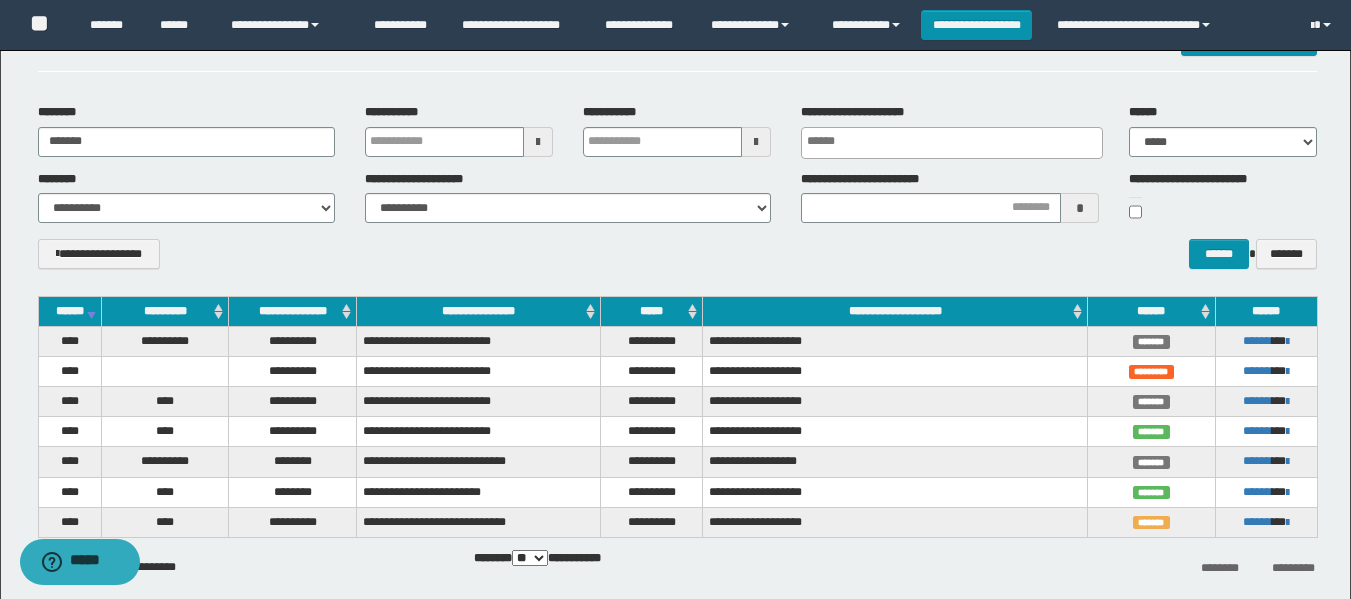scroll, scrollTop: 100, scrollLeft: 0, axis: vertical 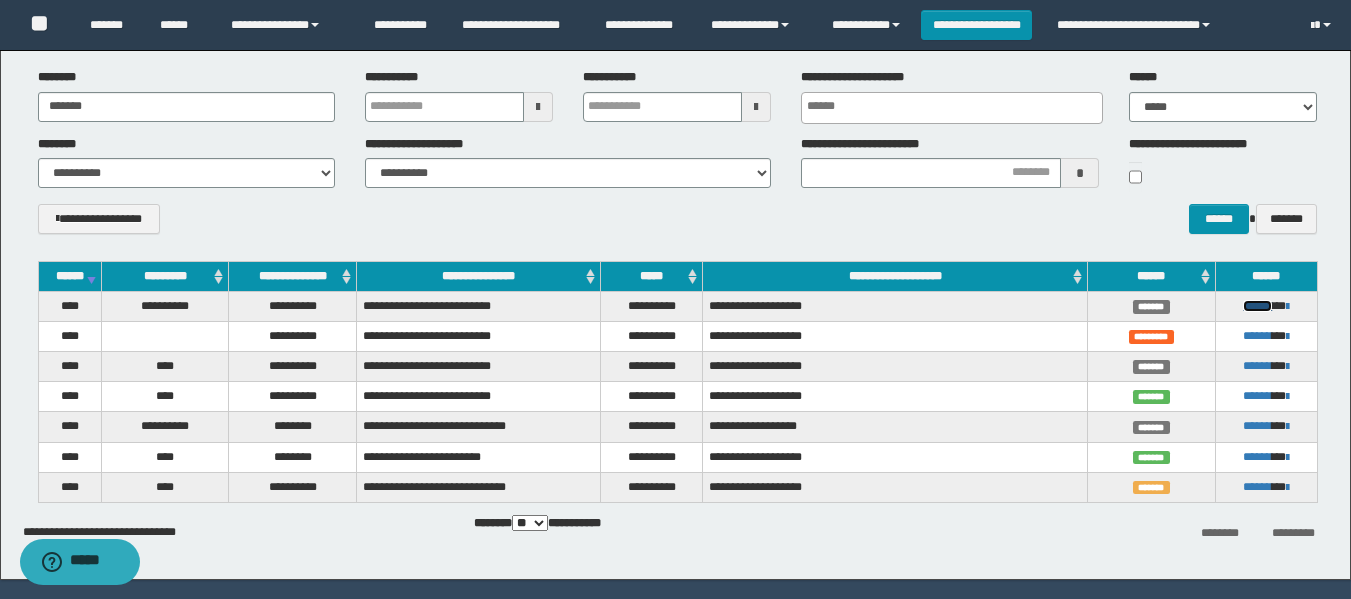 click on "******" at bounding box center [1257, 306] 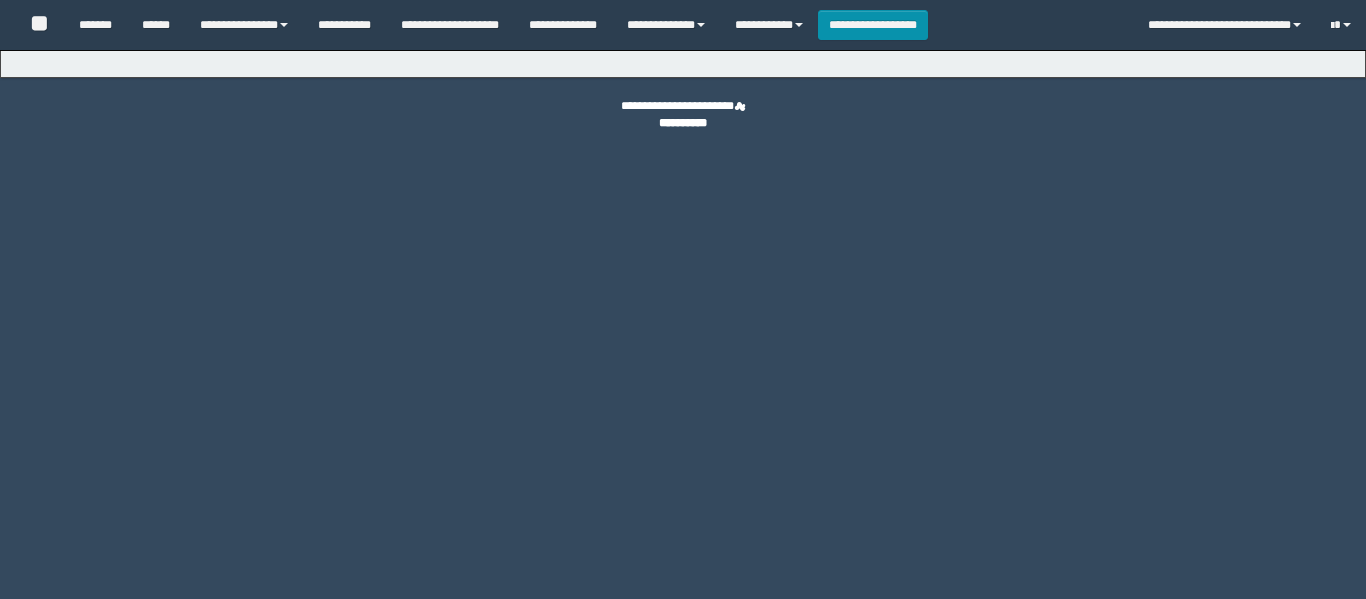 scroll, scrollTop: 0, scrollLeft: 0, axis: both 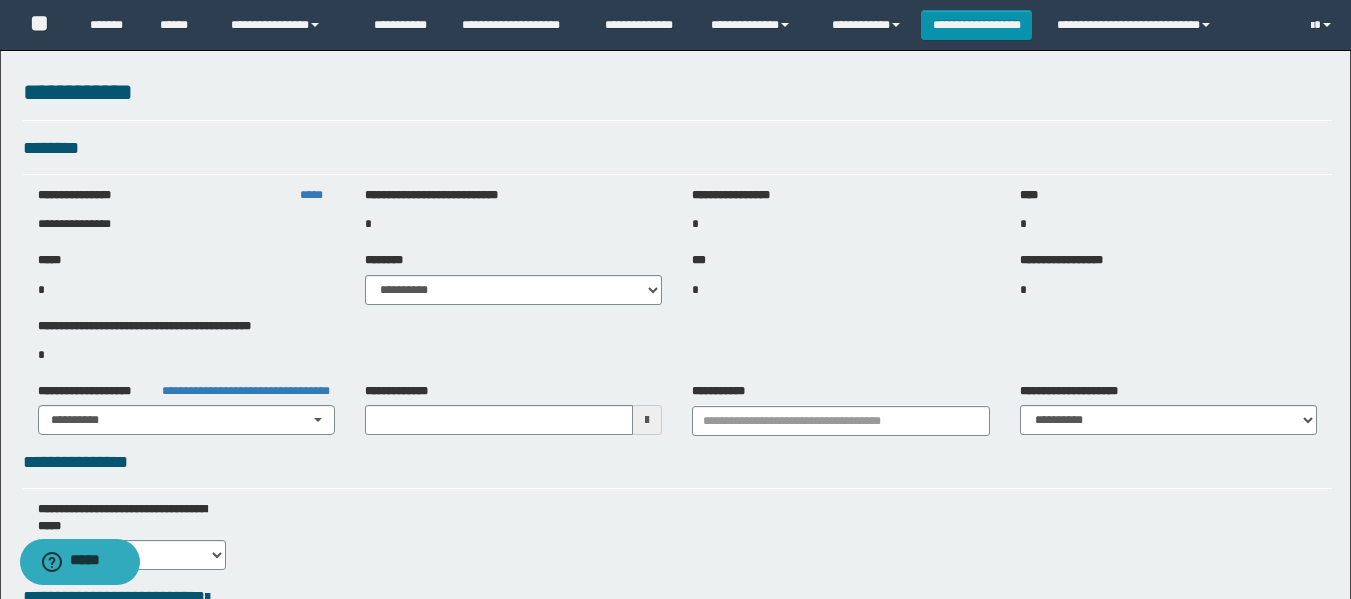 type on "**********" 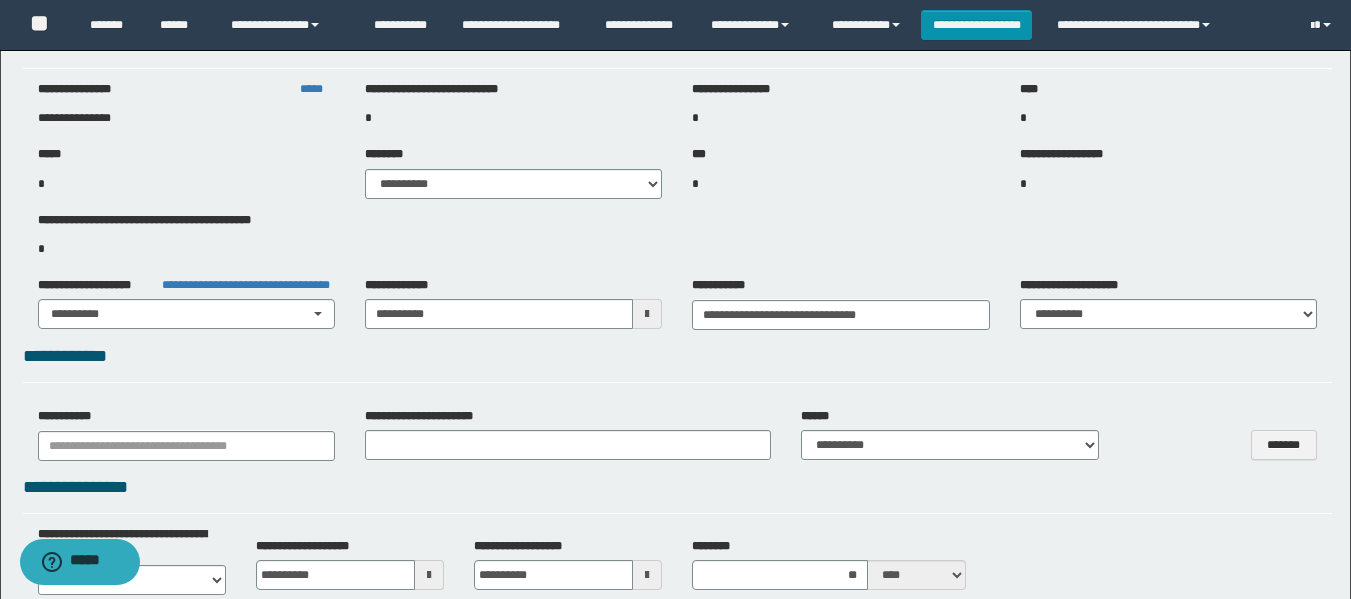 select on "***" 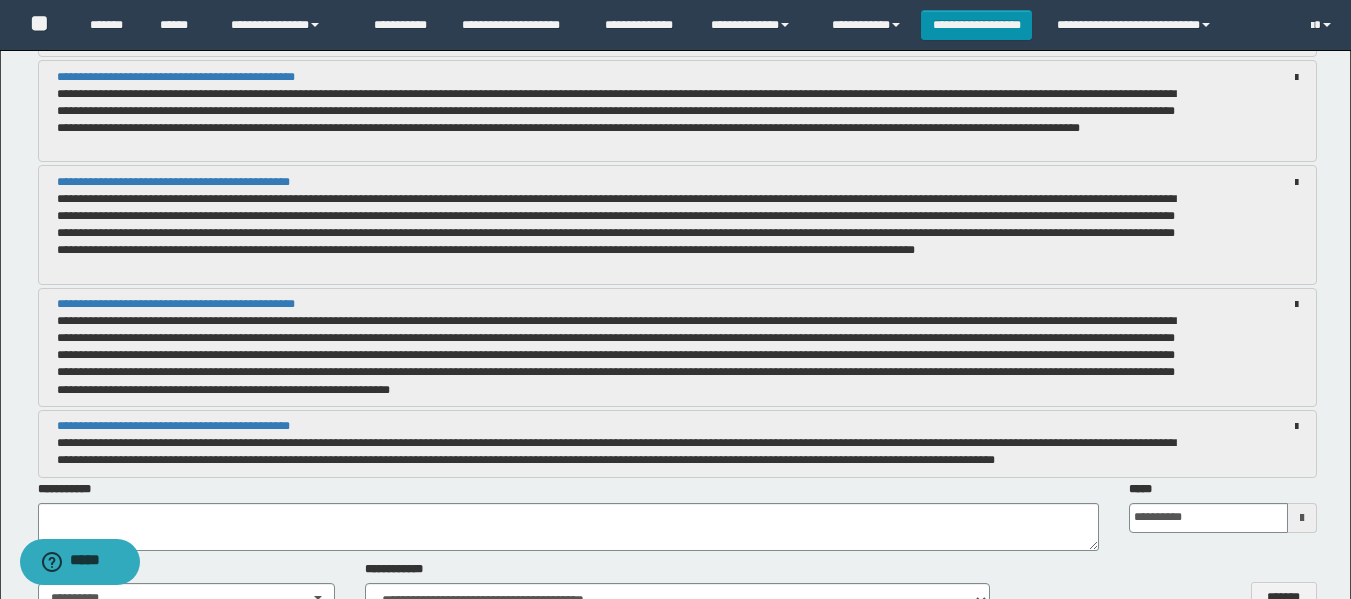 scroll, scrollTop: 1600, scrollLeft: 0, axis: vertical 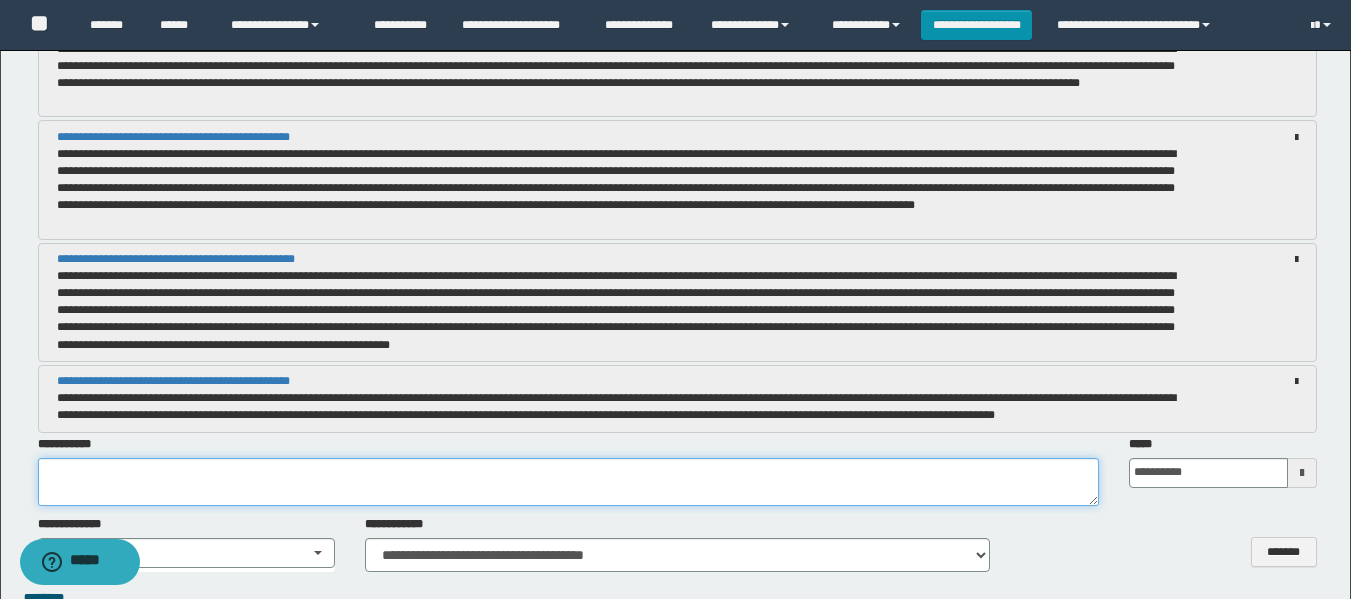 click at bounding box center (568, 482) 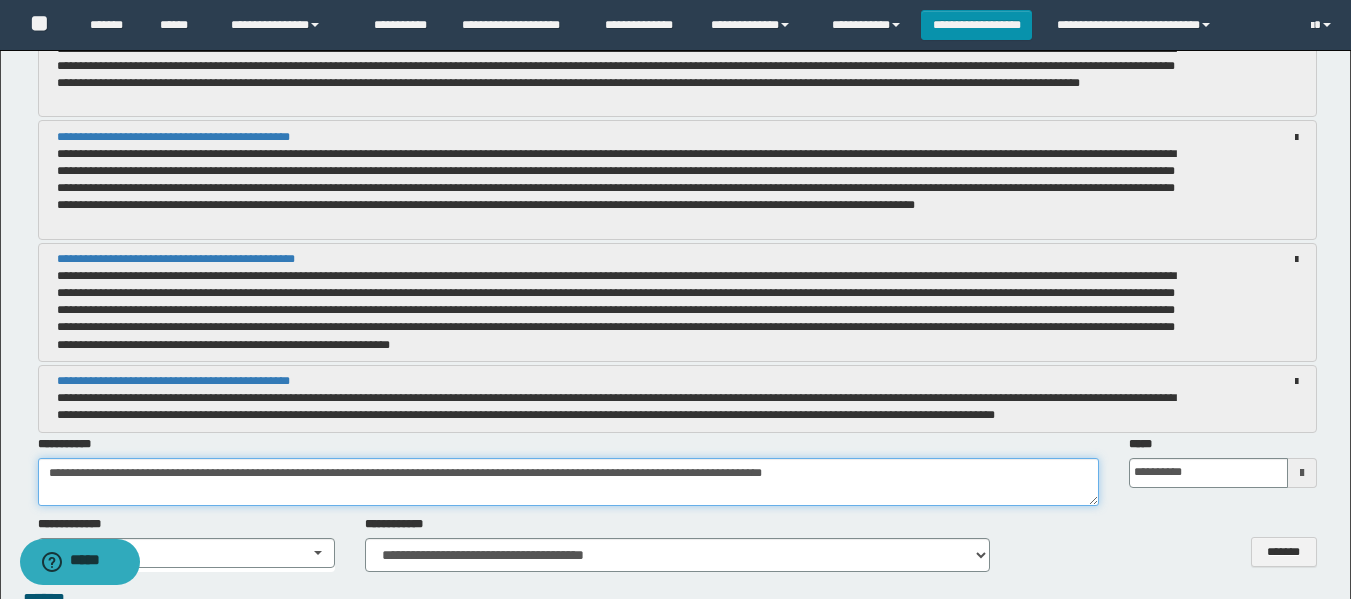 type on "**********" 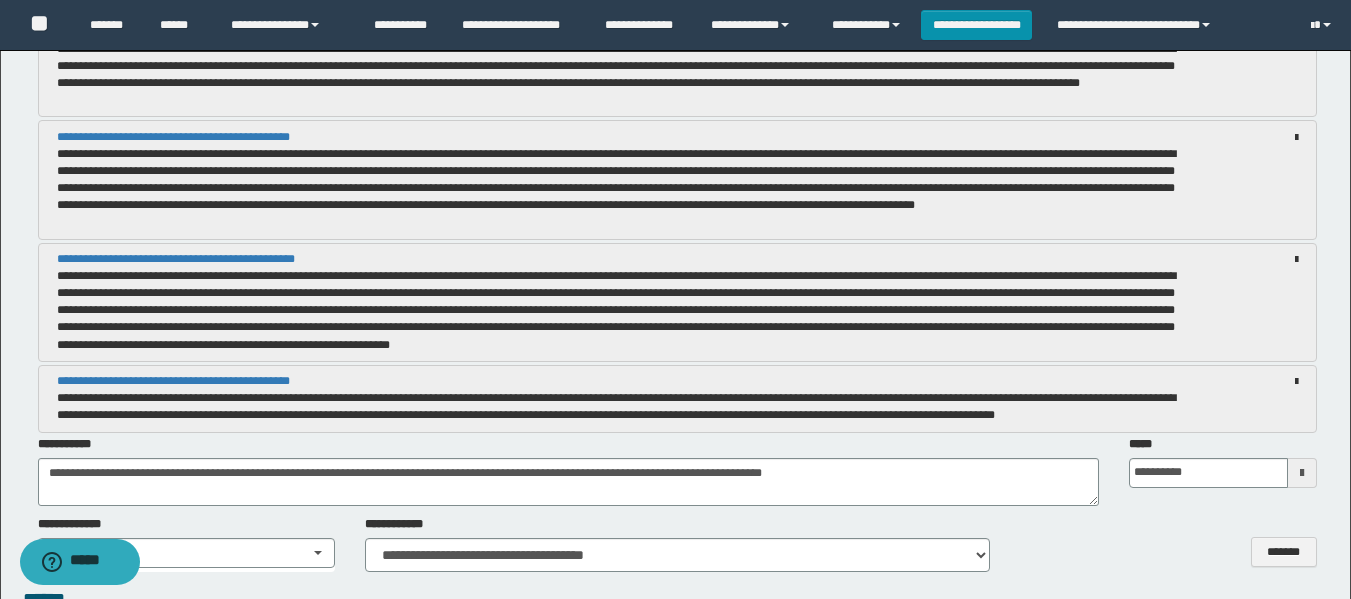 click at bounding box center [1302, 473] 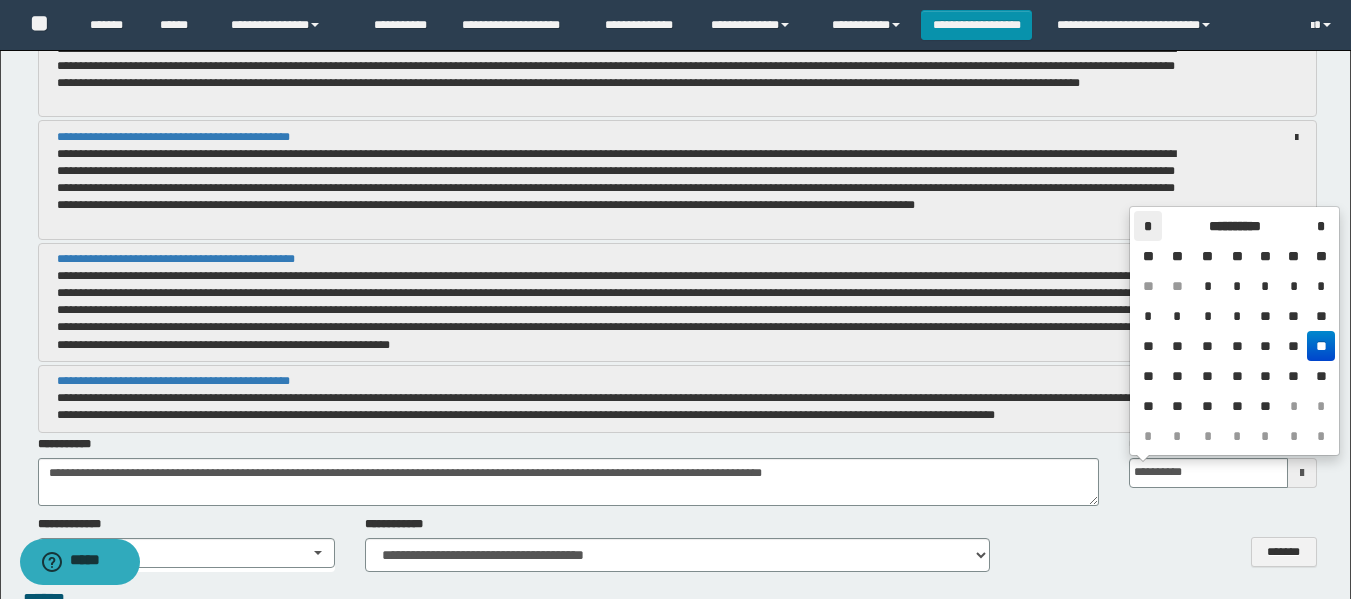click on "*" at bounding box center (1148, 226) 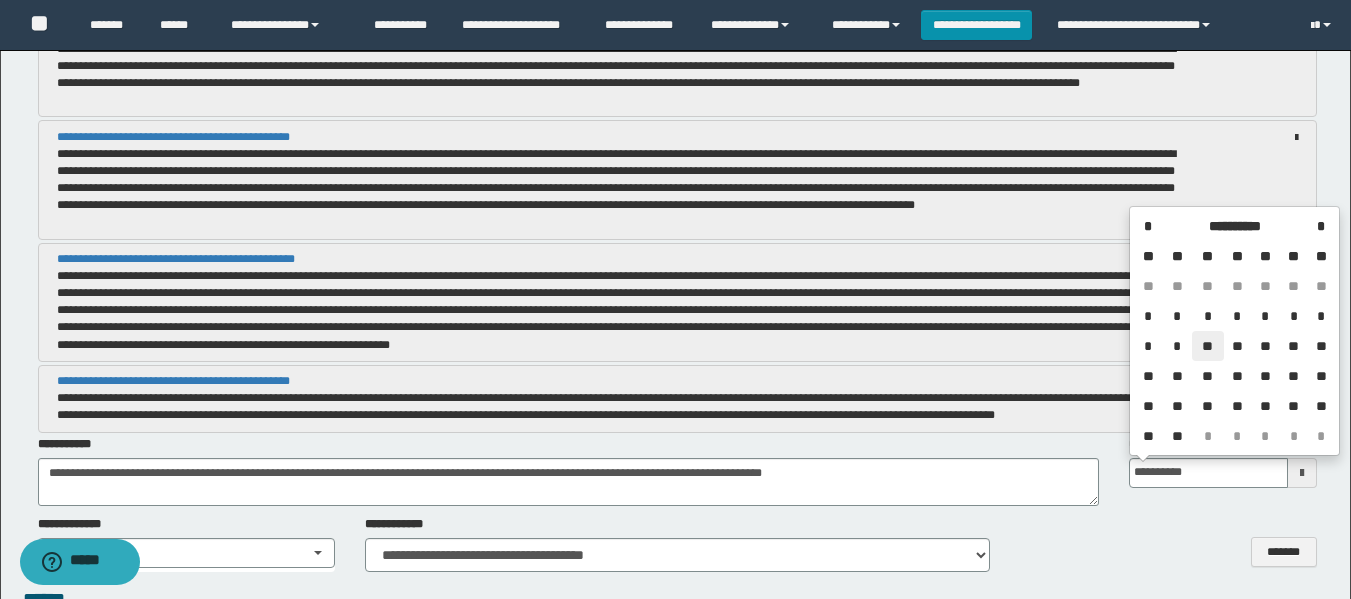 click on "**" at bounding box center [1208, 346] 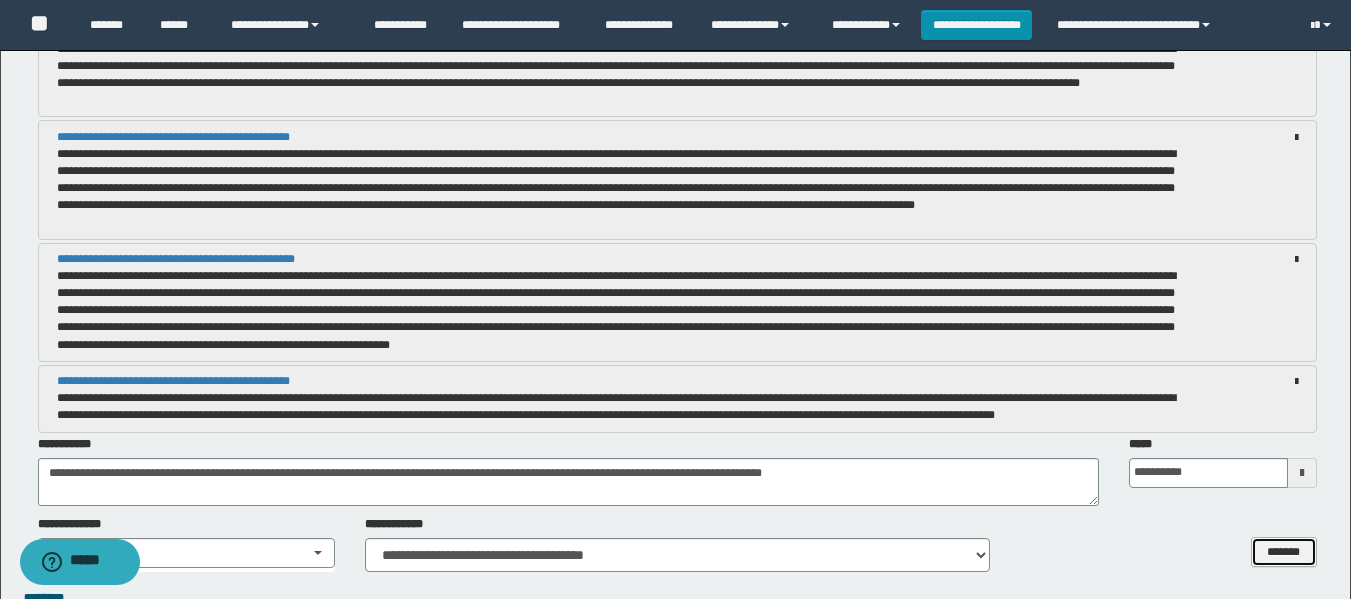 click on "*******" at bounding box center [1284, 552] 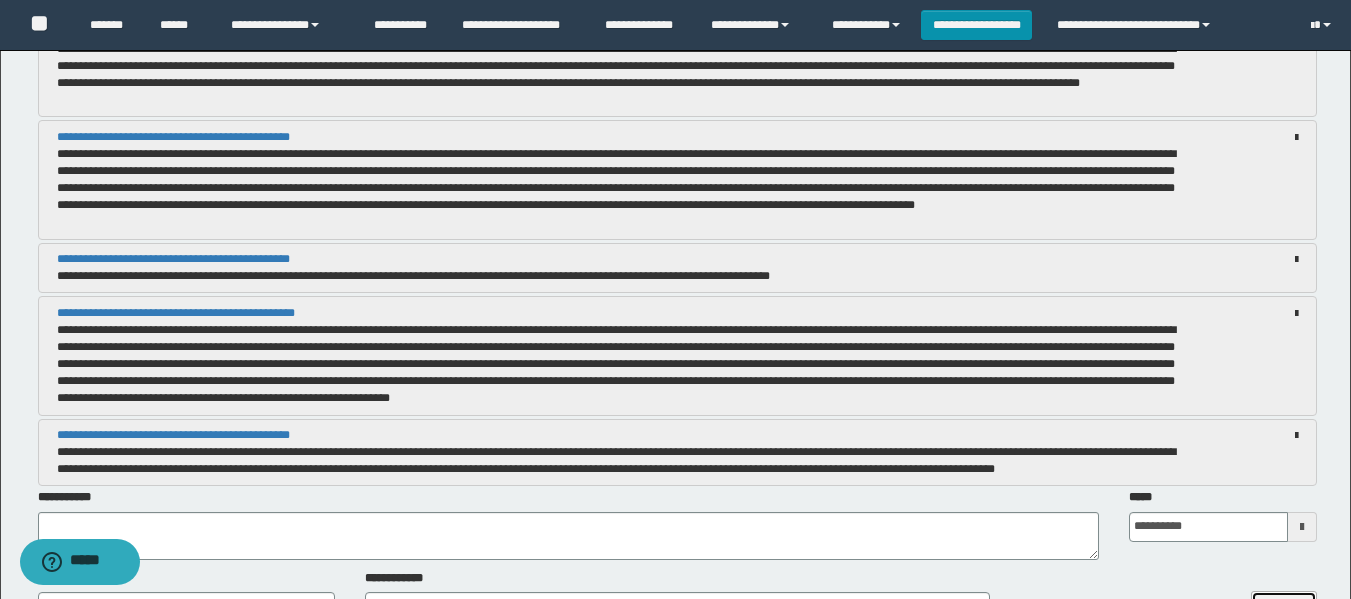 scroll, scrollTop: 1700, scrollLeft: 0, axis: vertical 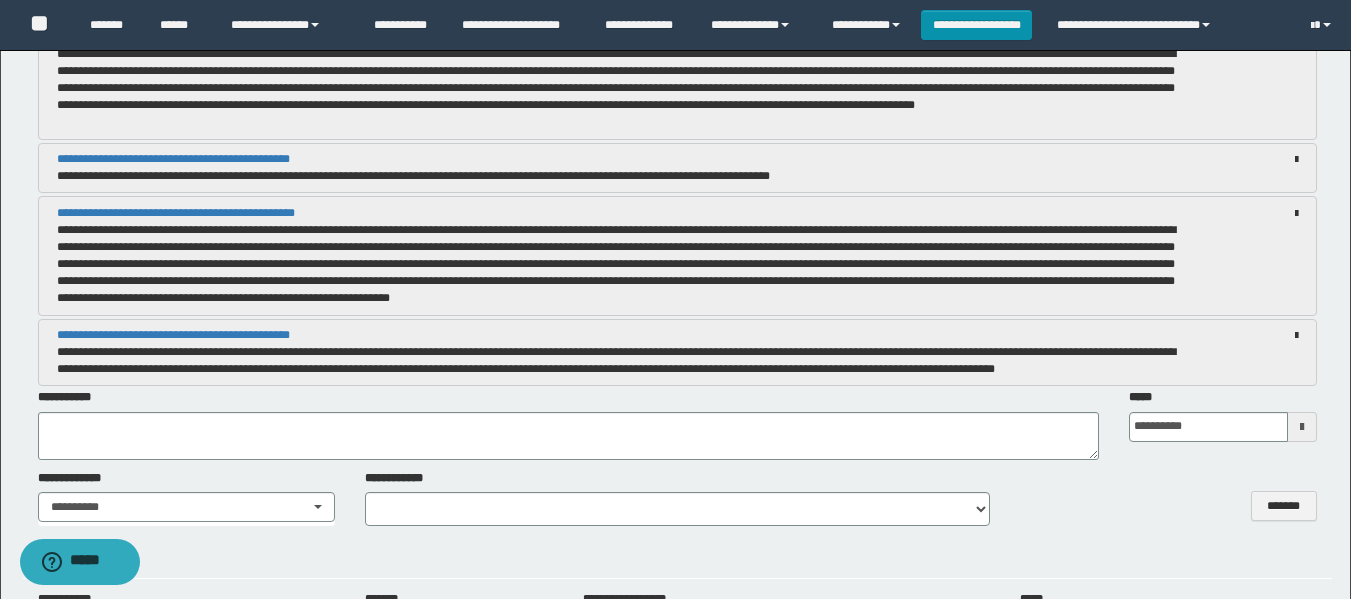 click on "**********" at bounding box center [572, 335] 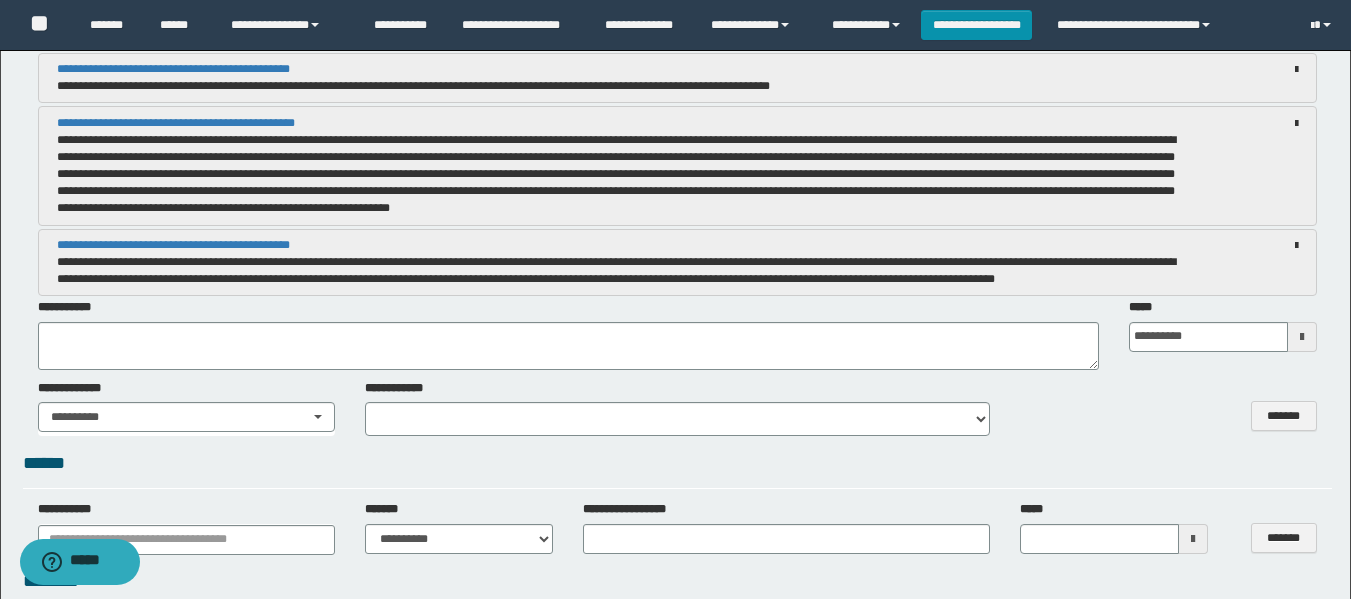 scroll, scrollTop: 1800, scrollLeft: 0, axis: vertical 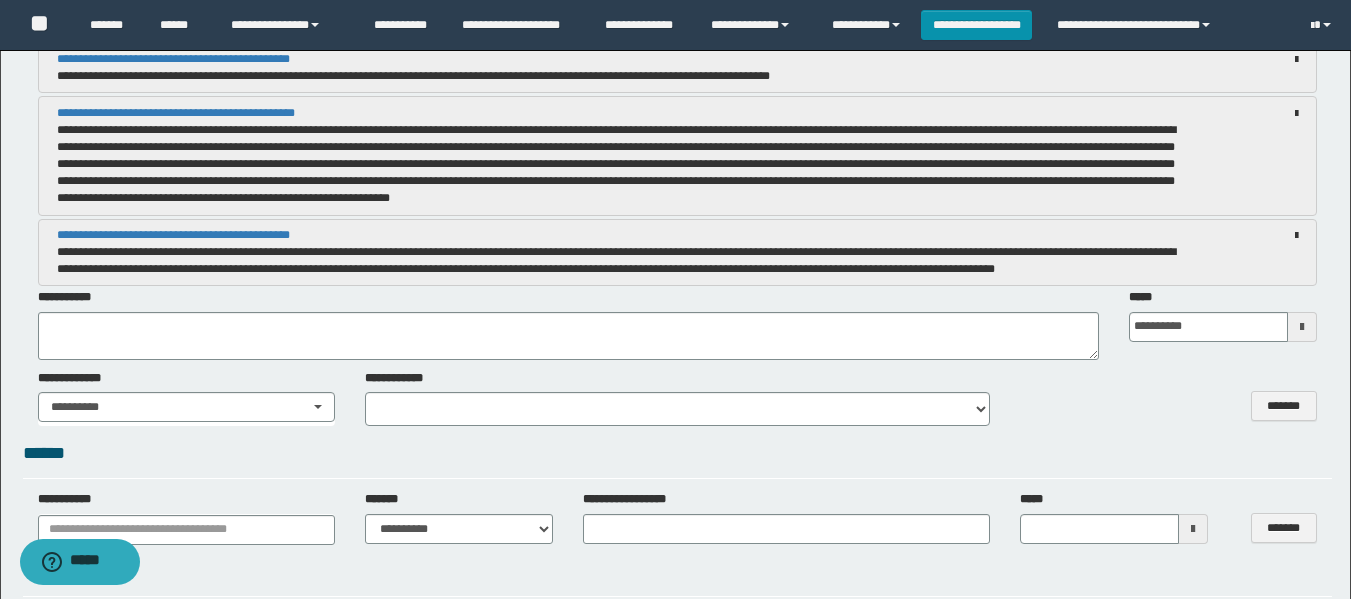 click on "**********" at bounding box center [616, 260] 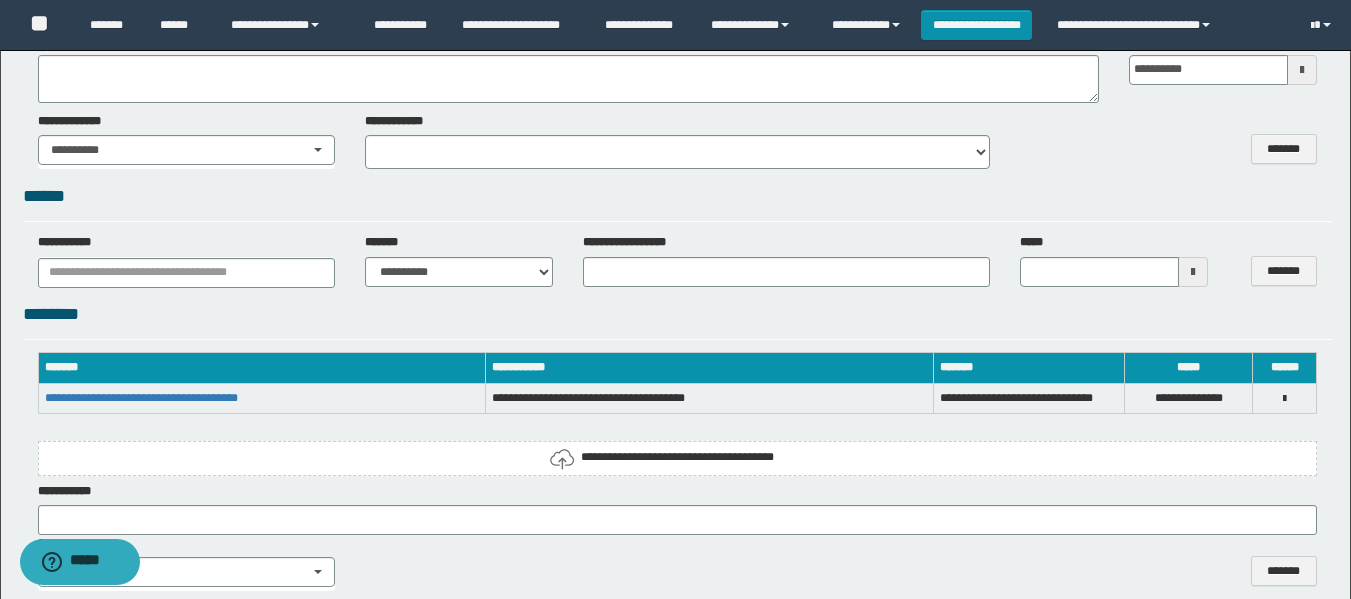 scroll, scrollTop: 2200, scrollLeft: 0, axis: vertical 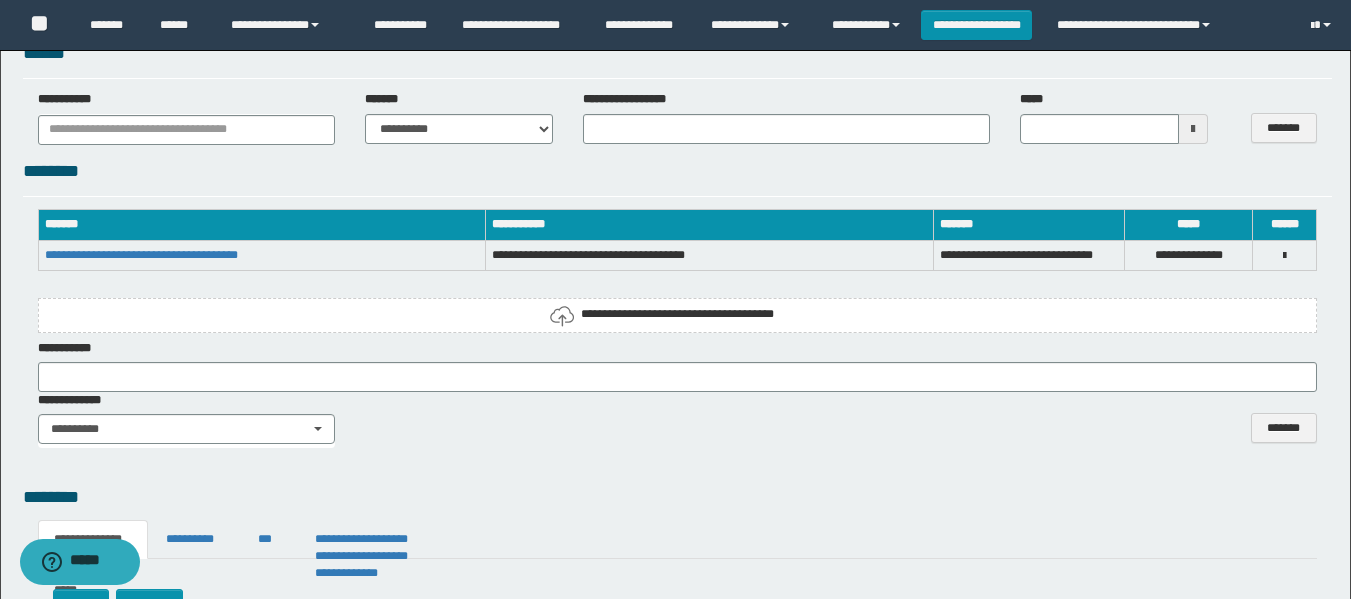 click on "**********" at bounding box center (677, 314) 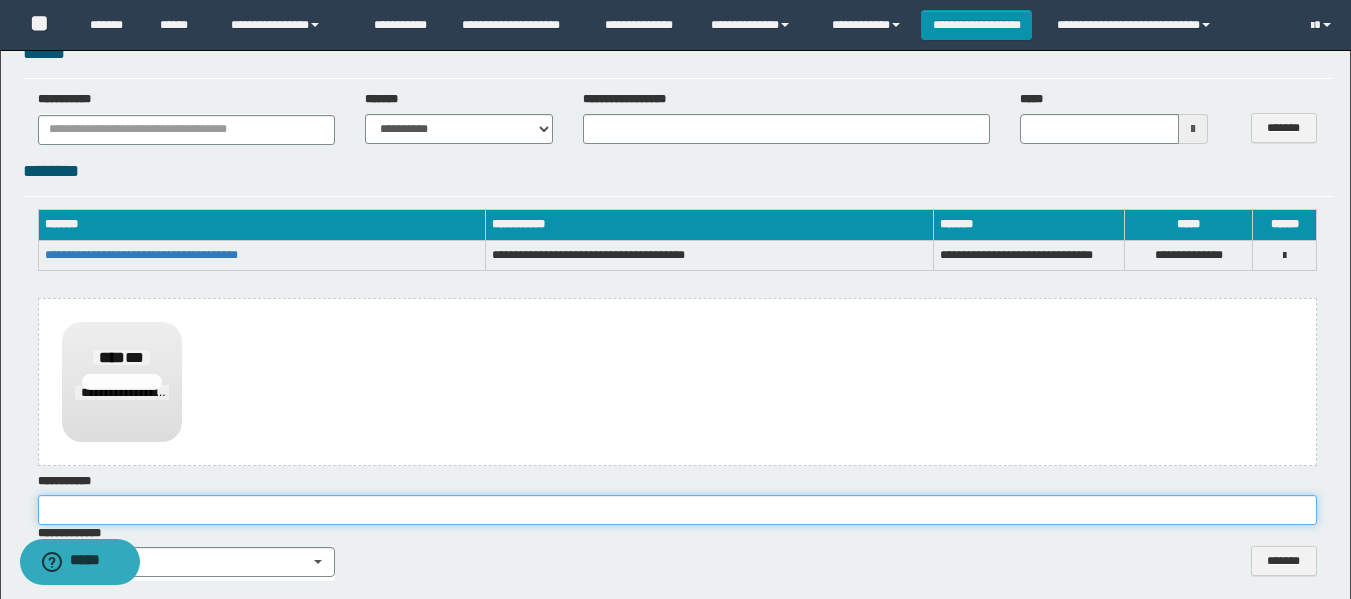 click at bounding box center [677, 510] 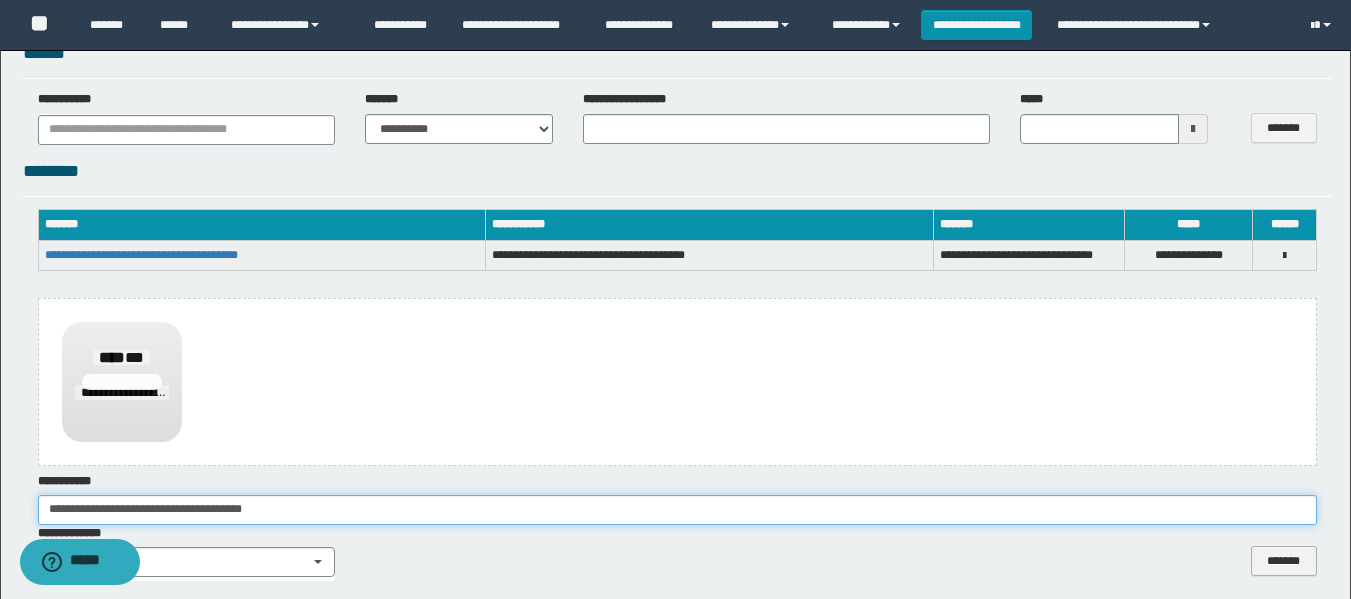type on "**********" 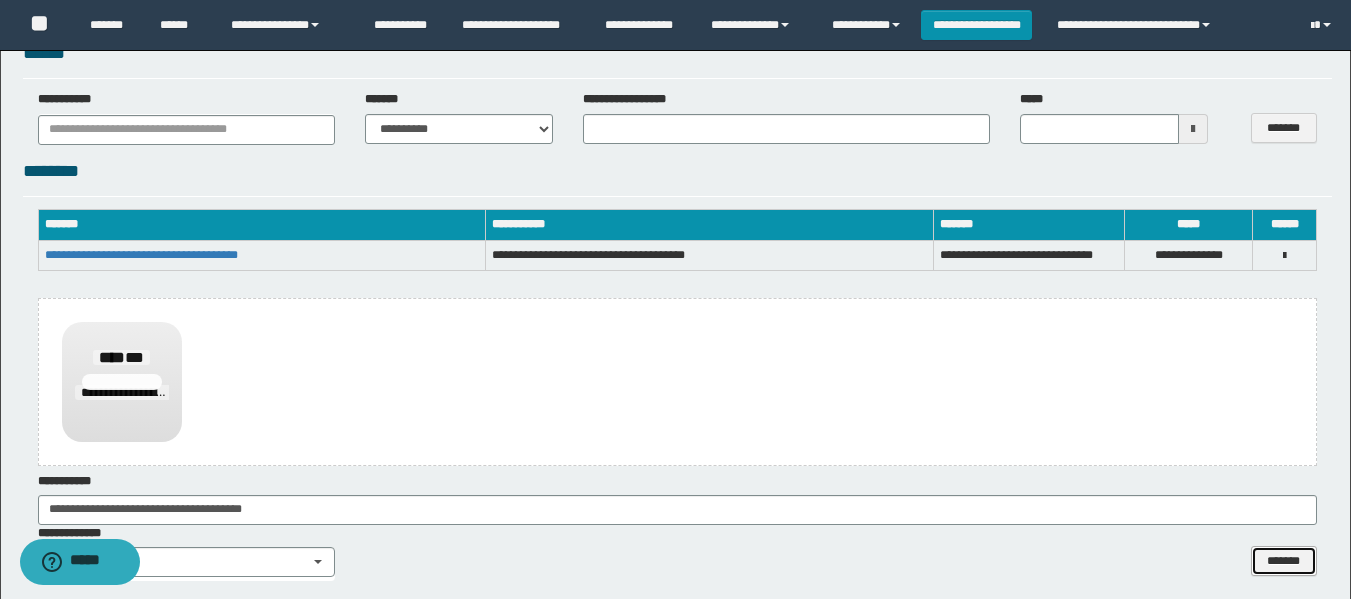click on "*******" at bounding box center (1284, 561) 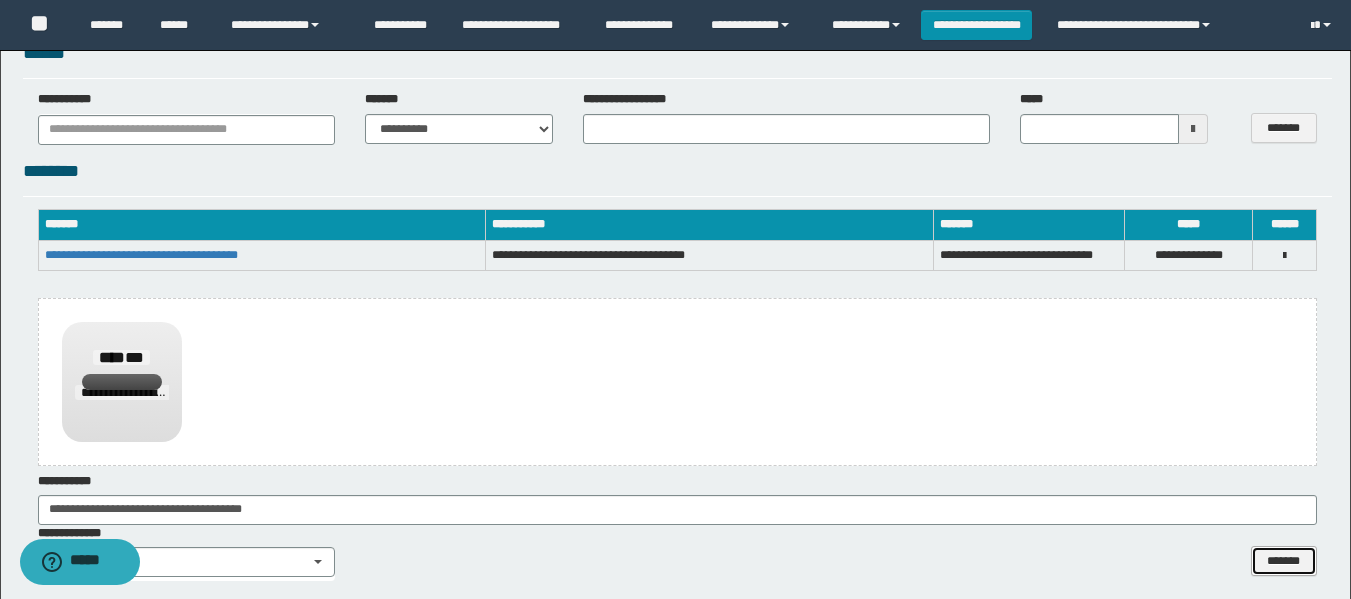 type 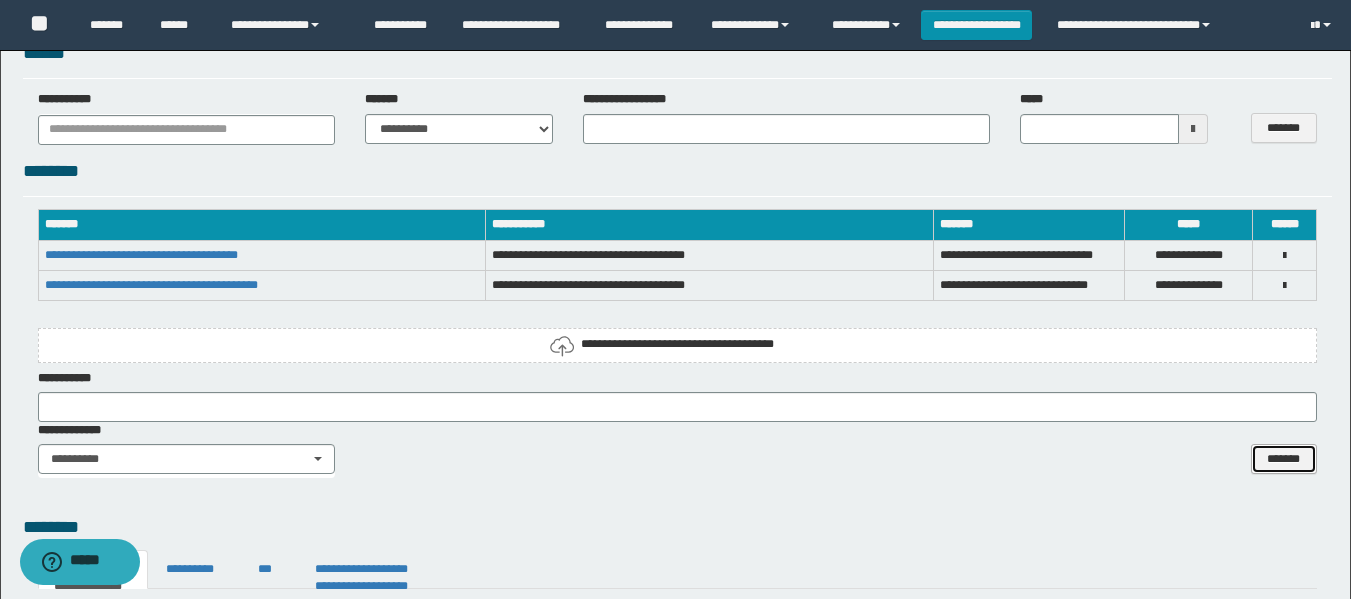 type 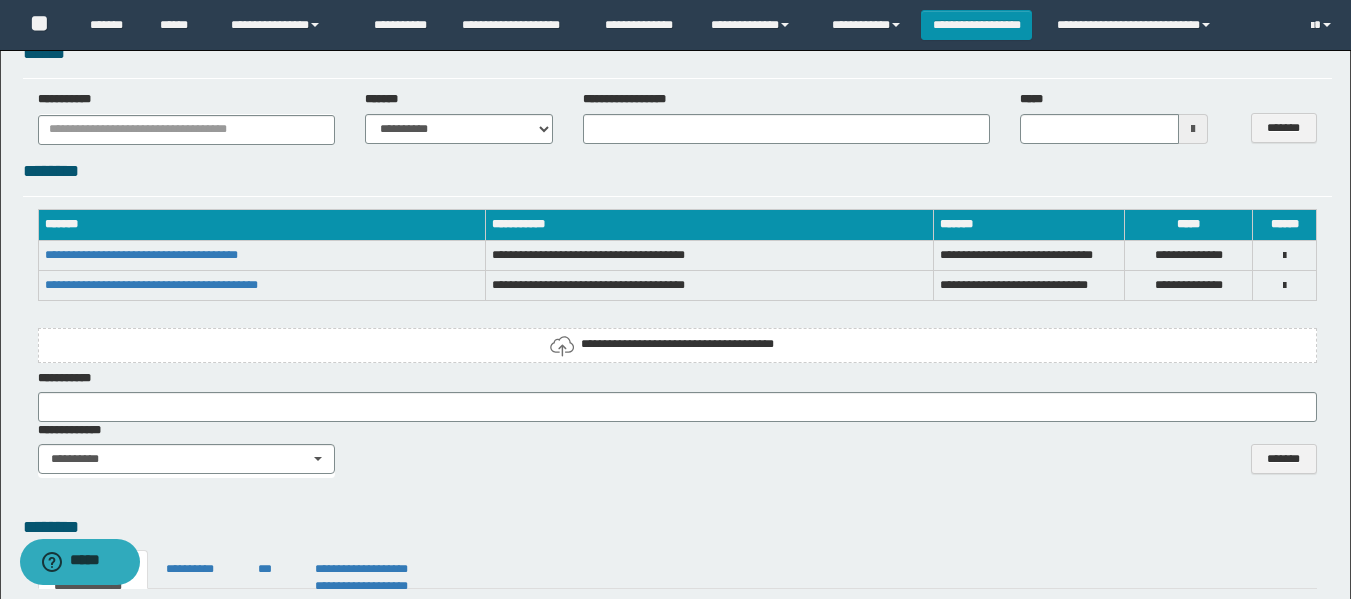 click on "**********" at bounding box center (677, 344) 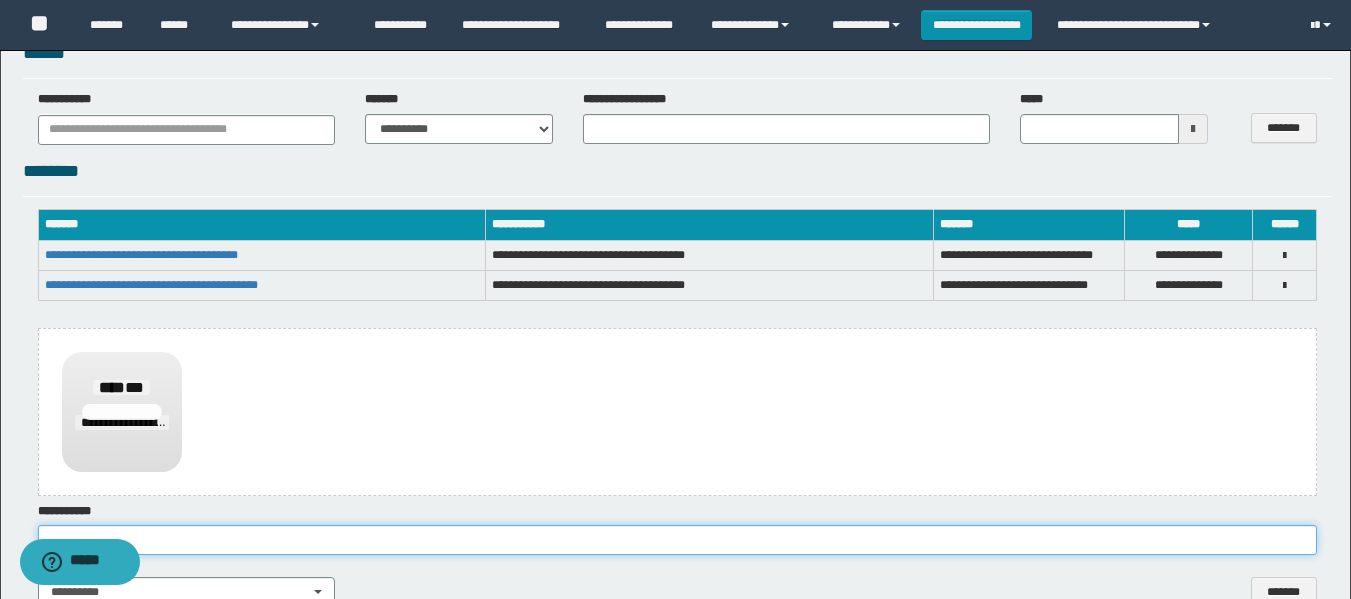 click at bounding box center [677, 540] 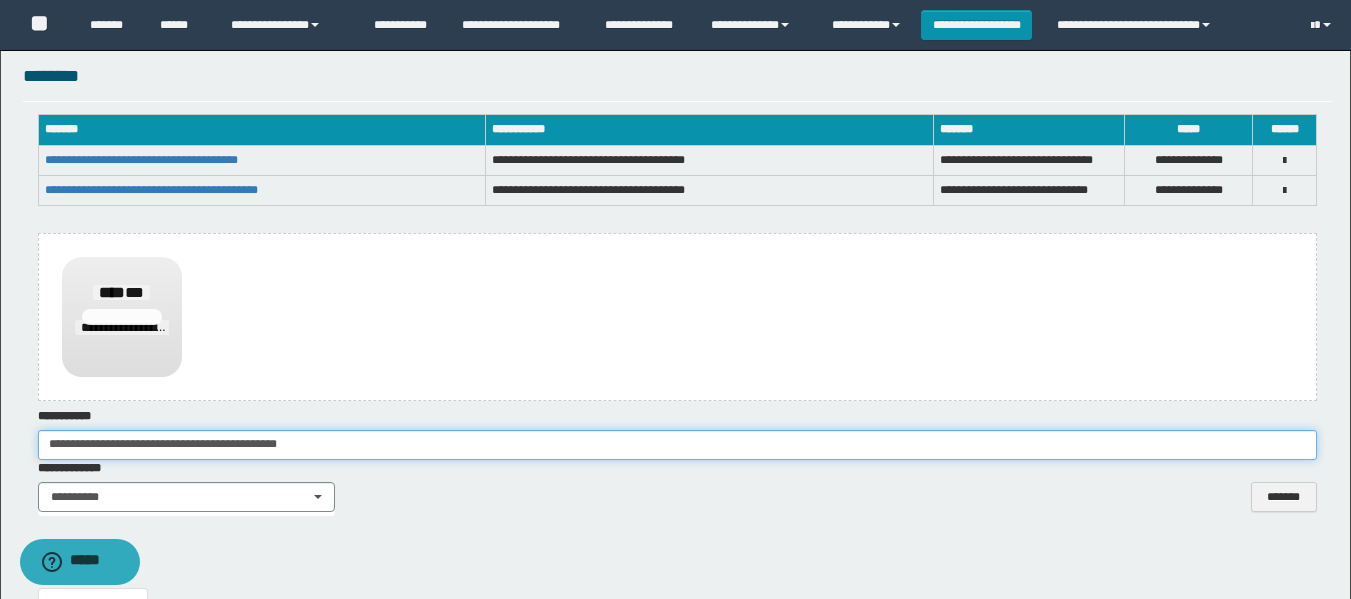 scroll, scrollTop: 2300, scrollLeft: 0, axis: vertical 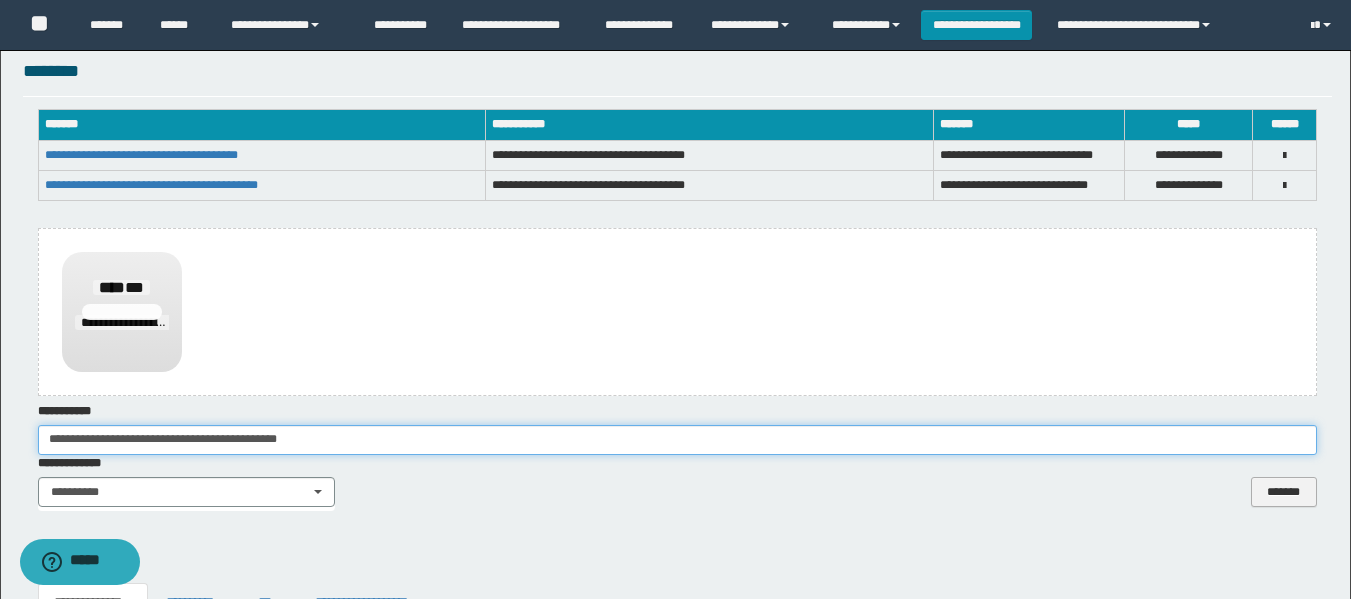 type on "**********" 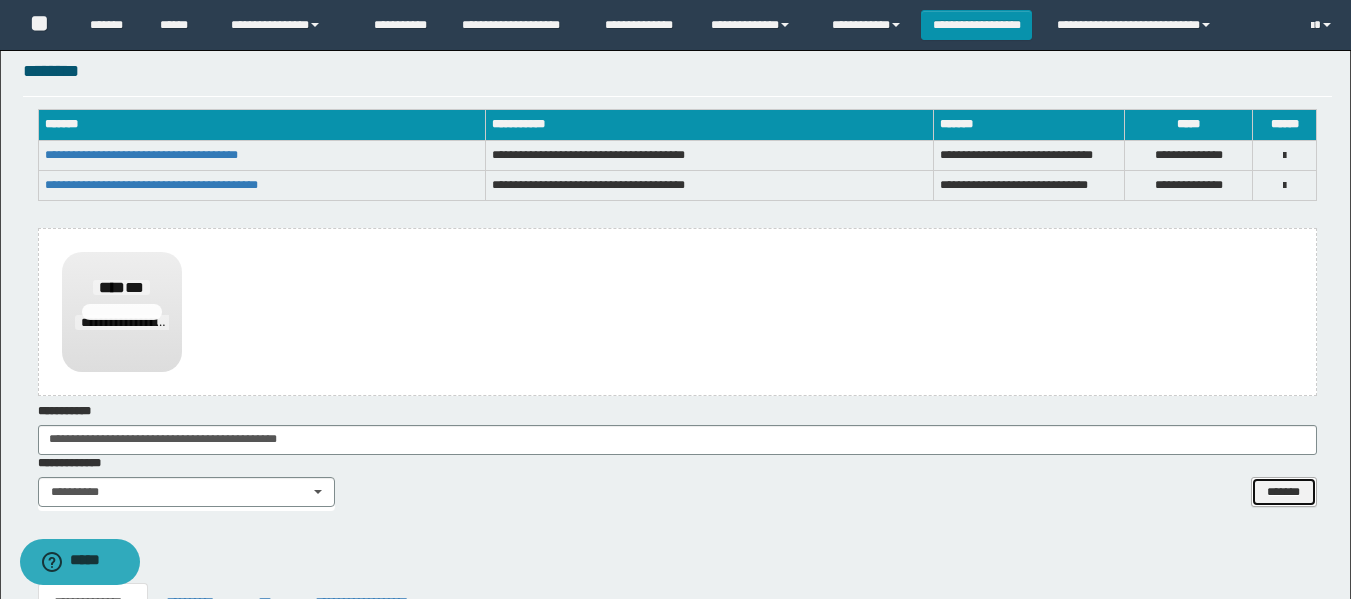click on "*******" at bounding box center (1284, 492) 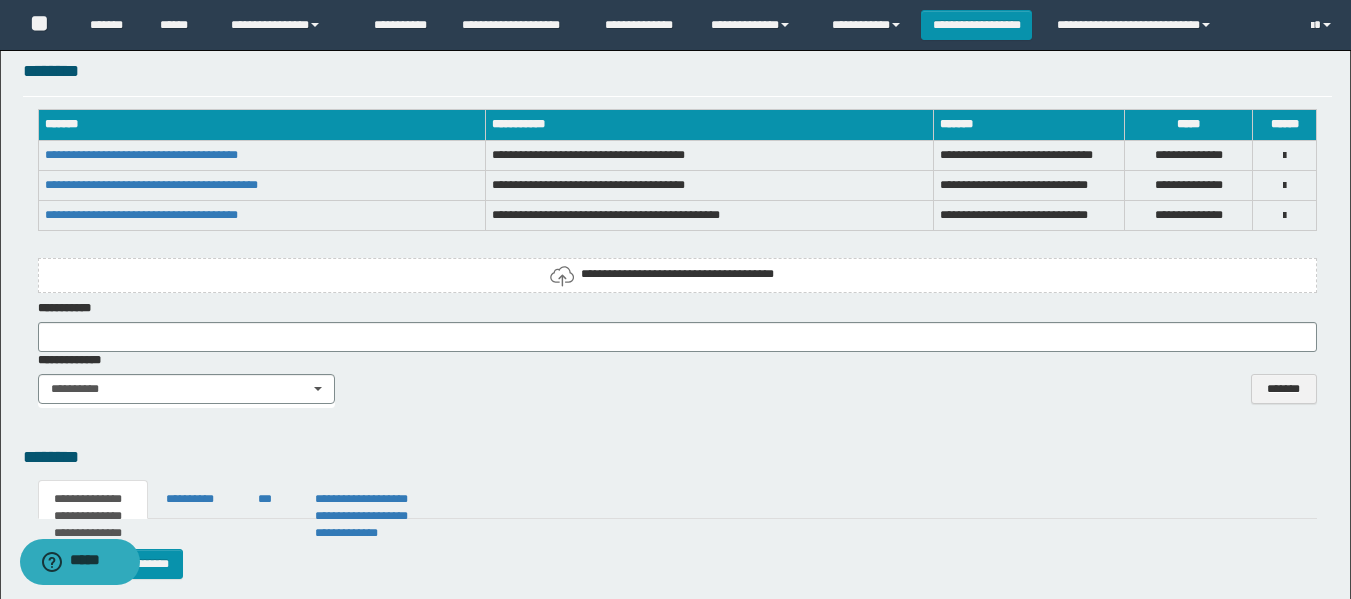 click on "**********" at bounding box center [677, 274] 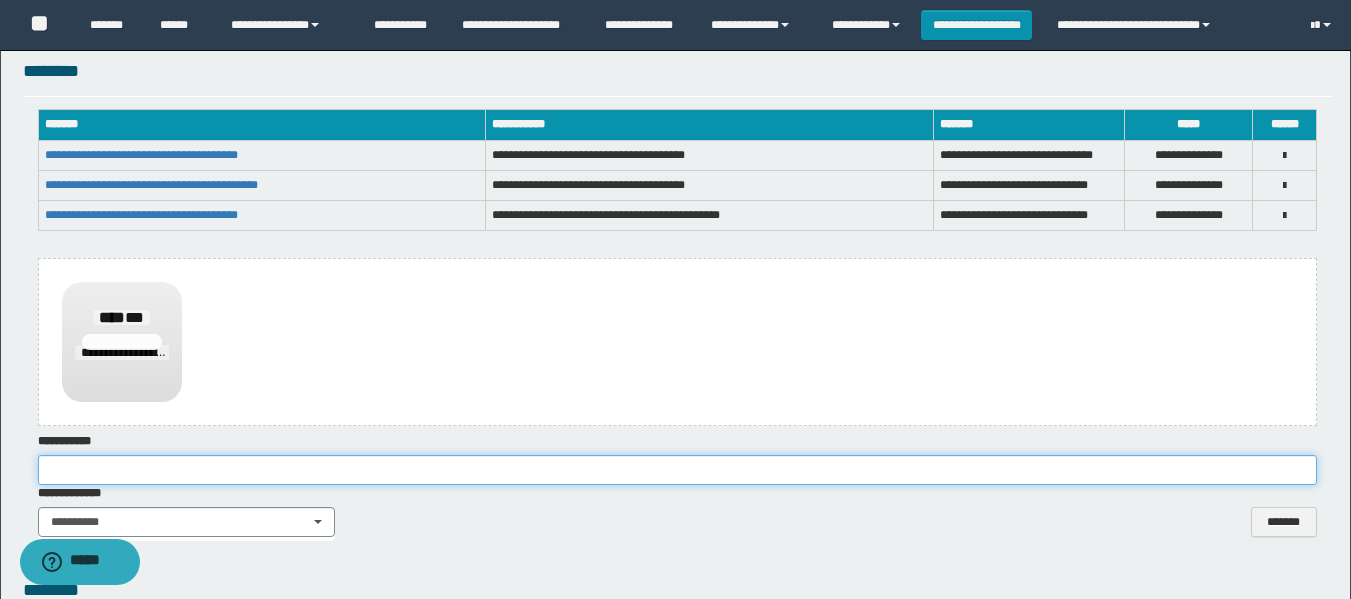 click at bounding box center [677, 470] 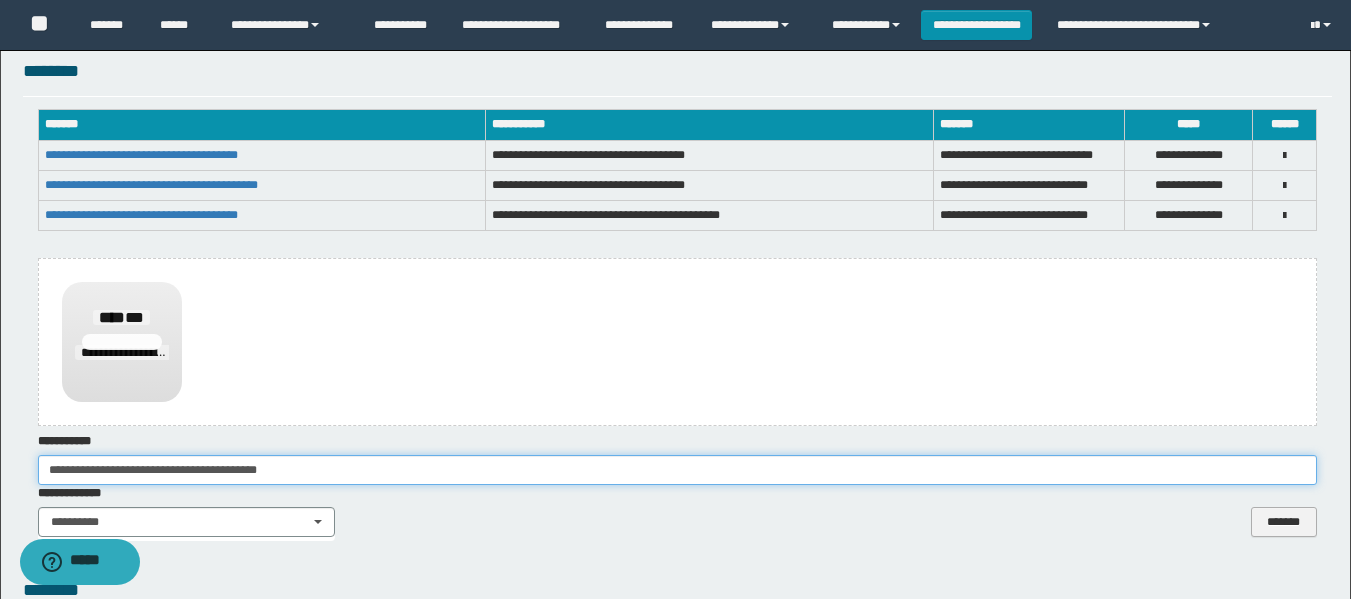 type on "**********" 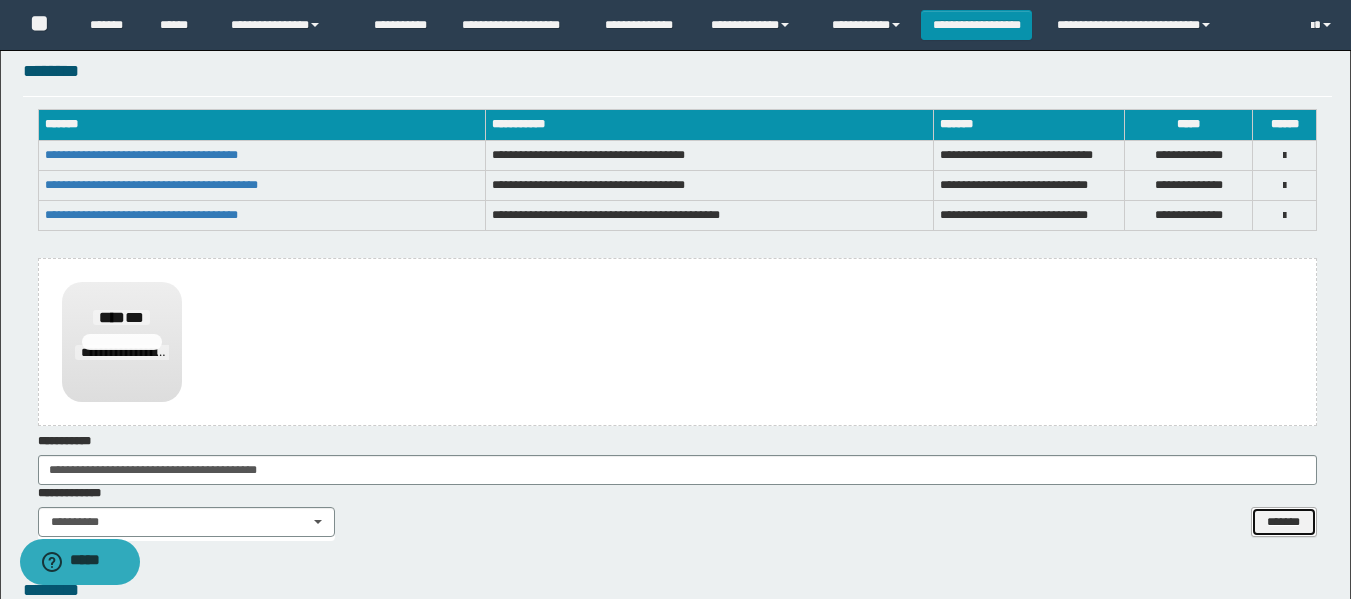 click on "*******" at bounding box center (1284, 522) 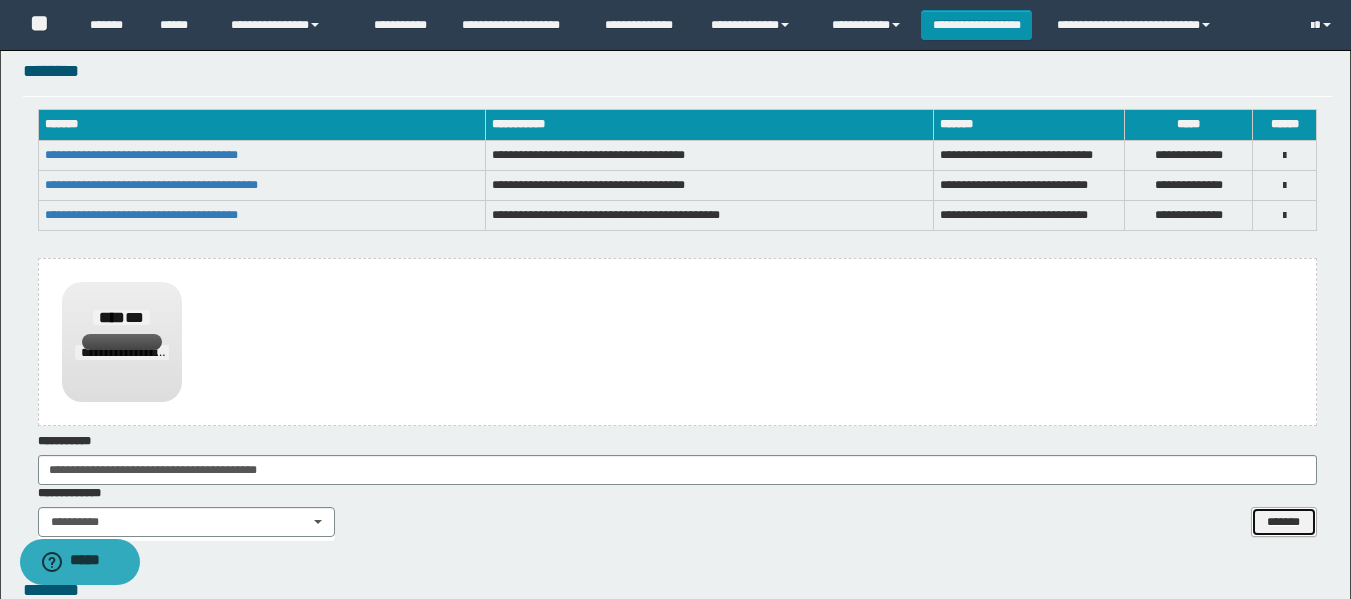 type 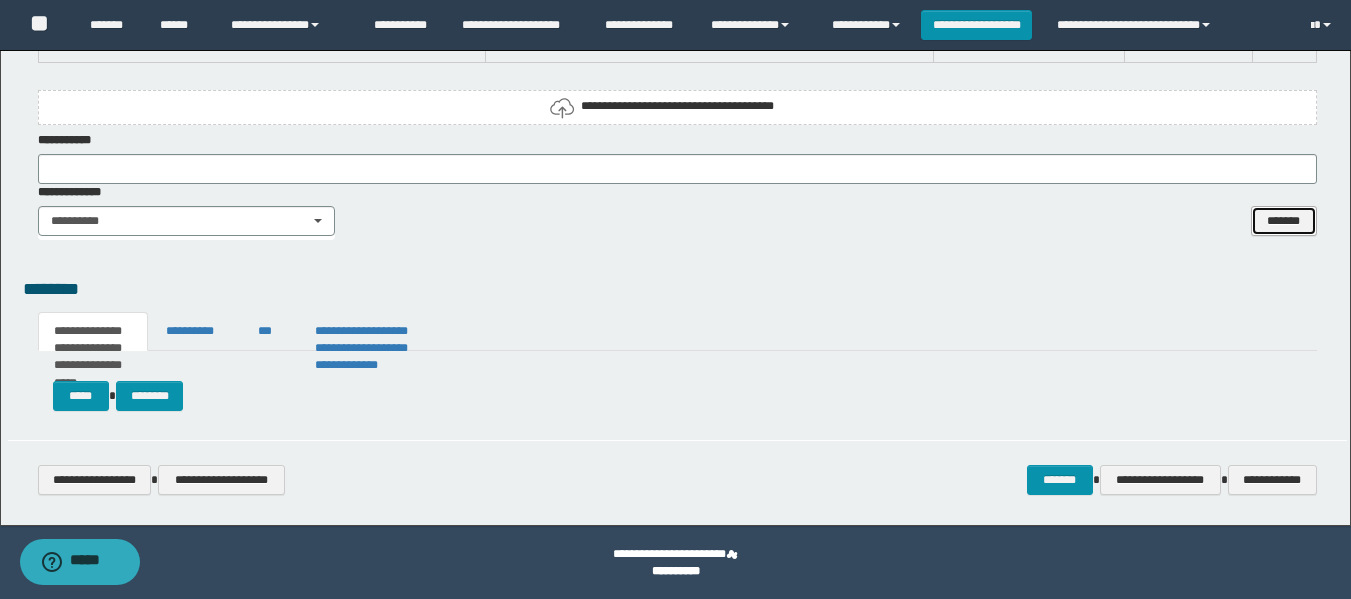 scroll, scrollTop: 2500, scrollLeft: 0, axis: vertical 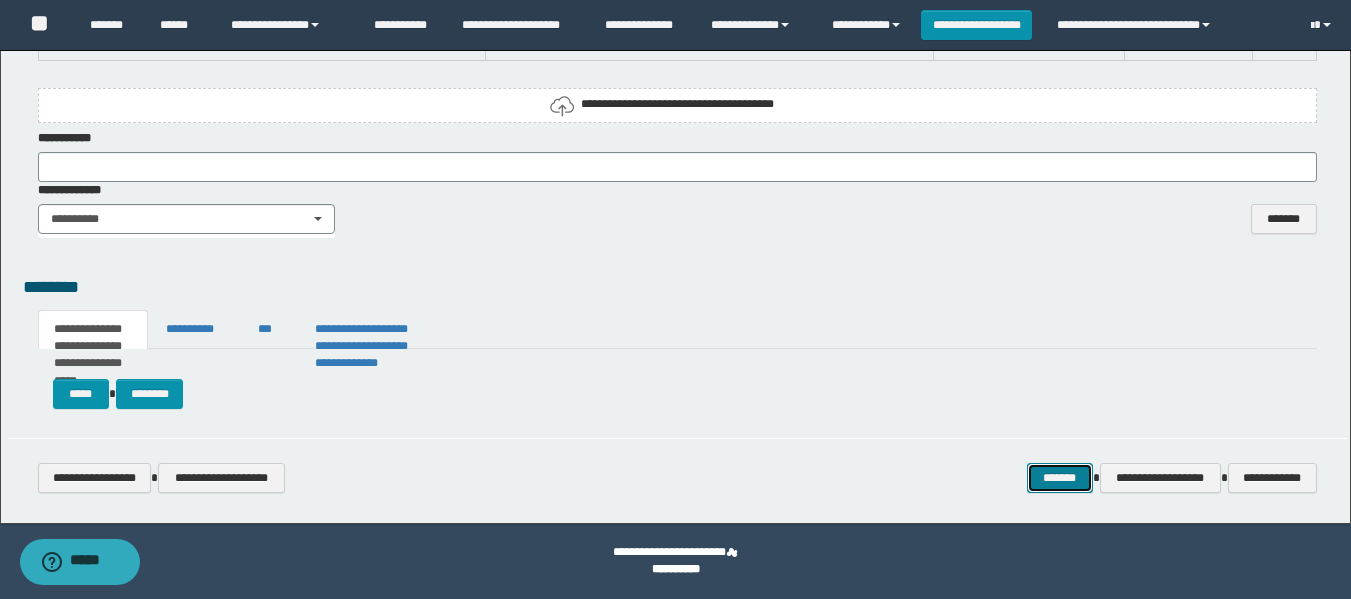 click on "*******" at bounding box center [1060, 478] 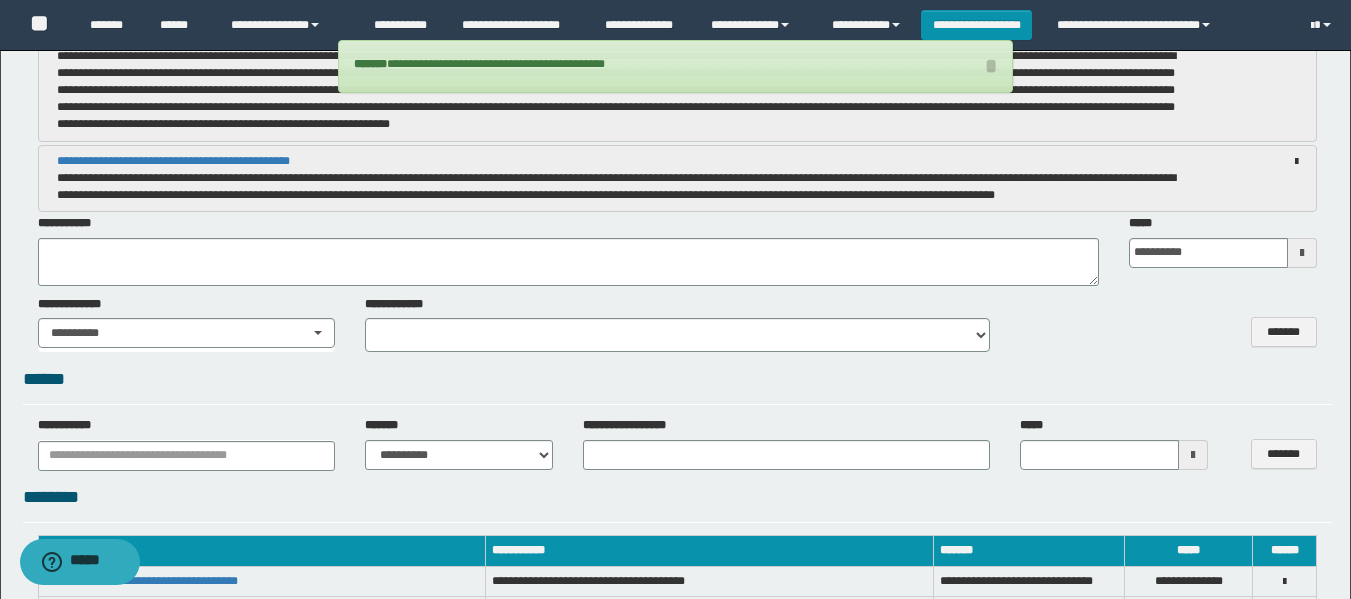 scroll, scrollTop: 1900, scrollLeft: 0, axis: vertical 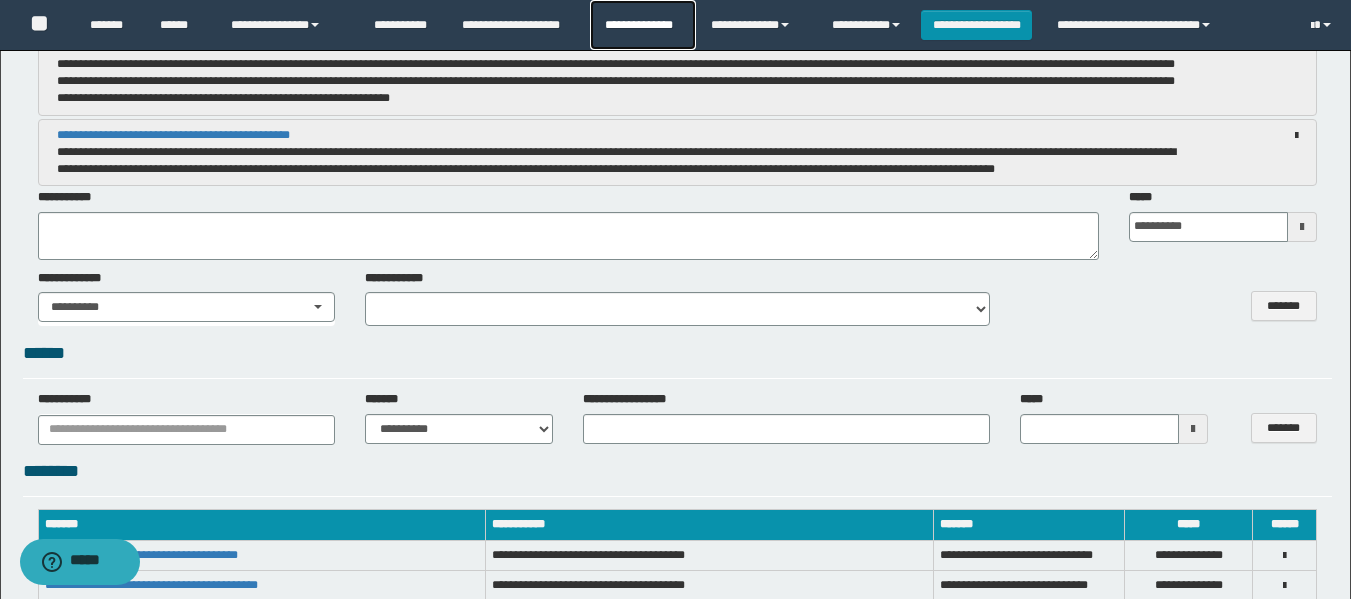 click on "**********" at bounding box center [642, 25] 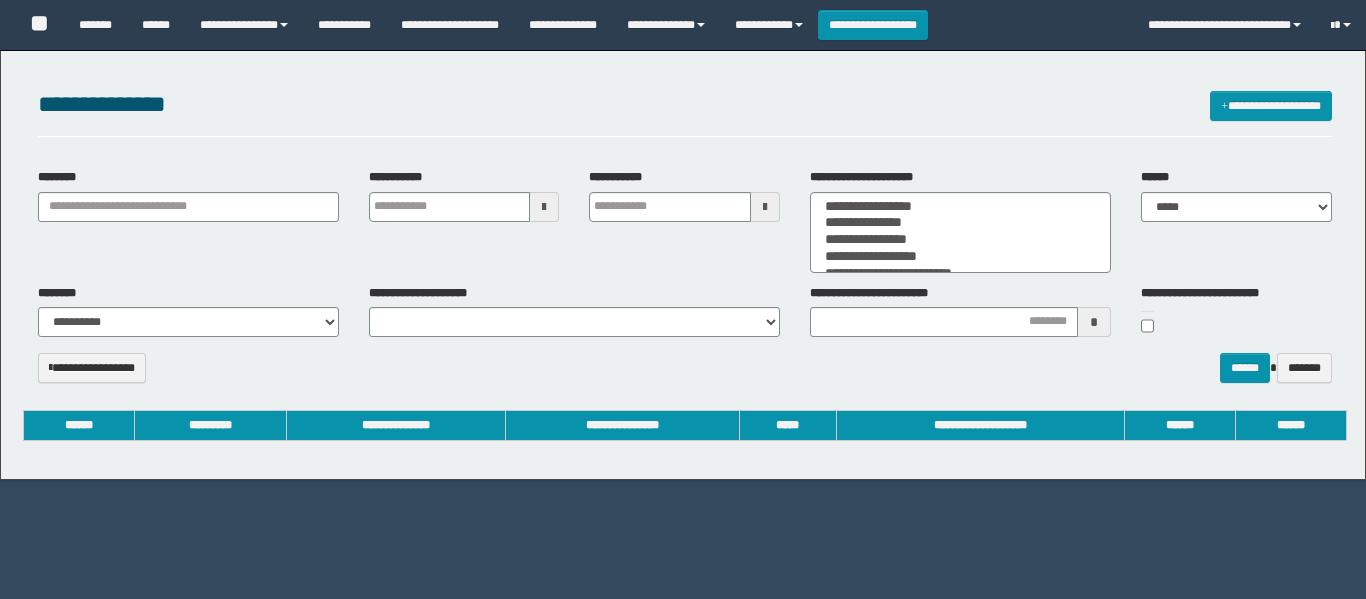 select 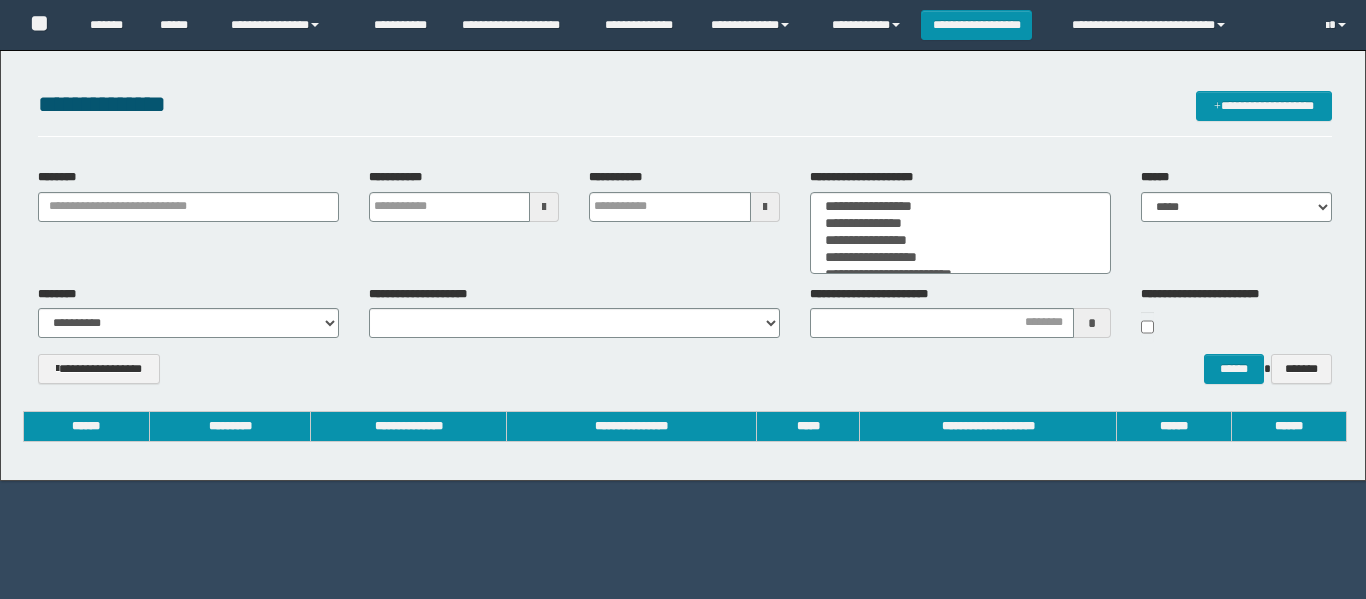 scroll, scrollTop: 0, scrollLeft: 0, axis: both 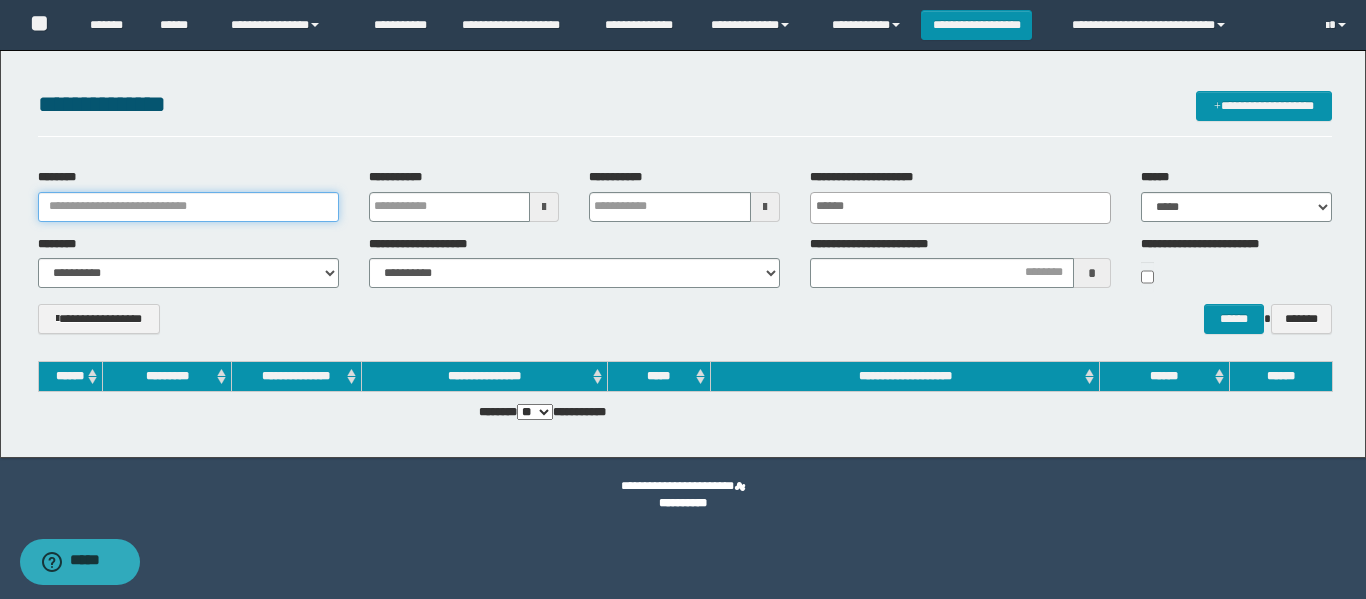 click on "********" at bounding box center [188, 207] 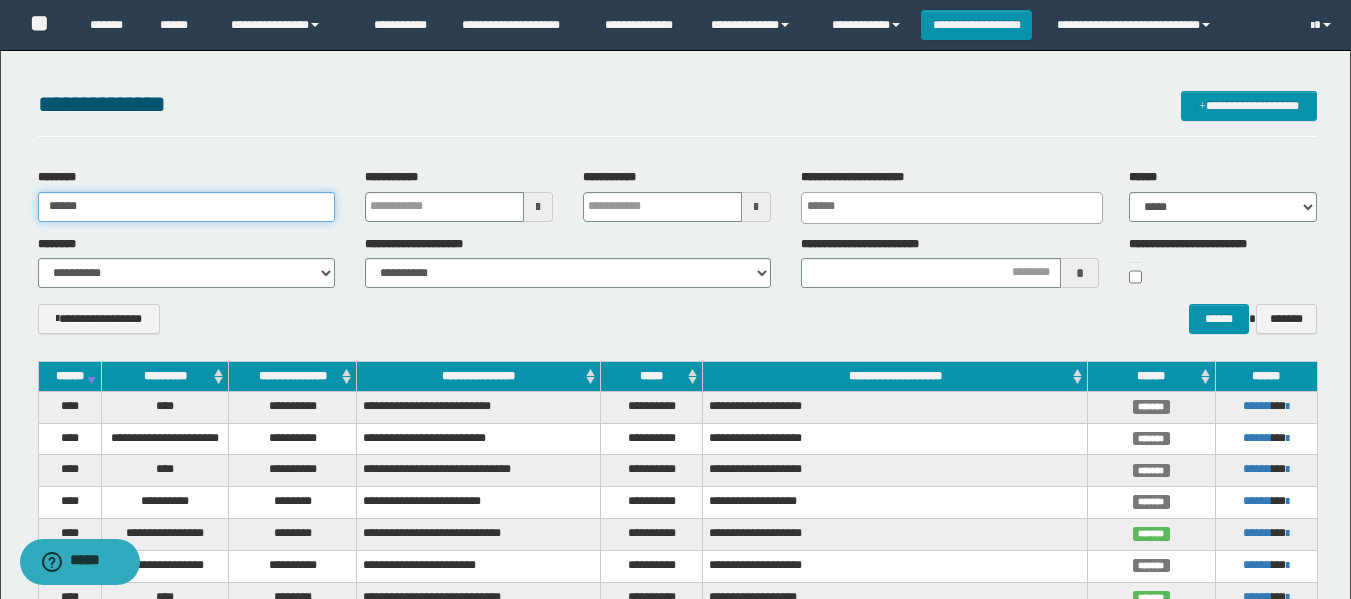 type on "******" 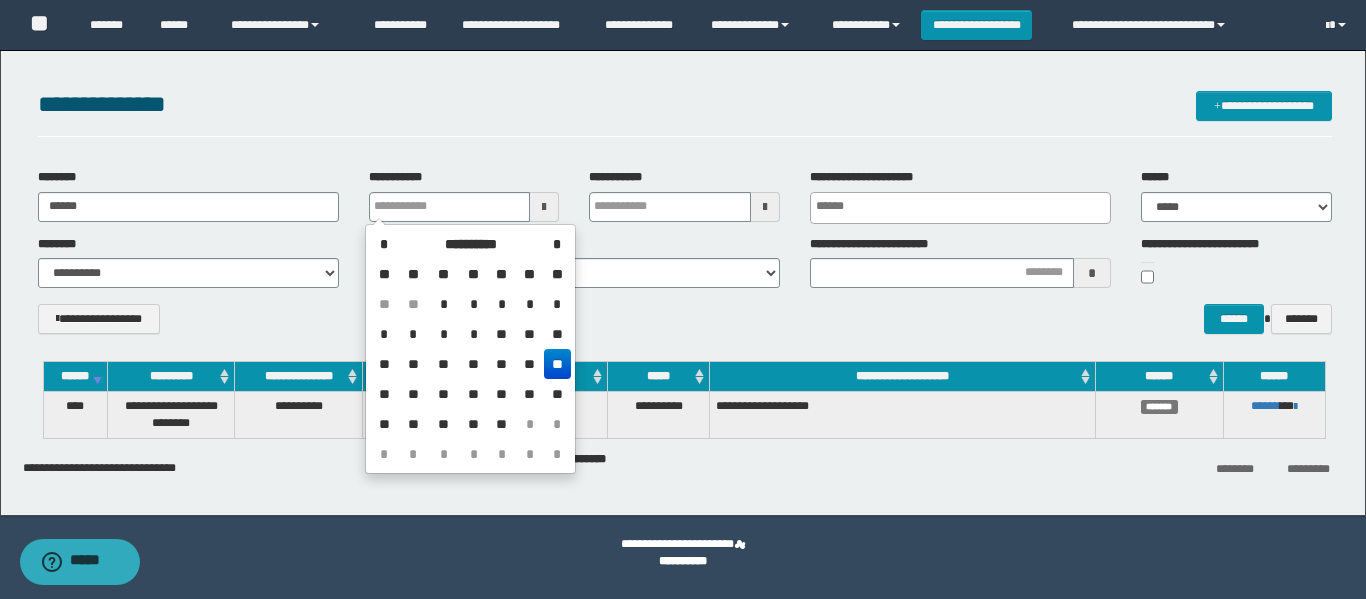 click on "**********" at bounding box center [243, 319] 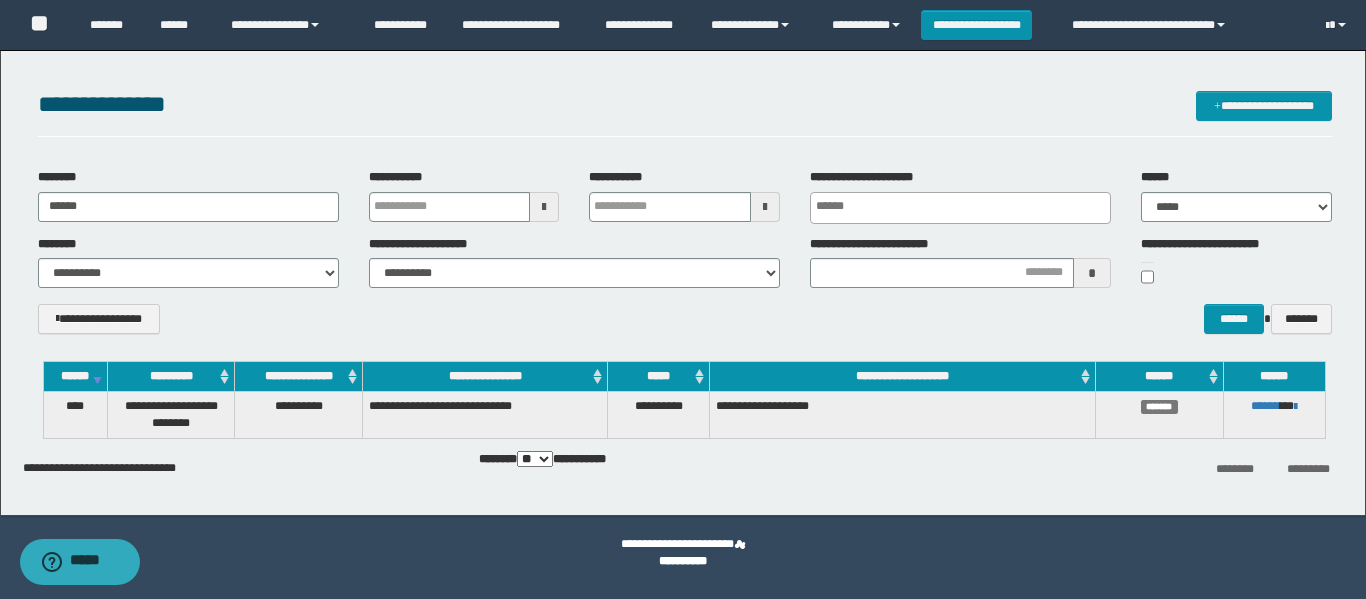 type 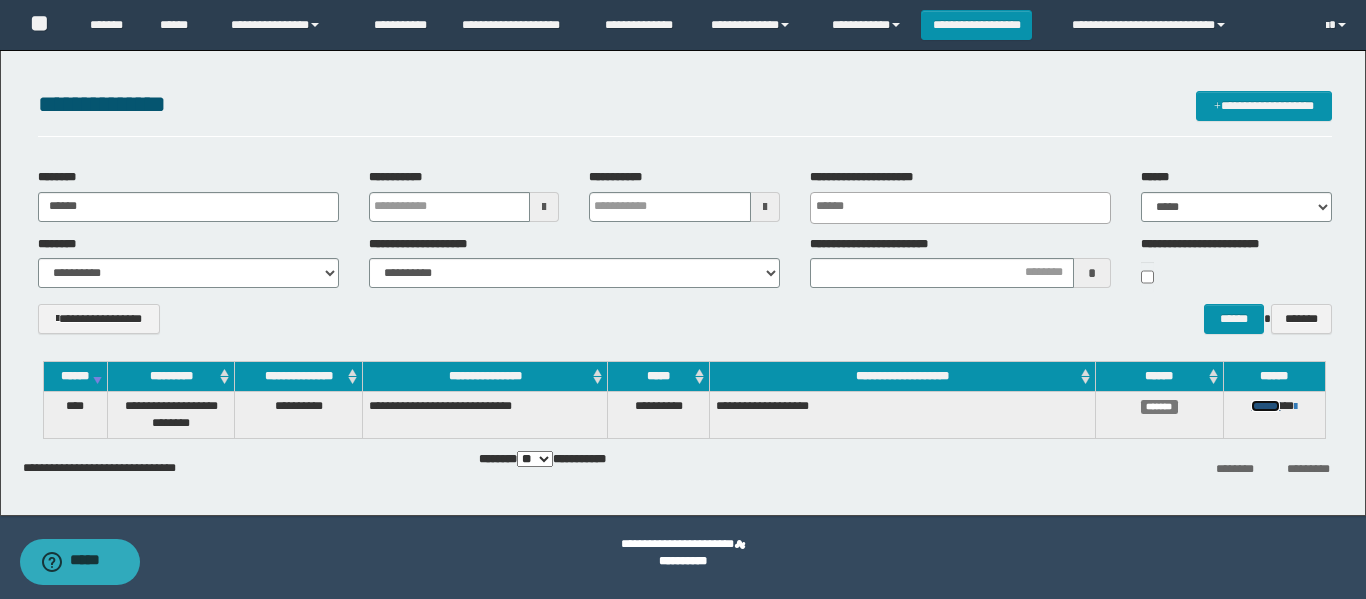 click on "******" at bounding box center (1265, 406) 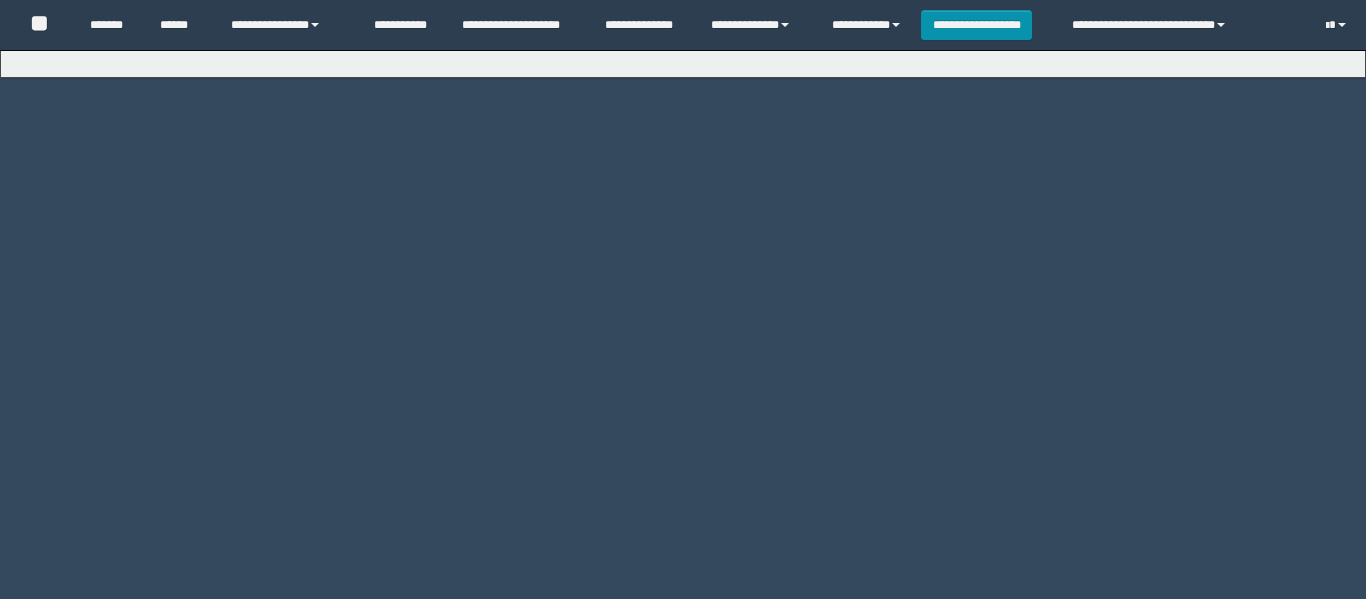 scroll, scrollTop: 0, scrollLeft: 0, axis: both 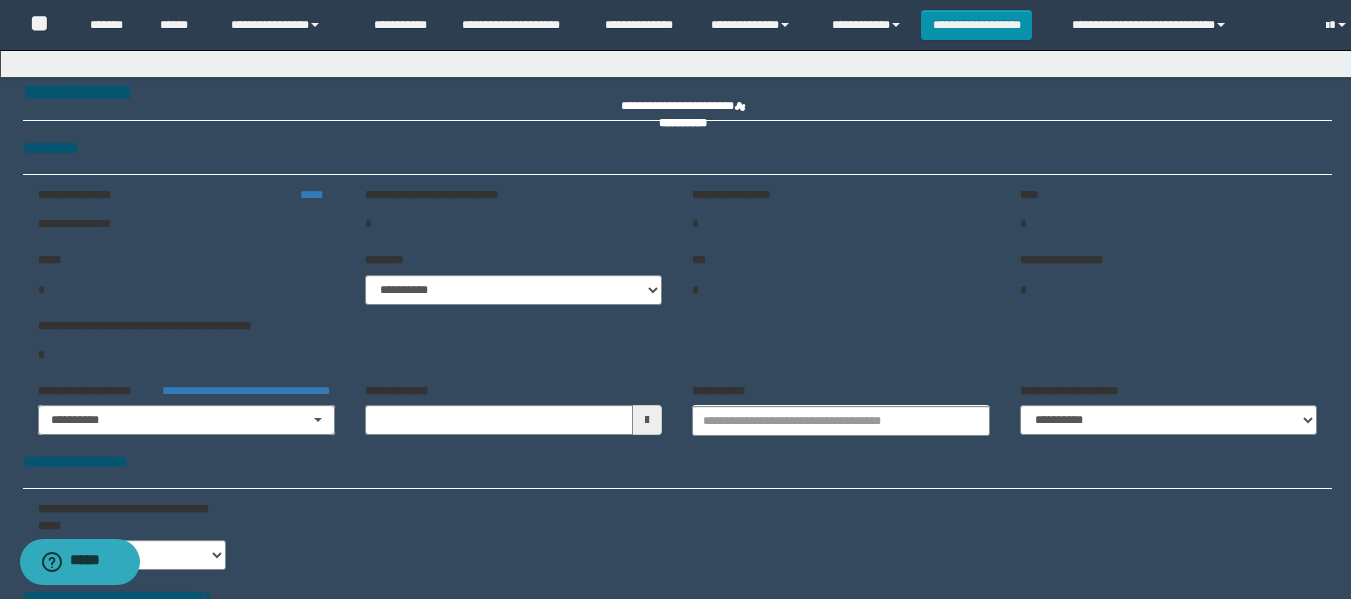 type on "**********" 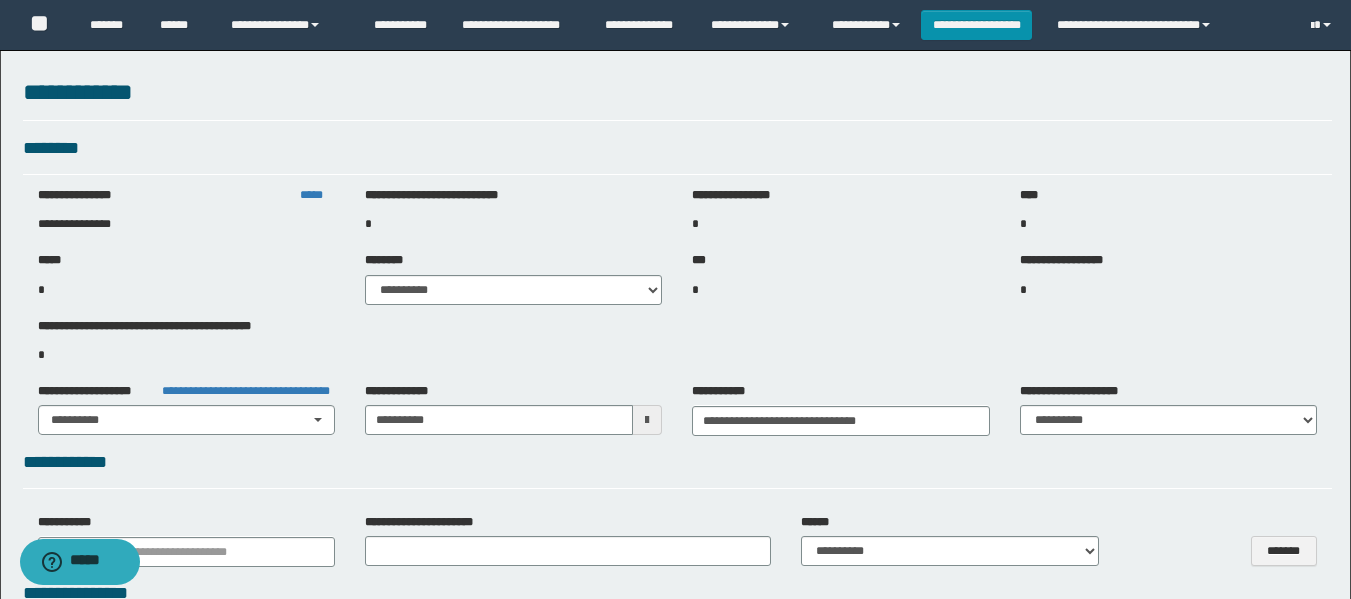 select on "***" 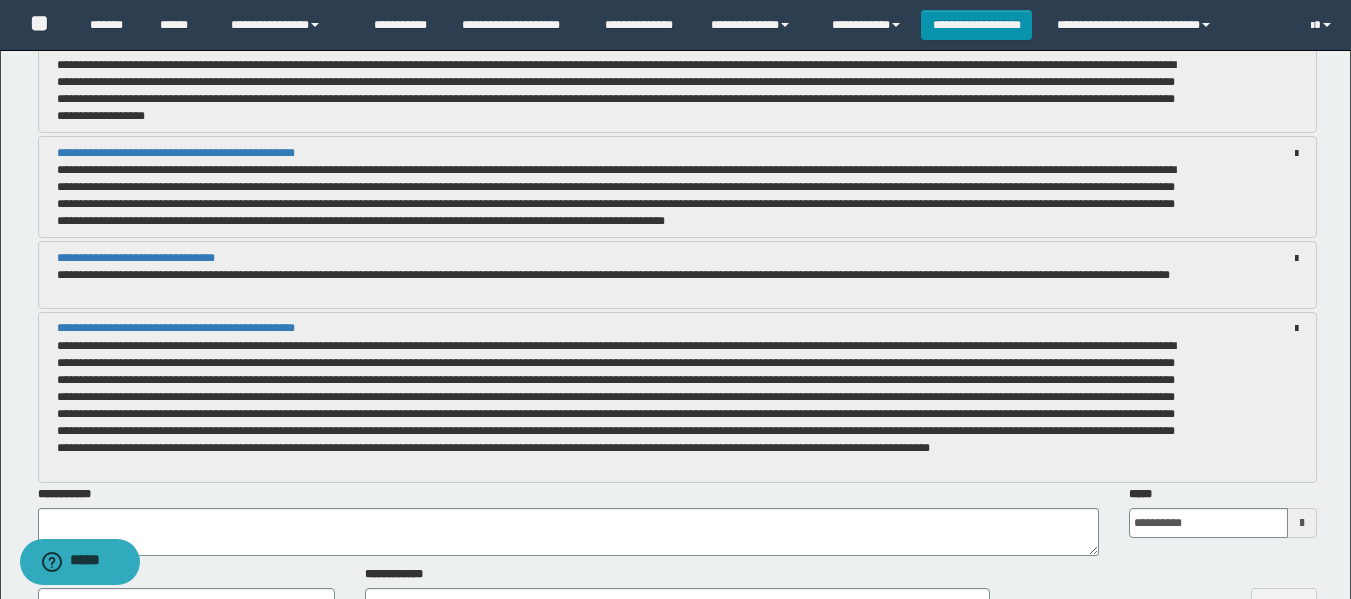 scroll, scrollTop: 1700, scrollLeft: 0, axis: vertical 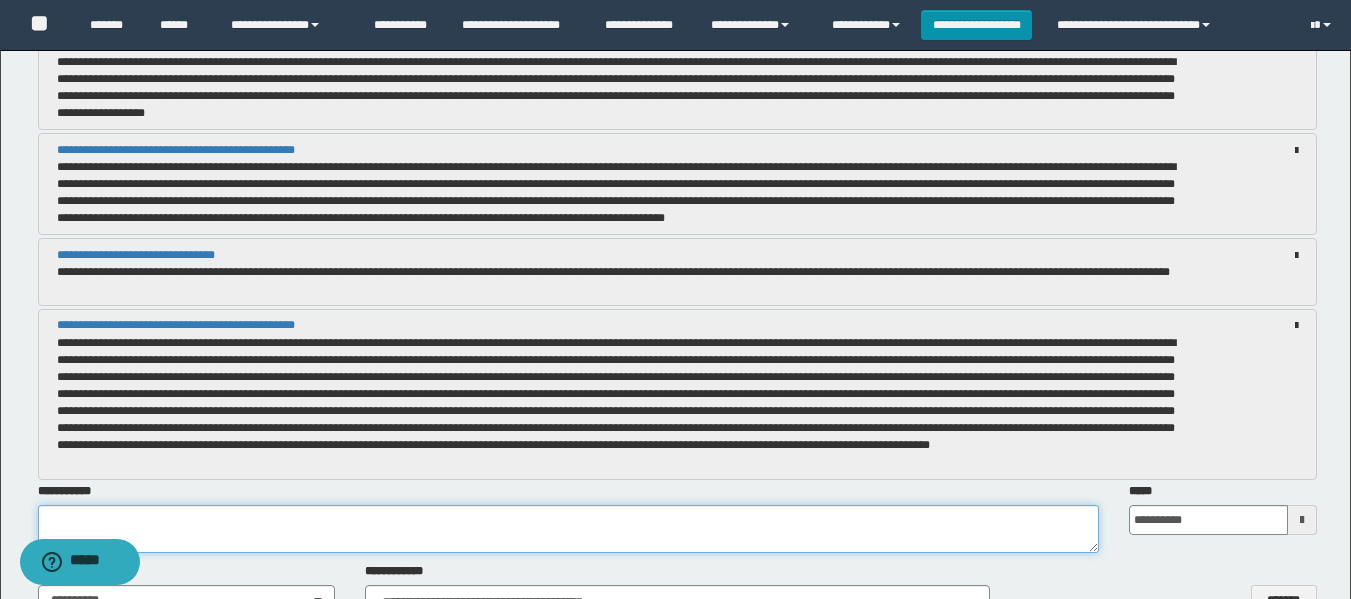 click at bounding box center (568, 529) 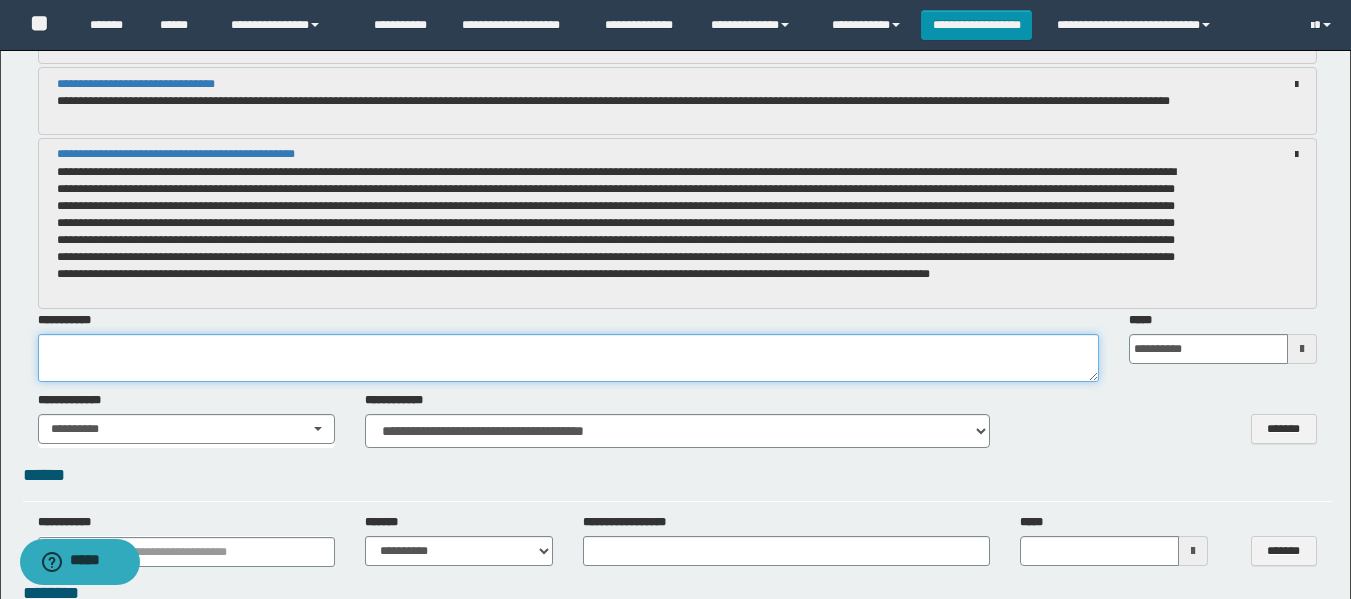 scroll, scrollTop: 1900, scrollLeft: 0, axis: vertical 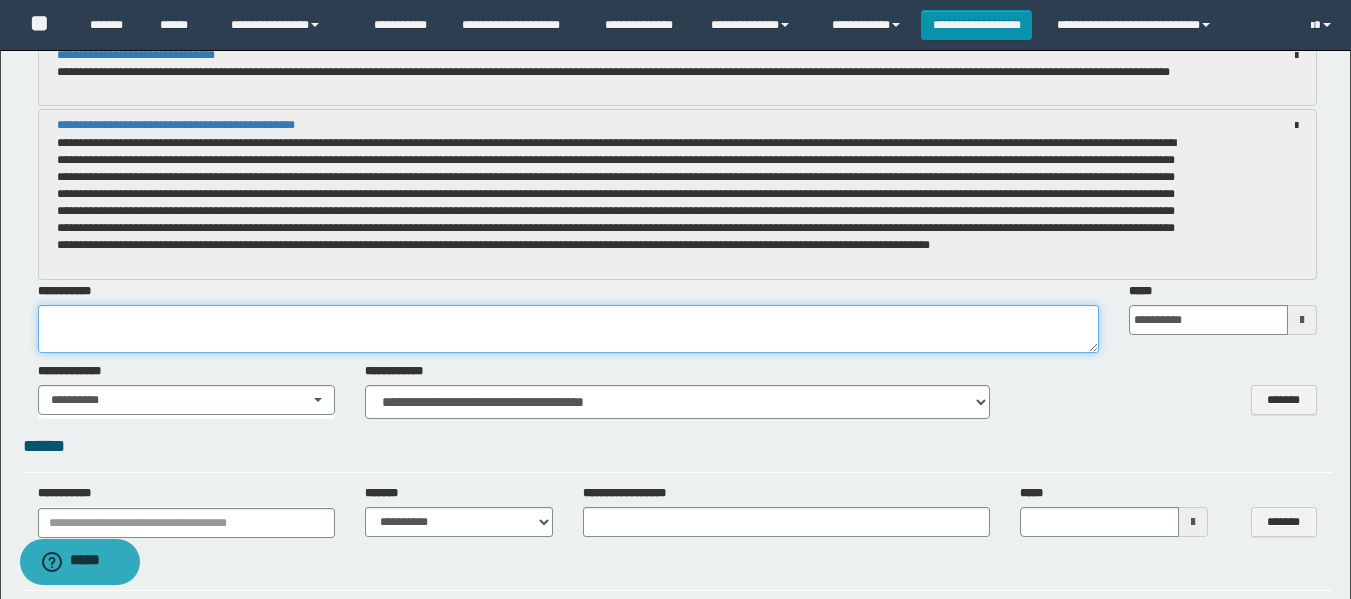paste on "**********" 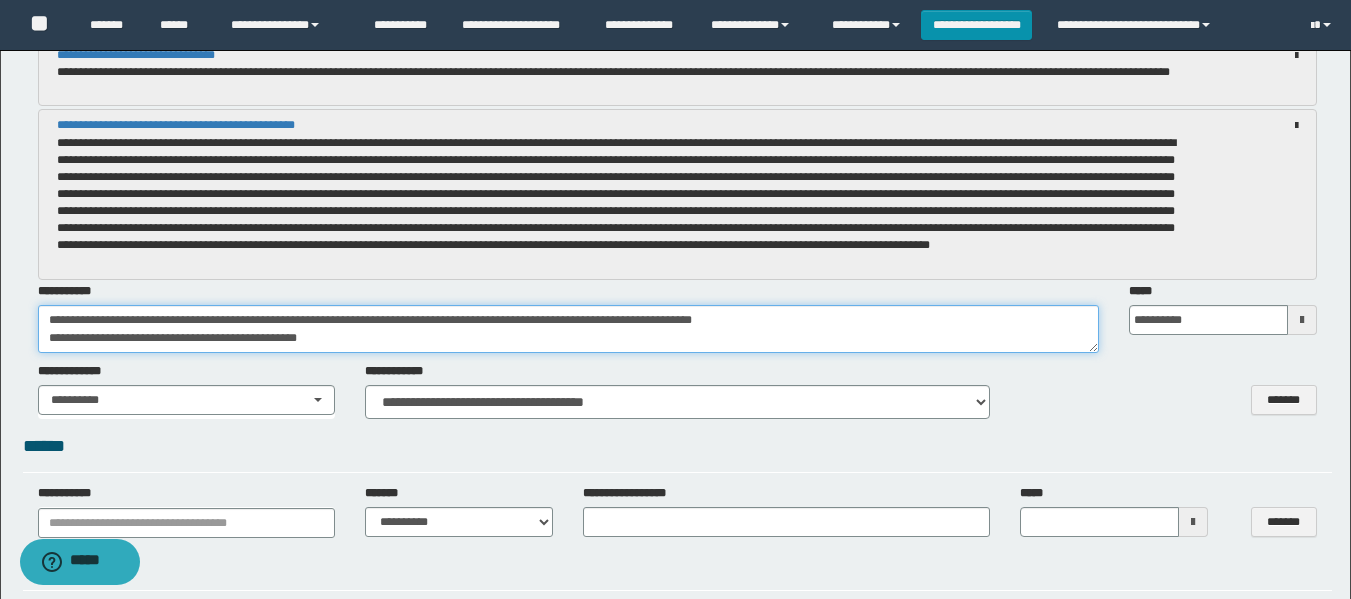 click on "**********" at bounding box center [568, 329] 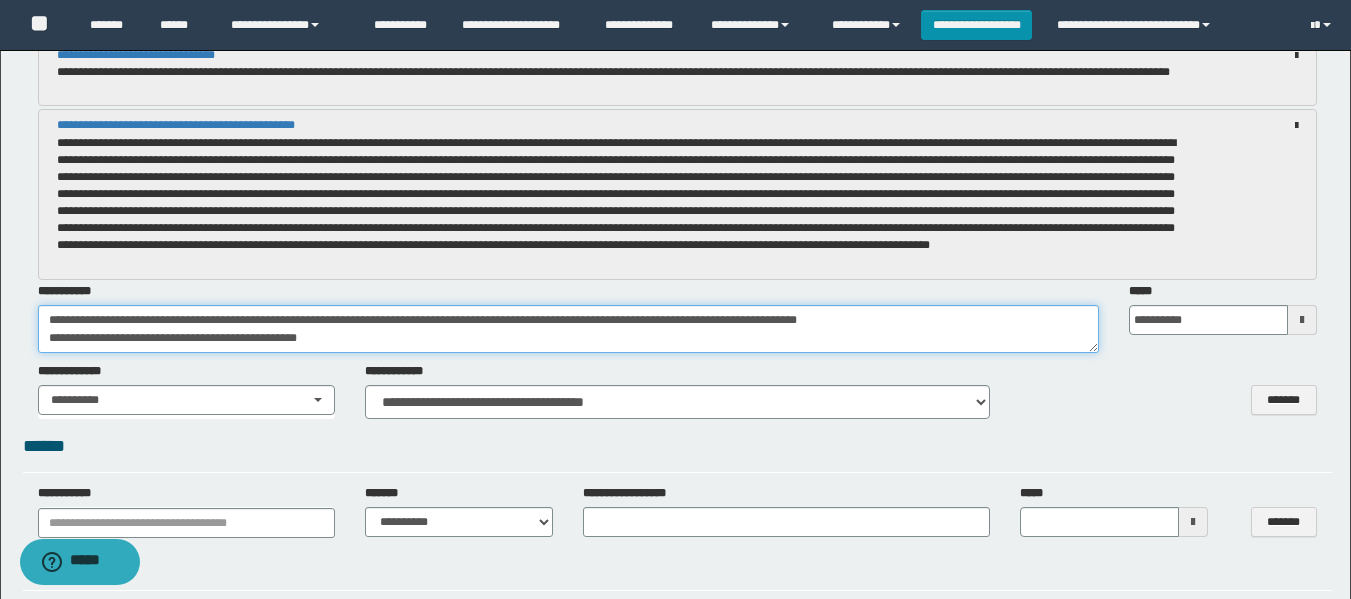 drag, startPoint x: 365, startPoint y: 335, endPoint x: 40, endPoint y: 318, distance: 325.4443 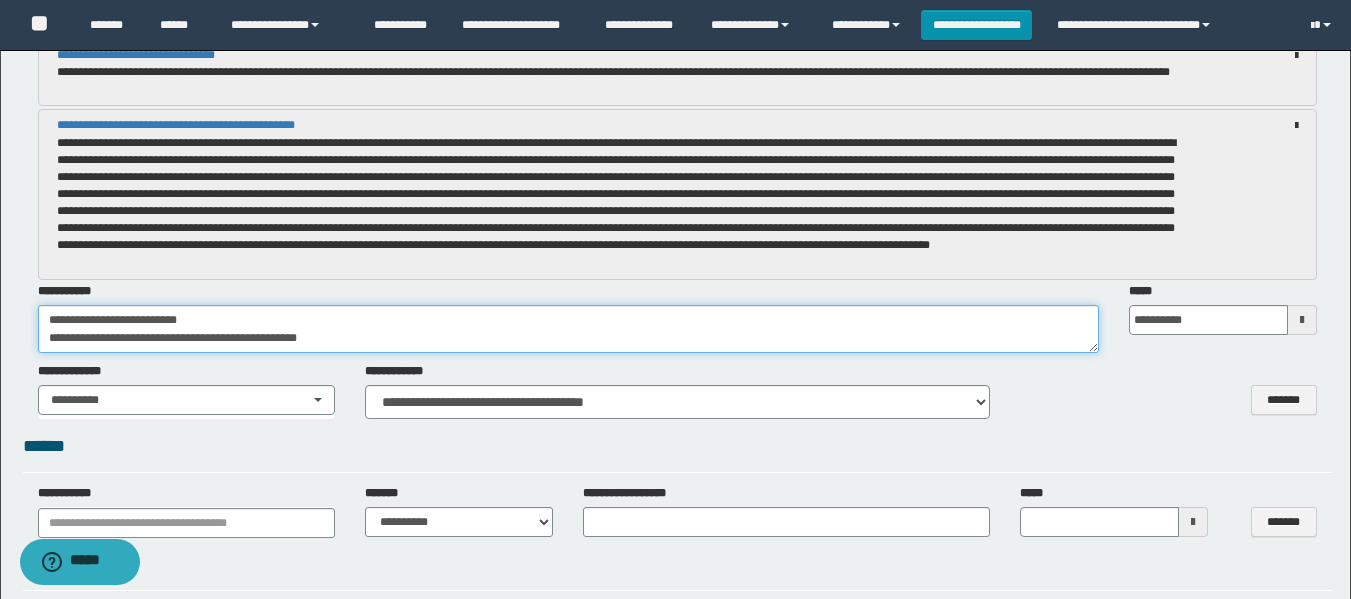 click on "**********" at bounding box center [568, 329] 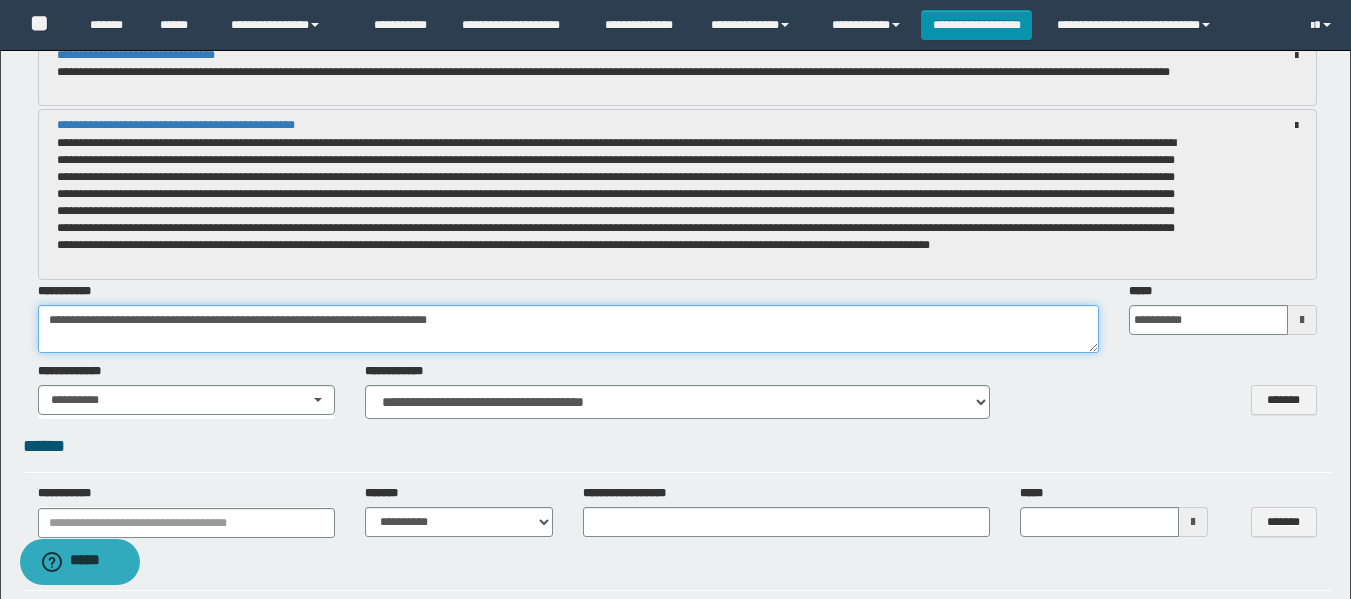 click on "**********" at bounding box center [568, 329] 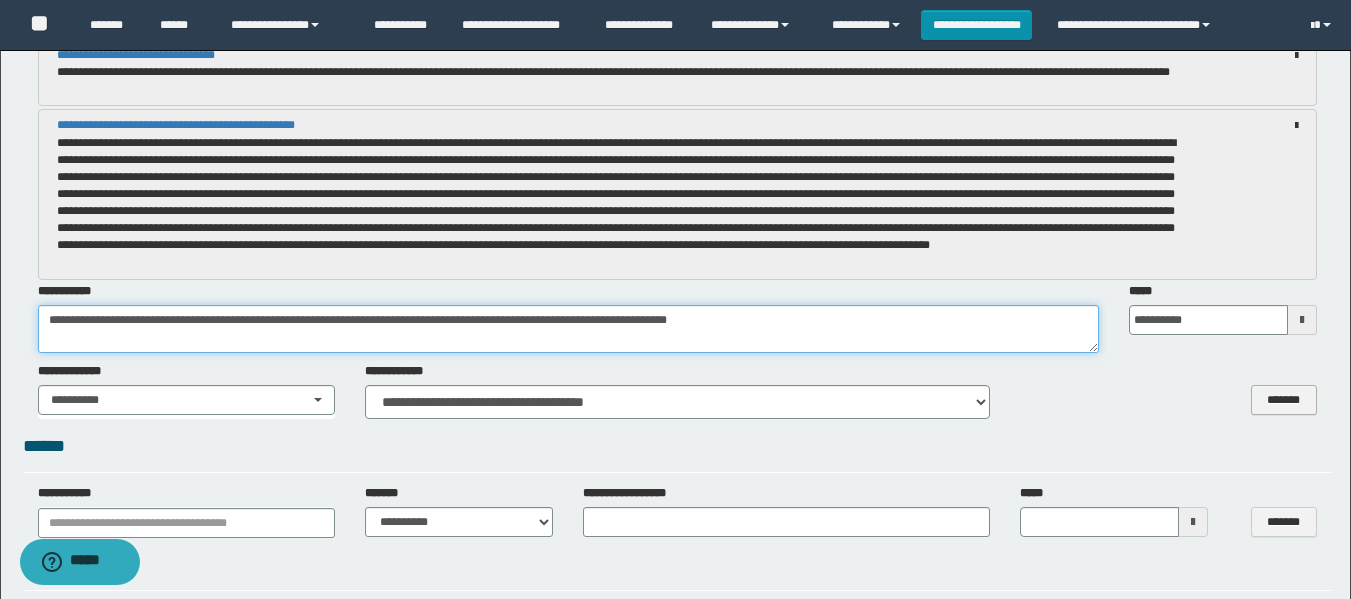 type on "**********" 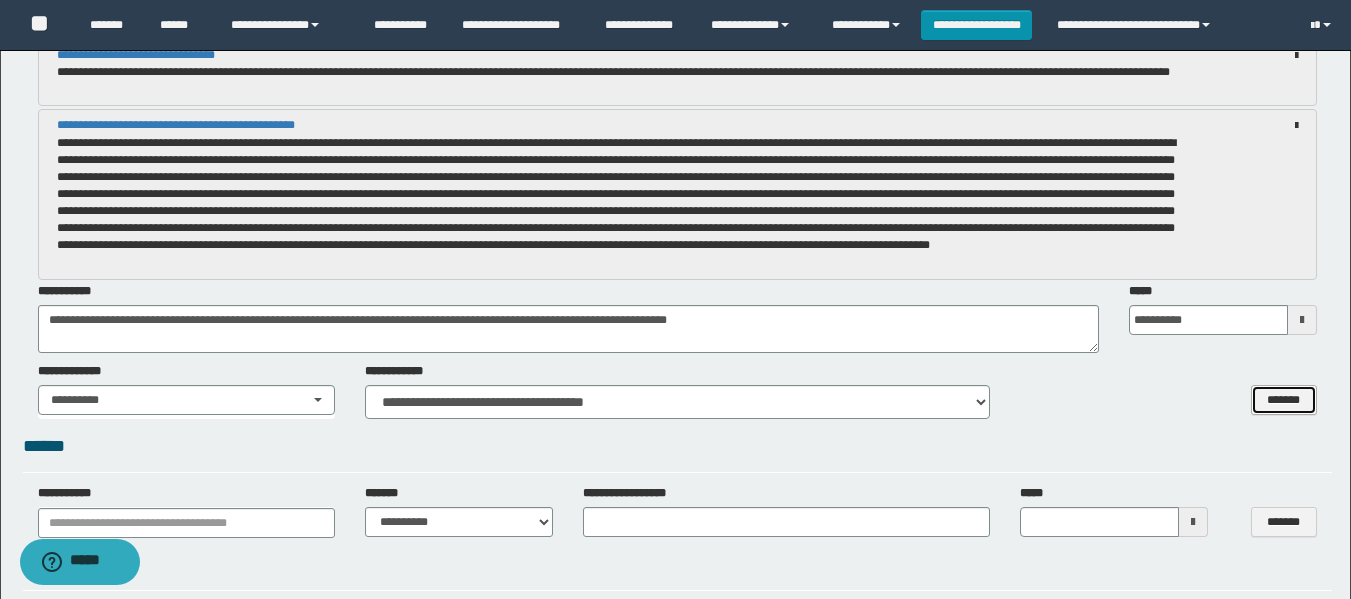 click on "*******" at bounding box center [1284, 400] 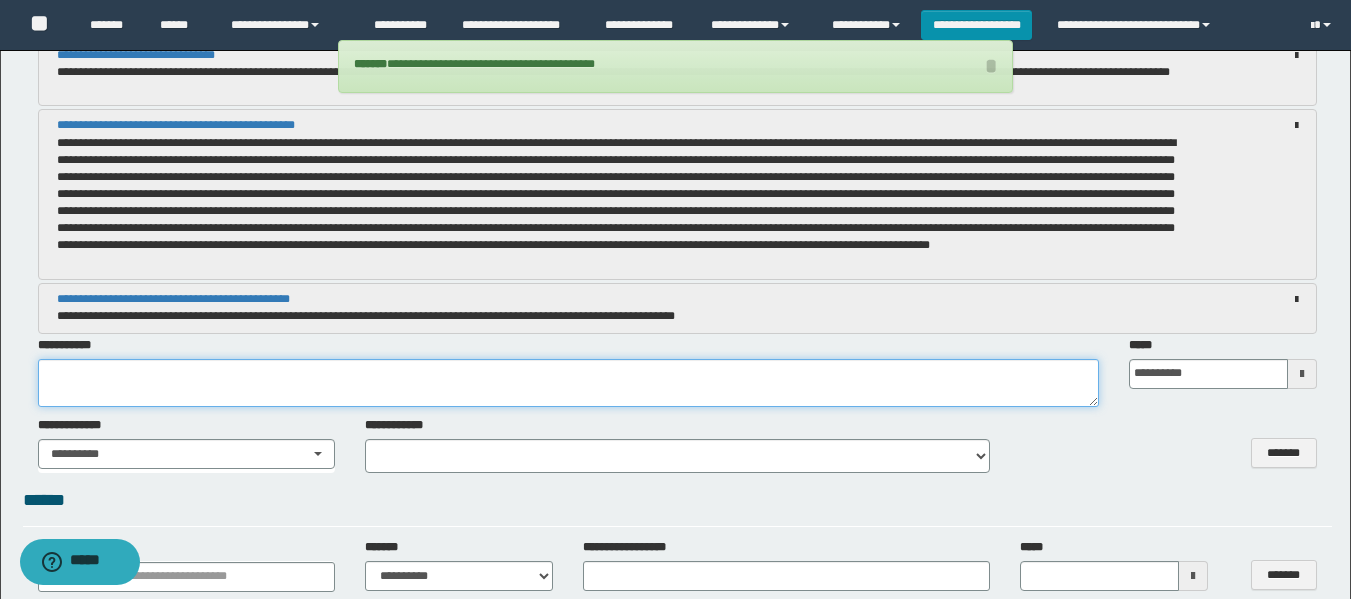 click at bounding box center (568, 383) 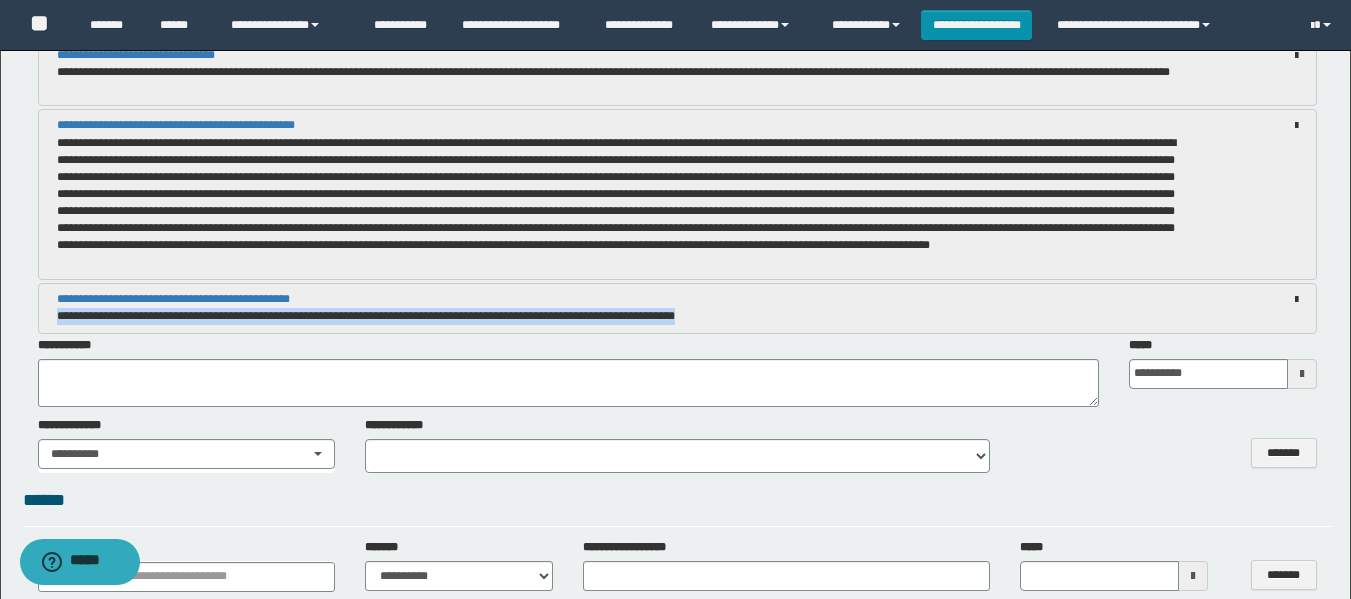 drag, startPoint x: 54, startPoint y: 317, endPoint x: 759, endPoint y: 314, distance: 705.0064 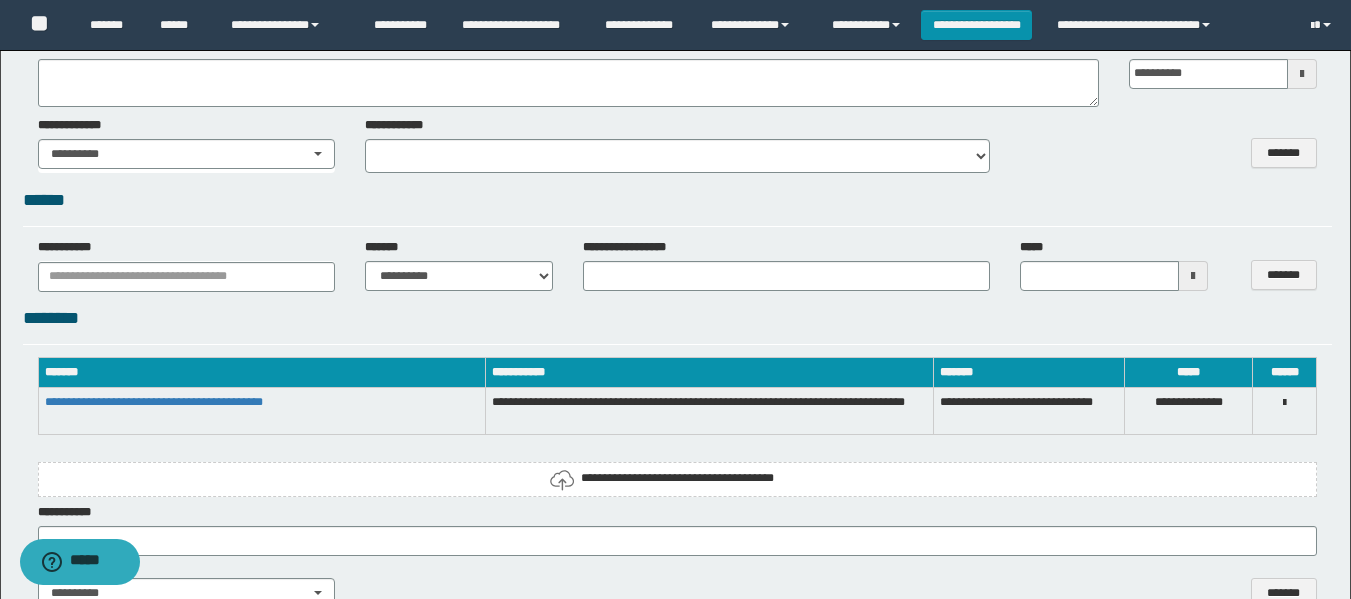 scroll, scrollTop: 2300, scrollLeft: 0, axis: vertical 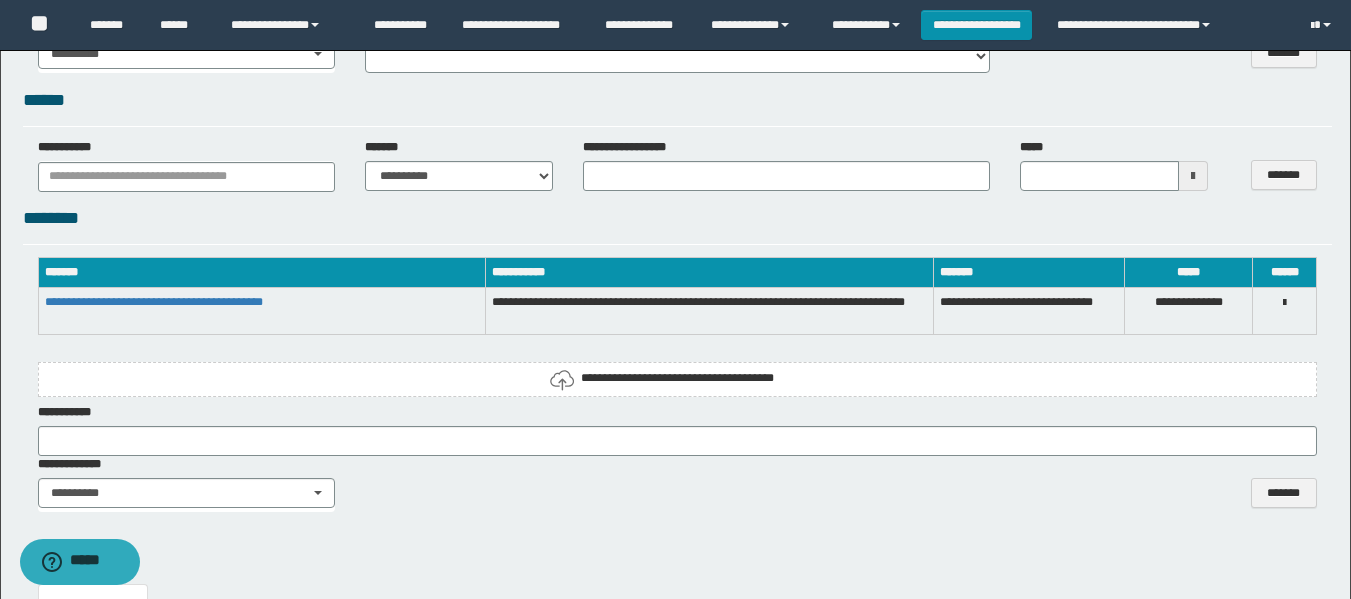 click on "**********" at bounding box center [677, 378] 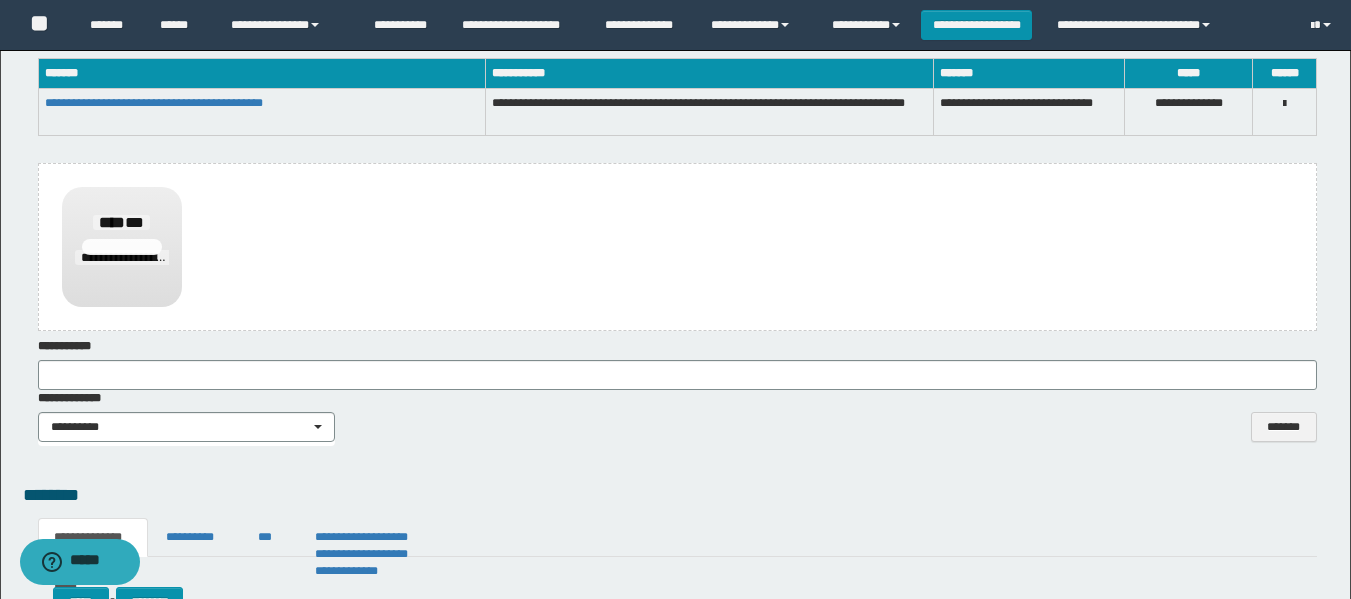 scroll, scrollTop: 2500, scrollLeft: 0, axis: vertical 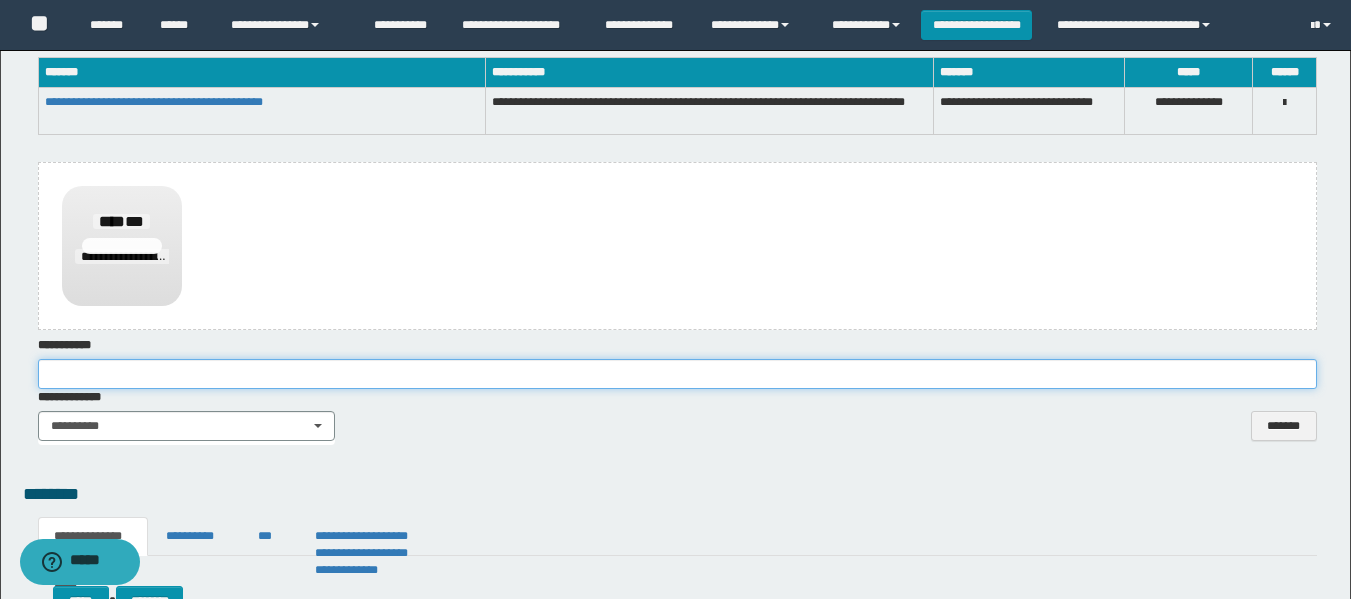 click at bounding box center [677, 374] 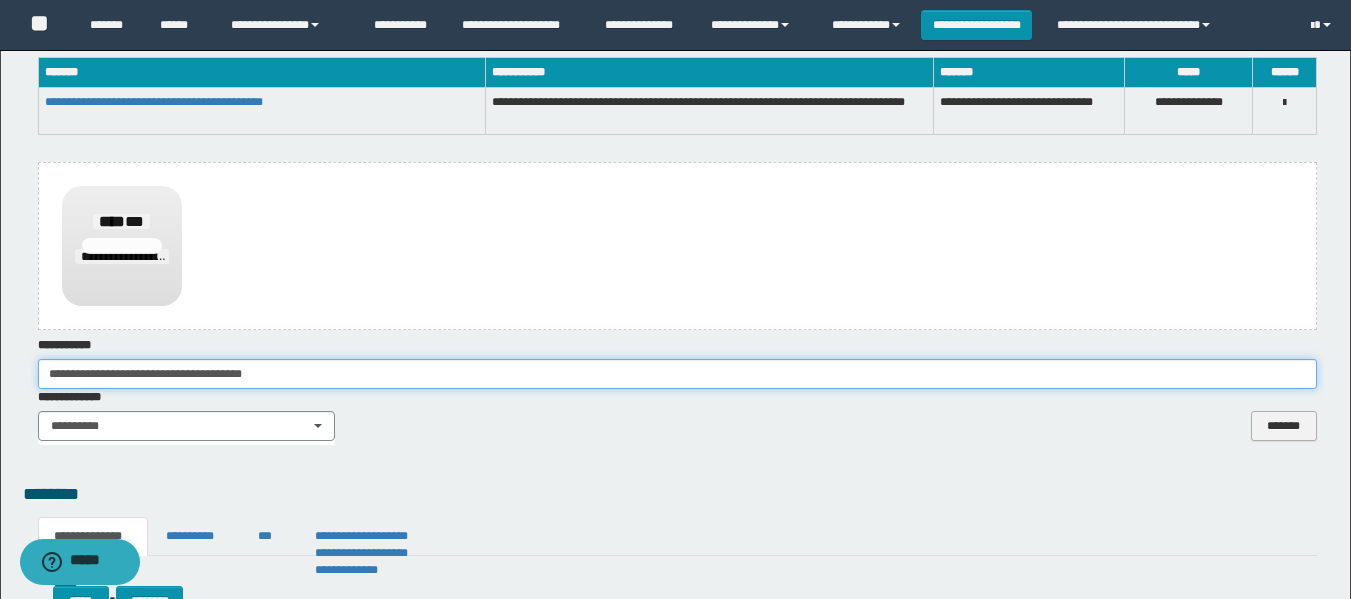 type on "**********" 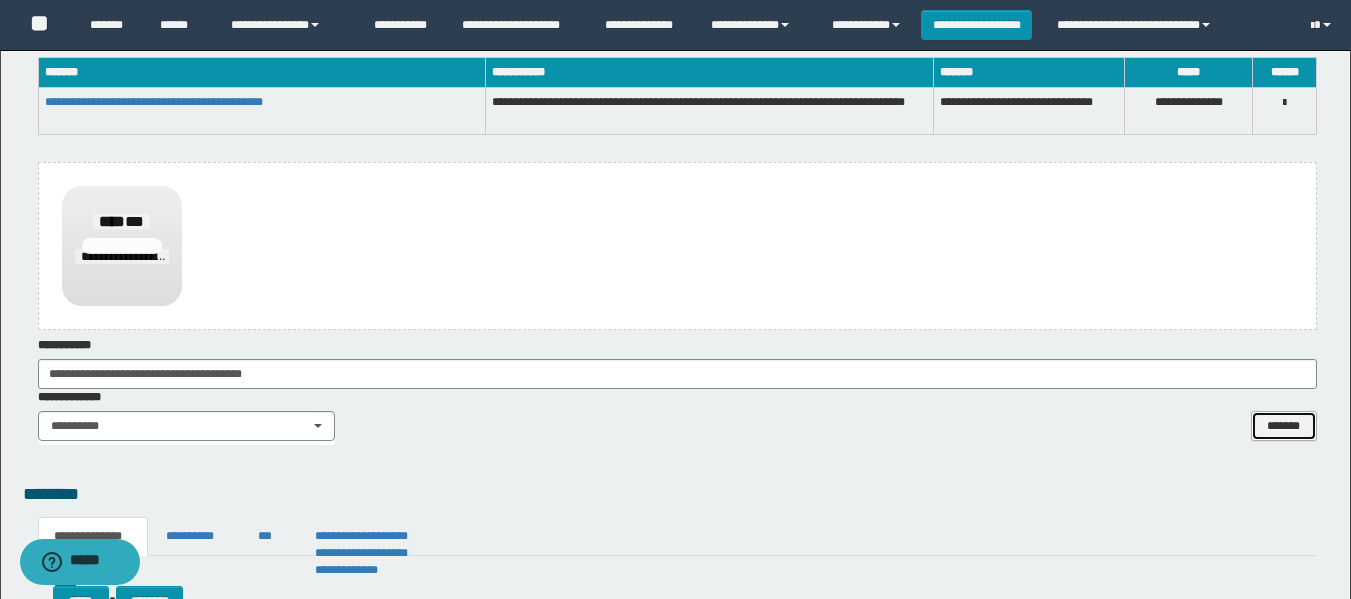 click on "*******" at bounding box center (1284, 426) 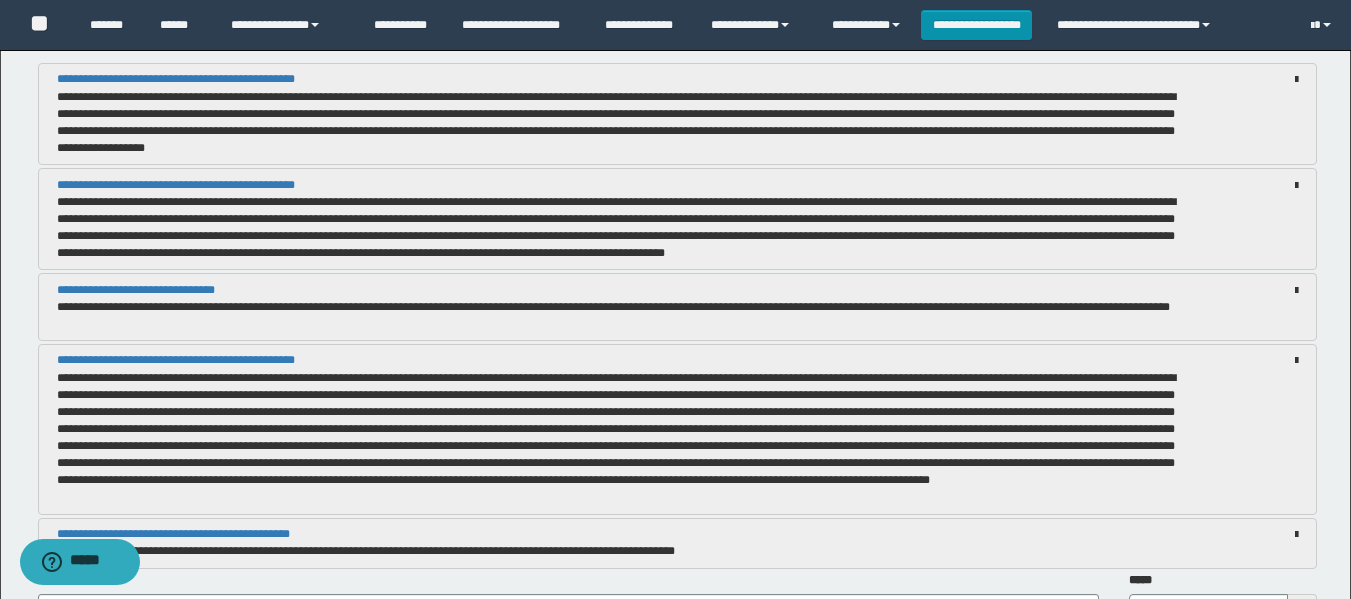 scroll, scrollTop: 1700, scrollLeft: 0, axis: vertical 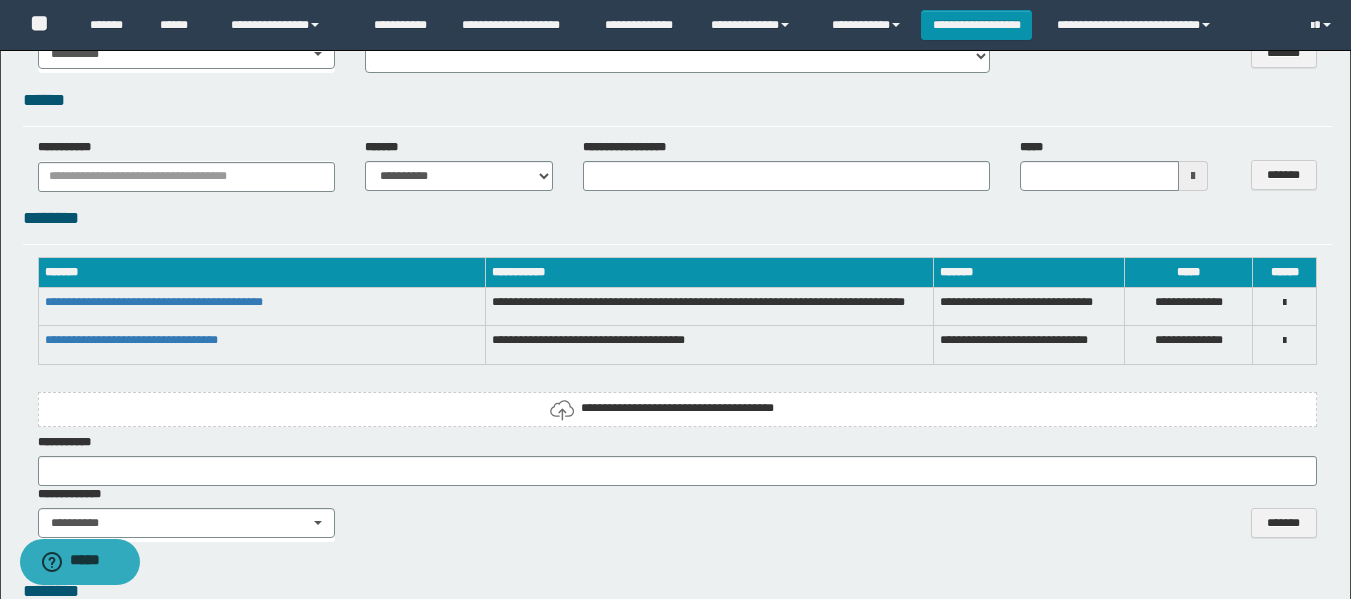 click on "**********" at bounding box center (677, 408) 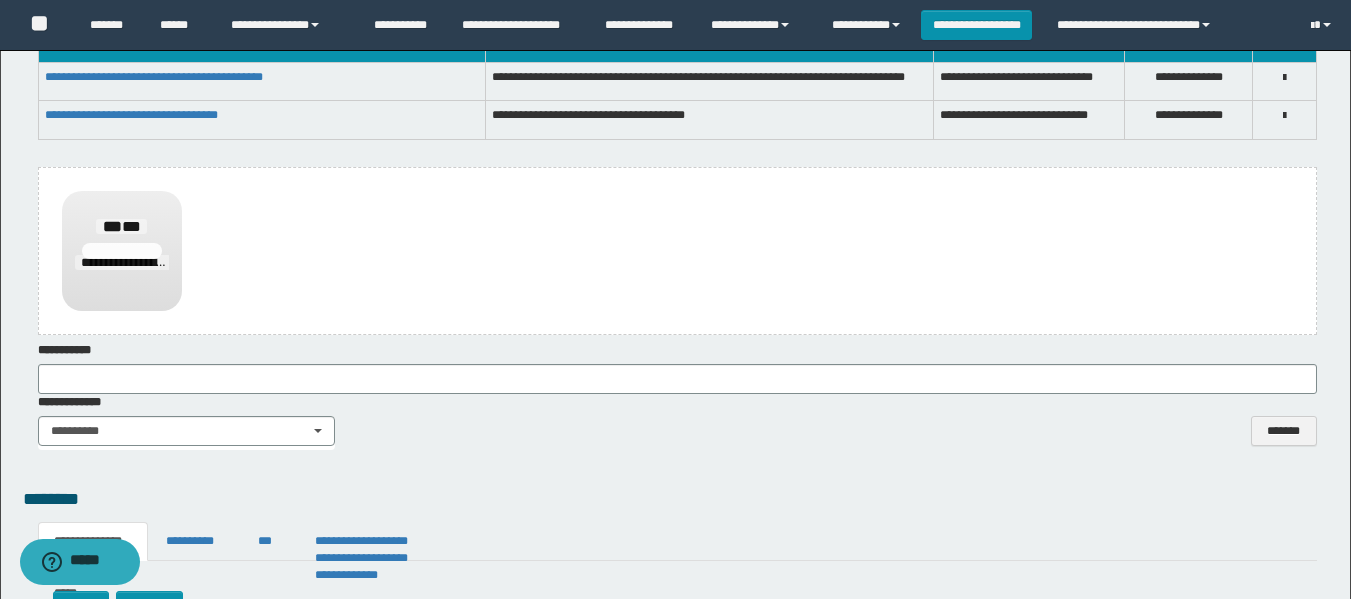 scroll, scrollTop: 2600, scrollLeft: 0, axis: vertical 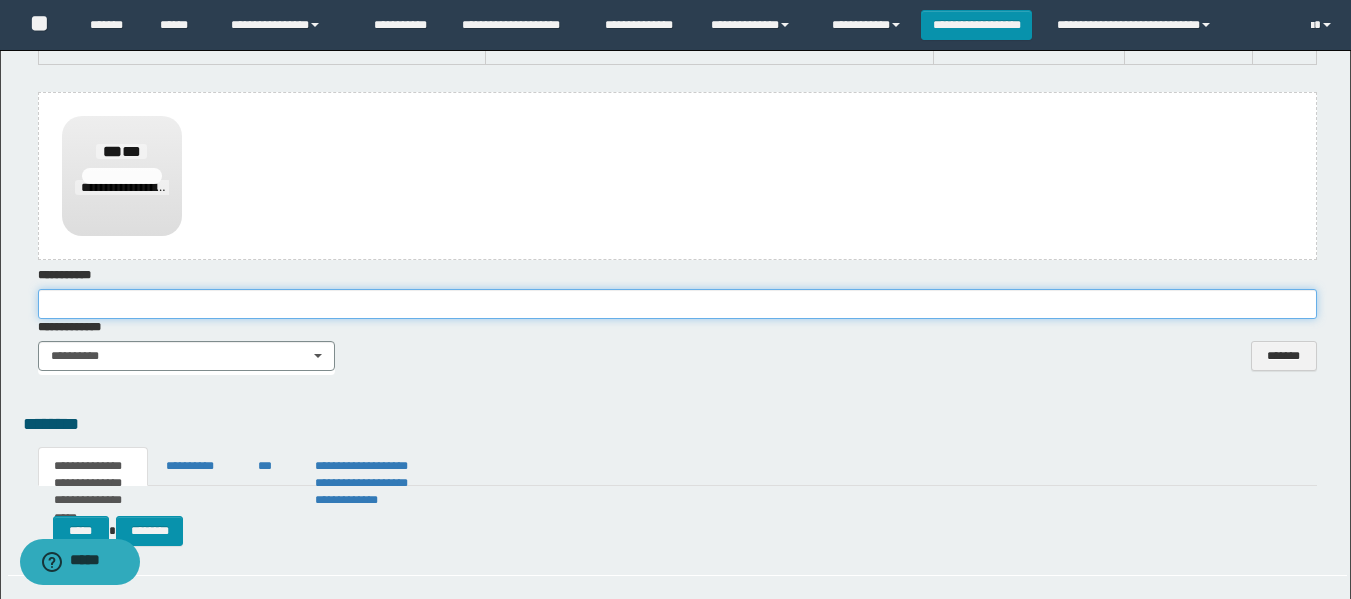 click at bounding box center (677, 304) 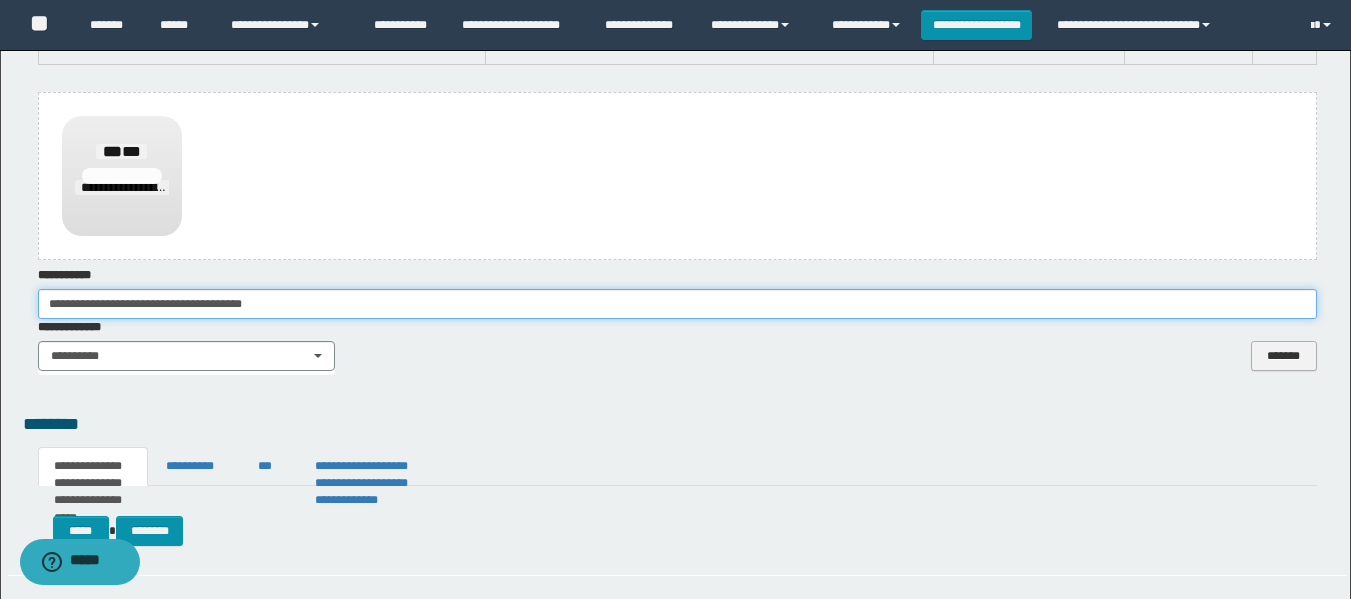 type on "**********" 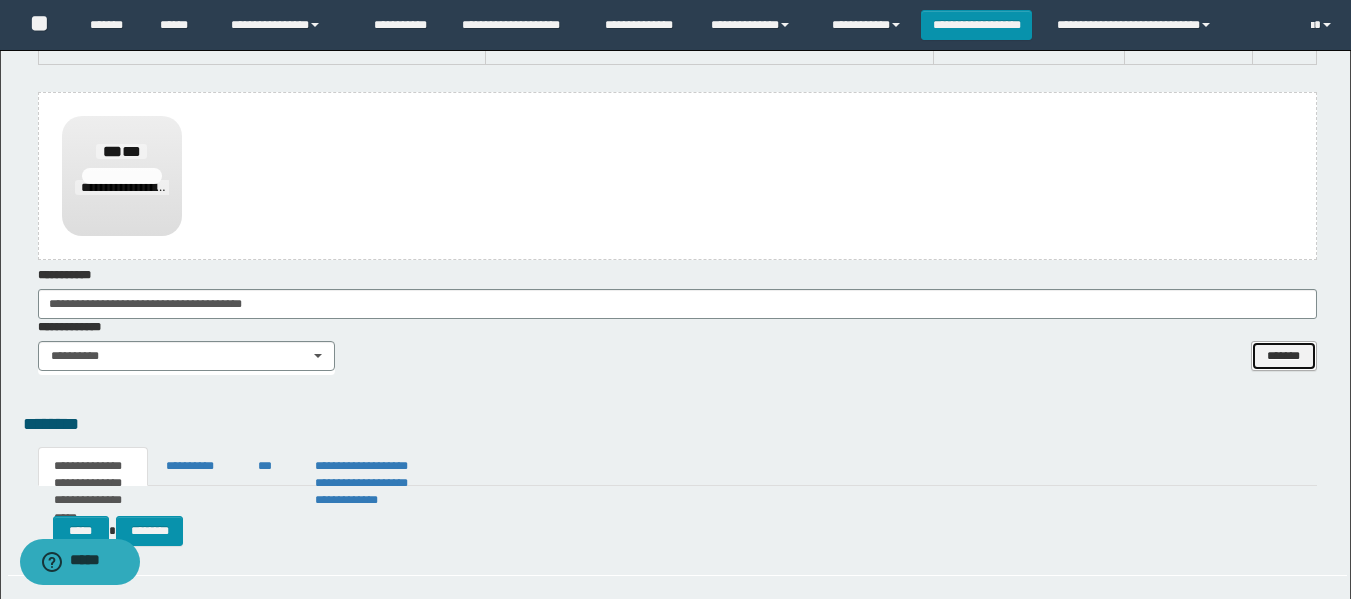 click on "*******" at bounding box center (1284, 356) 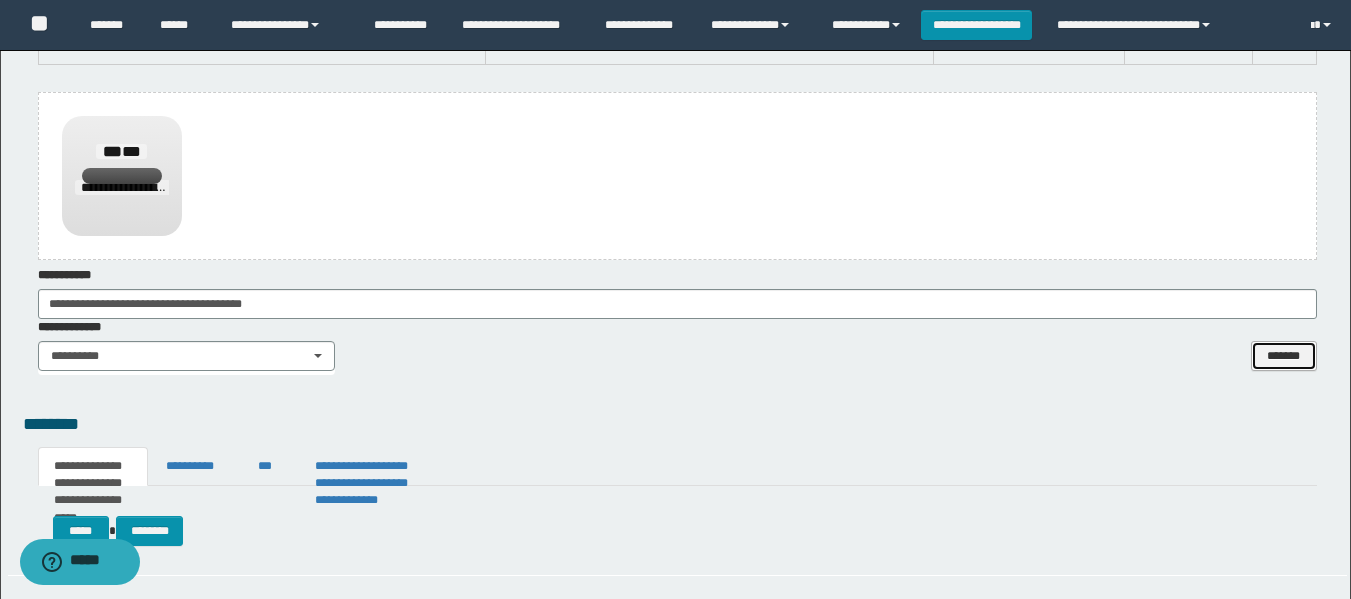 type 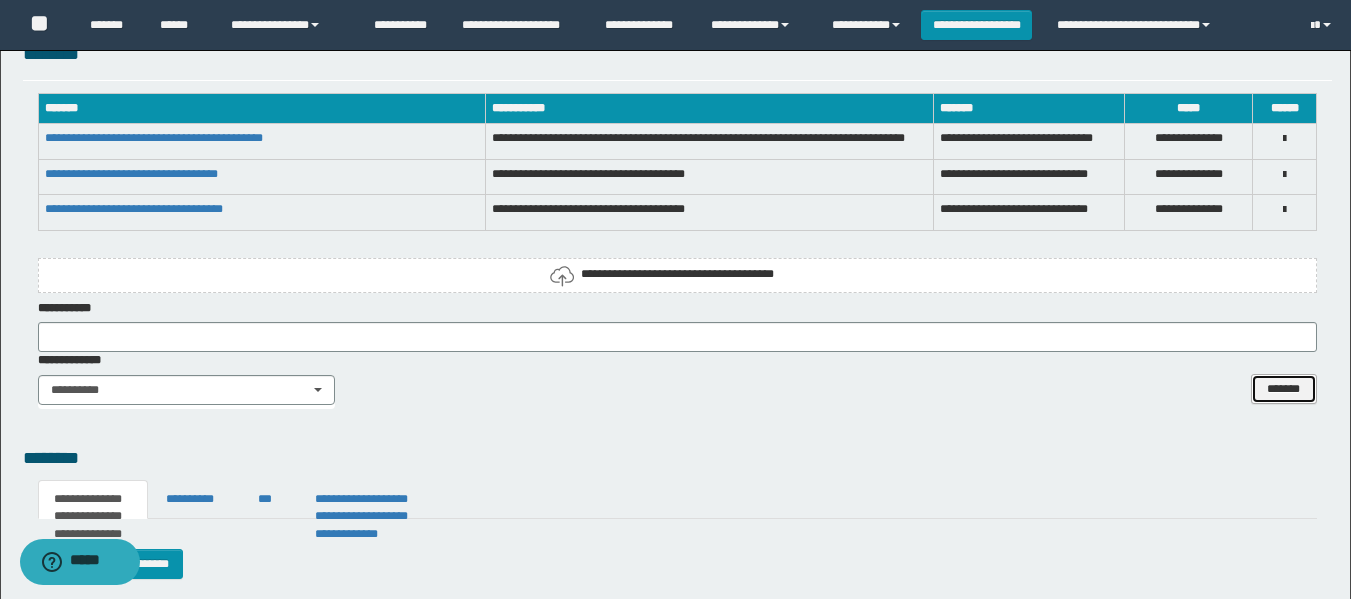 scroll, scrollTop: 2500, scrollLeft: 0, axis: vertical 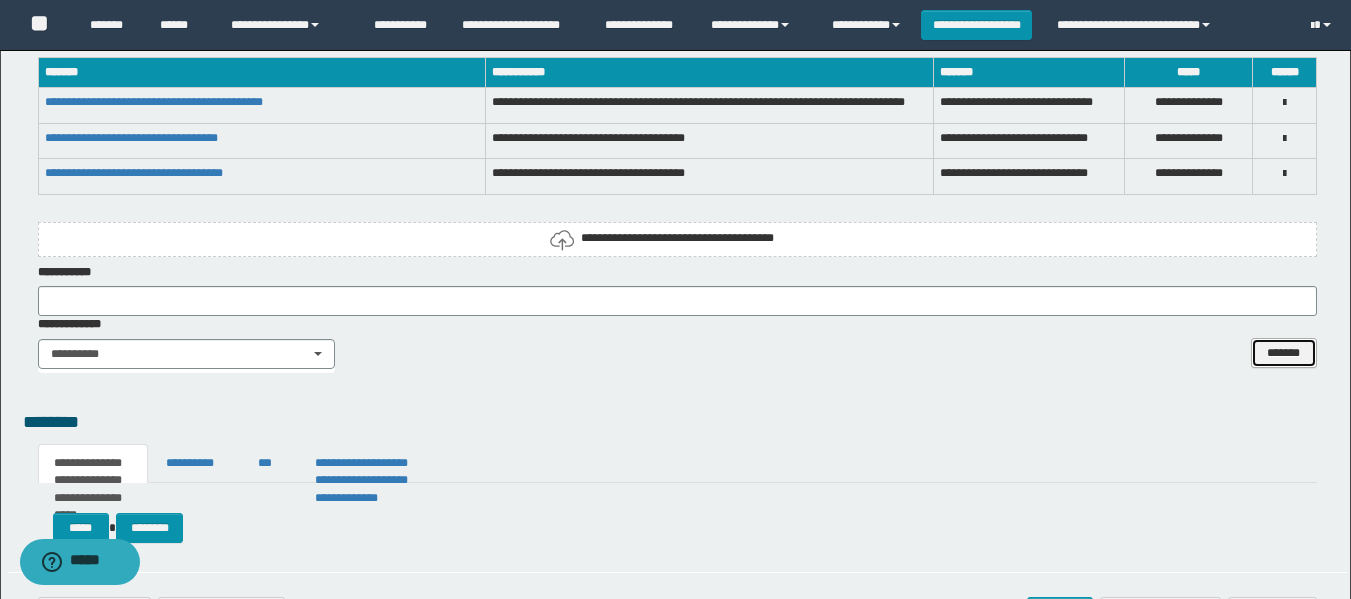 type 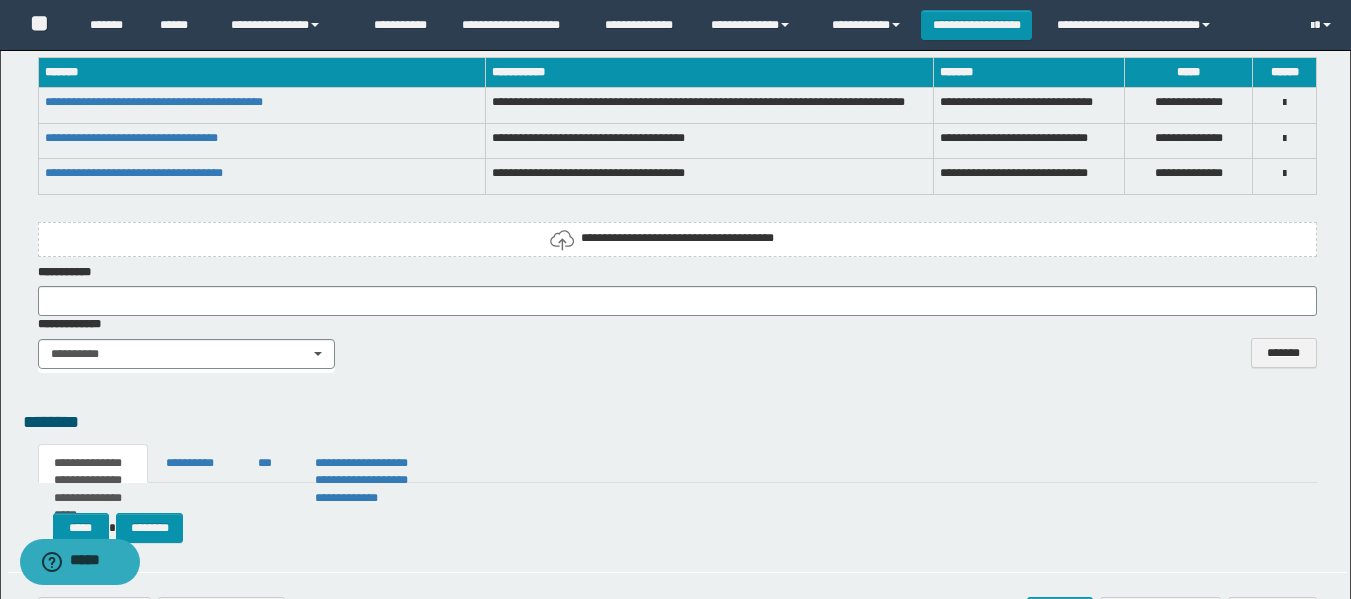 click on "**********" at bounding box center [677, 238] 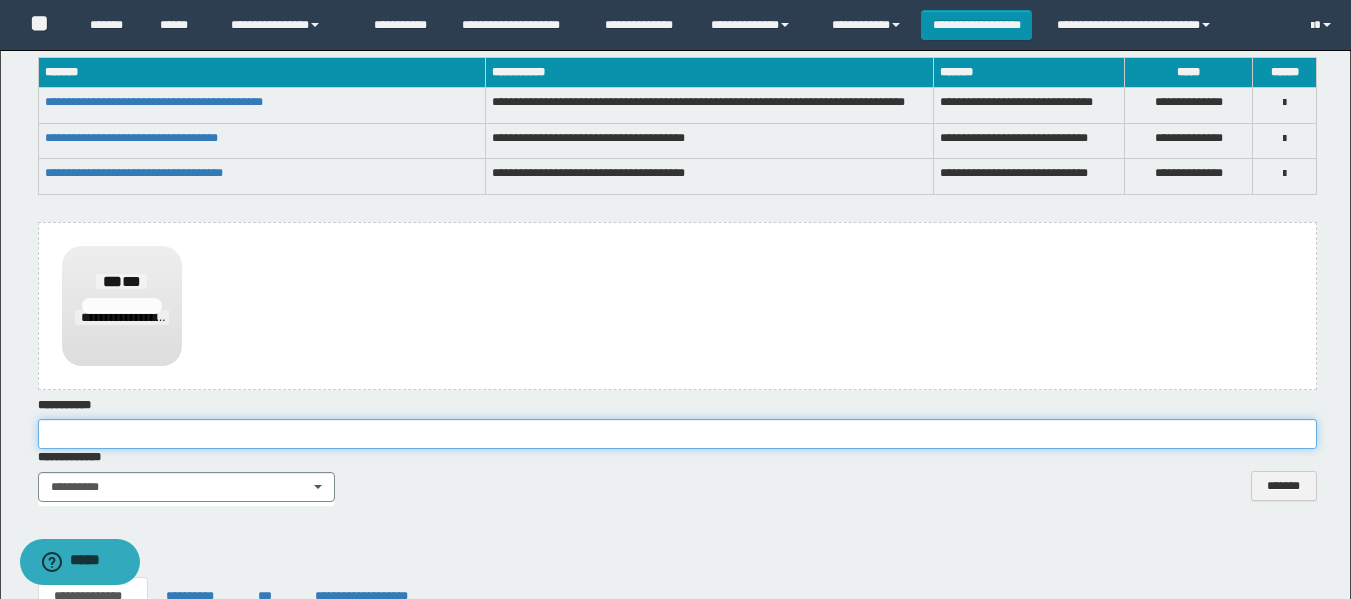 click at bounding box center (677, 434) 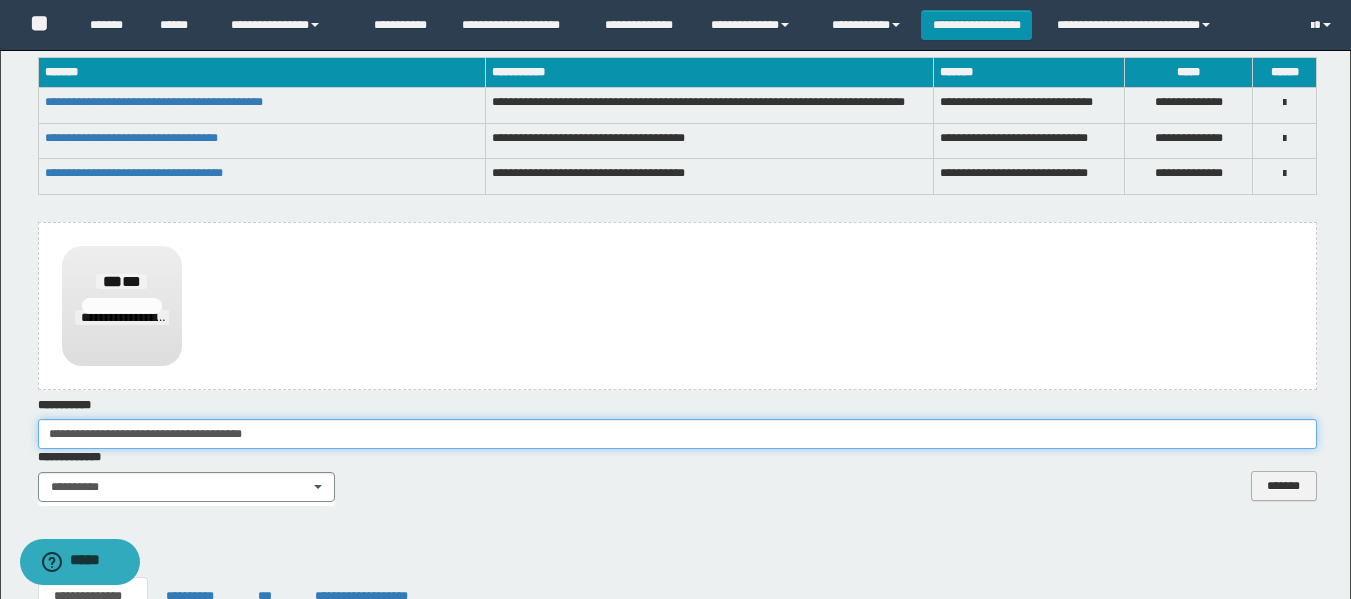 type on "**********" 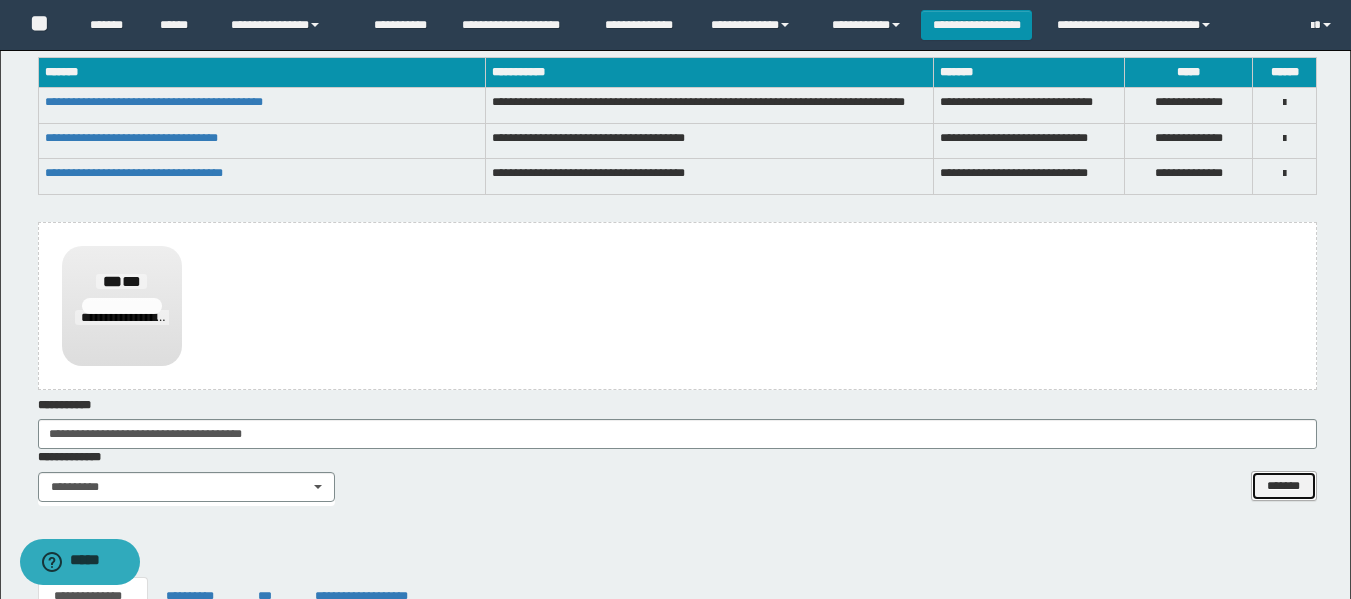 click on "*******" at bounding box center (1284, 486) 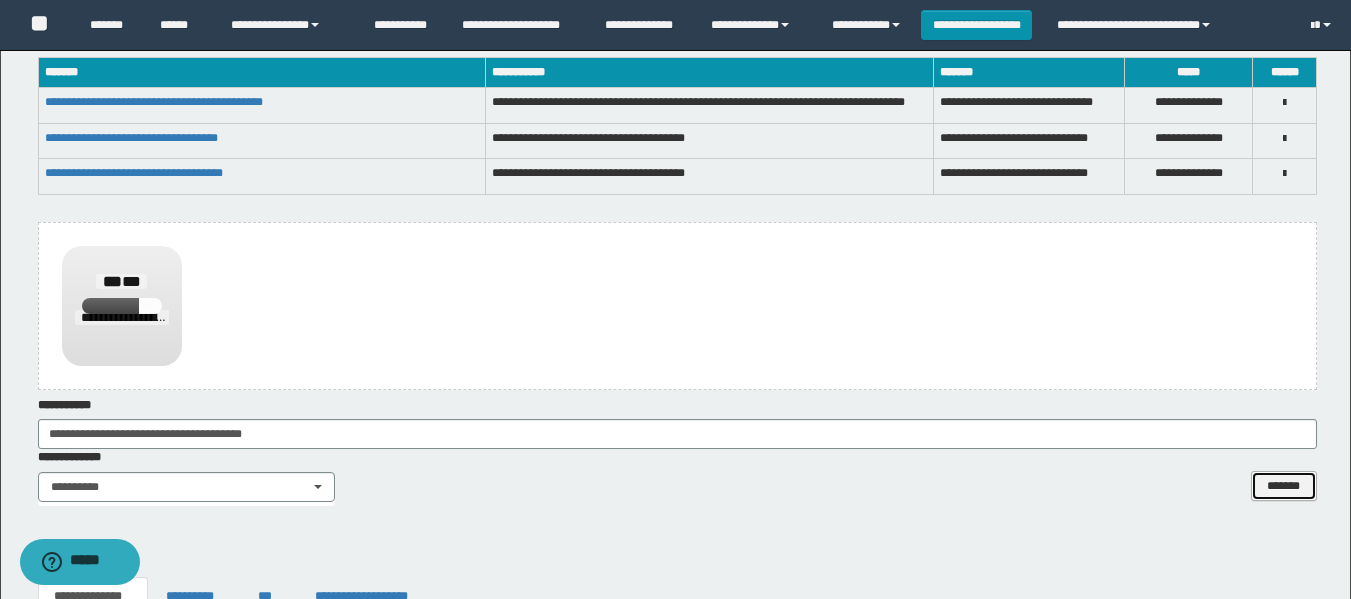 type 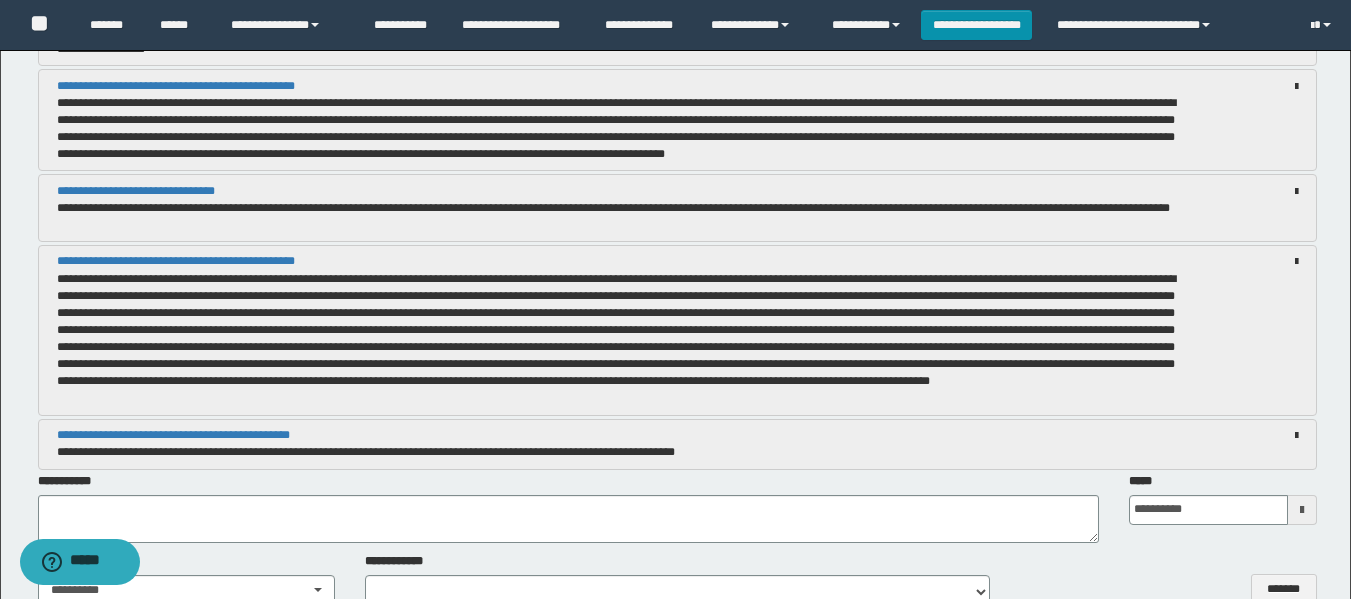 scroll, scrollTop: 1800, scrollLeft: 0, axis: vertical 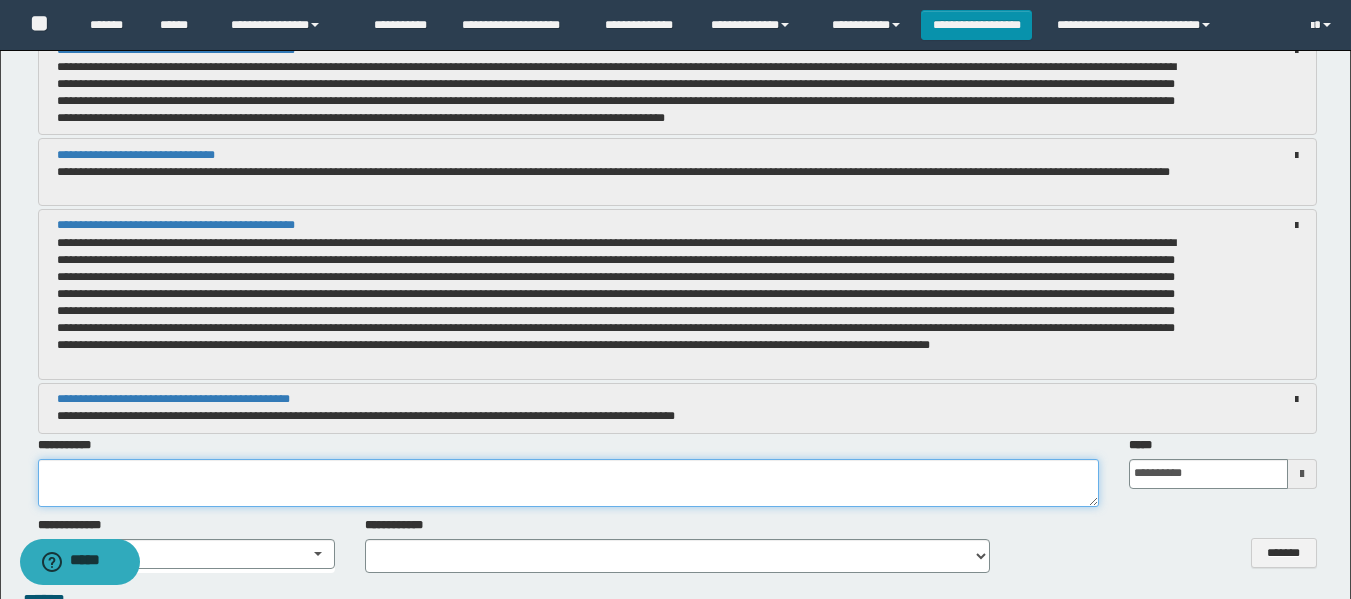 click at bounding box center [568, 483] 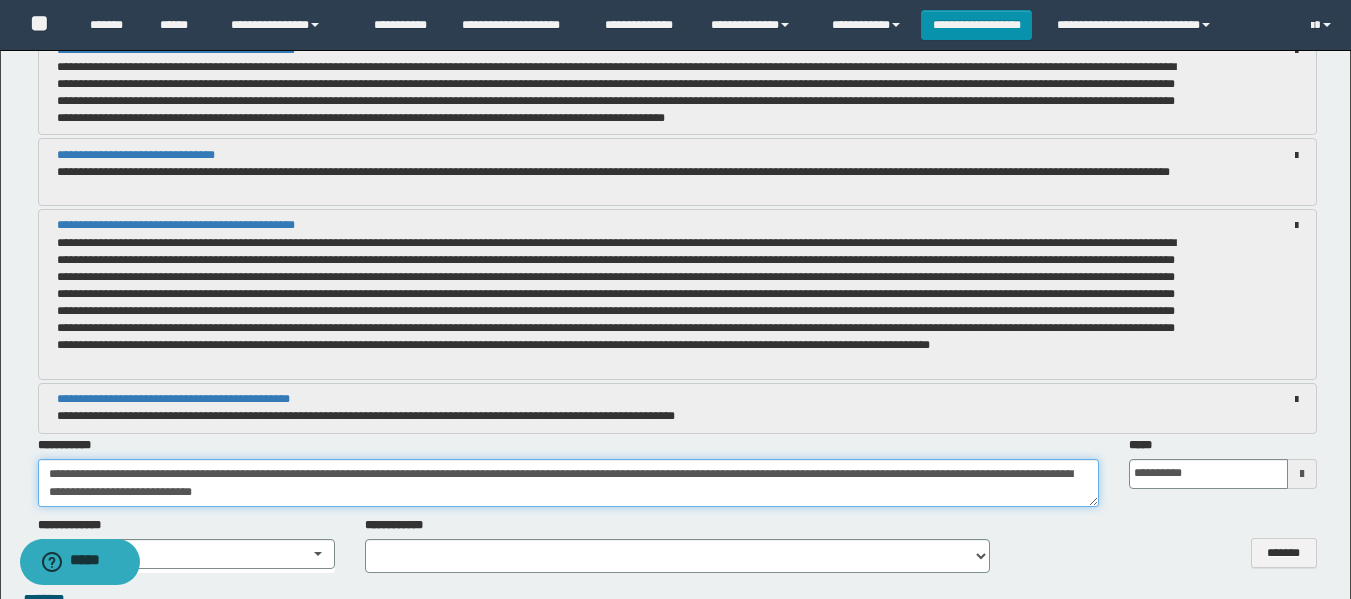 type on "**********" 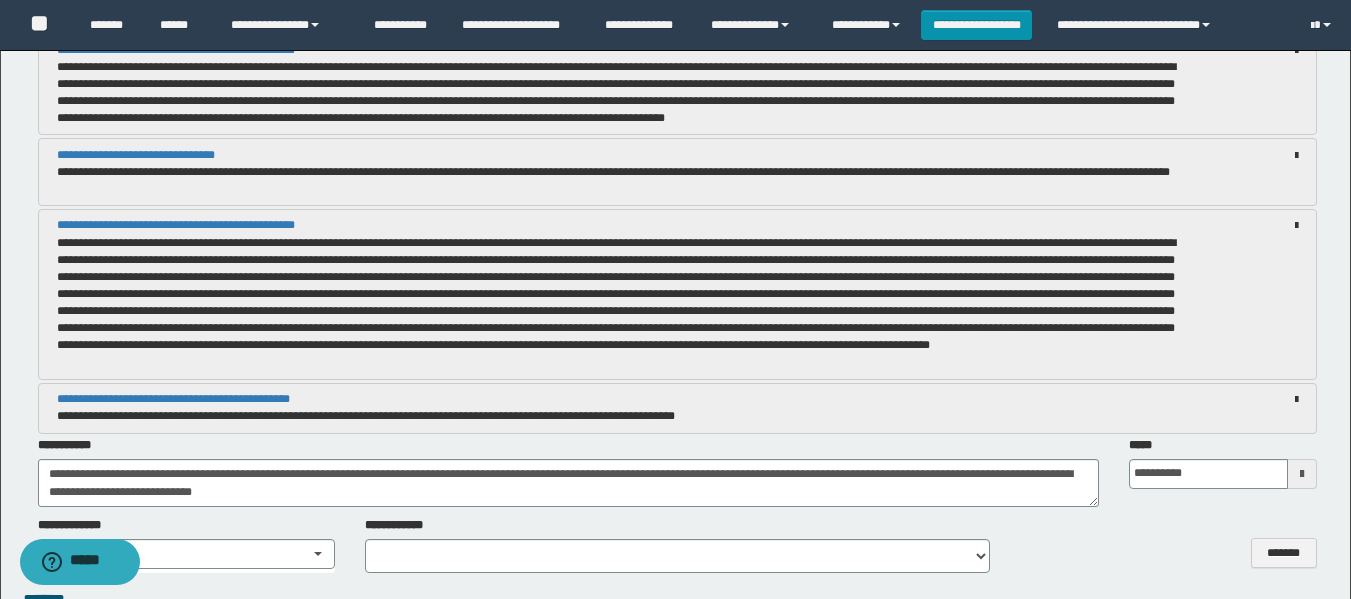 click at bounding box center (1302, 474) 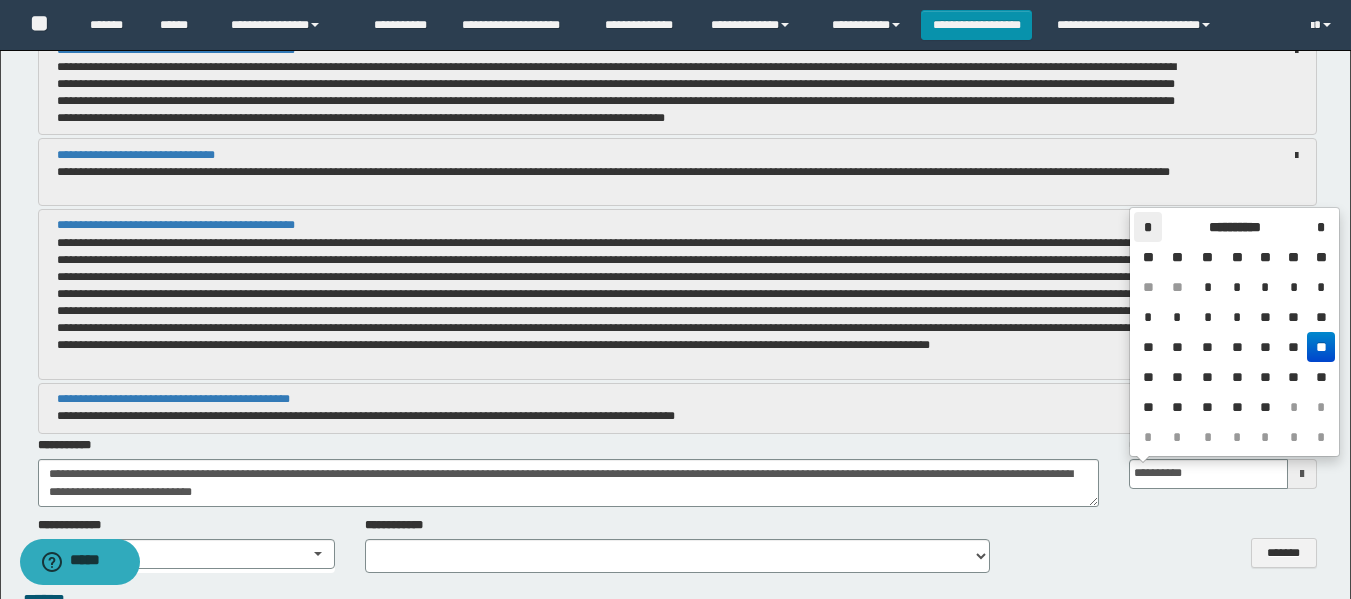 click on "*" at bounding box center [1148, 227] 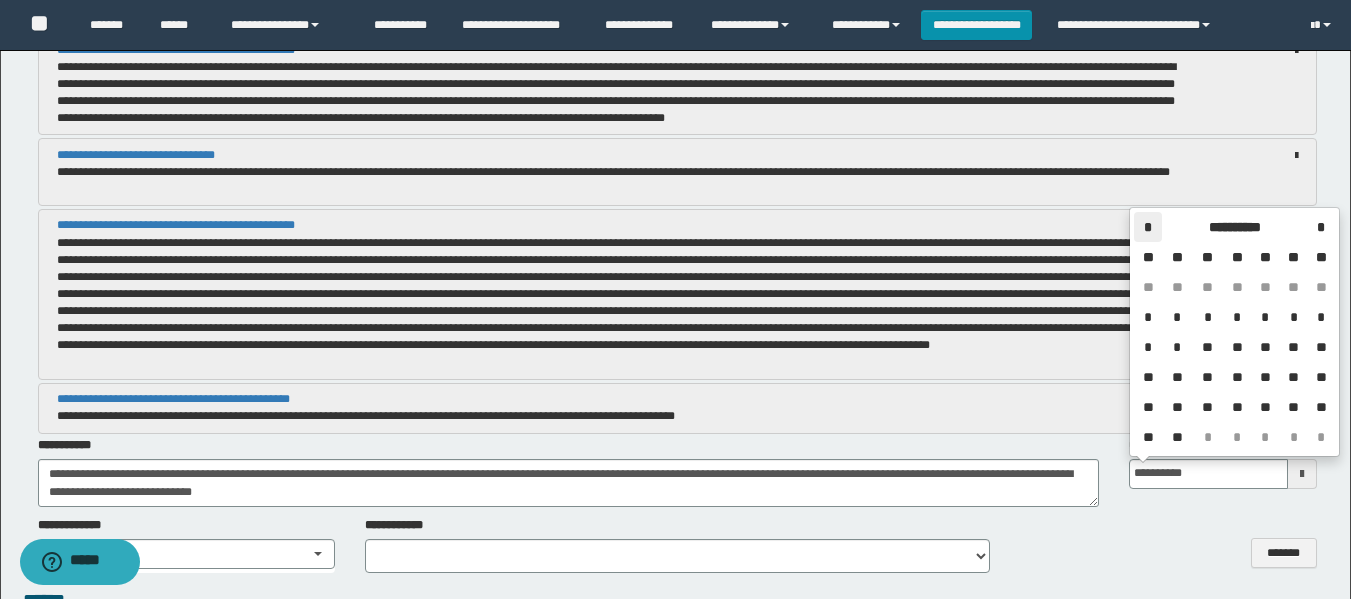 click on "*" at bounding box center (1148, 227) 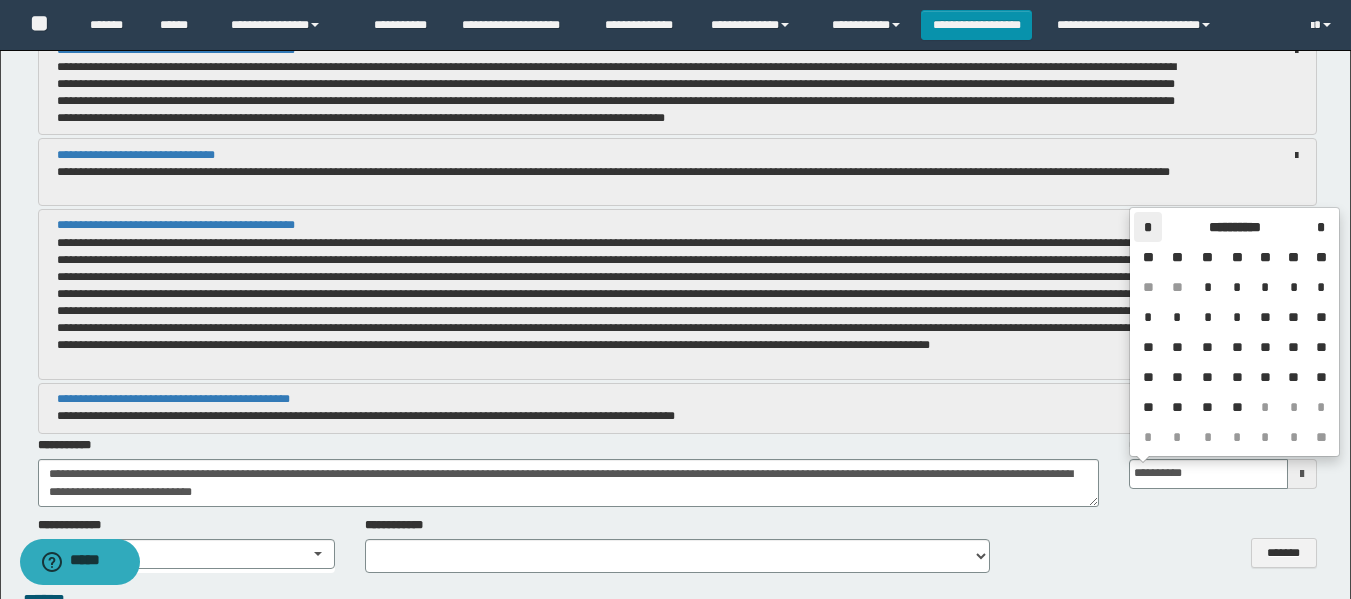 click on "*" at bounding box center (1148, 227) 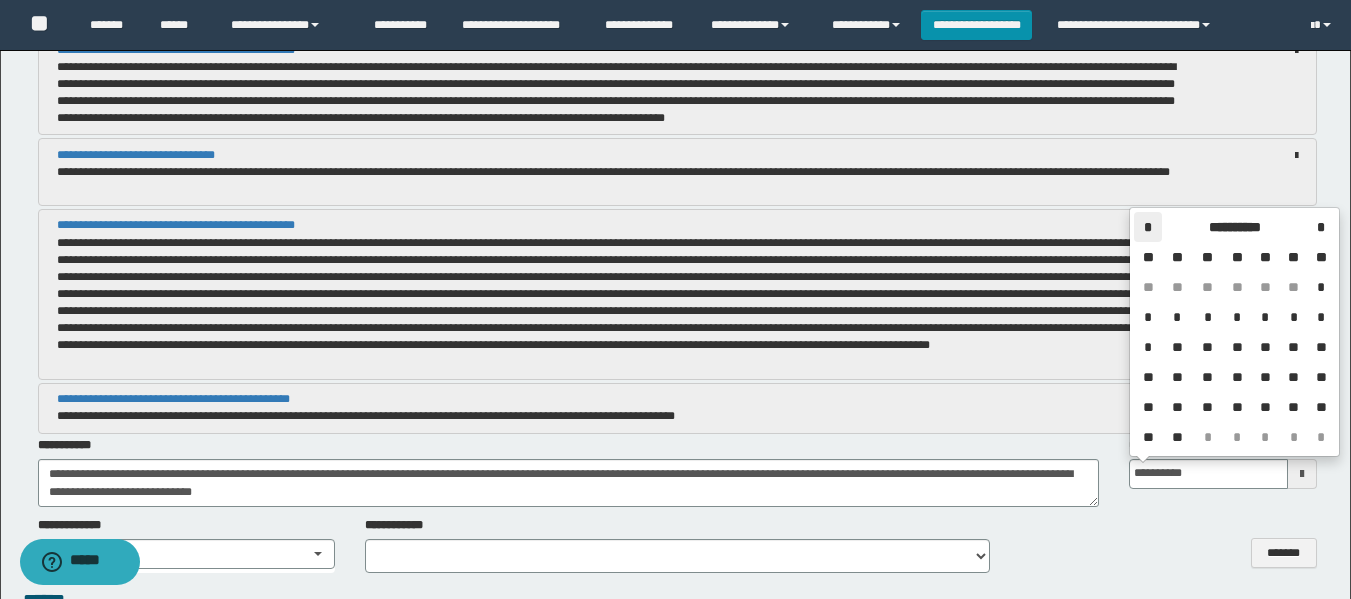 click on "*" at bounding box center (1148, 227) 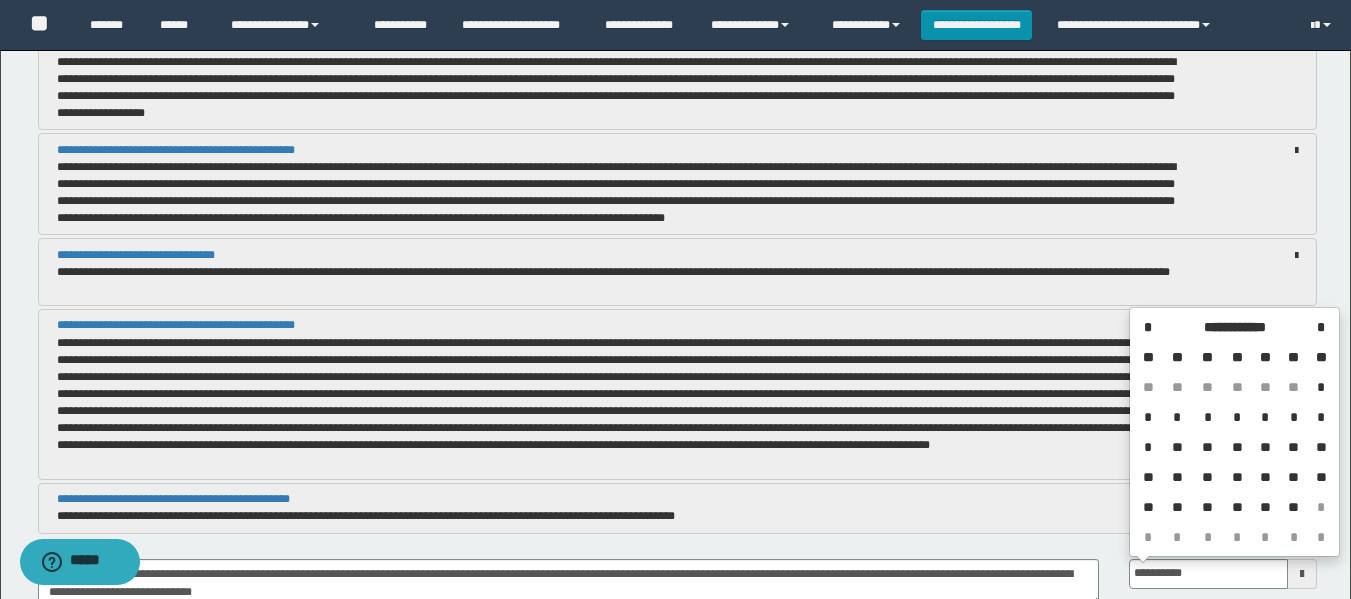scroll, scrollTop: 1800, scrollLeft: 0, axis: vertical 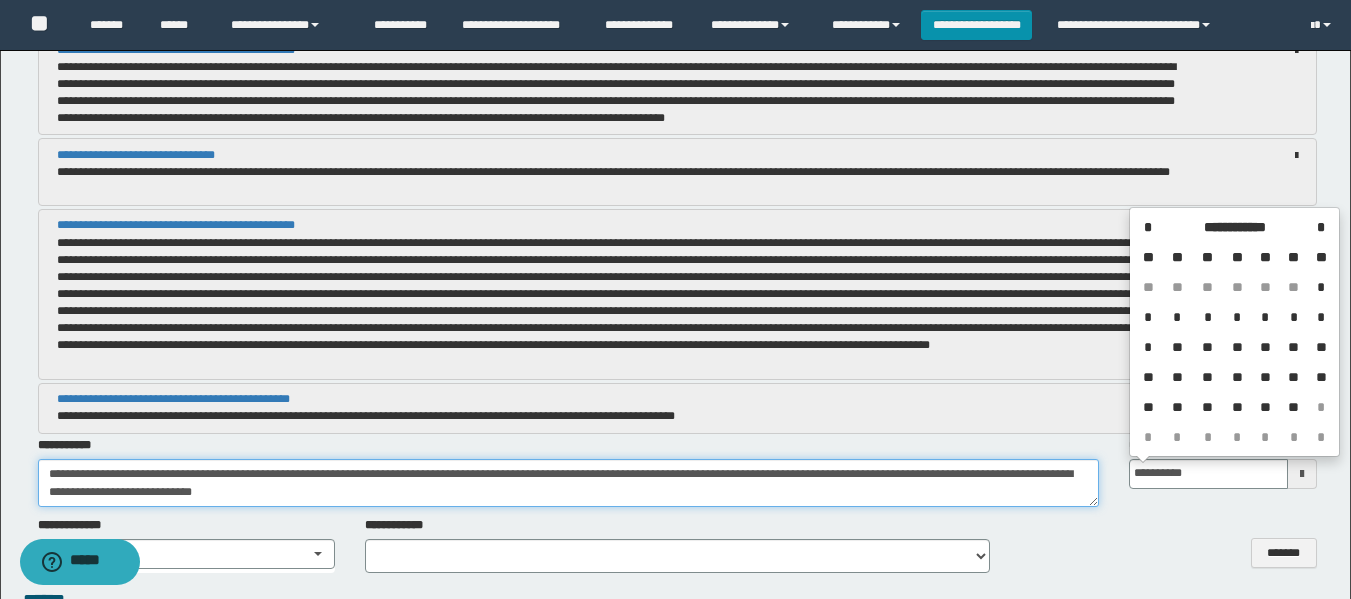 type on "**********" 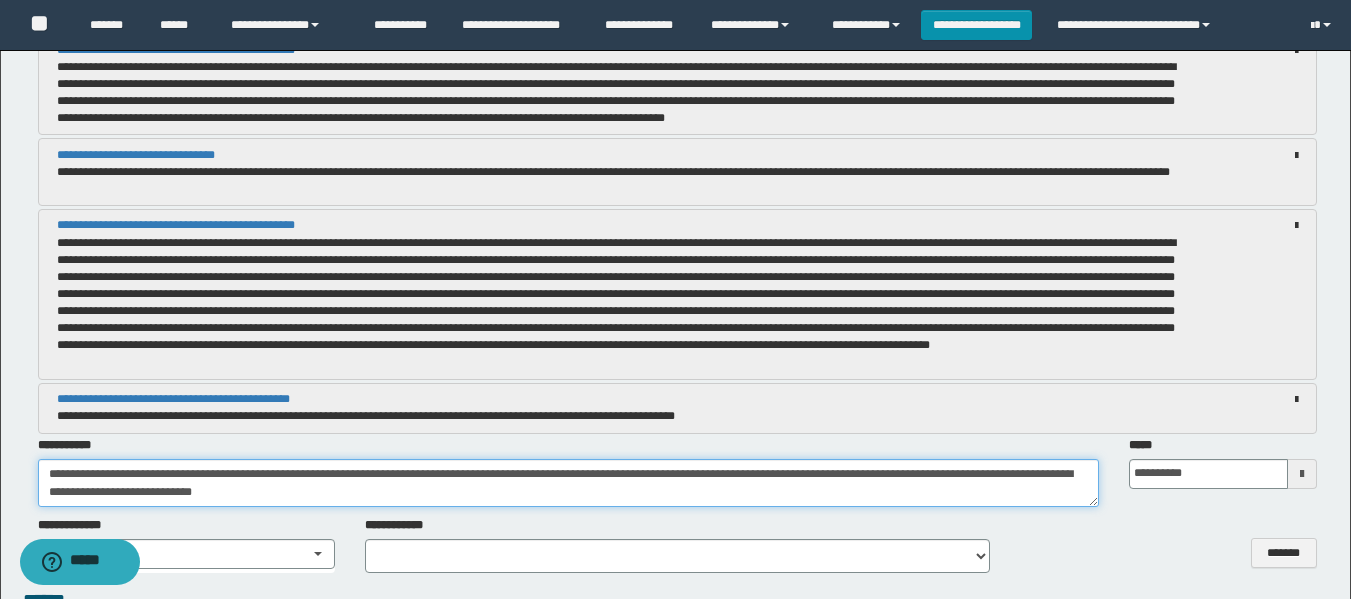 click on "**********" at bounding box center (568, 483) 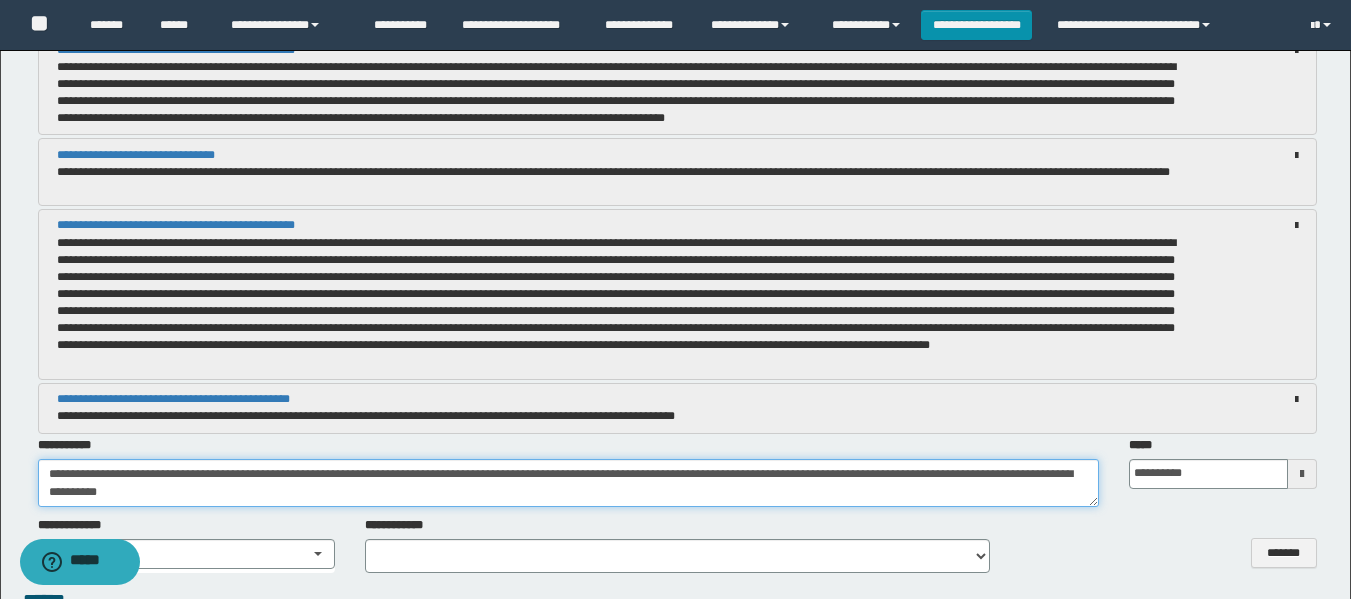 type on "**********" 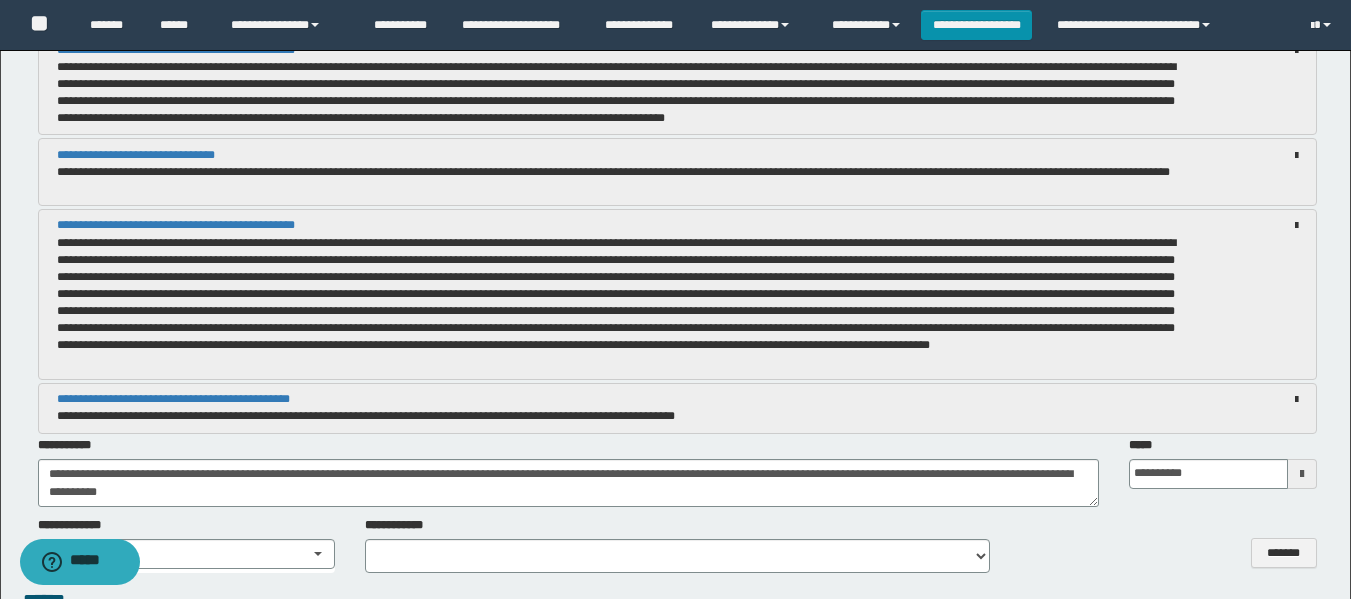 click at bounding box center (1302, 474) 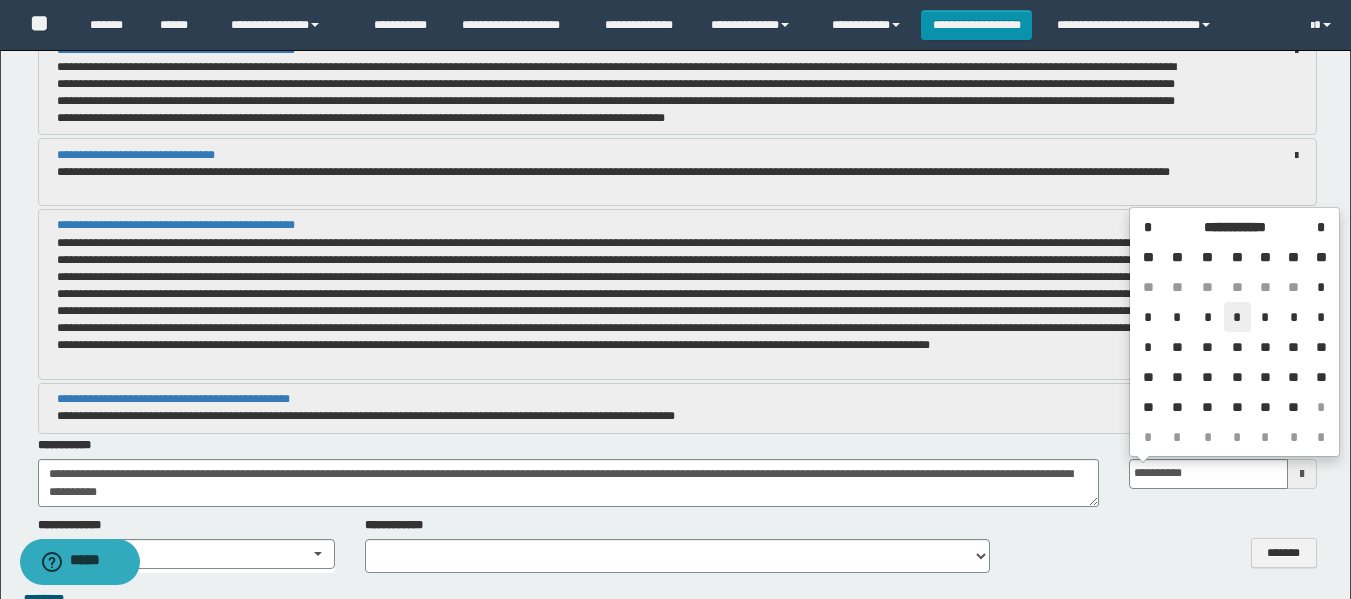 click on "*" at bounding box center [1238, 317] 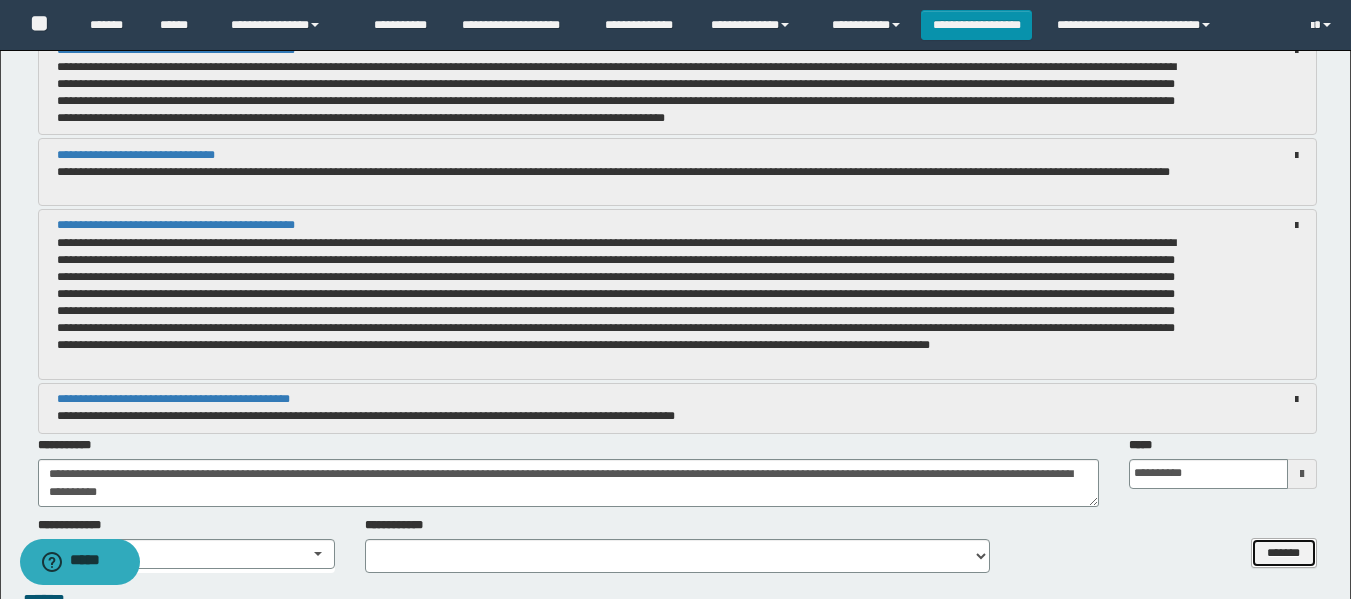 click on "*******" at bounding box center (1284, 553) 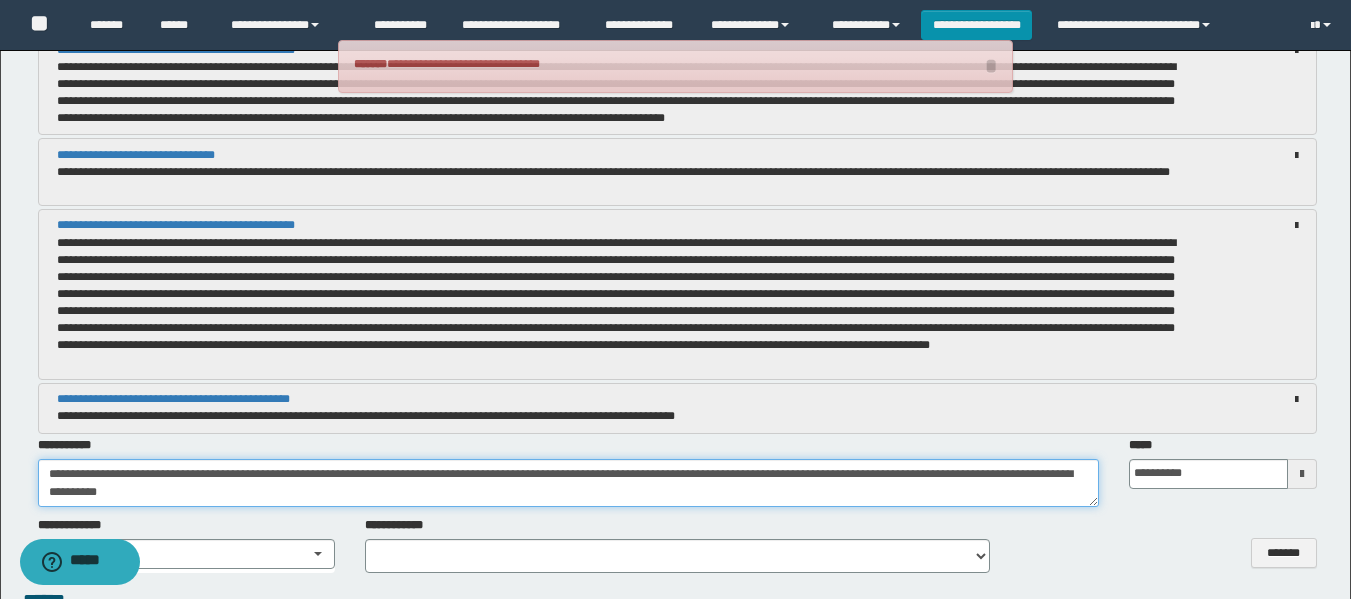 drag, startPoint x: 43, startPoint y: 476, endPoint x: 211, endPoint y: 501, distance: 169.84993 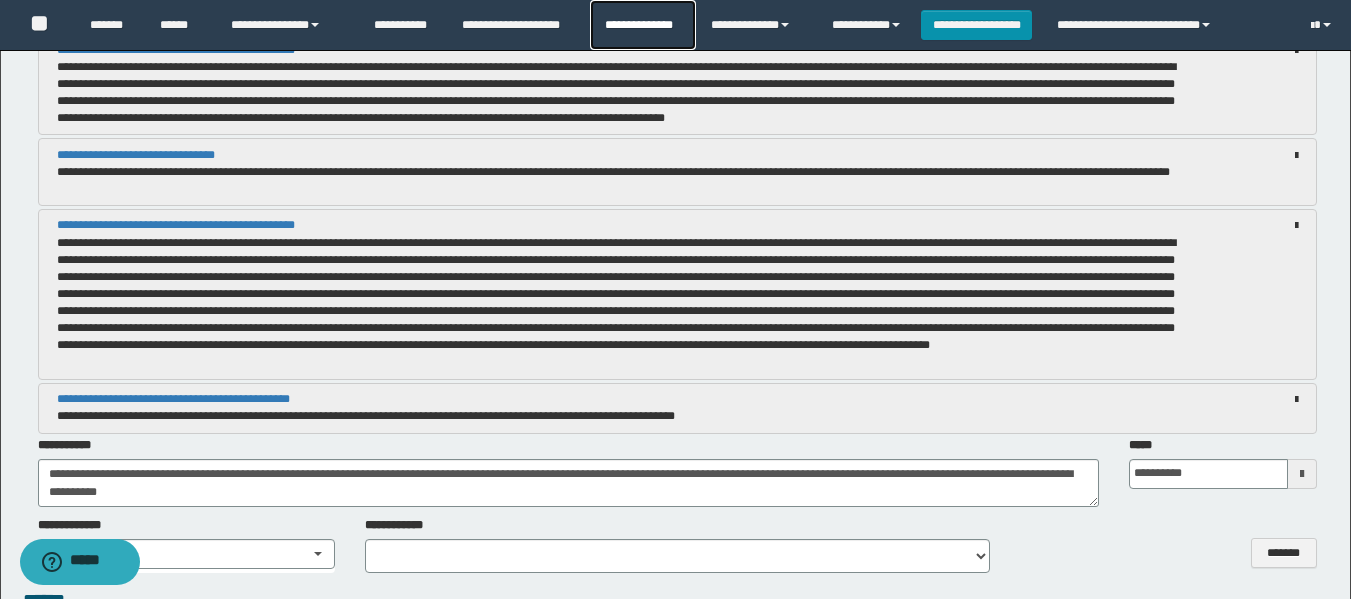 click on "**********" at bounding box center [642, 25] 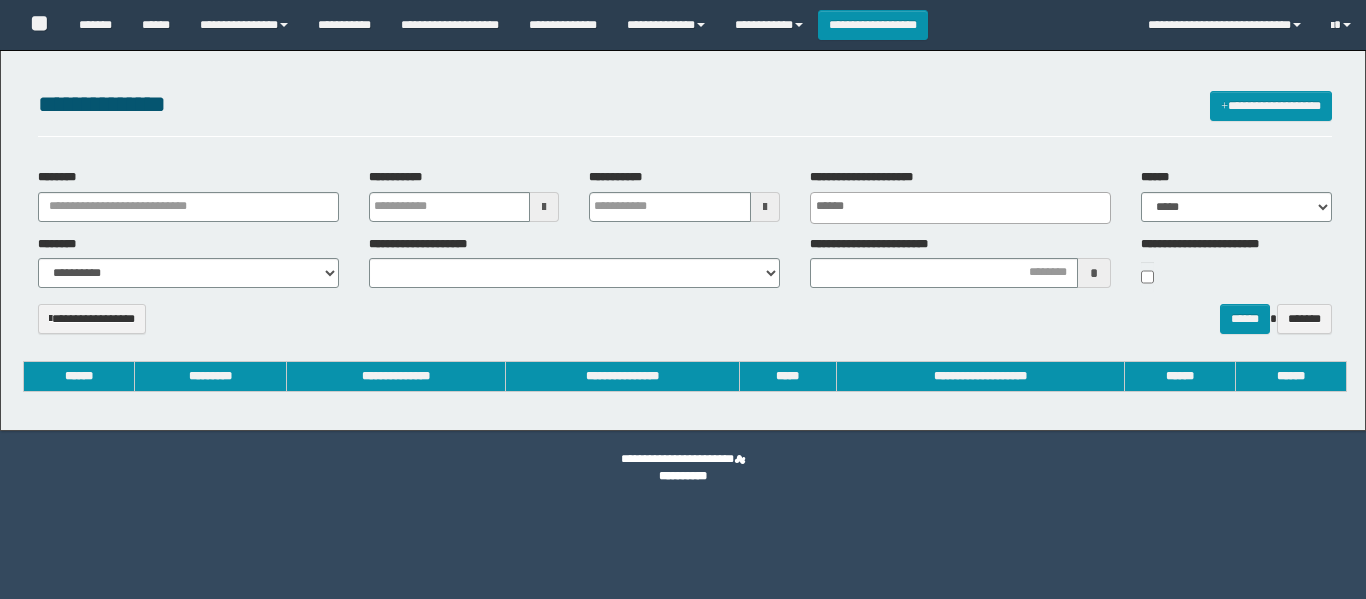 select 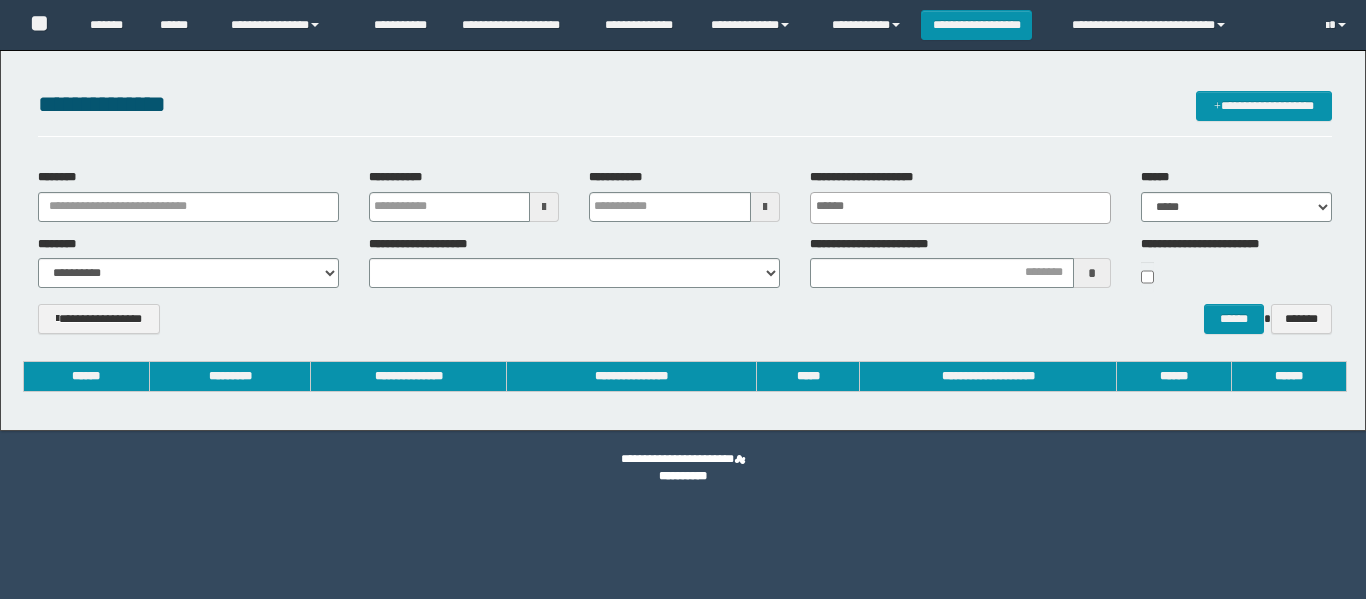 scroll, scrollTop: 0, scrollLeft: 0, axis: both 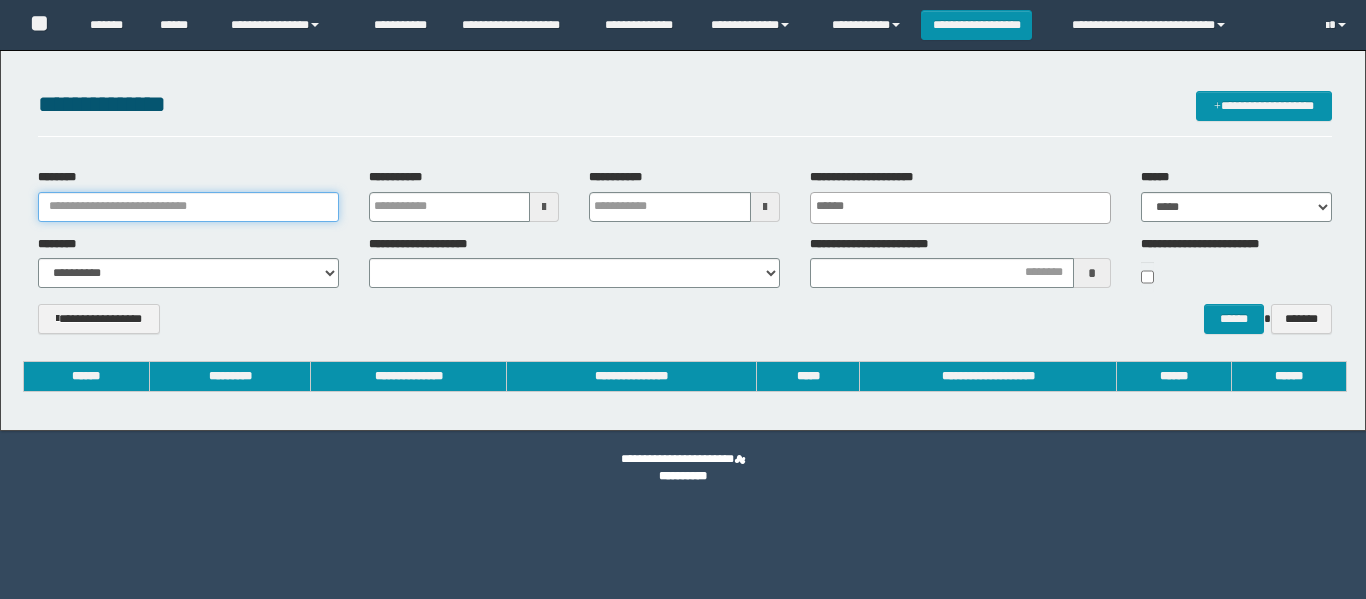 drag, startPoint x: 0, startPoint y: 0, endPoint x: 308, endPoint y: 213, distance: 374.47696 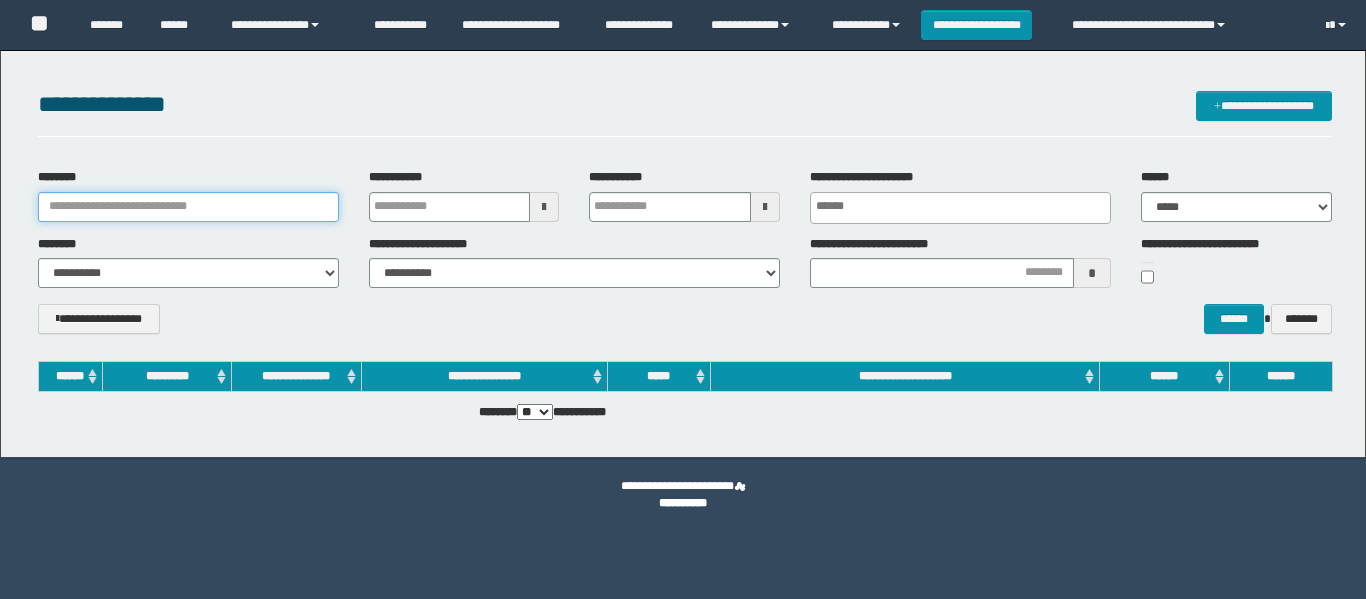 scroll, scrollTop: 0, scrollLeft: 0, axis: both 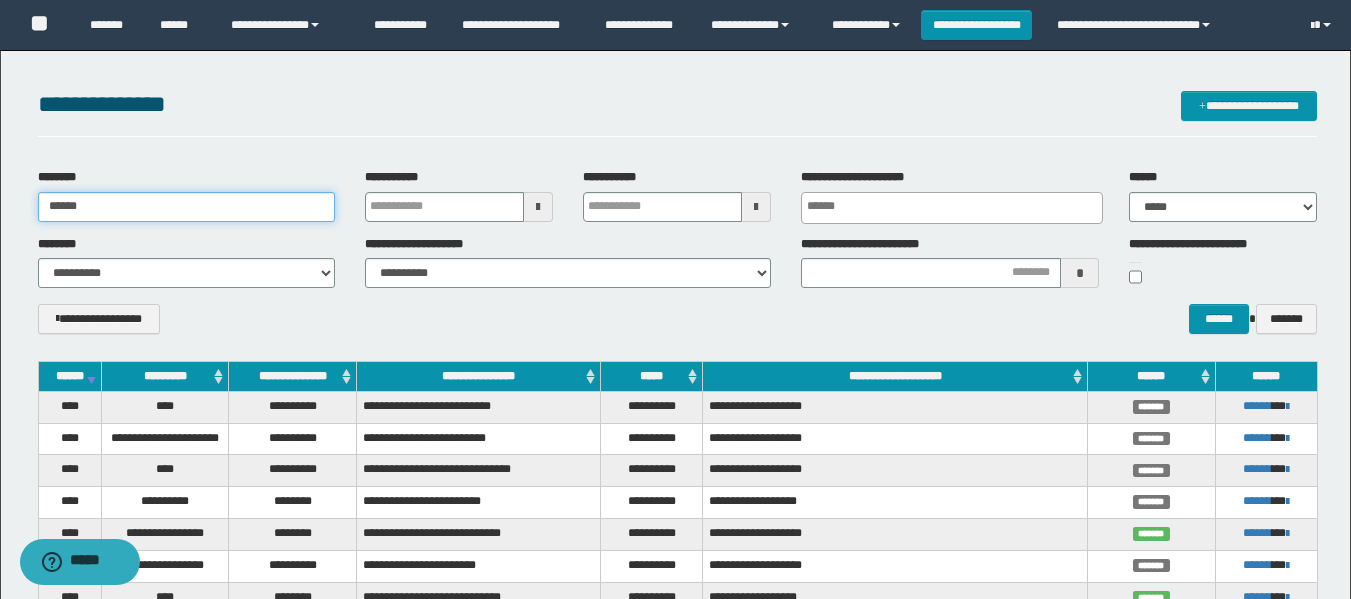 type on "******" 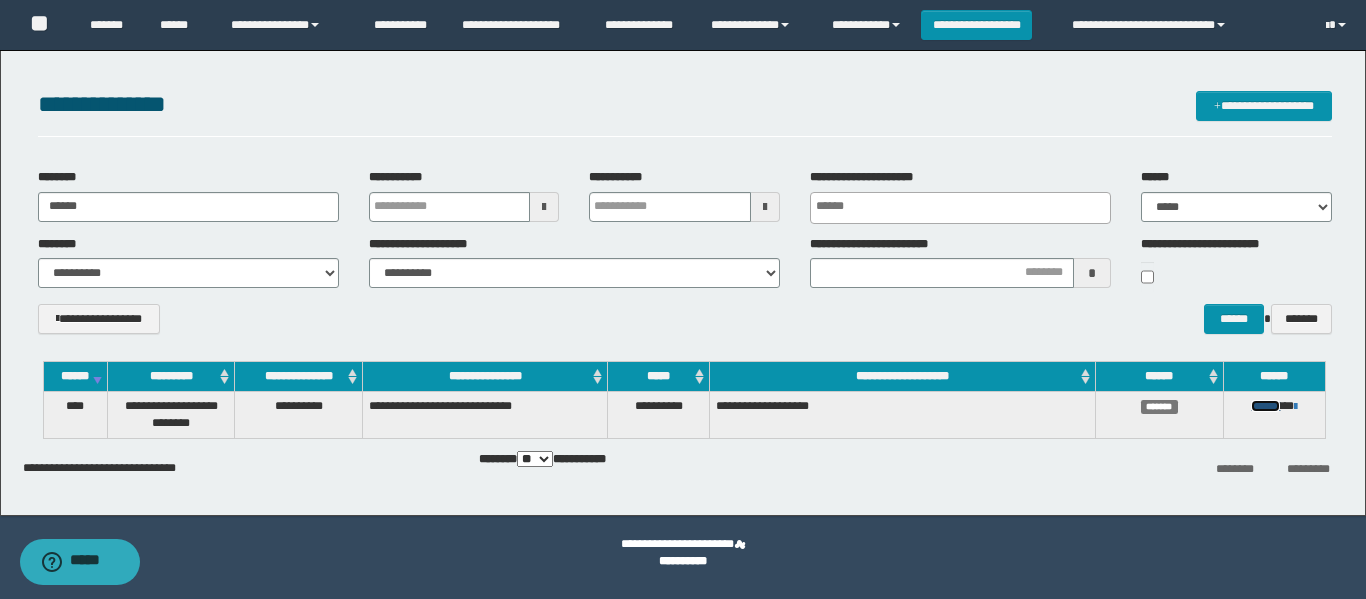 click on "******" at bounding box center (1265, 406) 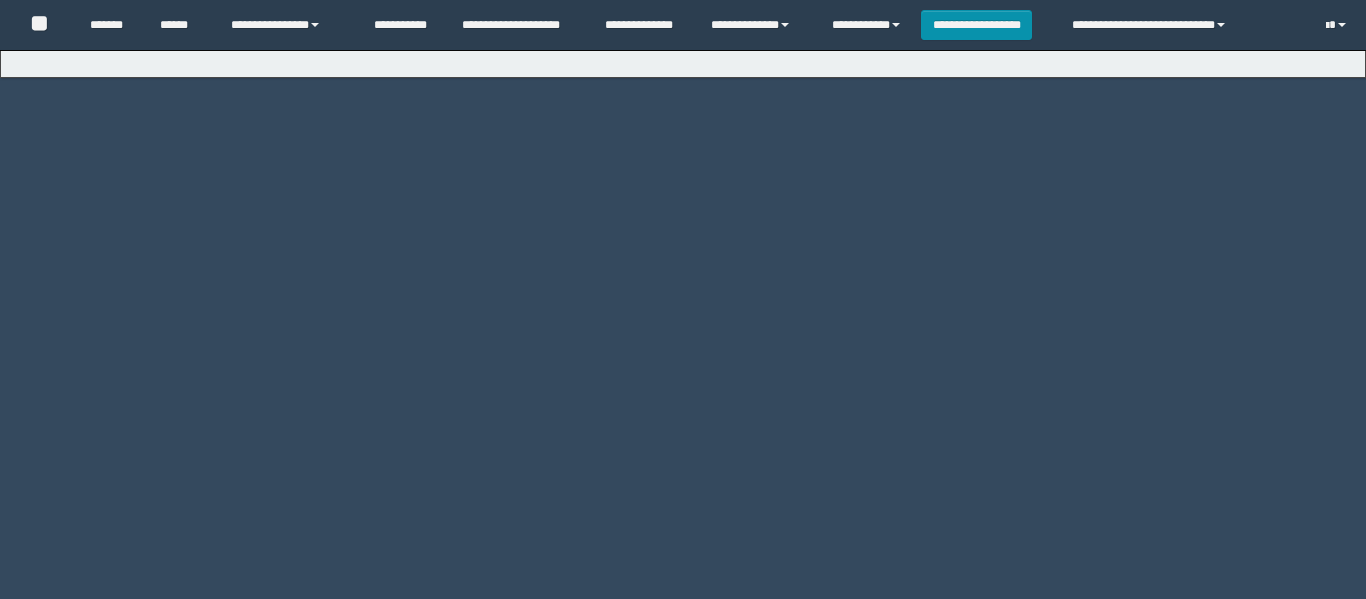 scroll, scrollTop: 0, scrollLeft: 0, axis: both 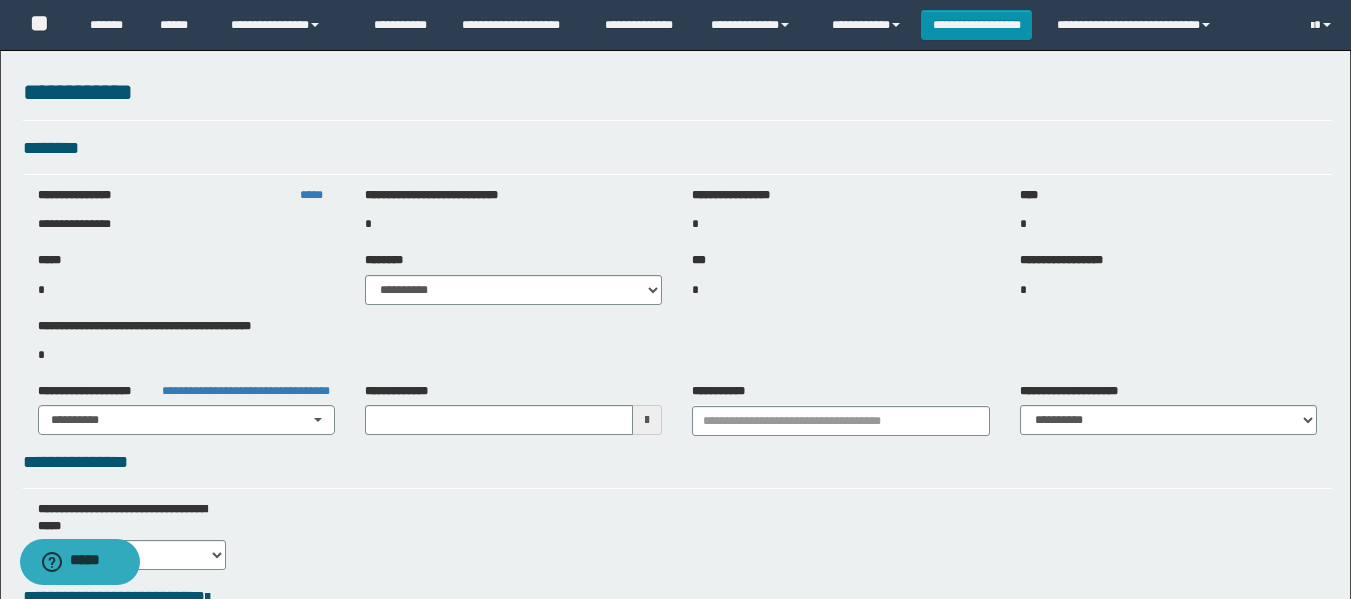 type on "**********" 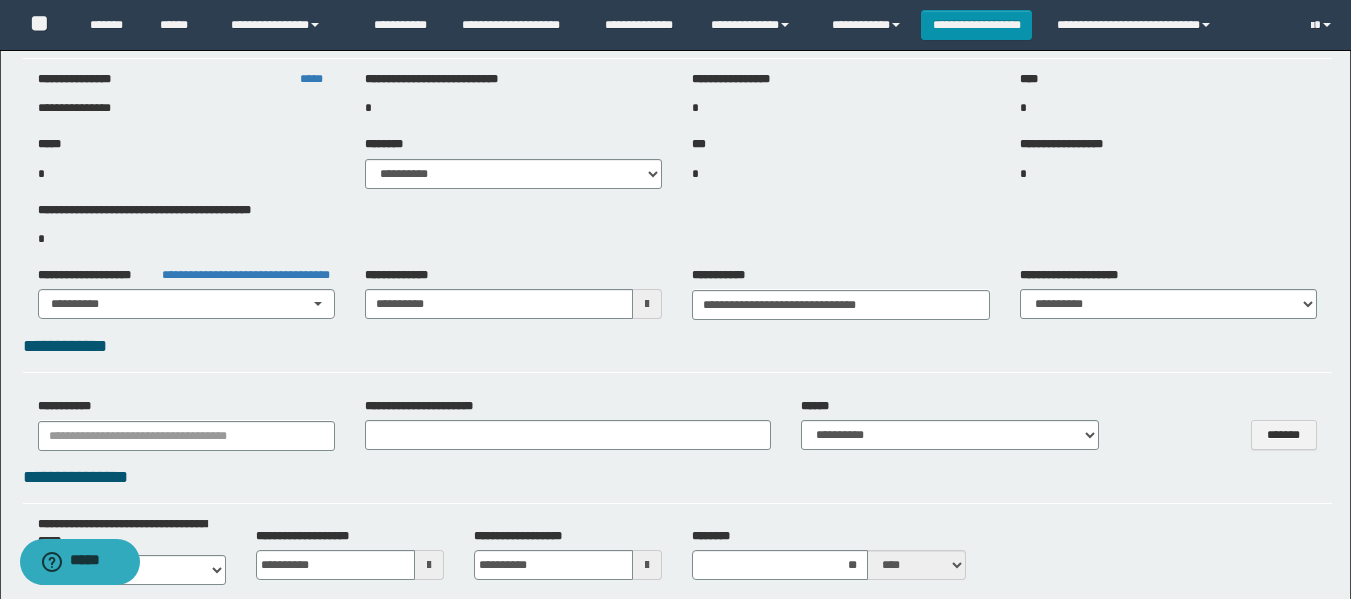type 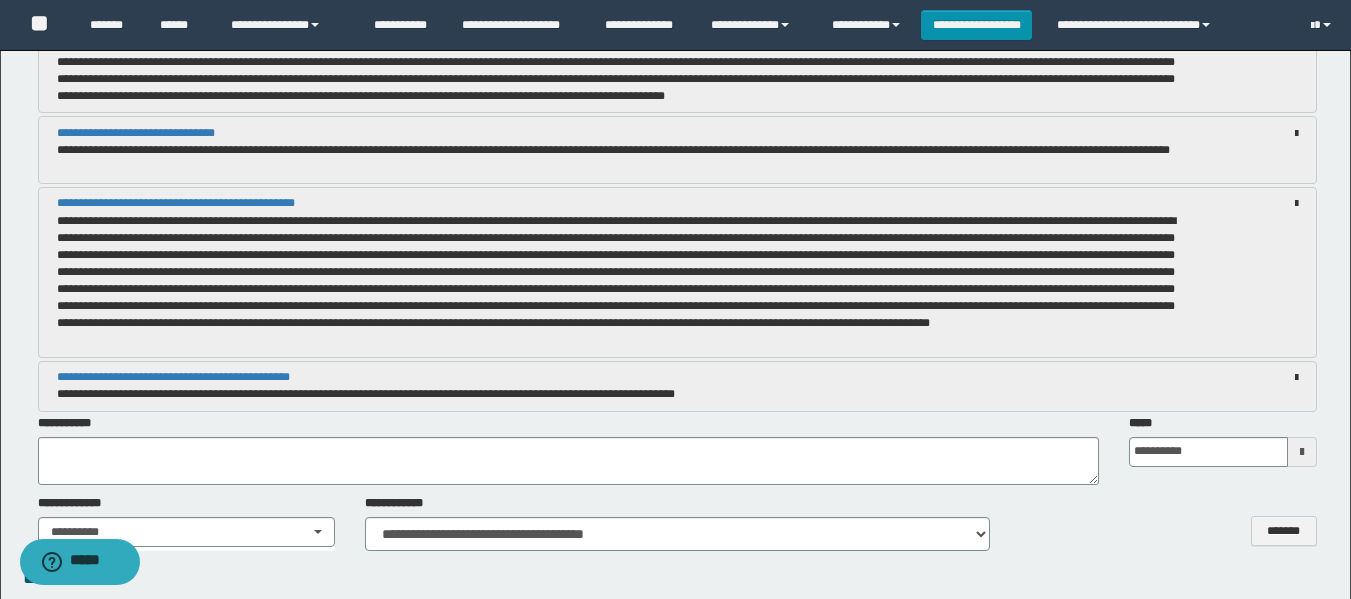 scroll, scrollTop: 1900, scrollLeft: 0, axis: vertical 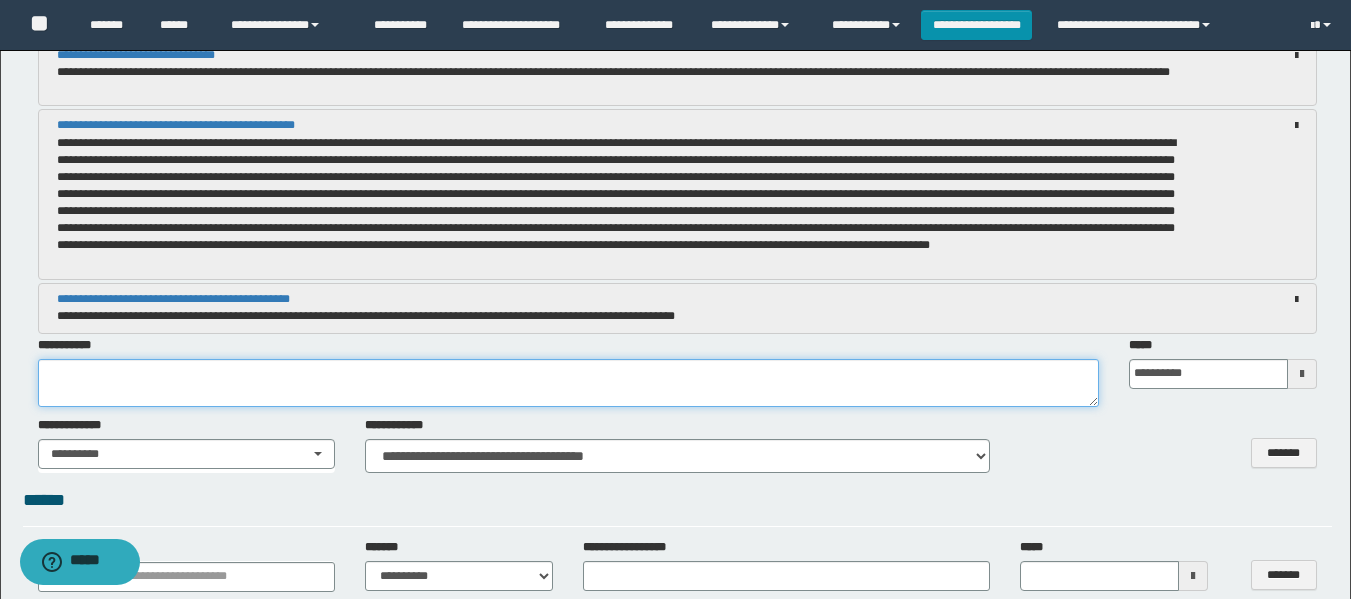 click at bounding box center [568, 383] 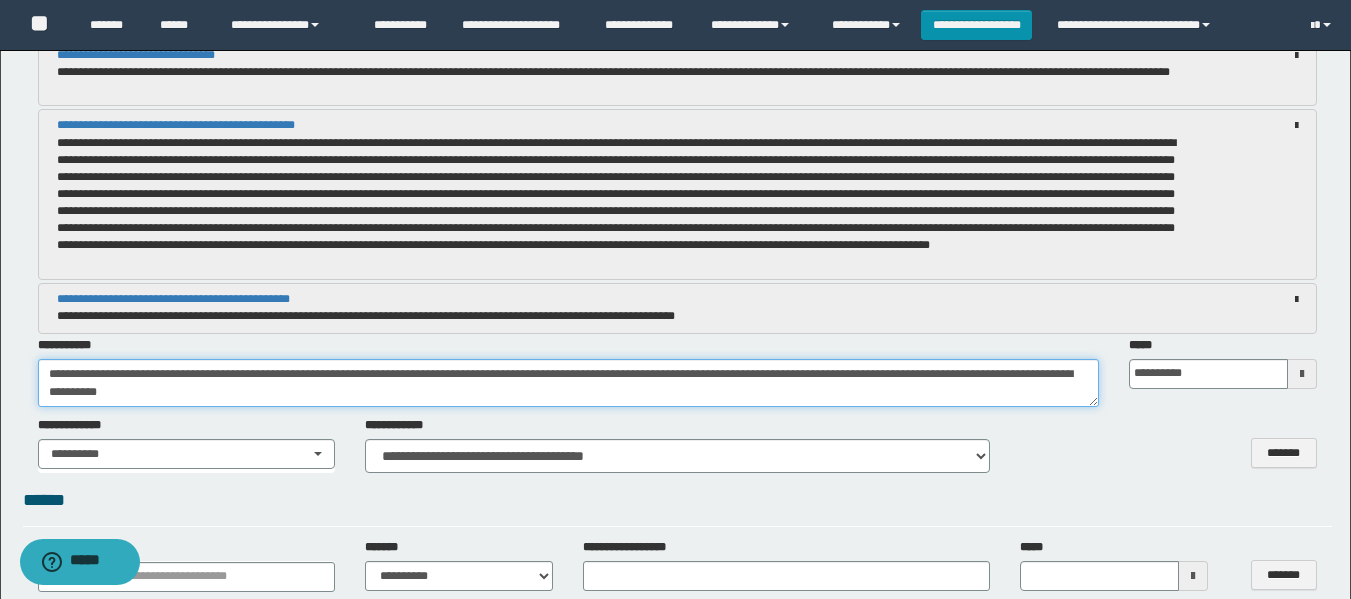 type on "**********" 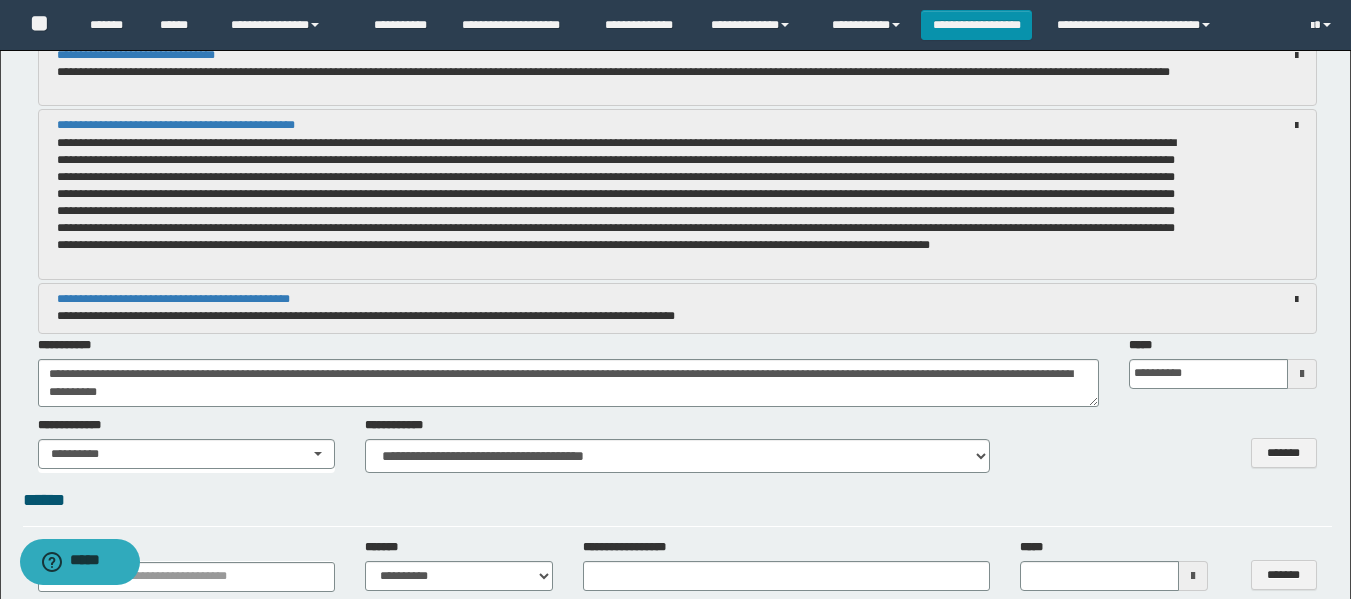 click at bounding box center (1302, 374) 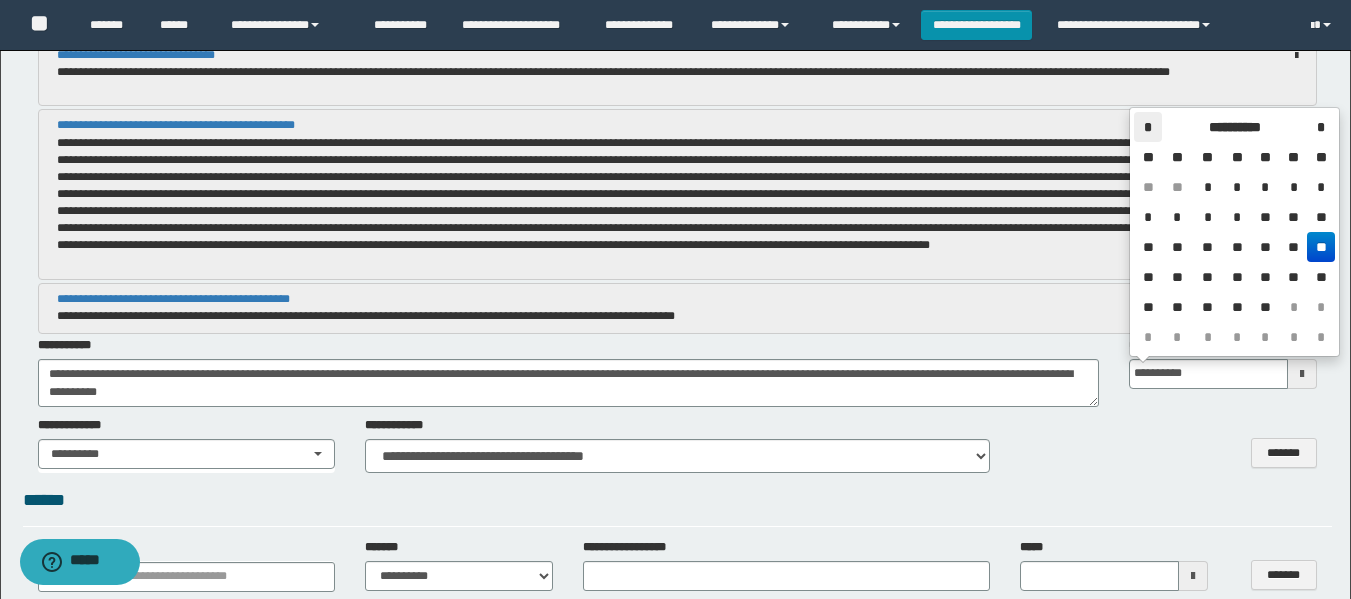 click on "*" at bounding box center (1148, 127) 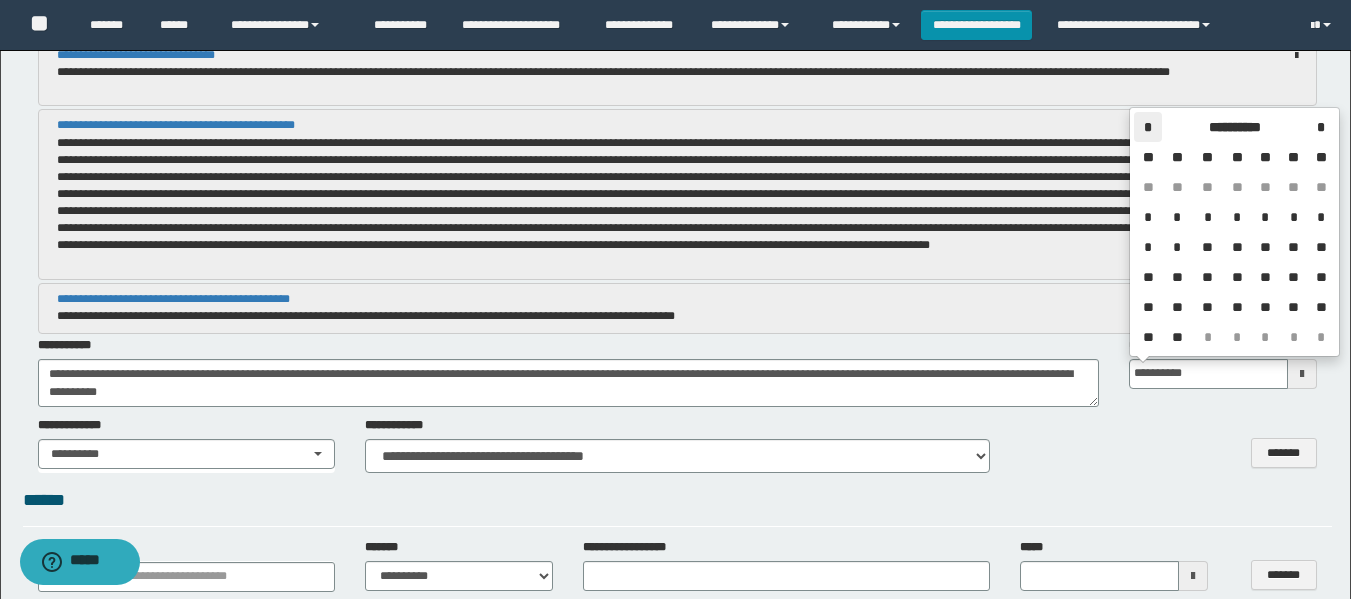 click on "*" at bounding box center (1148, 127) 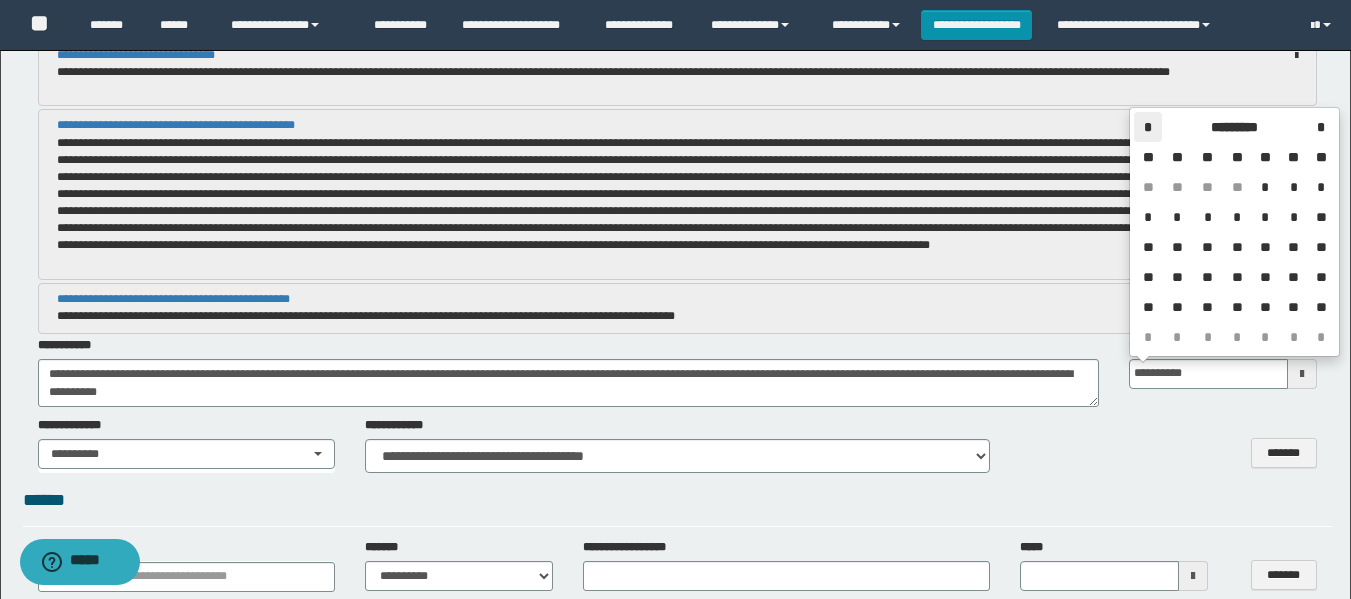 click on "*" at bounding box center [1148, 127] 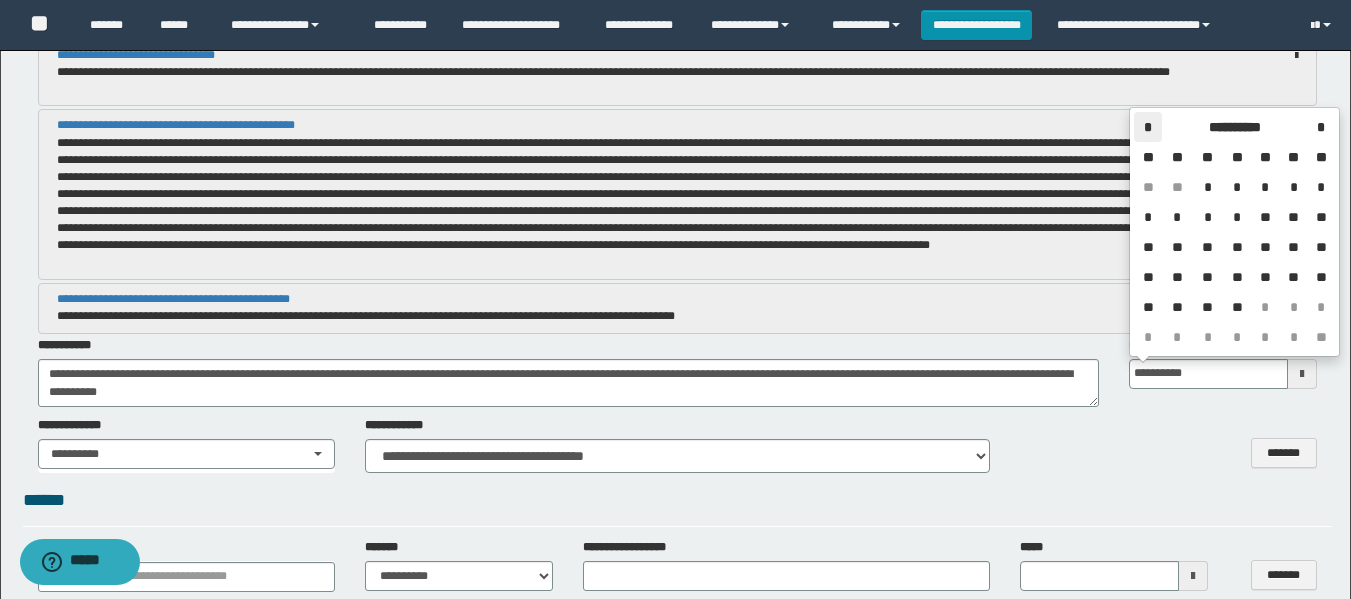 click on "*" at bounding box center [1148, 127] 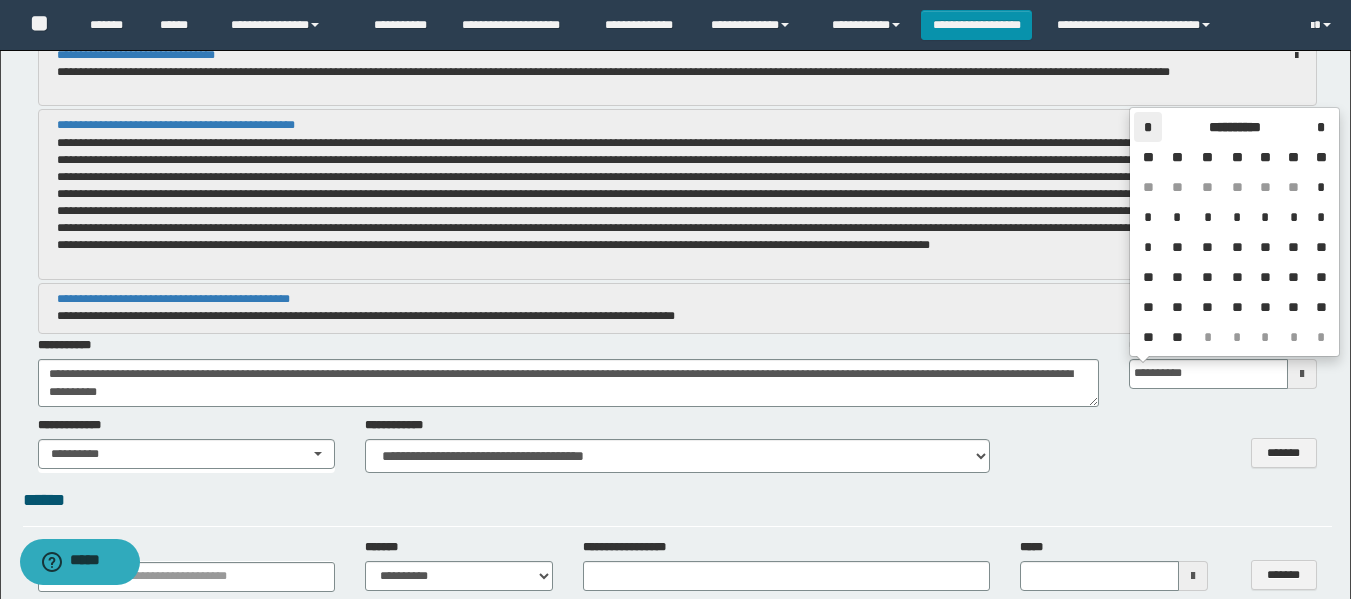 click on "*" at bounding box center (1148, 127) 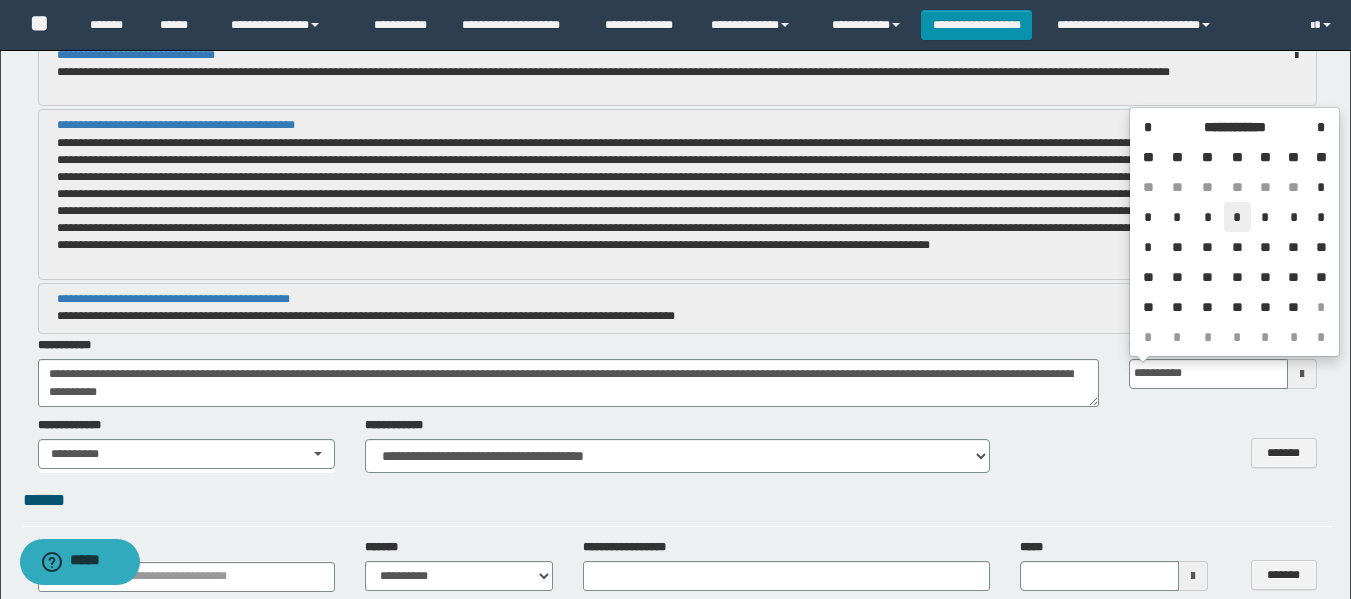 click on "*" at bounding box center (1238, 217) 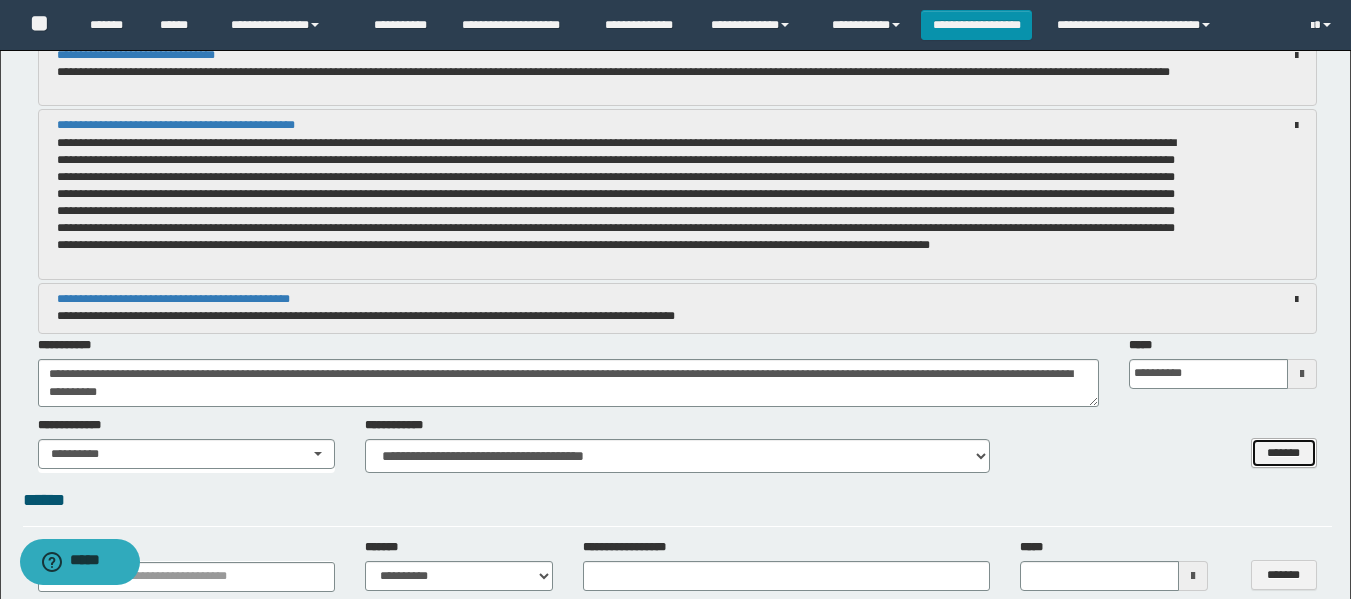 click on "*******" at bounding box center (1284, 453) 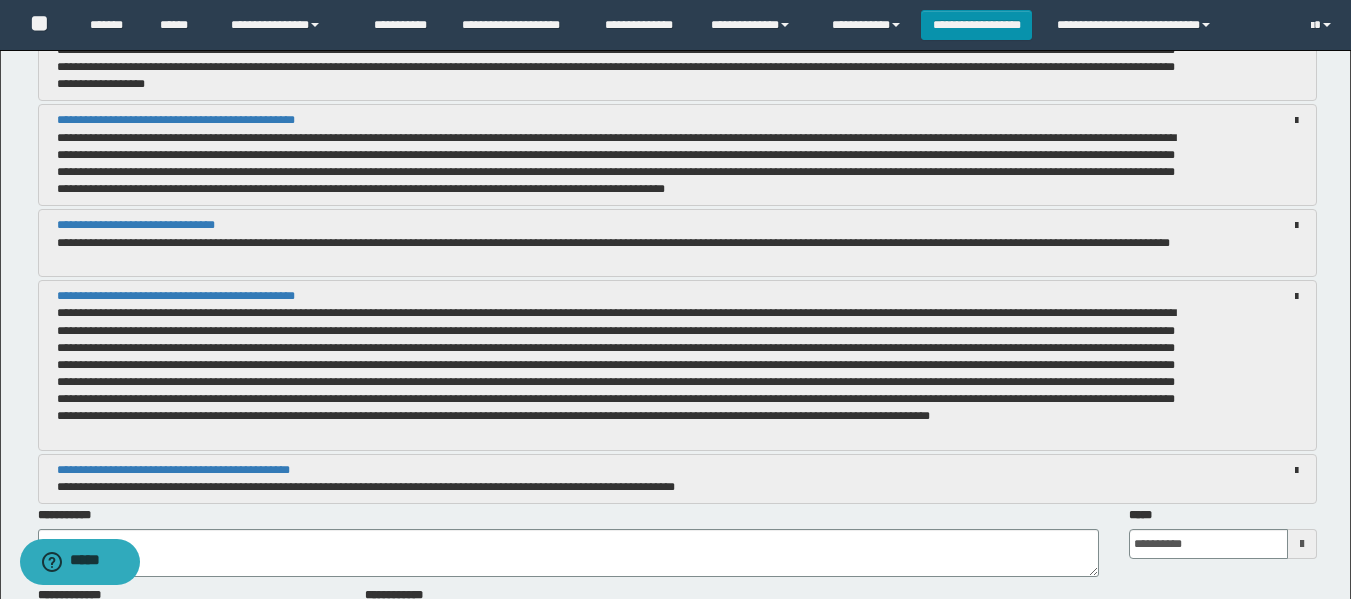 scroll, scrollTop: 1700, scrollLeft: 0, axis: vertical 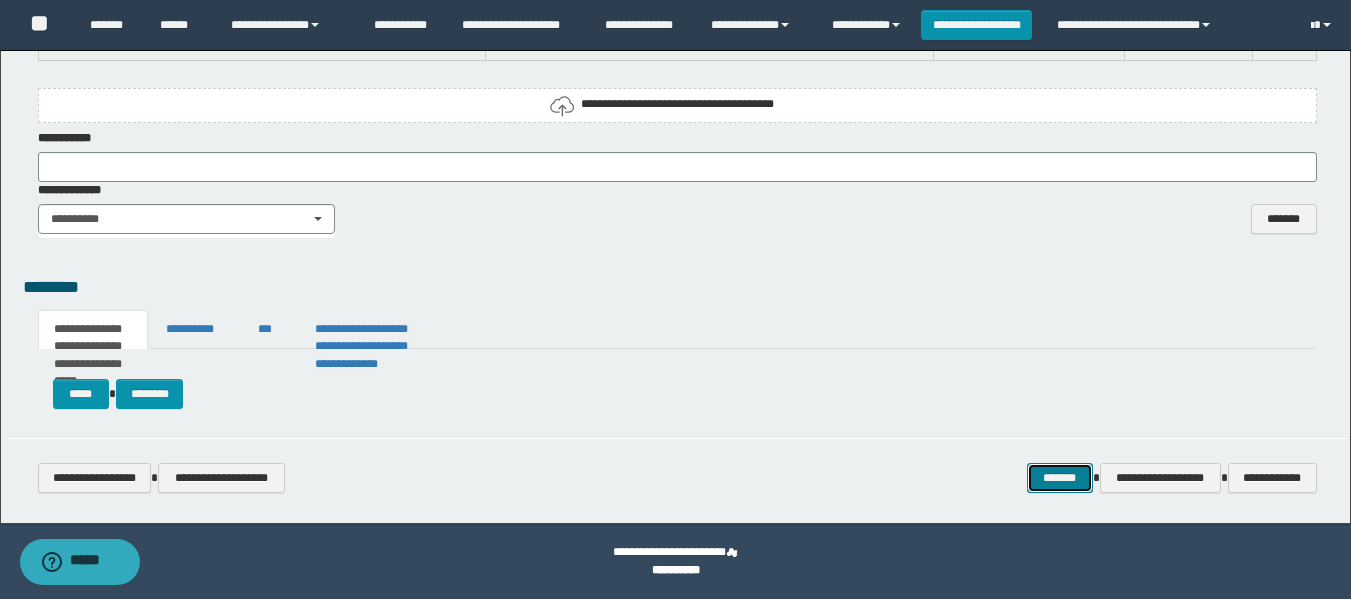 click on "*******" at bounding box center [1060, 478] 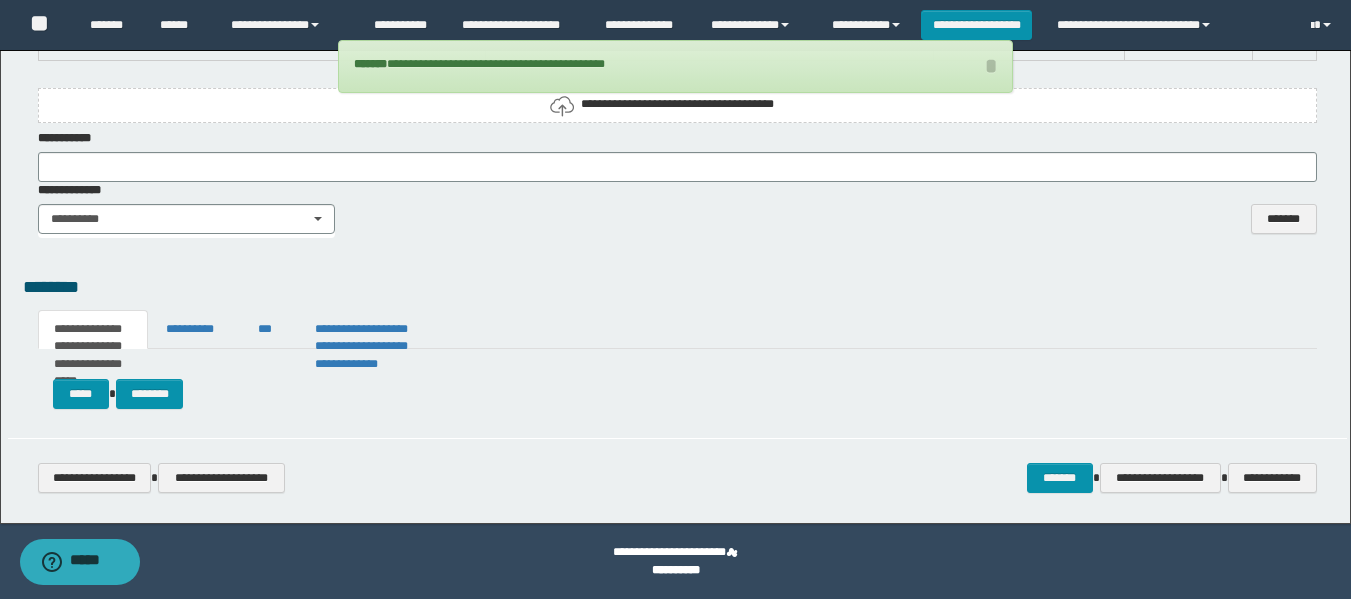 click on "*******" at bounding box center (841, 208) 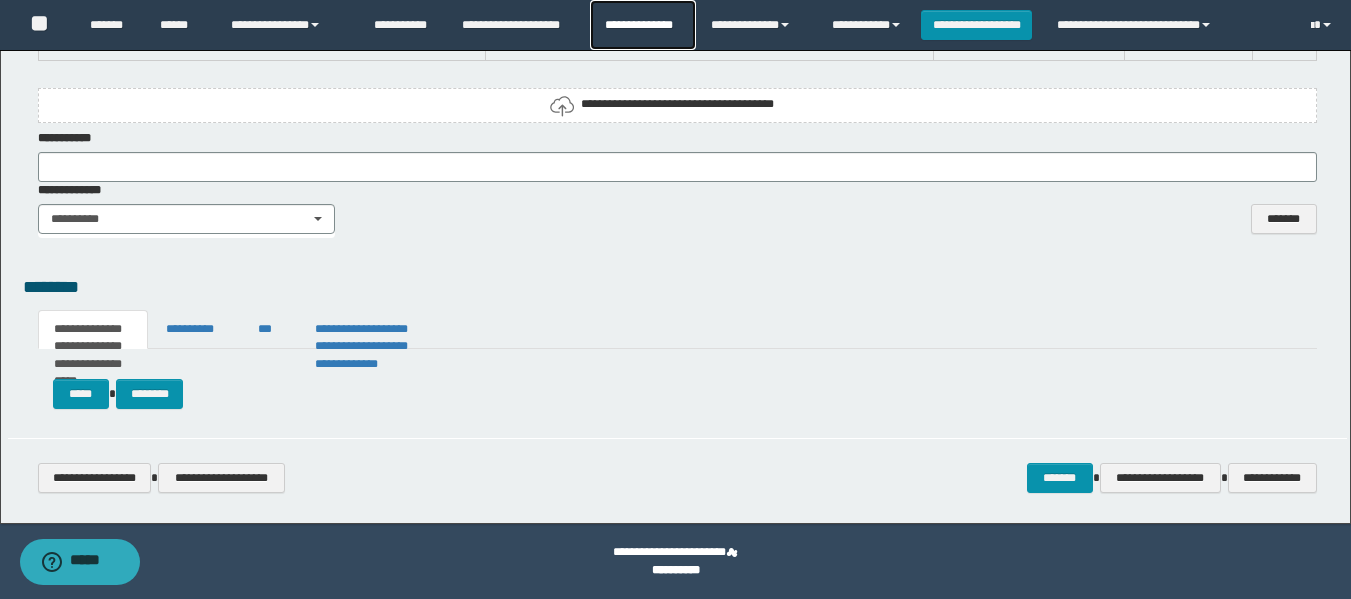 click on "**********" at bounding box center (642, 25) 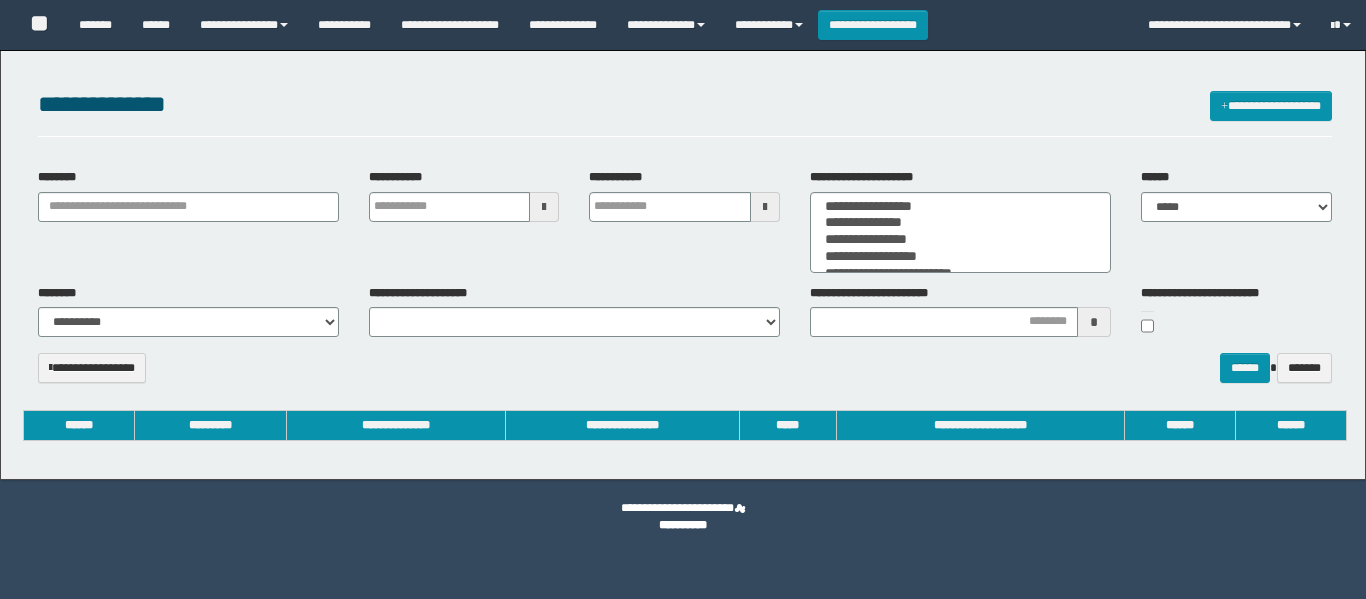 select 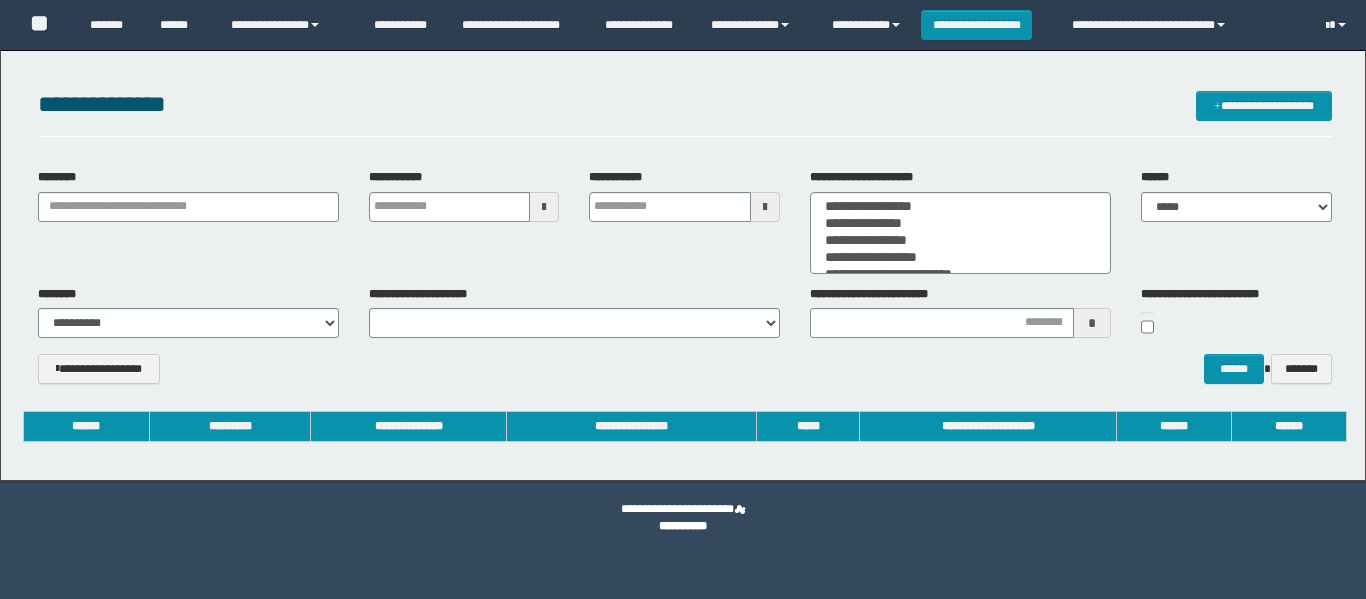 scroll, scrollTop: 0, scrollLeft: 0, axis: both 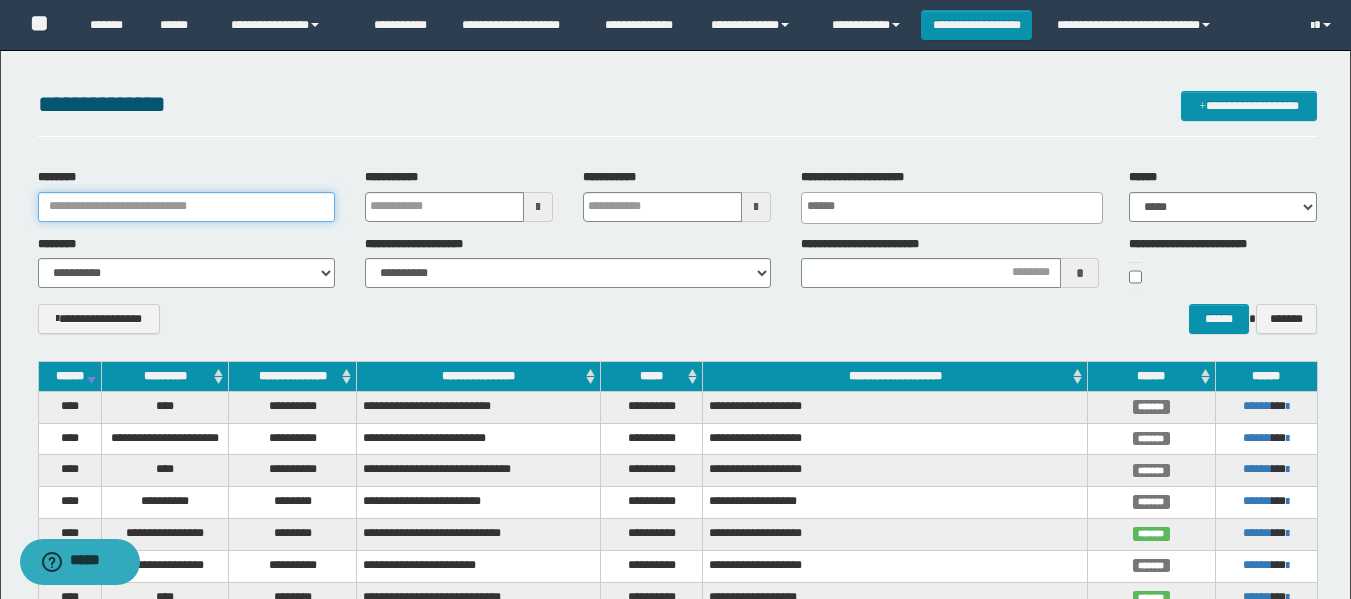click on "********" at bounding box center (186, 207) 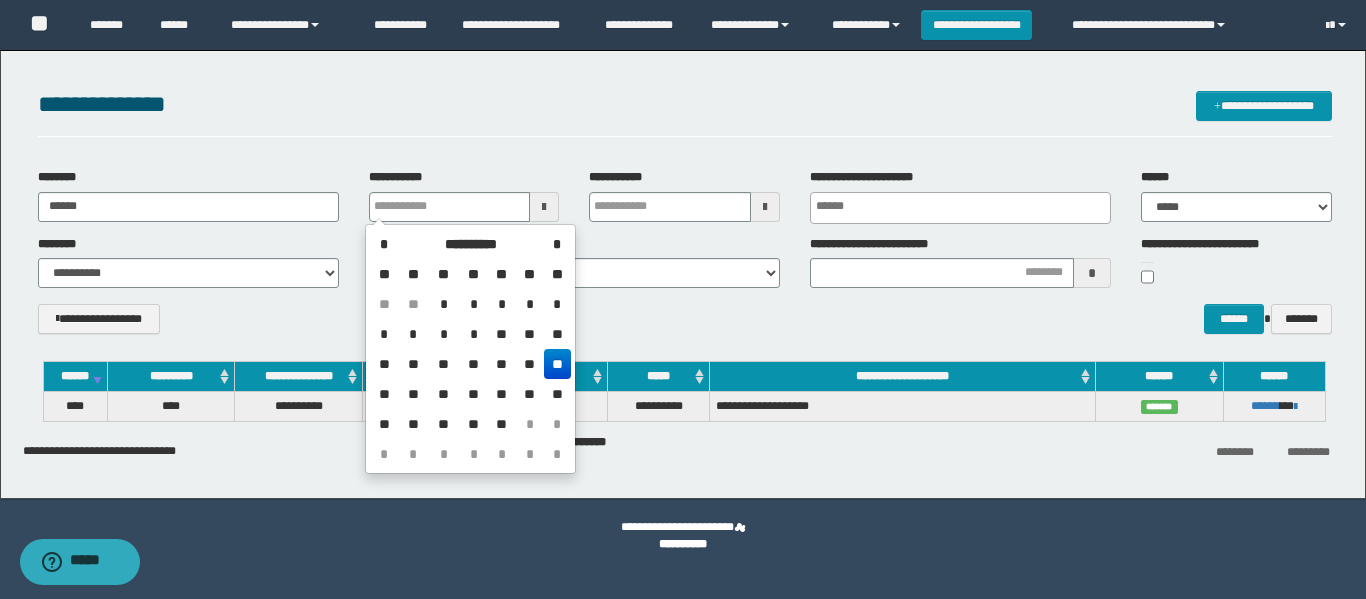 click on "**********" at bounding box center [685, 326] 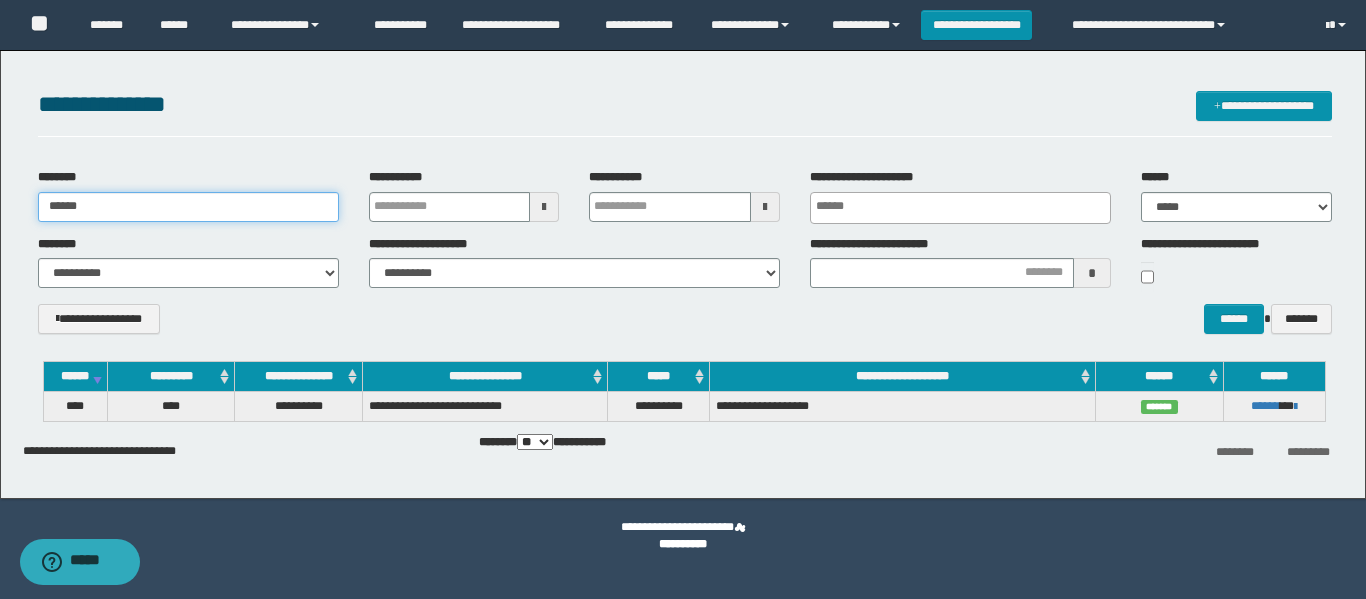 drag, startPoint x: 166, startPoint y: 207, endPoint x: 2, endPoint y: 222, distance: 164.68454 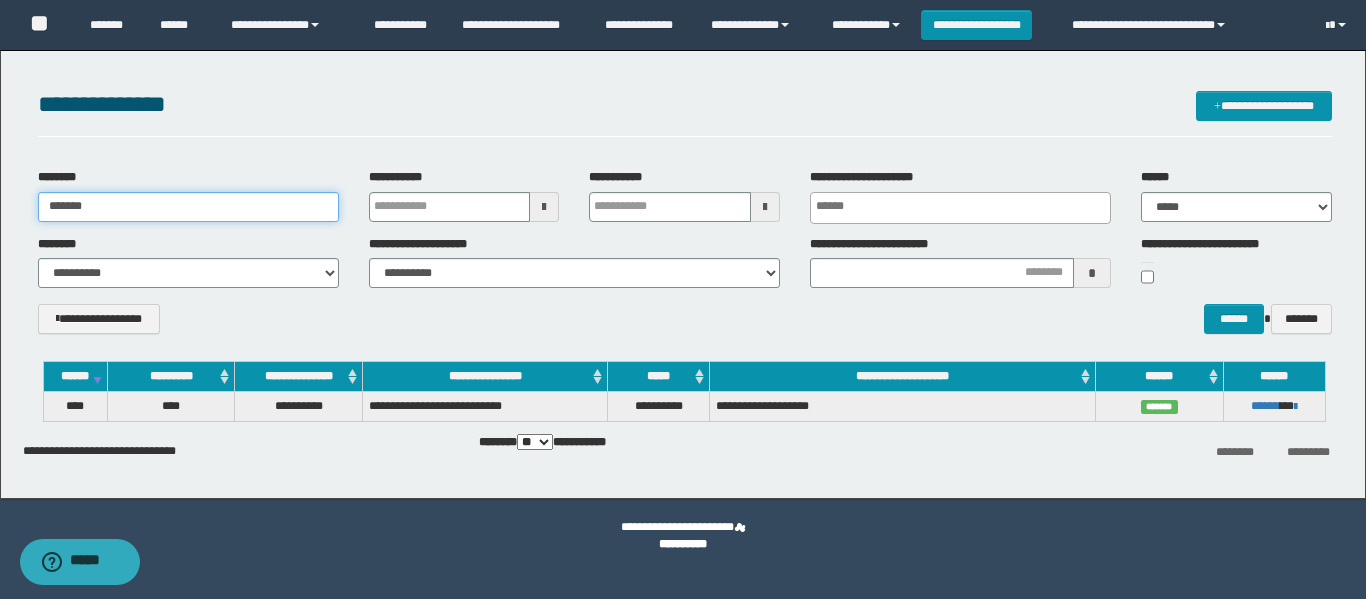 type on "*******" 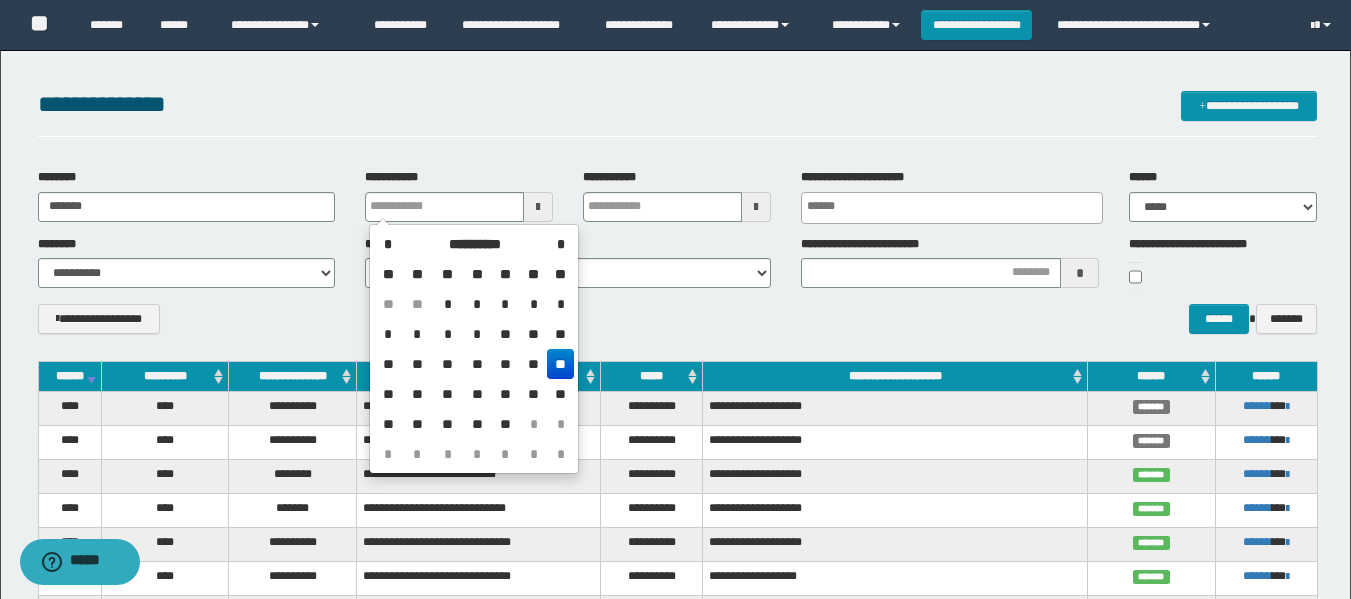 click on "**********" at bounding box center (677, 326) 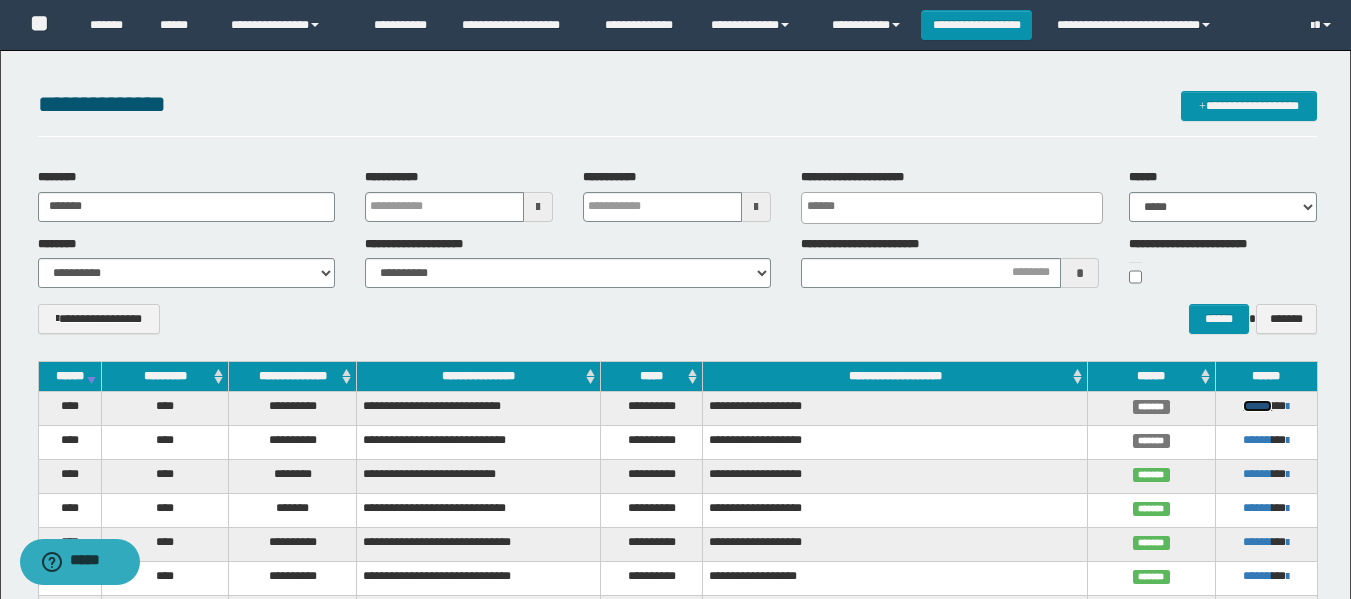 click on "******" at bounding box center (1257, 406) 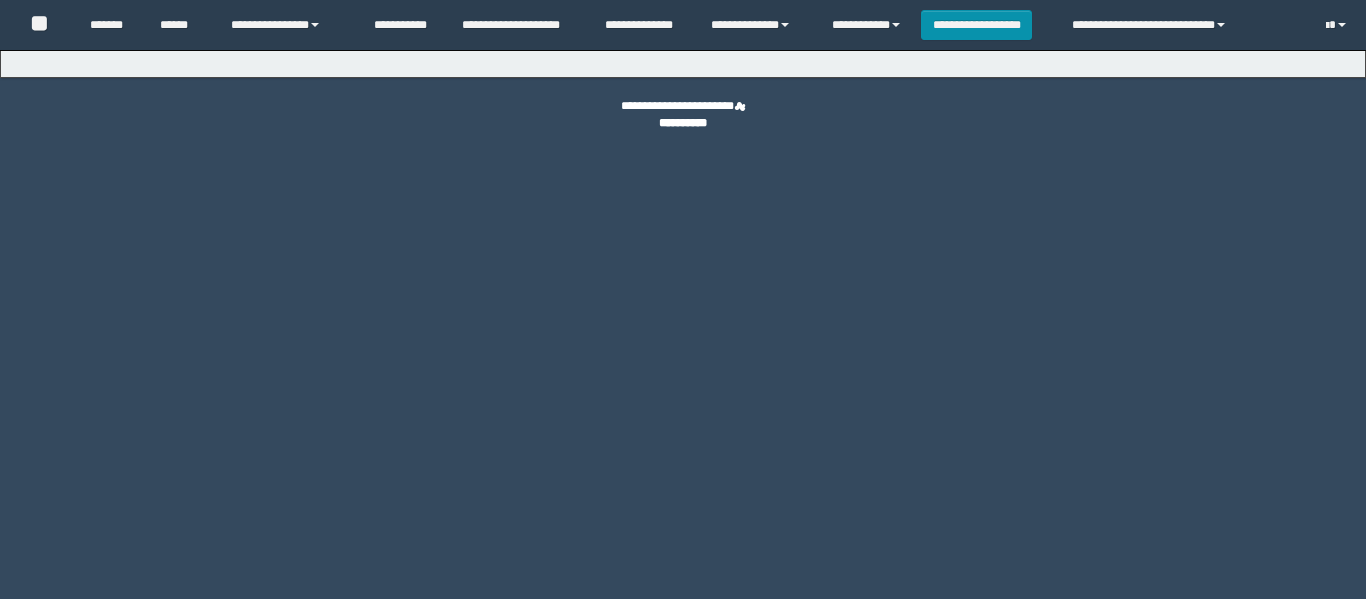scroll, scrollTop: 0, scrollLeft: 0, axis: both 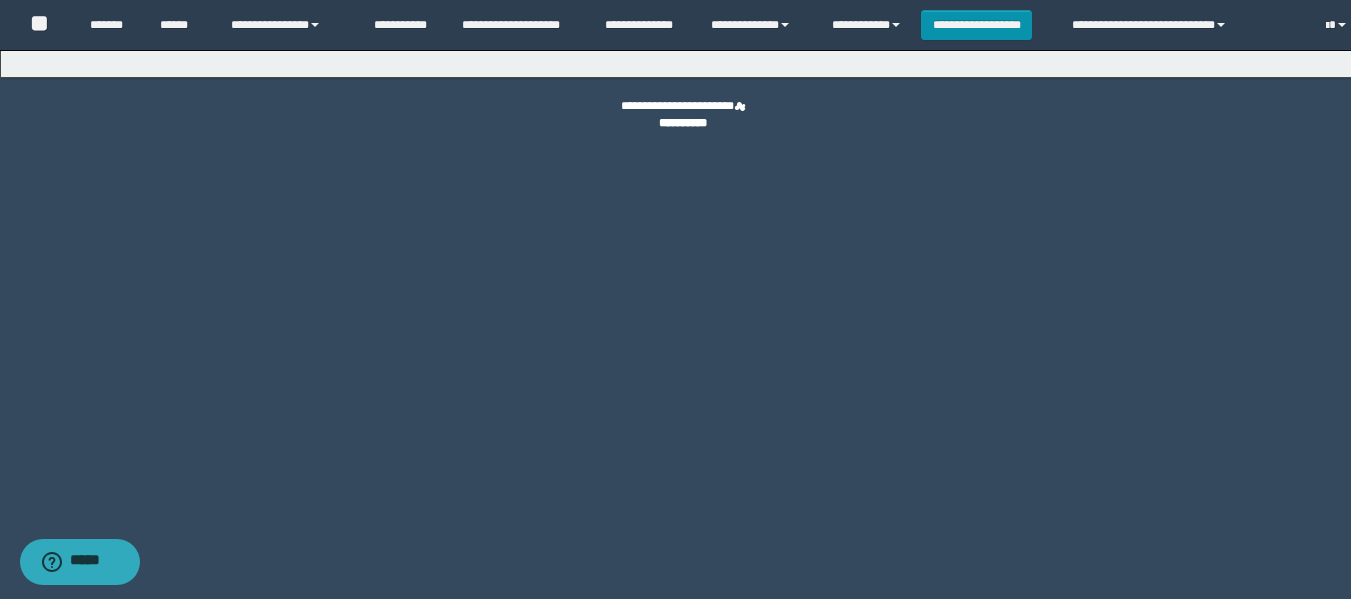 select on "****" 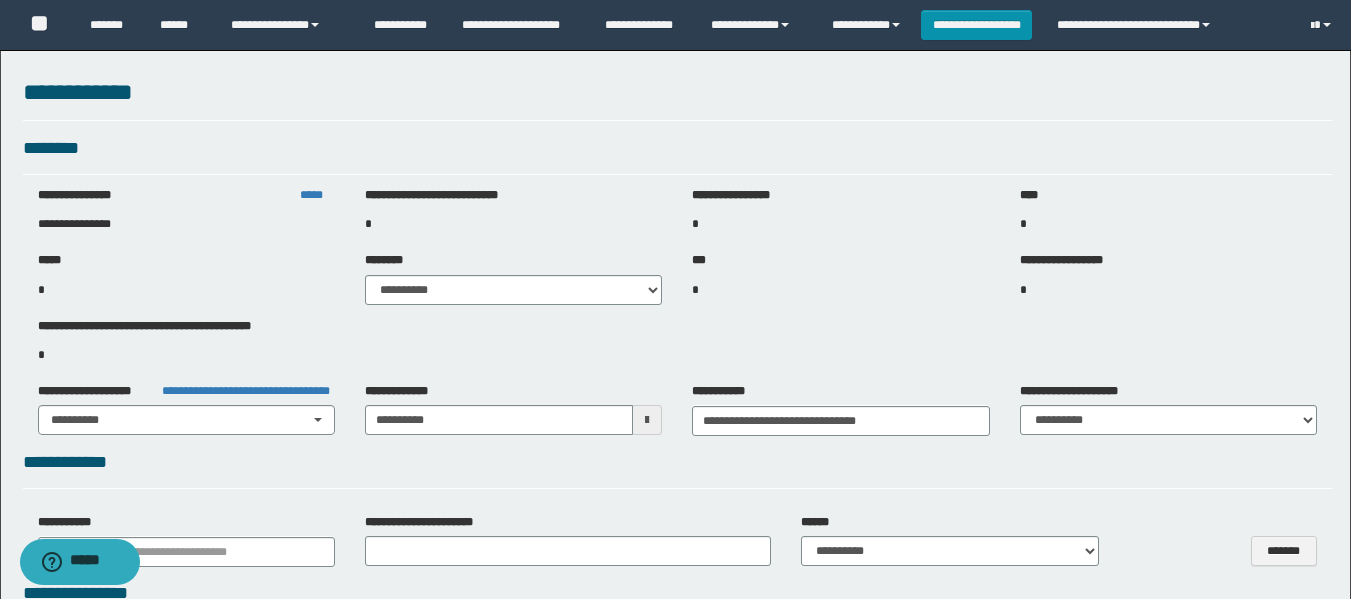 select on "**" 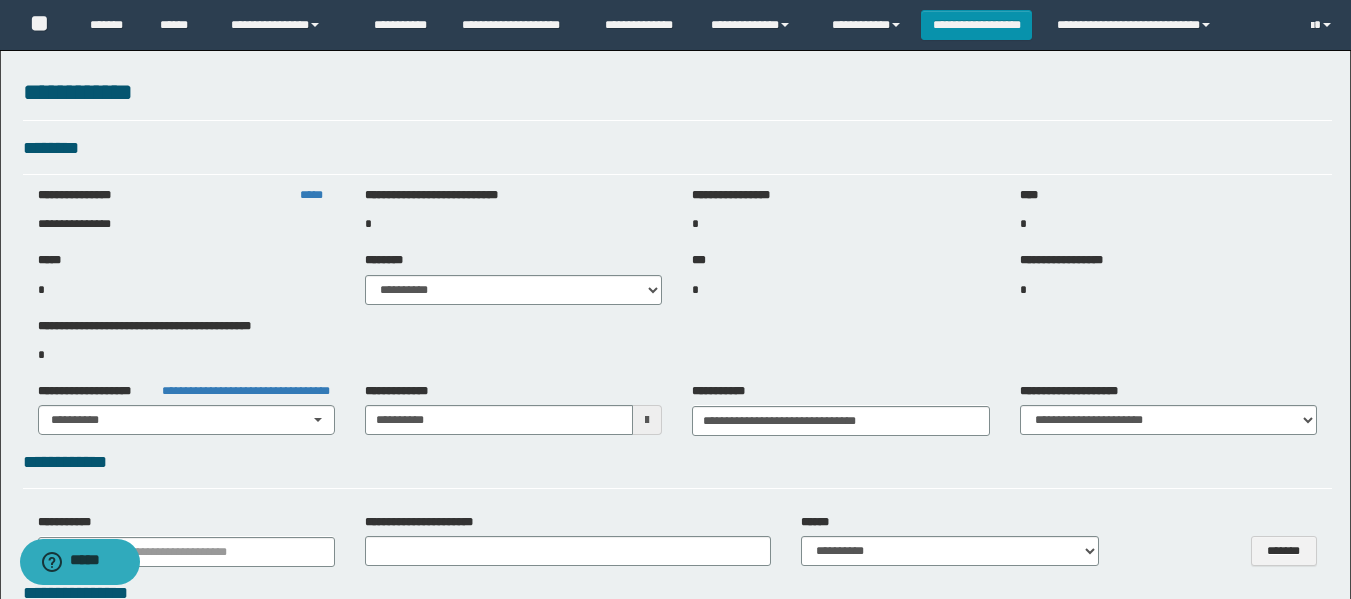 select on "***" 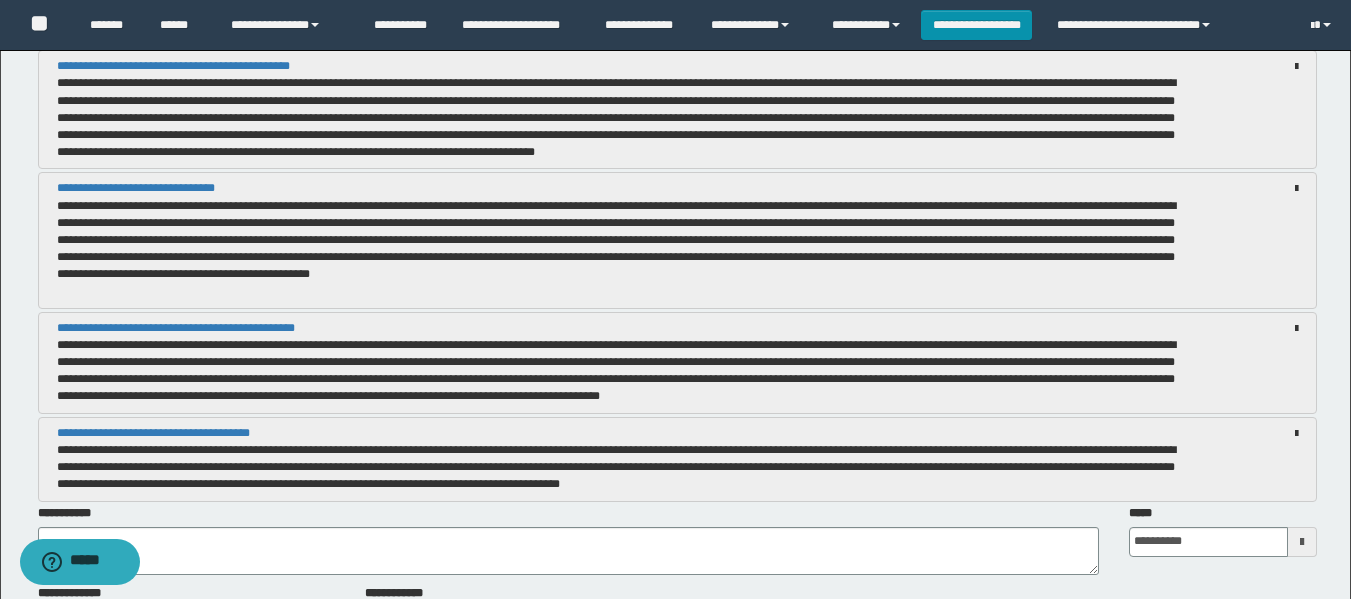 scroll, scrollTop: 1700, scrollLeft: 0, axis: vertical 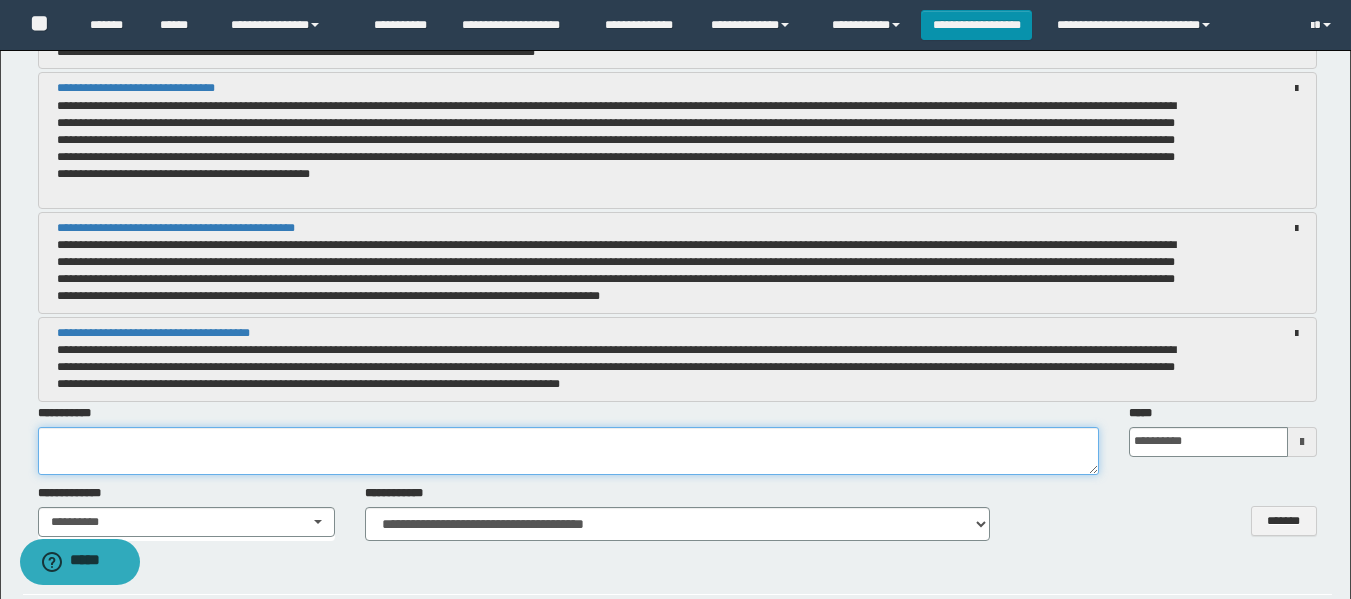 click at bounding box center (568, 451) 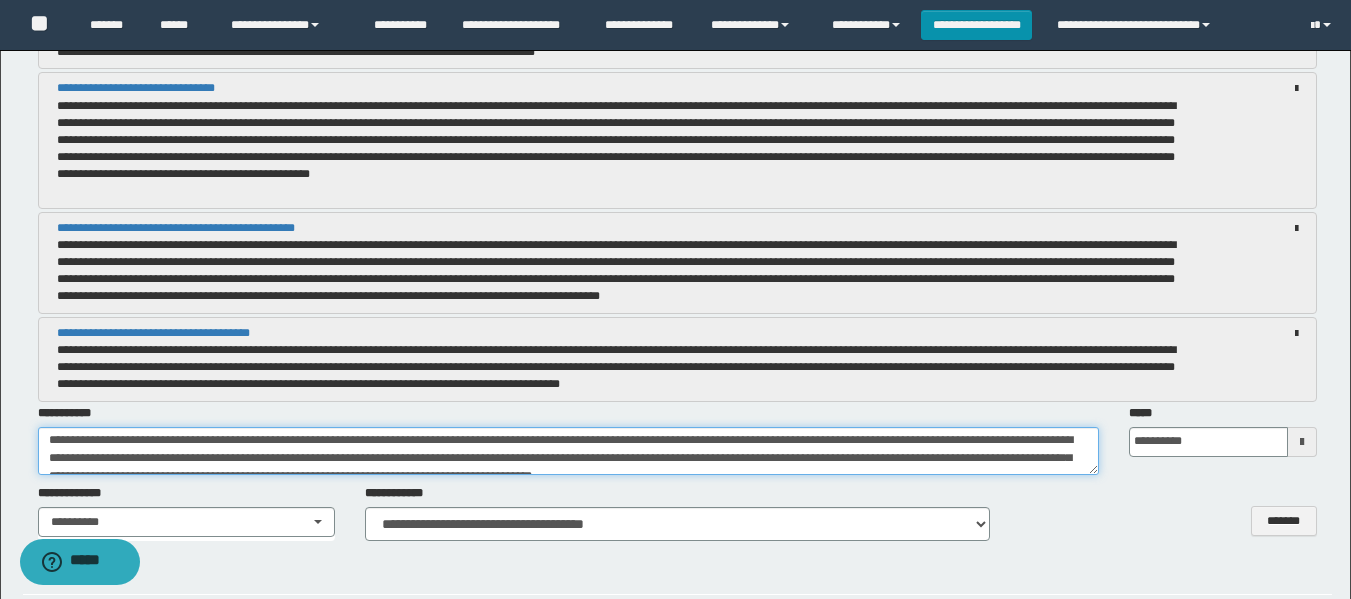 scroll, scrollTop: 0, scrollLeft: 0, axis: both 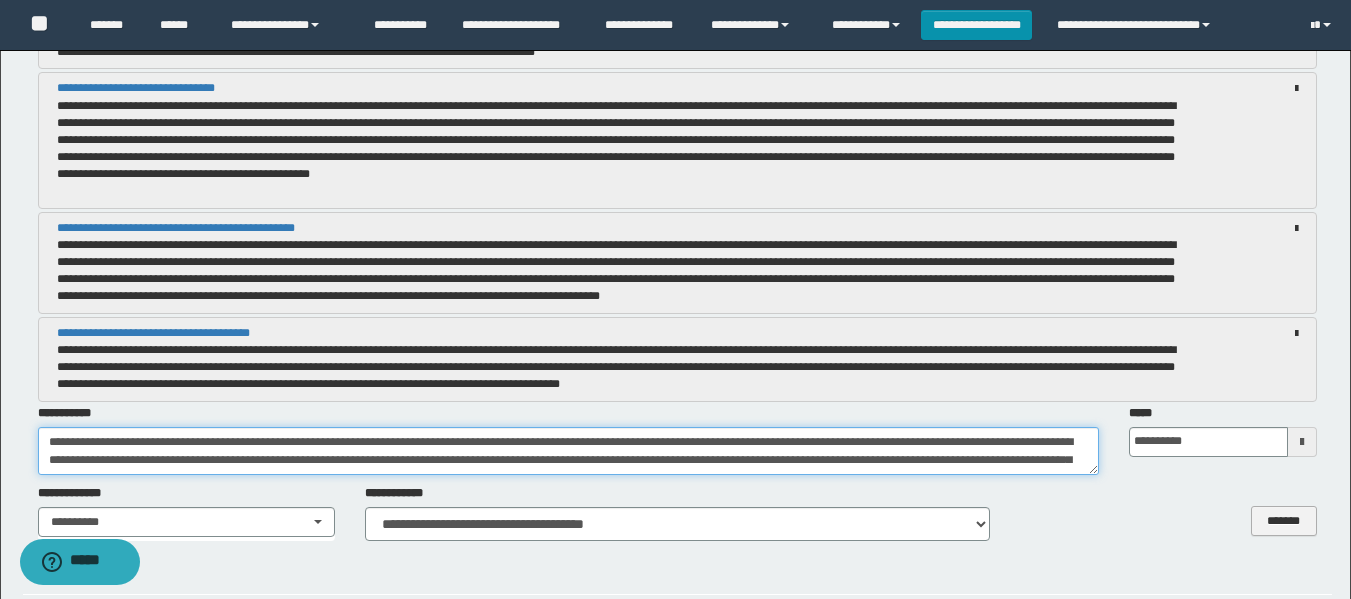type on "**********" 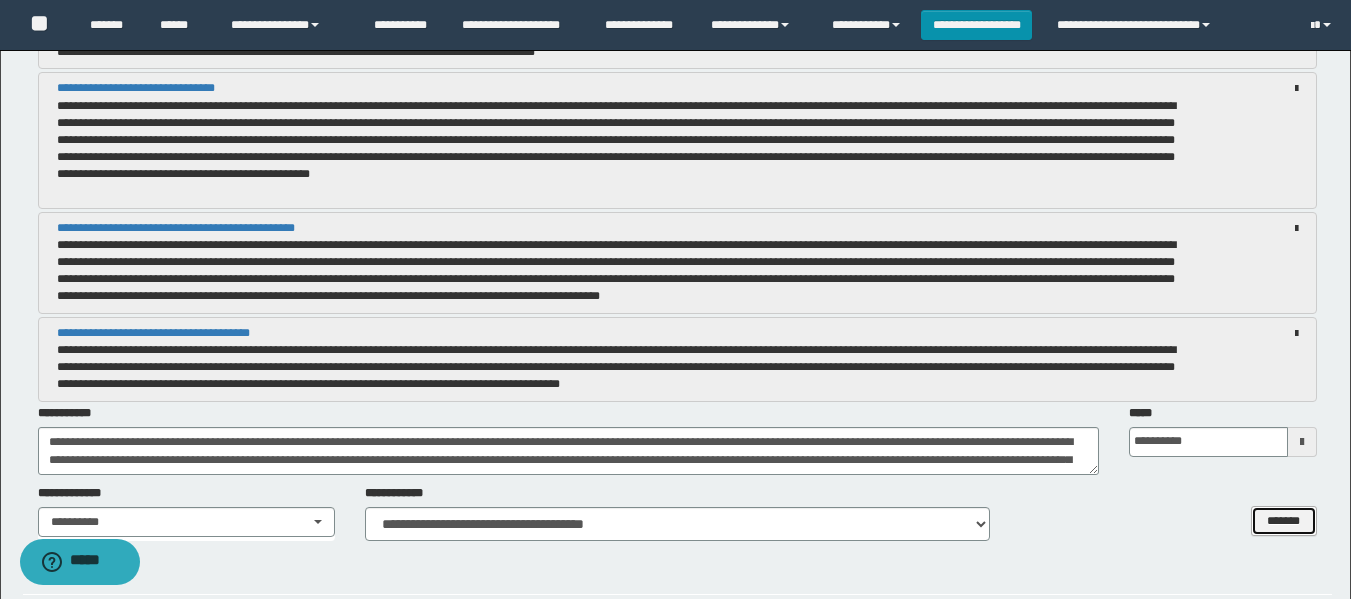 click on "*******" at bounding box center [1284, 521] 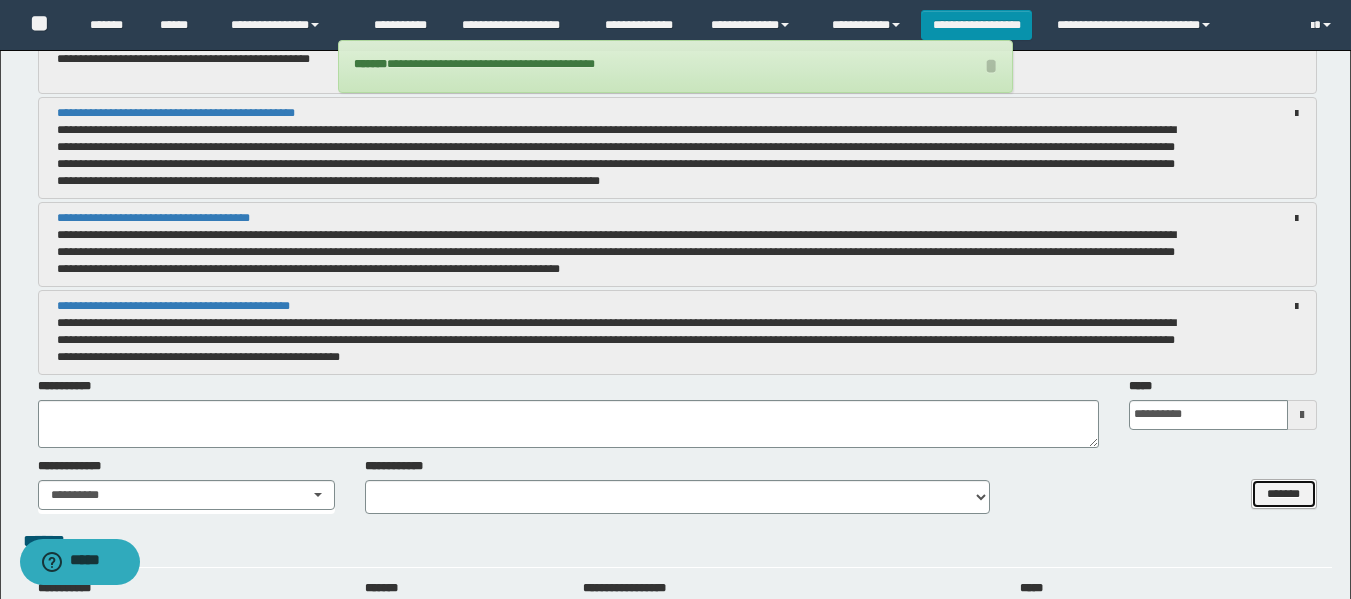 scroll, scrollTop: 1900, scrollLeft: 0, axis: vertical 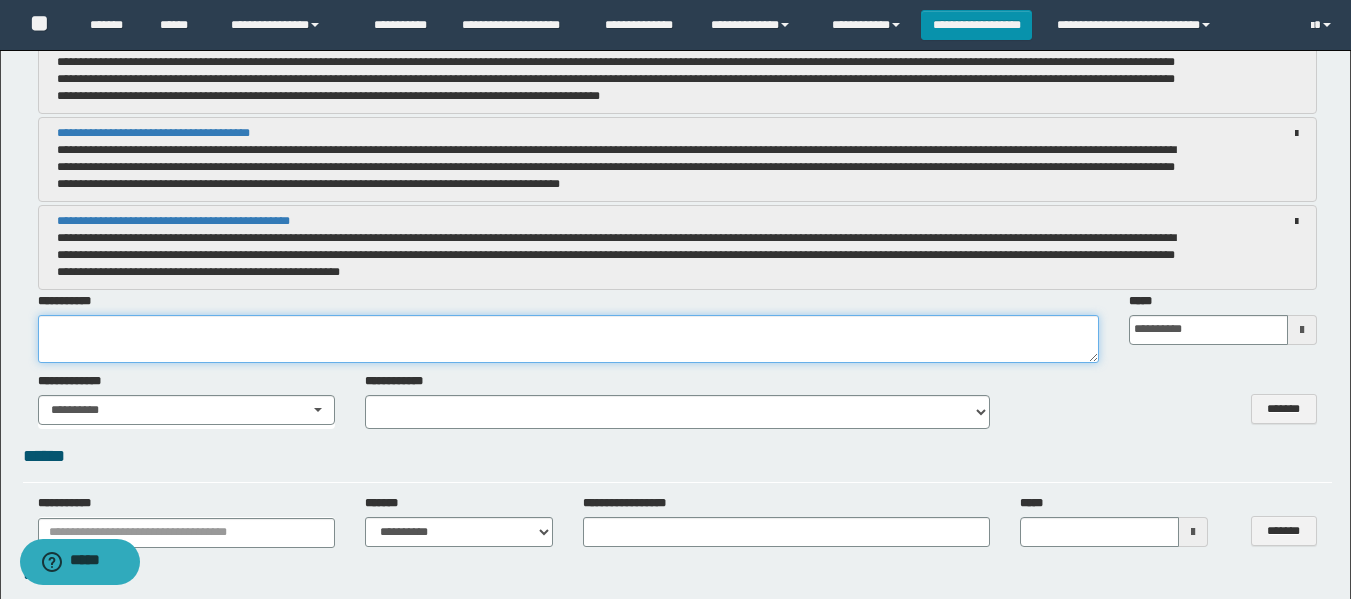 click at bounding box center (568, 339) 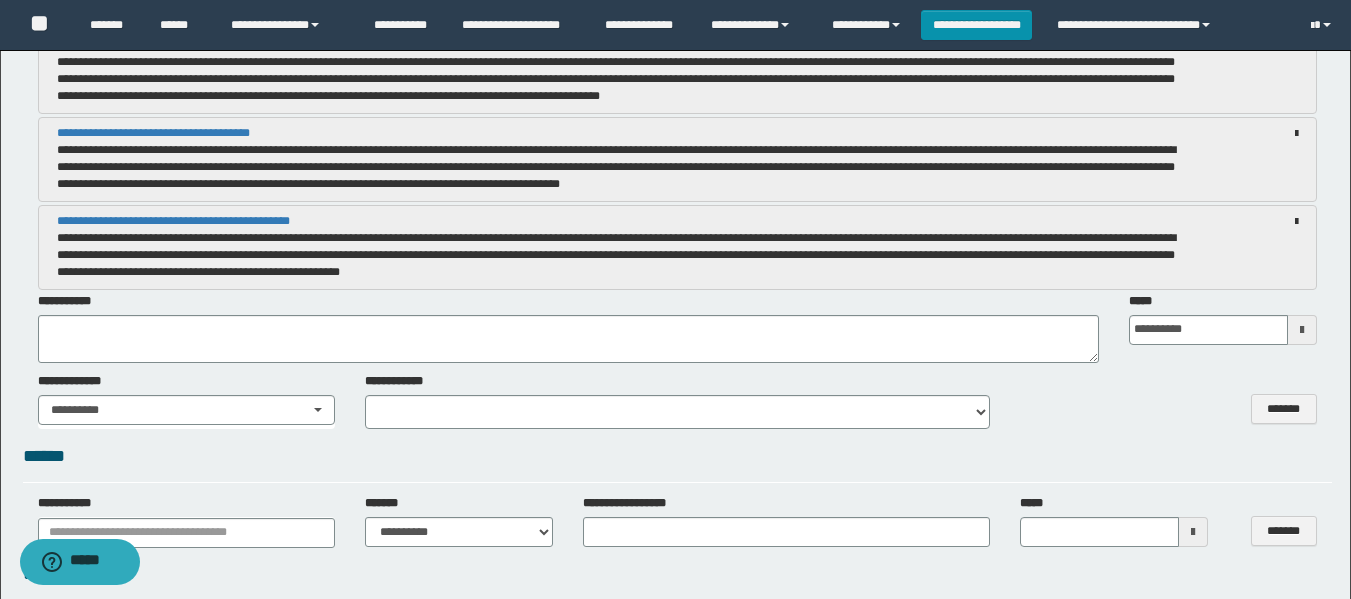 click on "**********" at bounding box center (616, 255) 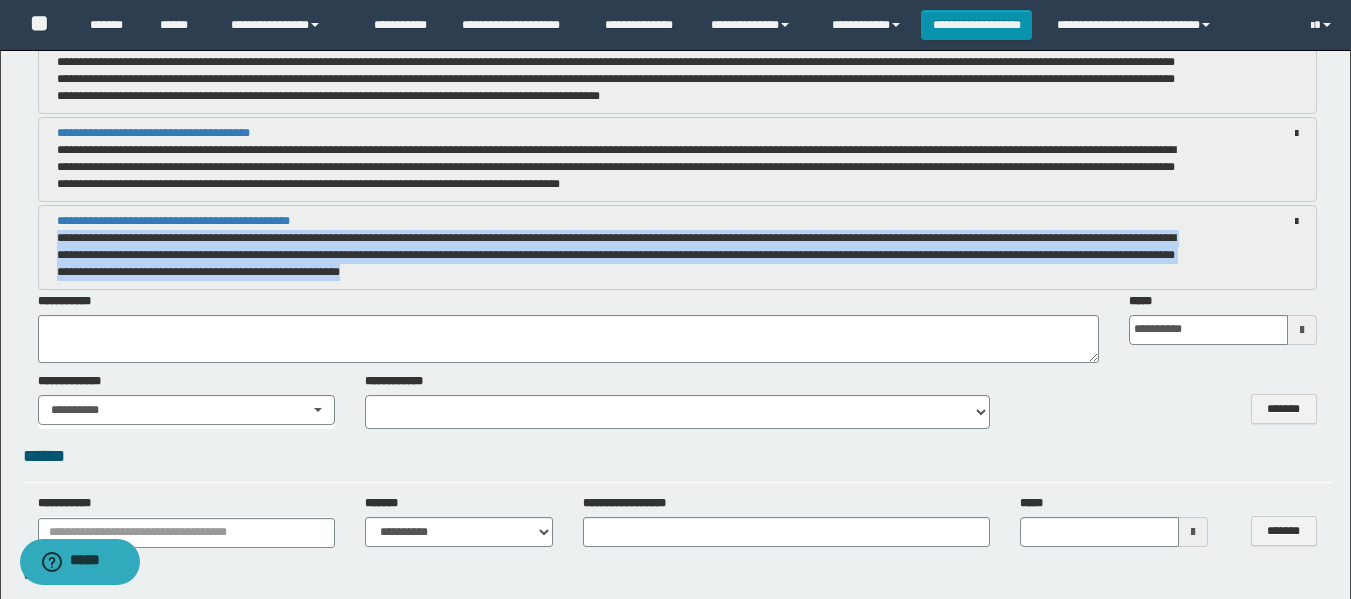 drag, startPoint x: 57, startPoint y: 237, endPoint x: 552, endPoint y: 266, distance: 495.84875 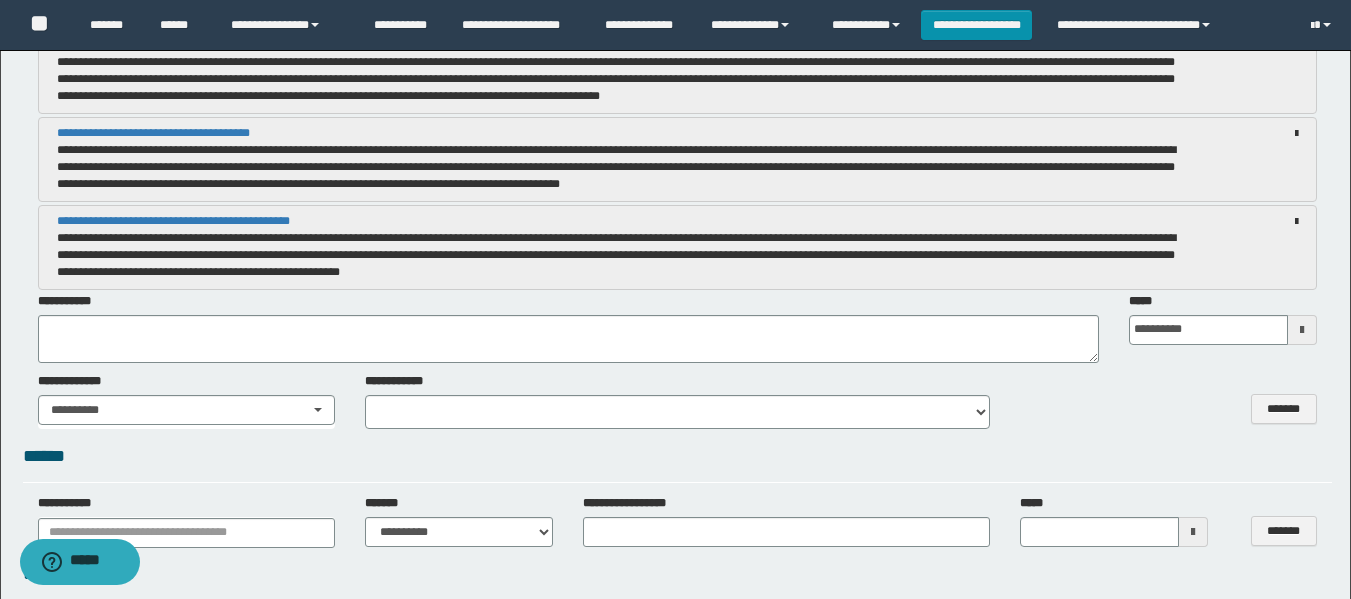 click at bounding box center [1296, 222] 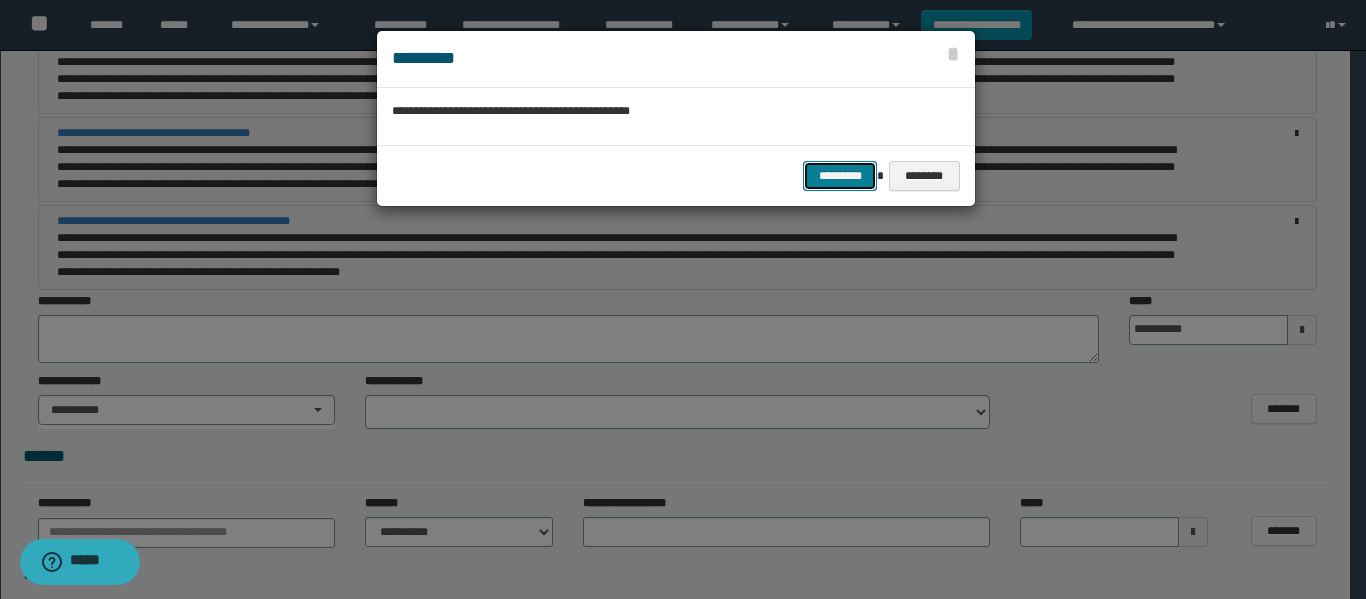 drag, startPoint x: 866, startPoint y: 171, endPoint x: 764, endPoint y: 251, distance: 129.63025 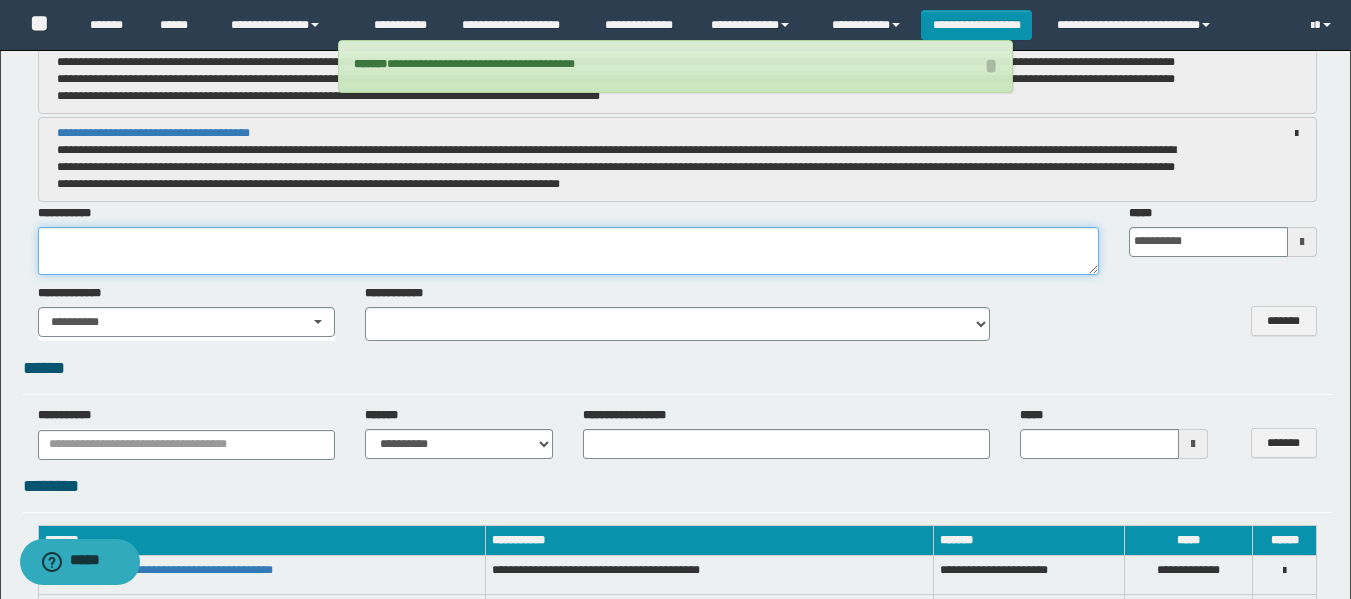 click at bounding box center (568, 251) 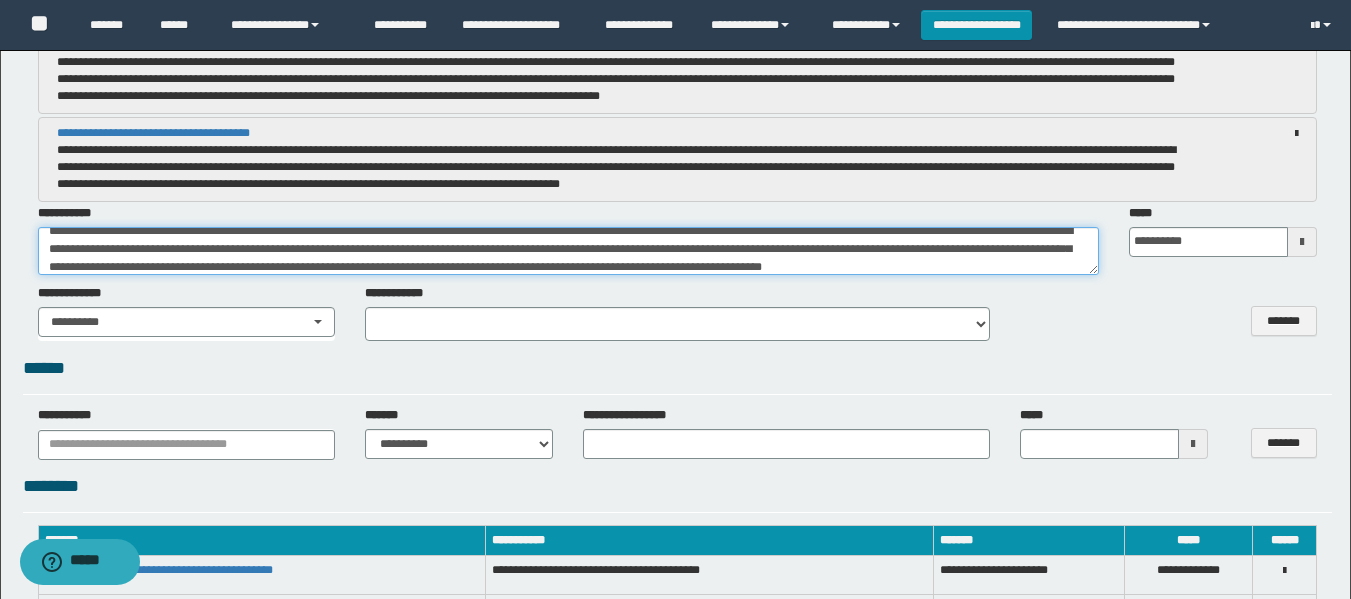 scroll, scrollTop: 29, scrollLeft: 0, axis: vertical 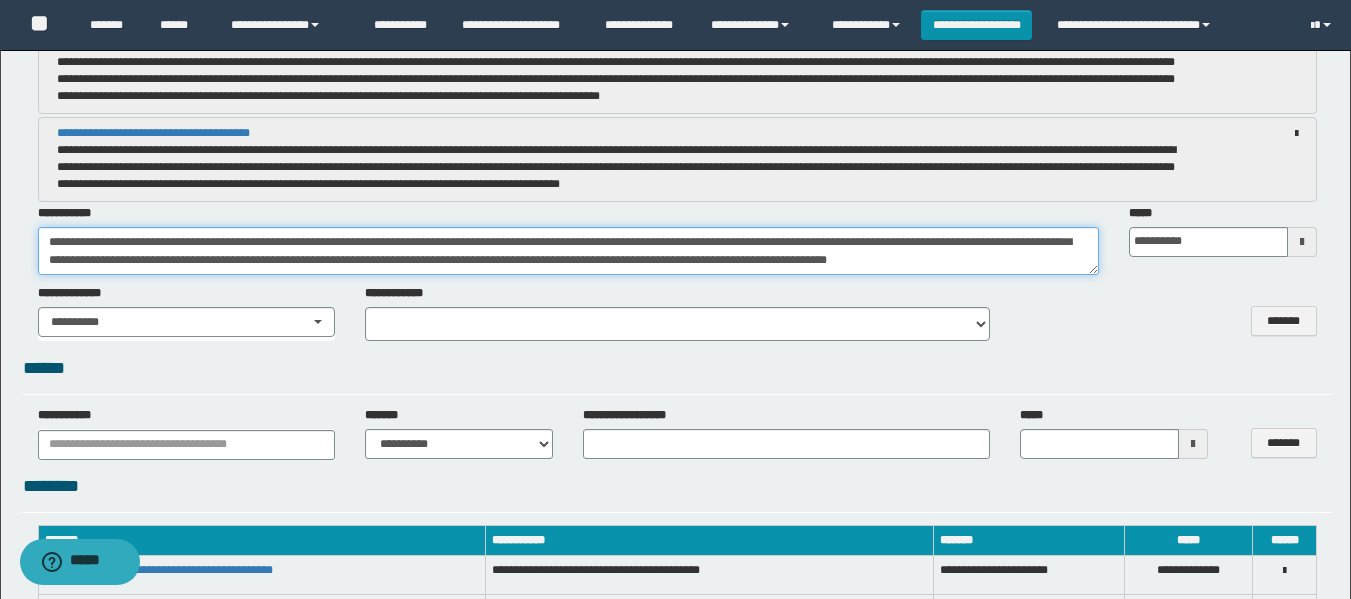 drag, startPoint x: 820, startPoint y: 248, endPoint x: 851, endPoint y: 264, distance: 34.88553 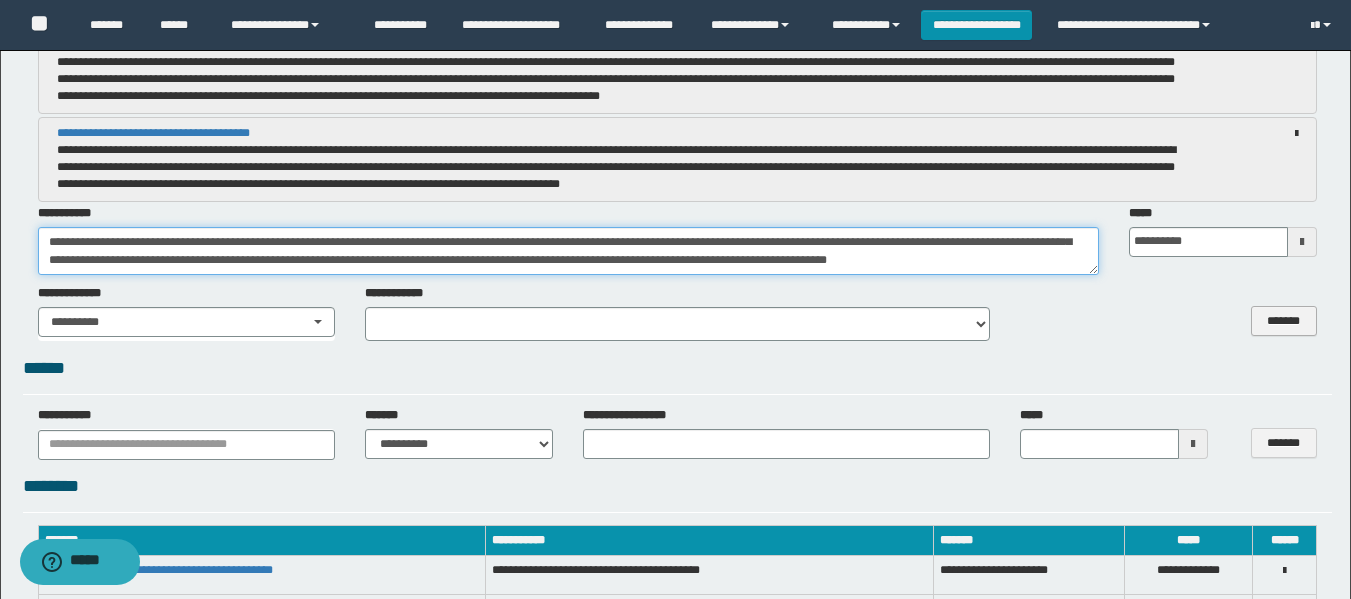 type on "**********" 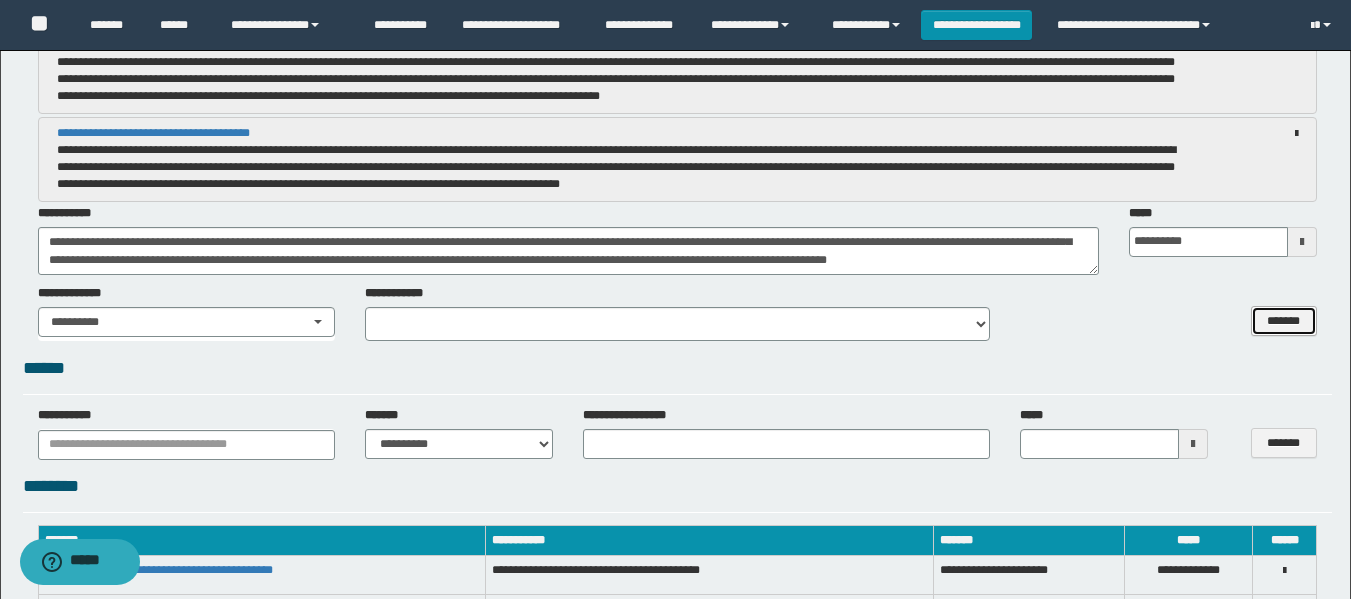 click on "*******" at bounding box center (1284, 321) 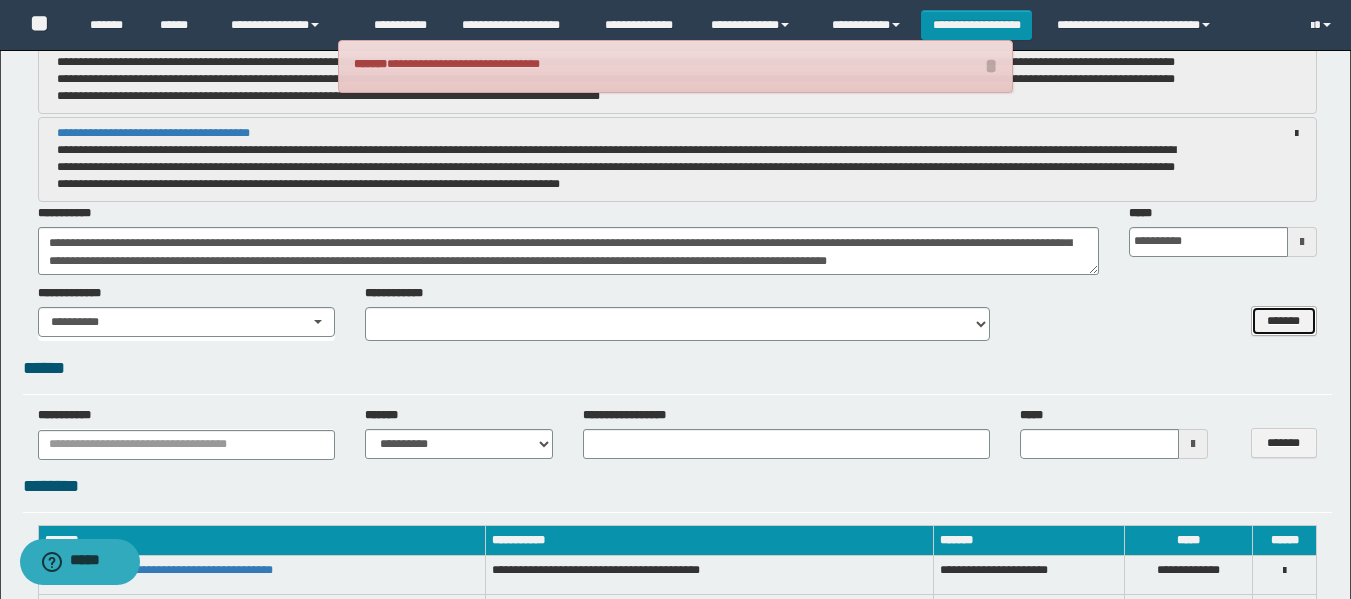 scroll, scrollTop: 0, scrollLeft: 0, axis: both 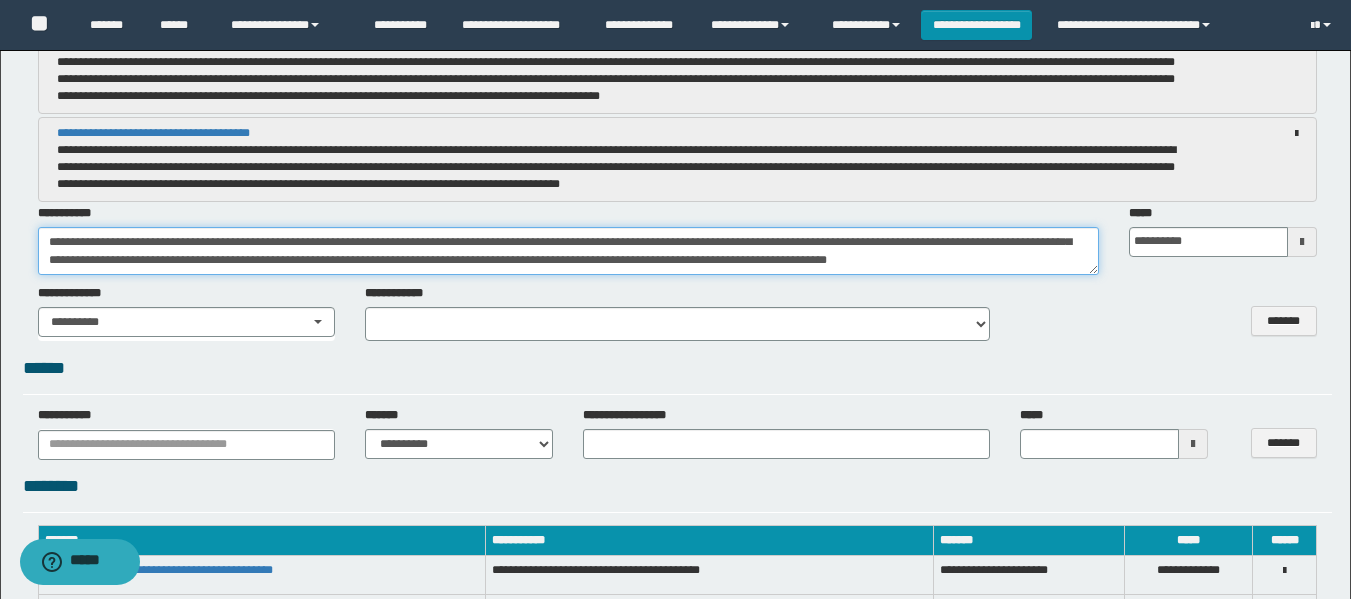 drag, startPoint x: 47, startPoint y: 239, endPoint x: 244, endPoint y: 296, distance: 205.08047 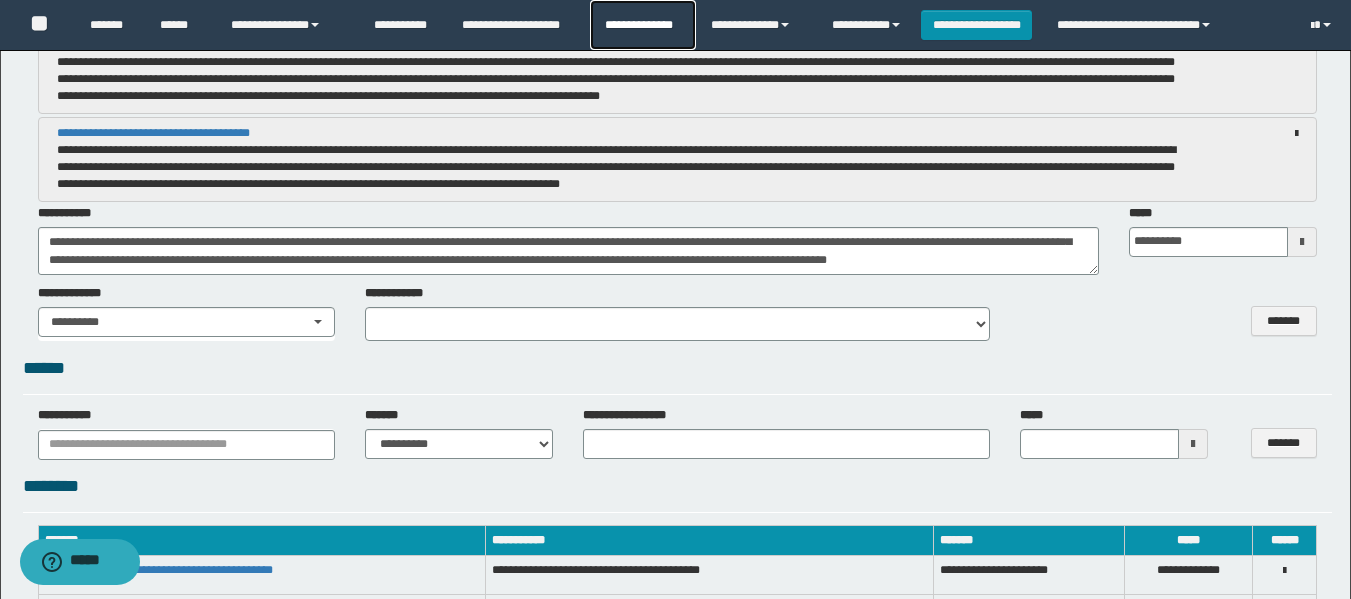 click on "**********" at bounding box center (642, 25) 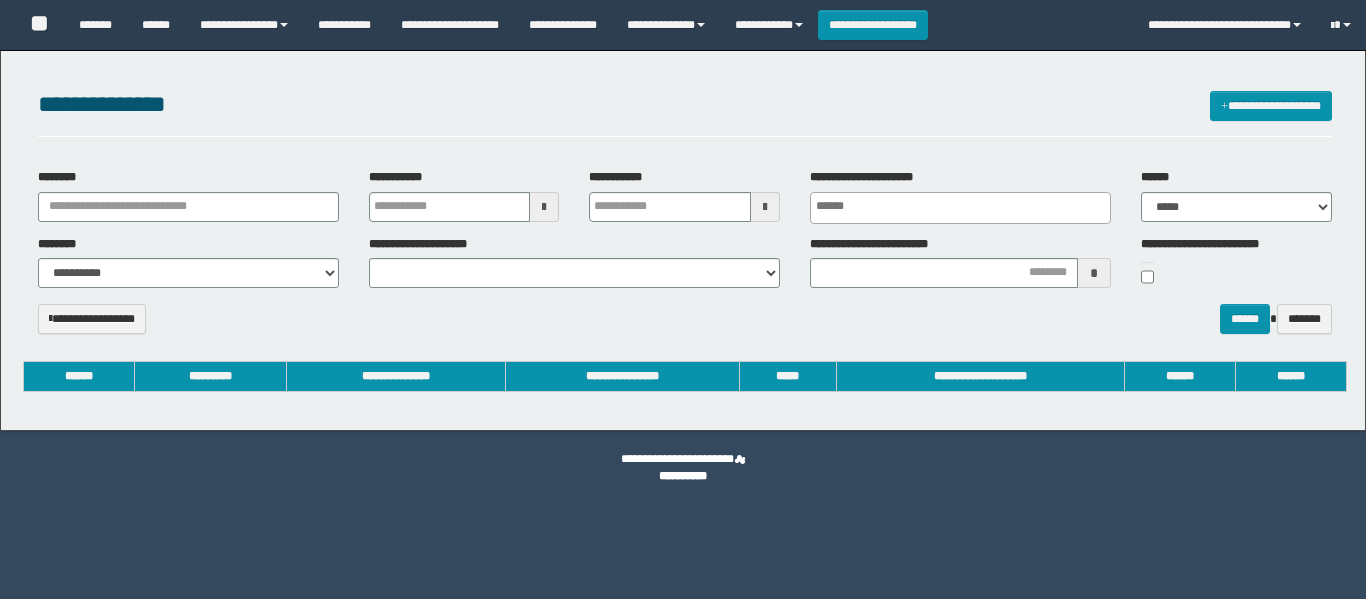 select 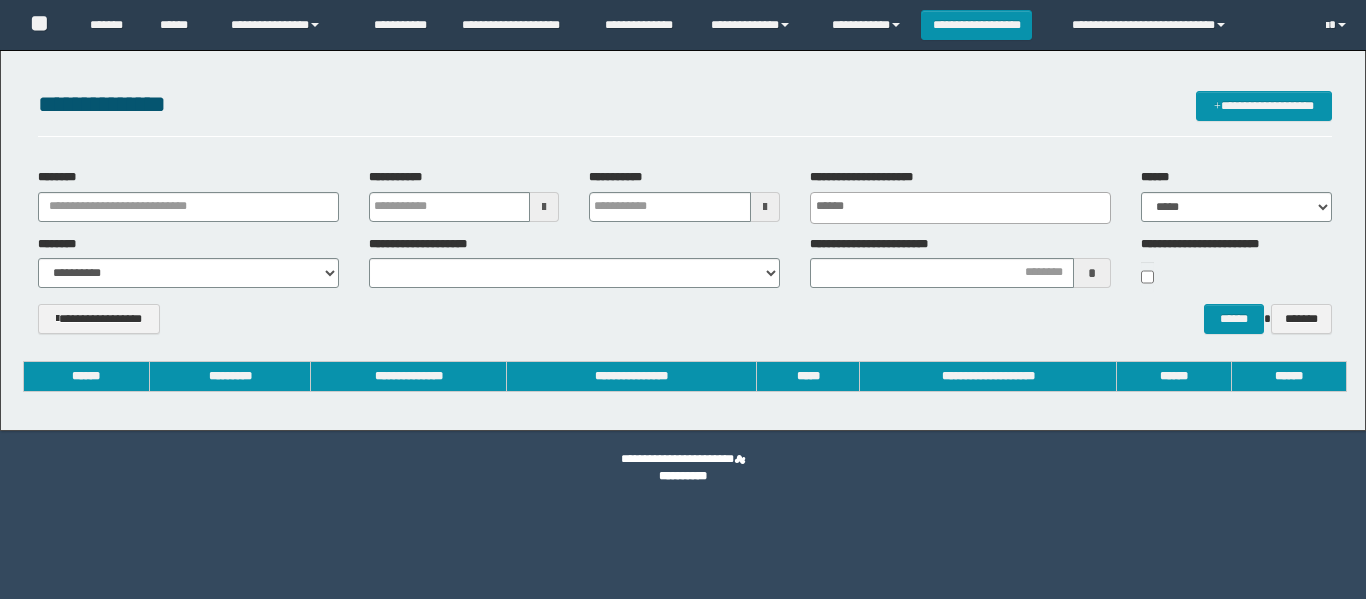 scroll, scrollTop: 0, scrollLeft: 0, axis: both 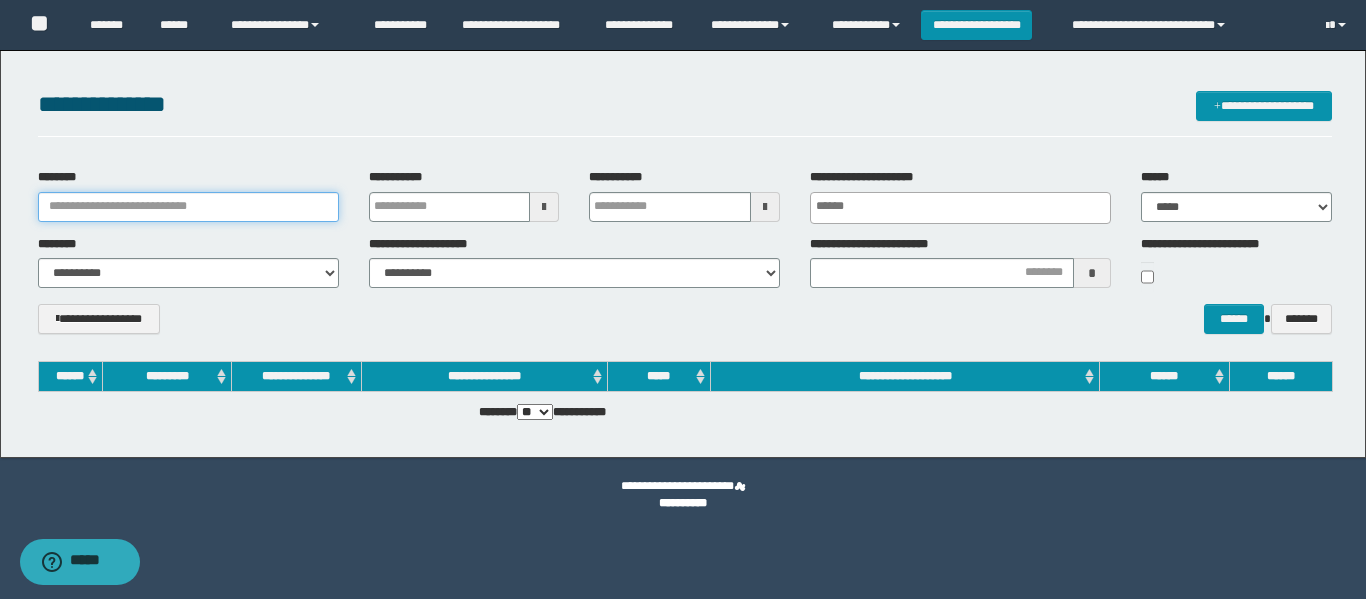 click on "********" at bounding box center (188, 207) 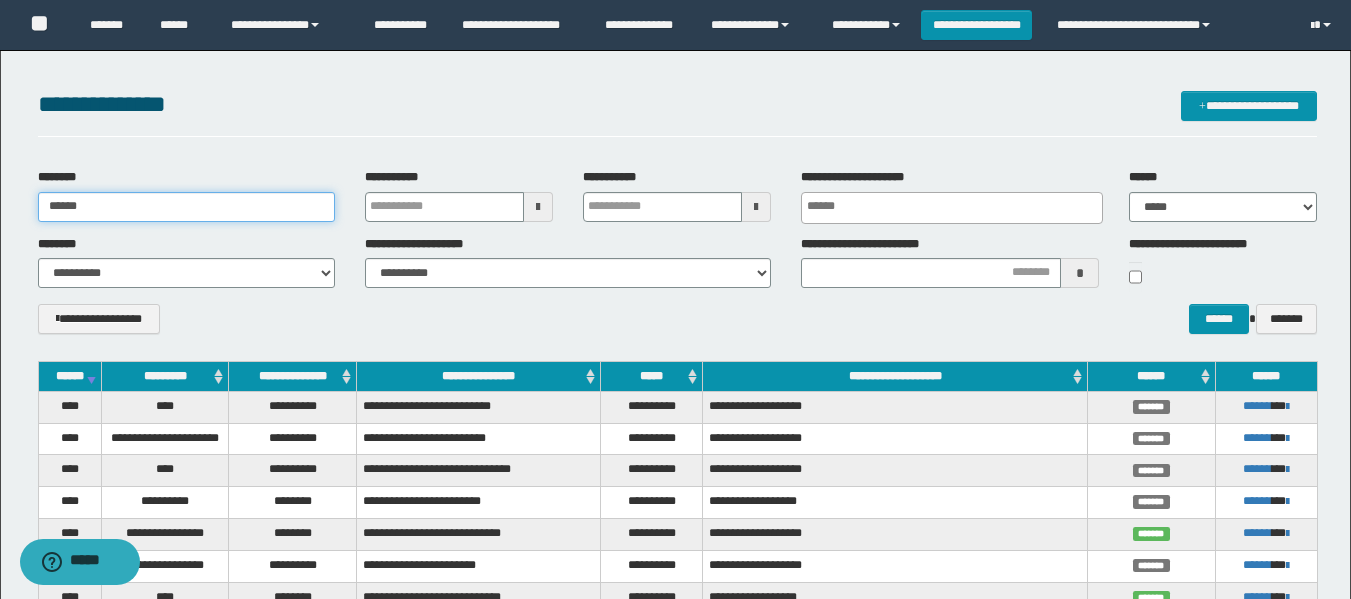 type on "******" 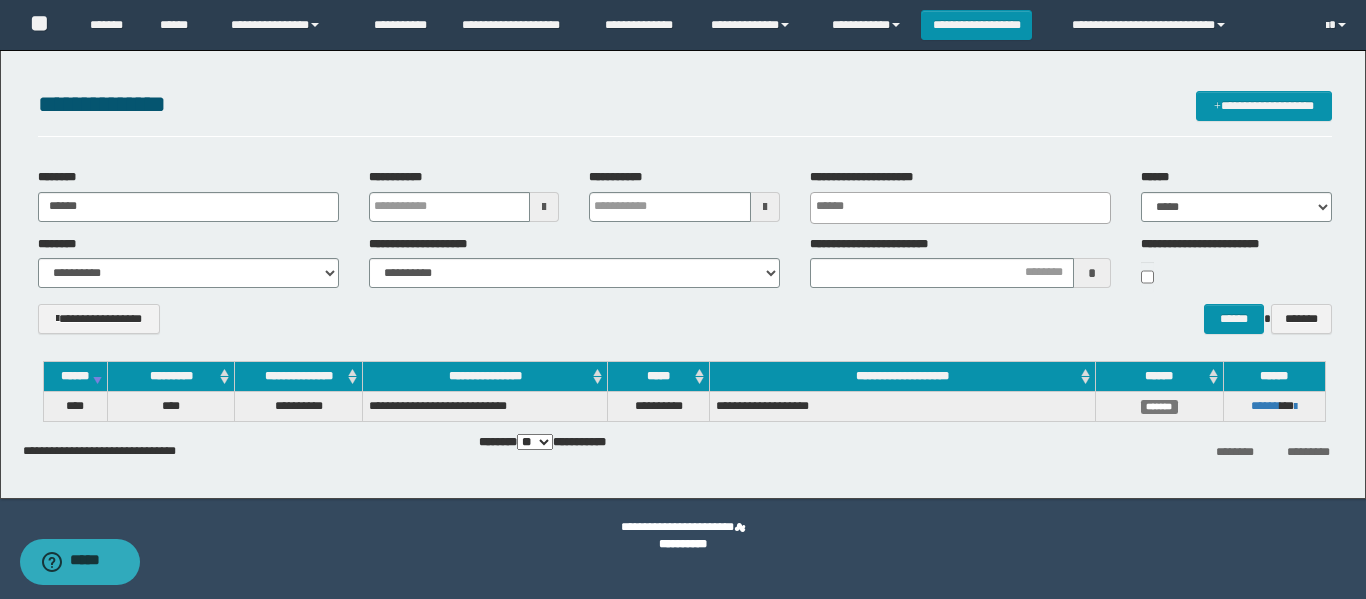 click on "******** *********" at bounding box center (1126, 451) 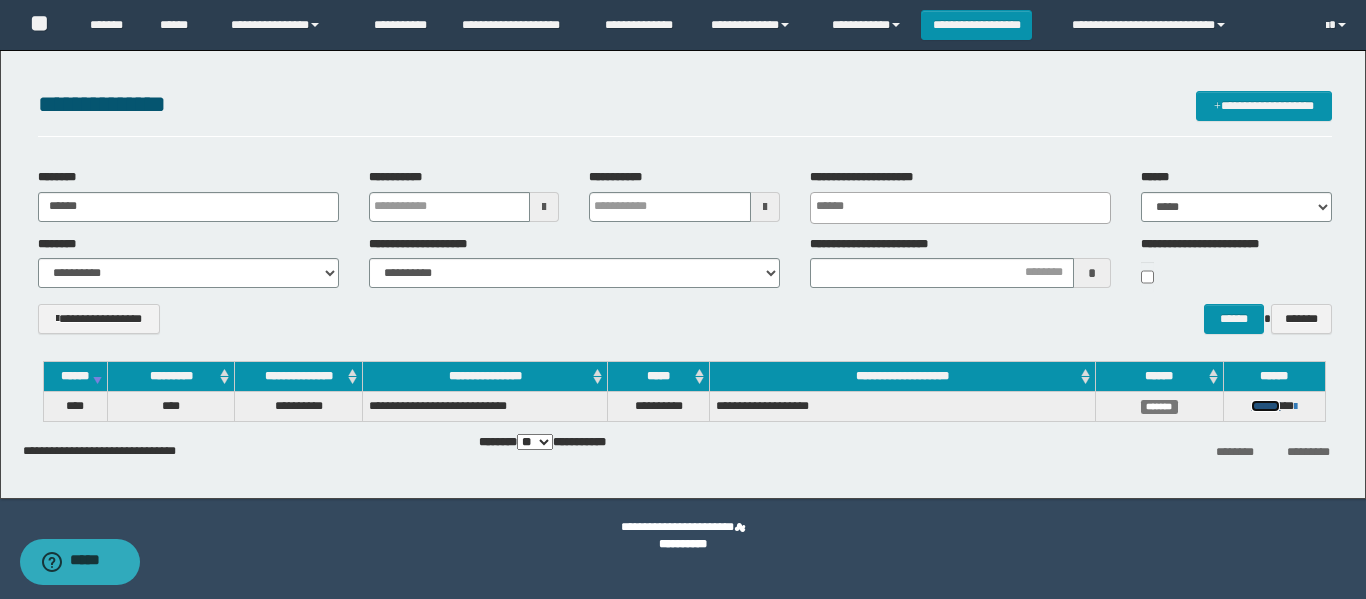 click on "******" at bounding box center [1265, 406] 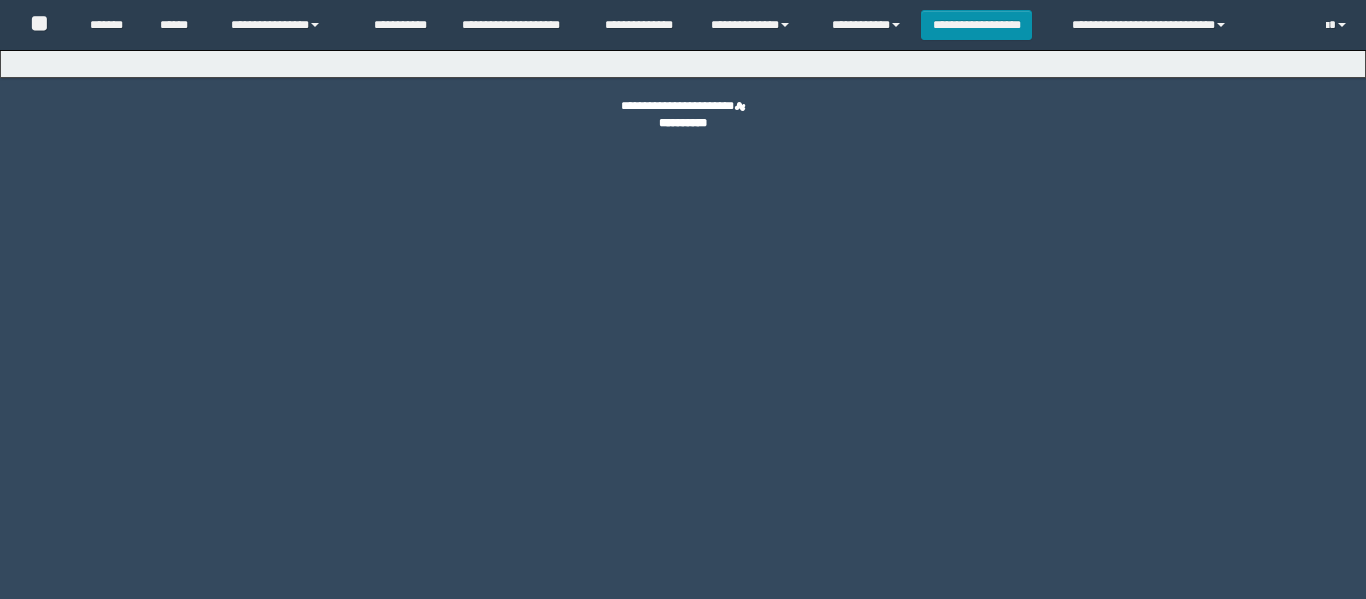 scroll, scrollTop: 0, scrollLeft: 0, axis: both 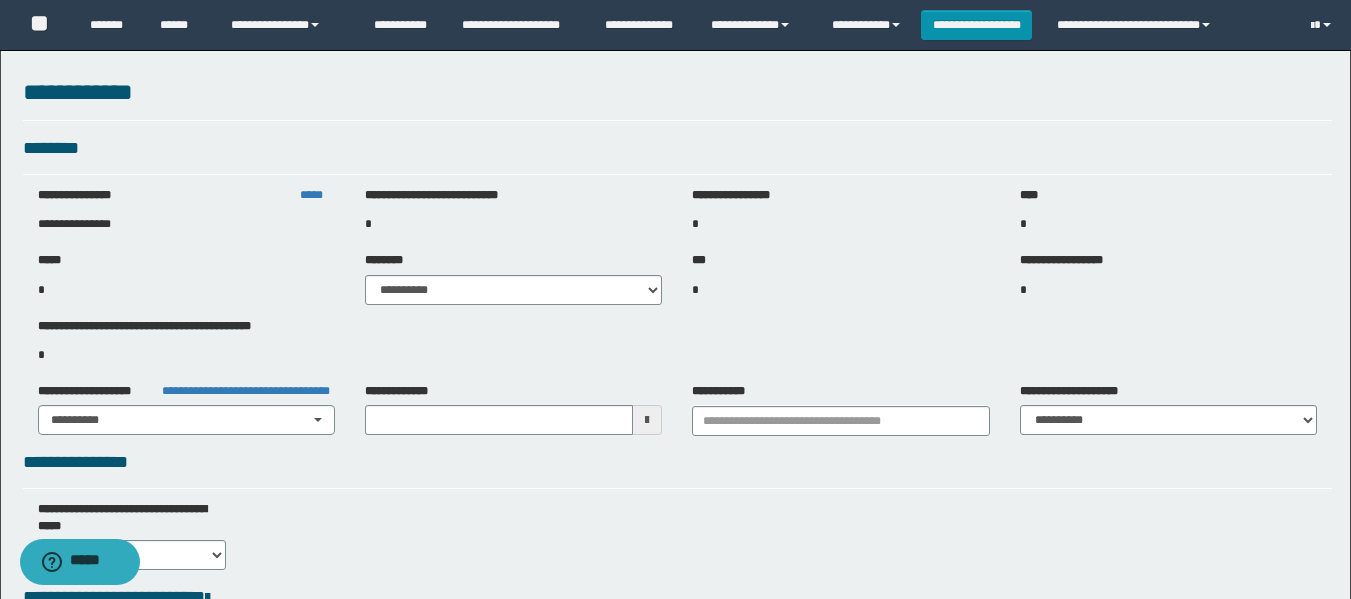 type on "**********" 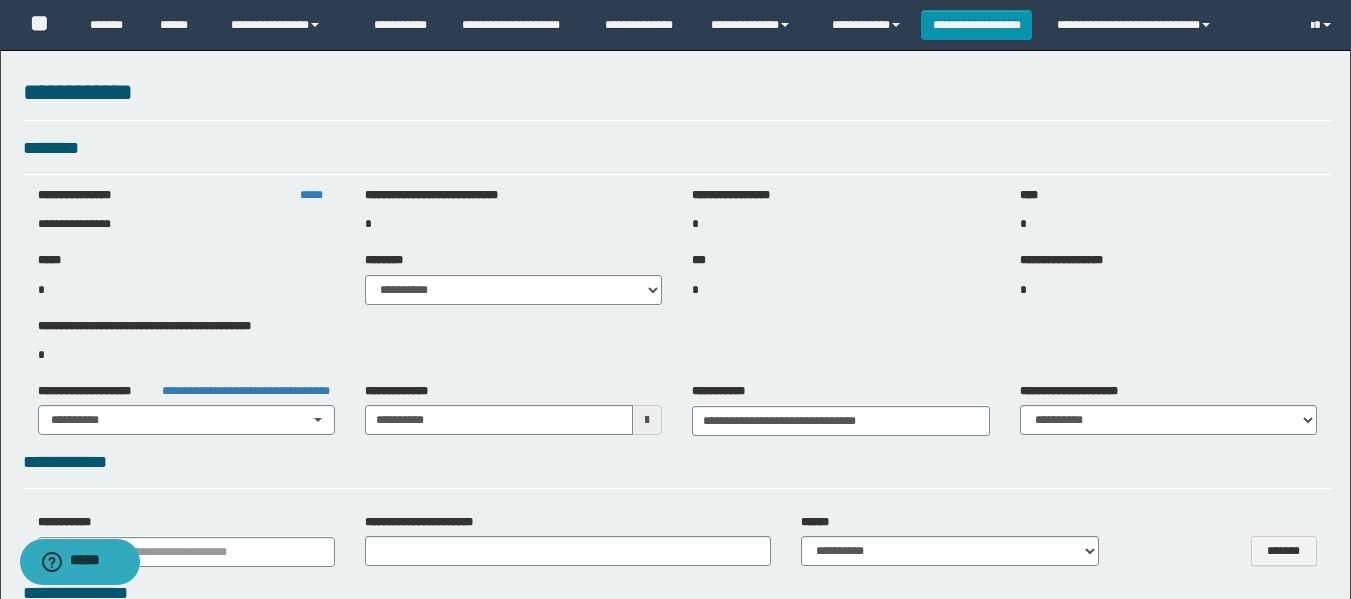 select on "***" 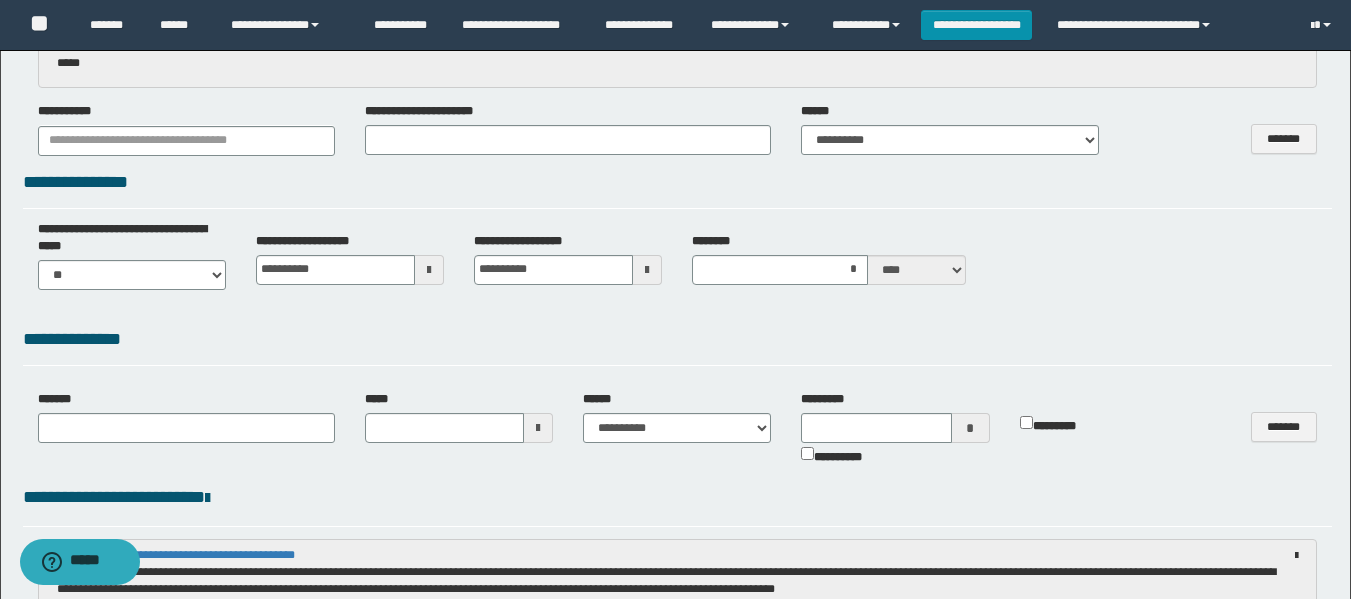 type 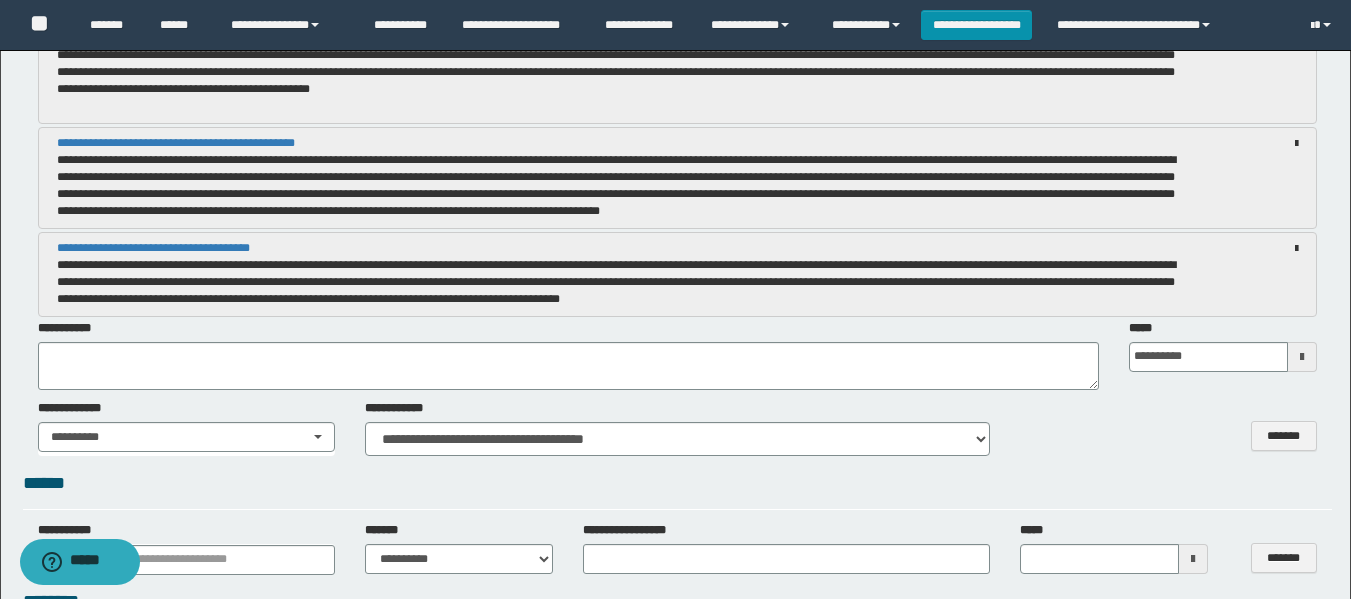 scroll, scrollTop: 1800, scrollLeft: 0, axis: vertical 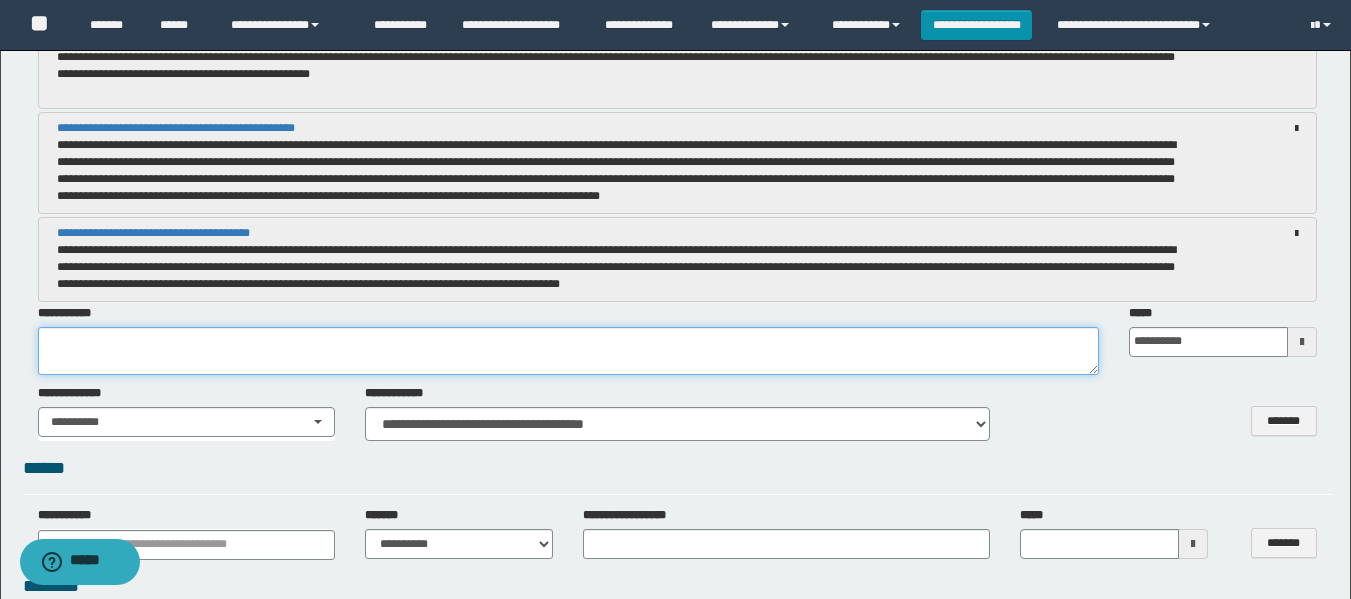 click at bounding box center (568, 351) 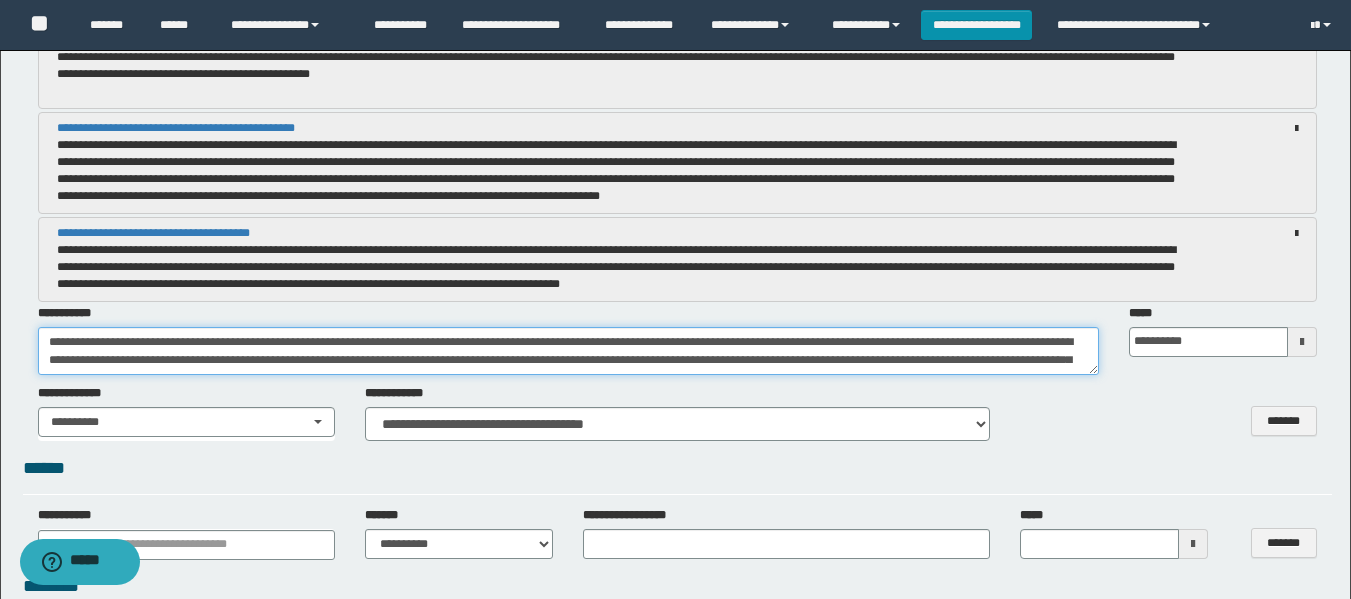 scroll, scrollTop: 29, scrollLeft: 0, axis: vertical 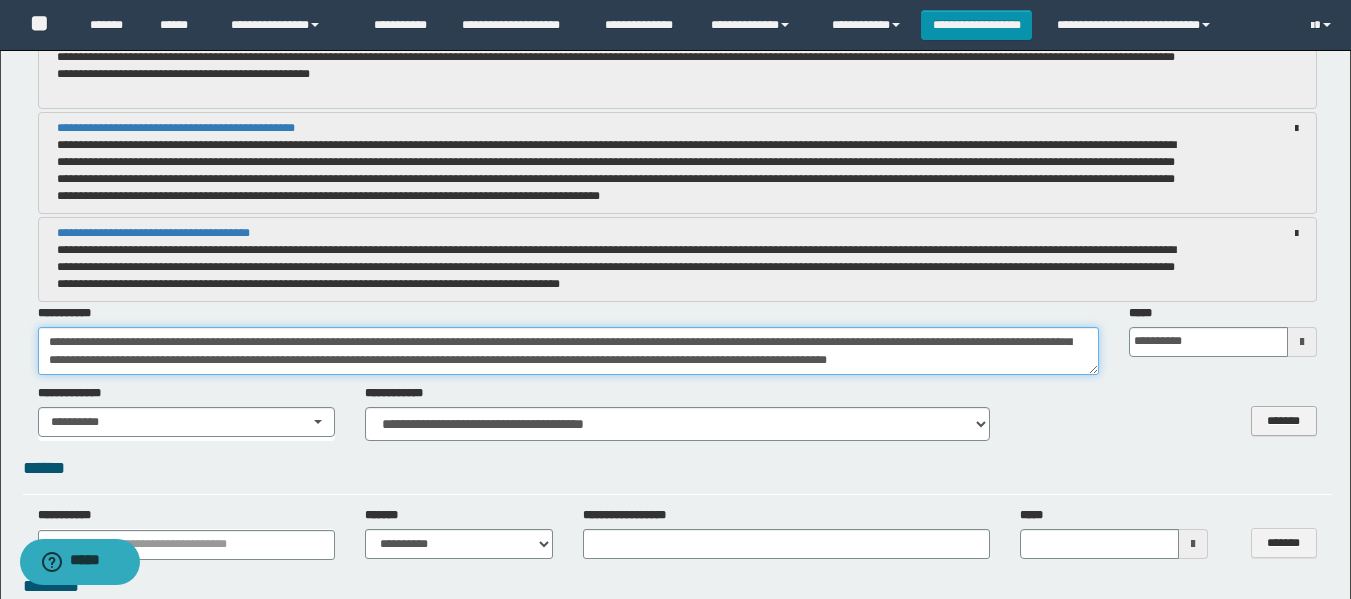 type on "**********" 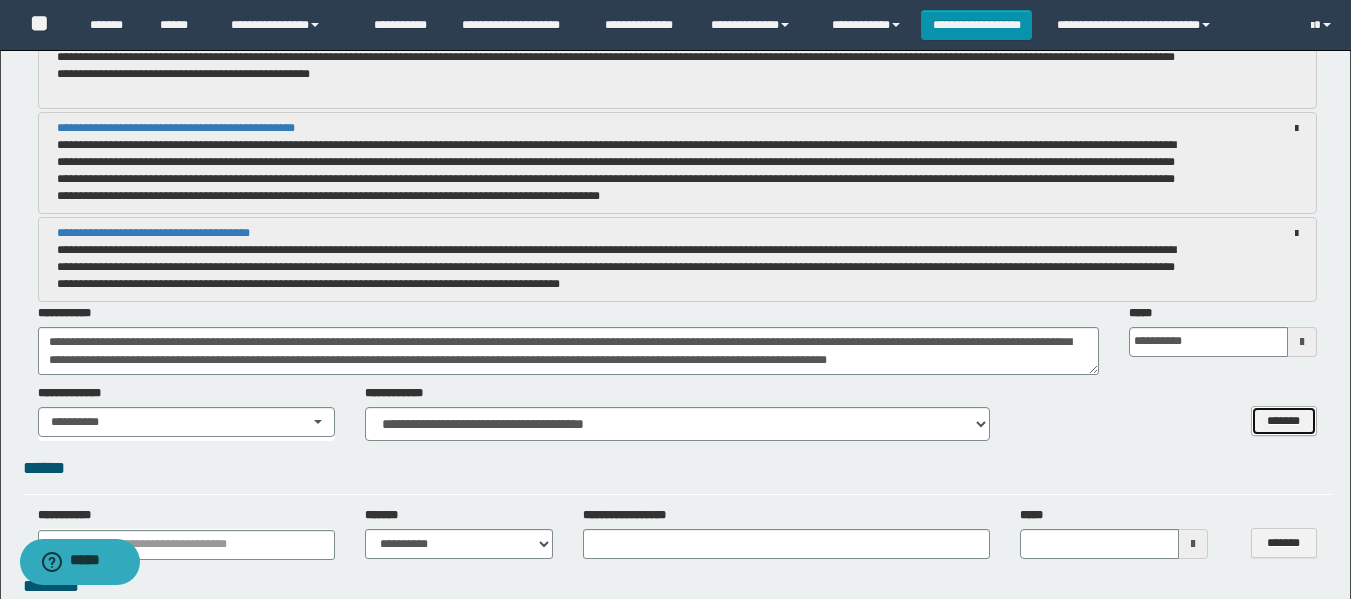 click on "*******" at bounding box center [1284, 421] 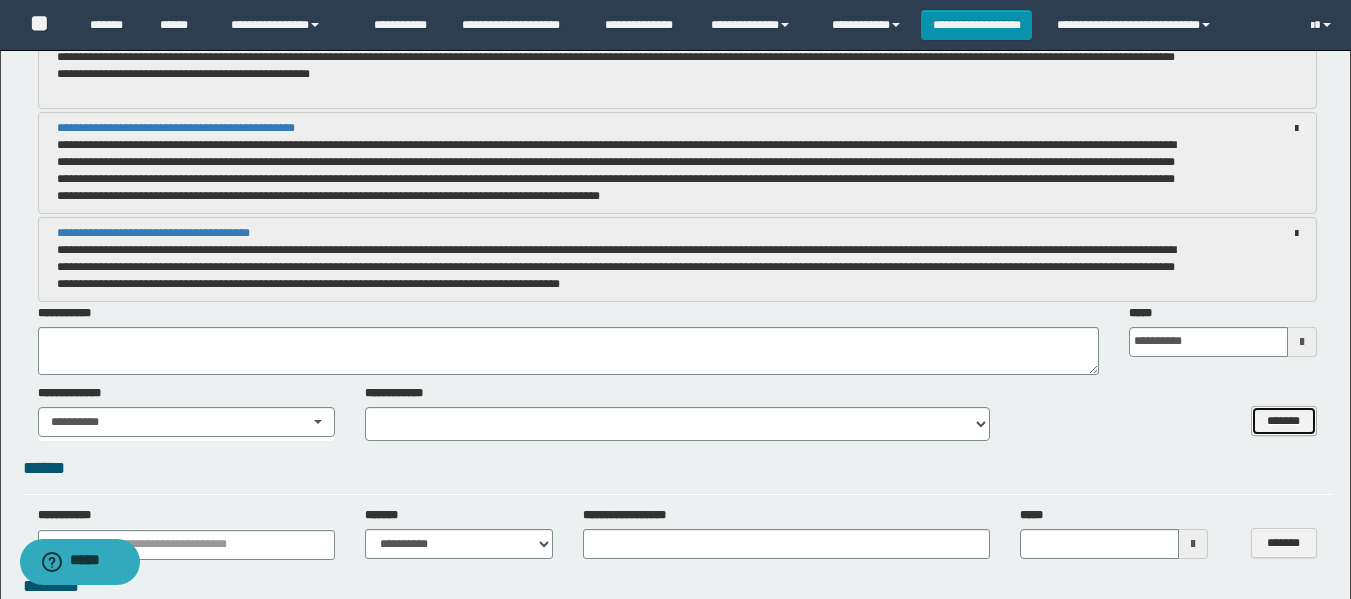 scroll, scrollTop: 0, scrollLeft: 0, axis: both 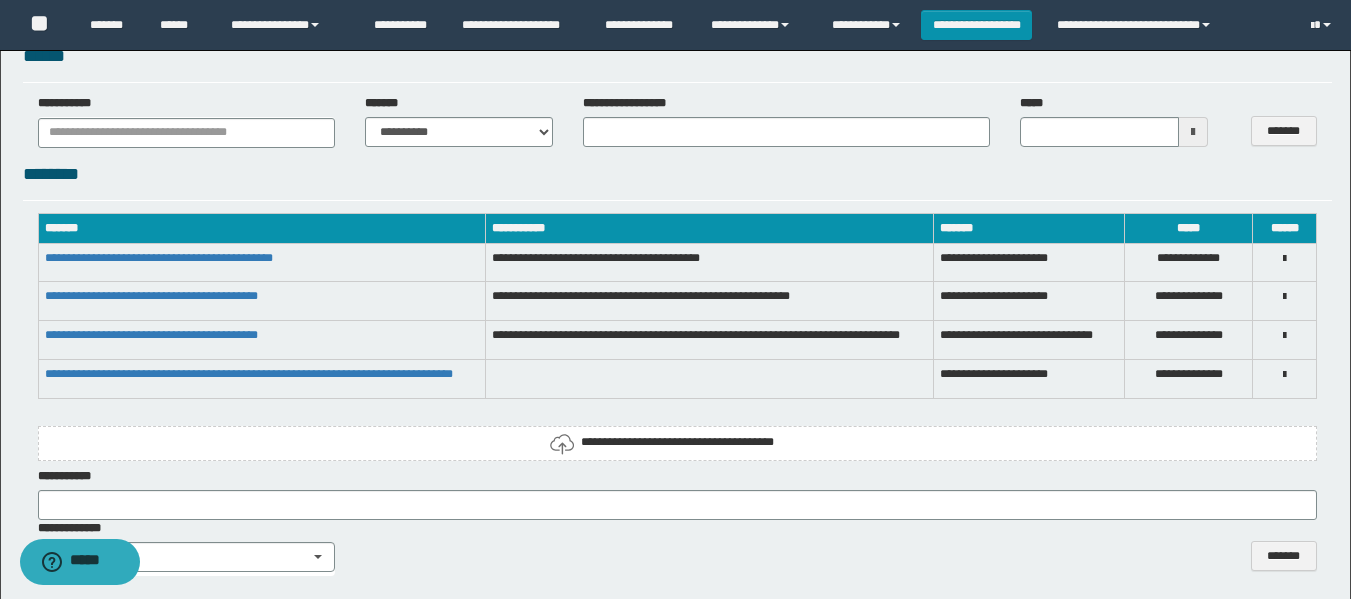 click on "**********" at bounding box center (677, 442) 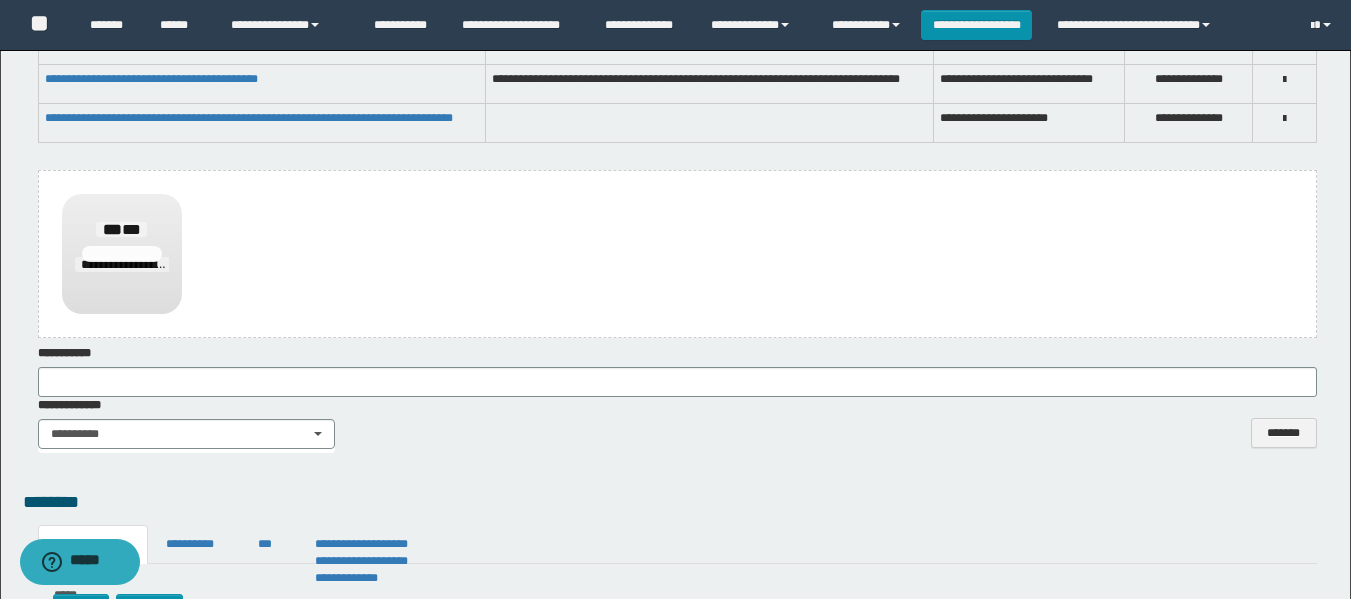 scroll, scrollTop: 2600, scrollLeft: 0, axis: vertical 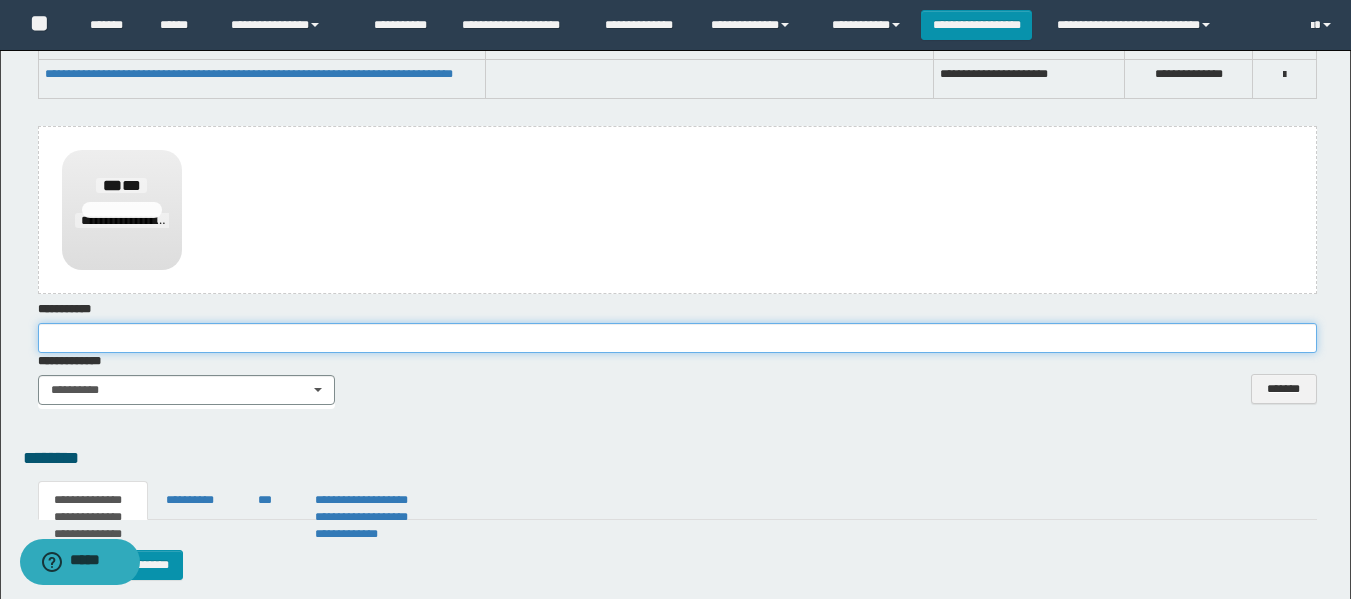 click at bounding box center (677, 338) 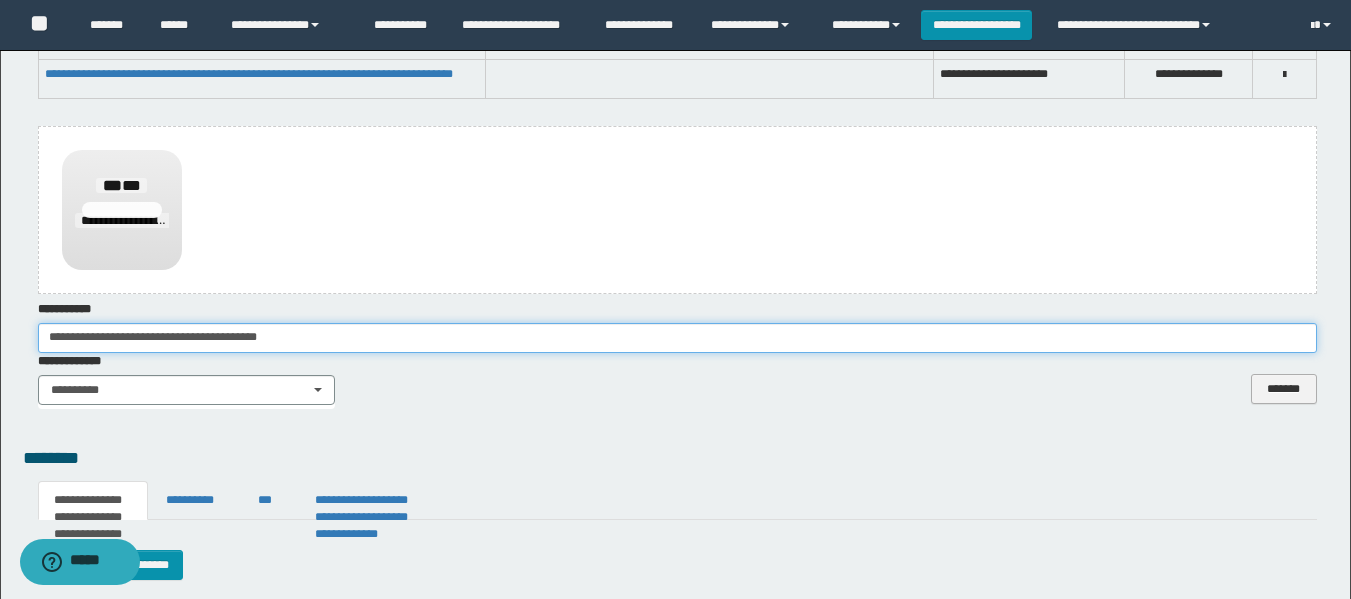 type on "**********" 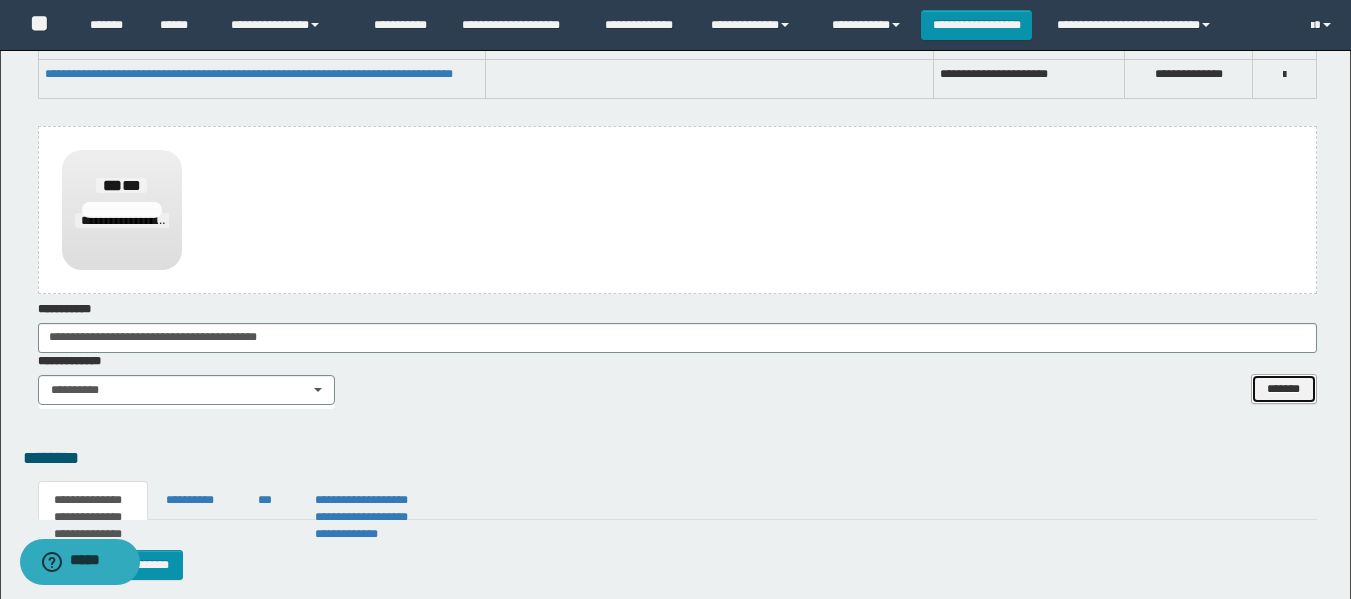 click on "*******" at bounding box center (1284, 389) 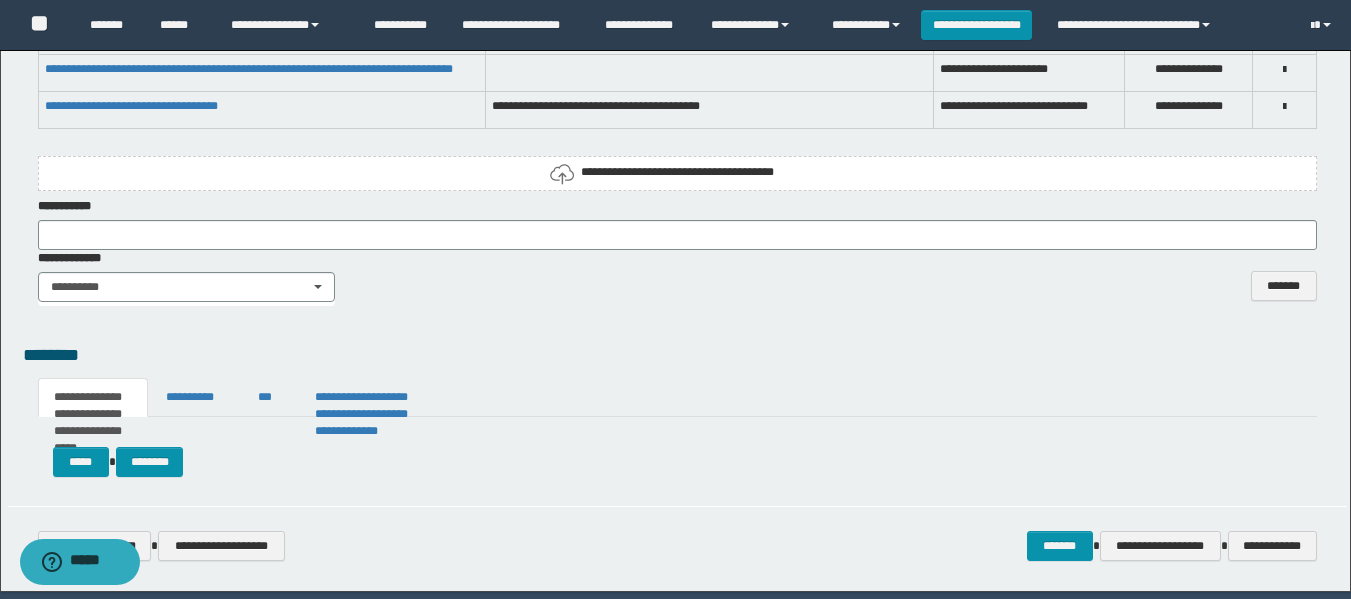 click on "**********" at bounding box center [677, 173] 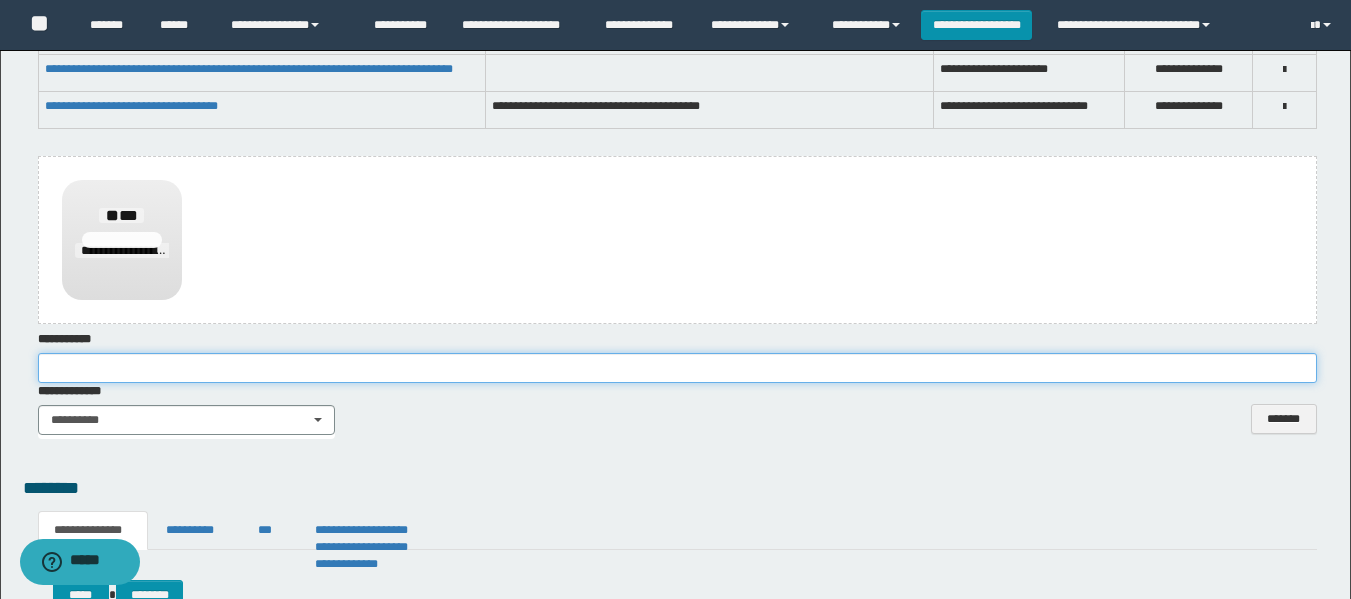 click at bounding box center (677, 368) 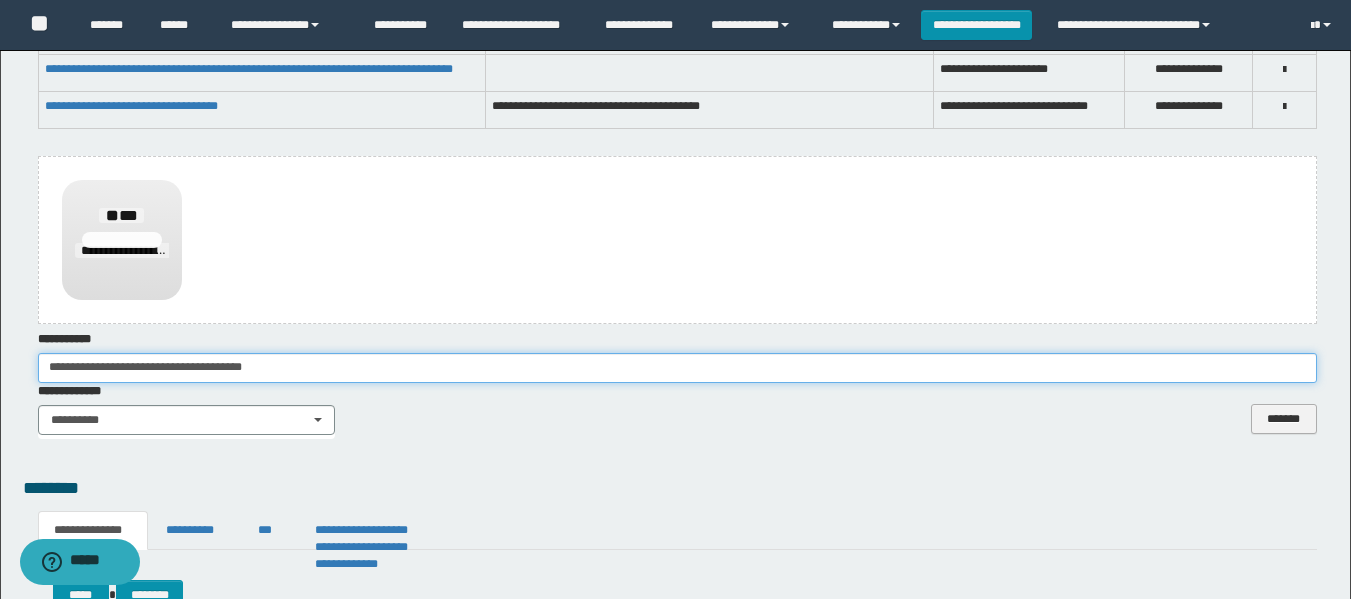 type on "**********" 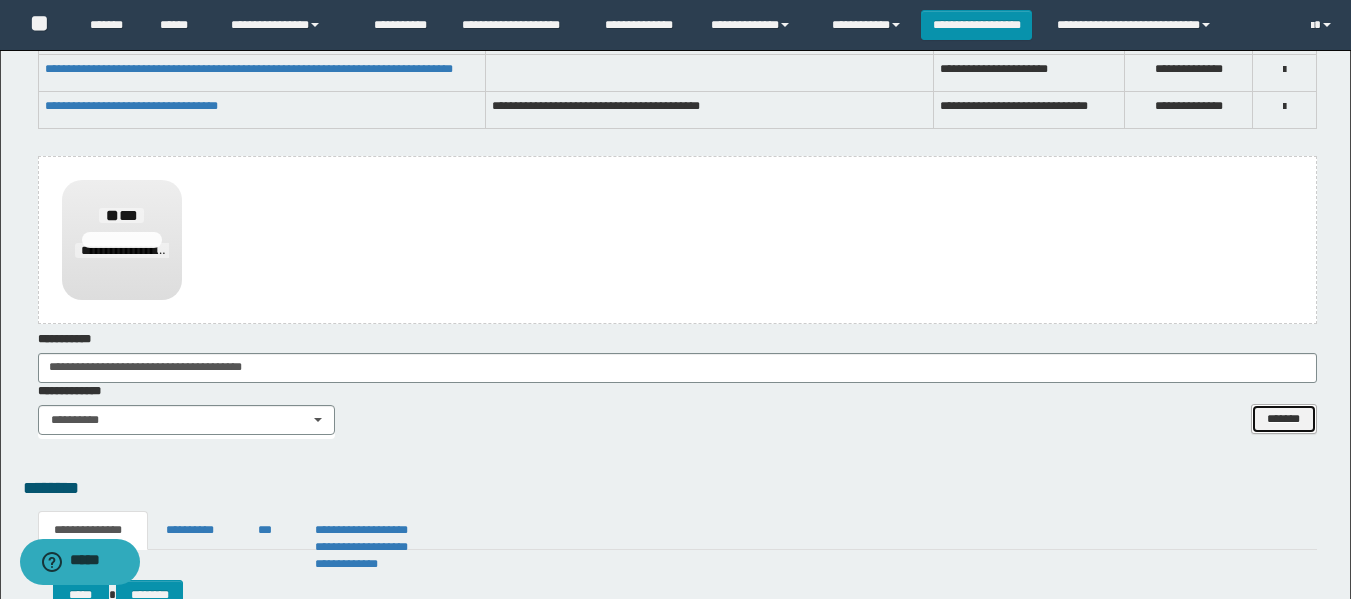 click on "*******" at bounding box center [1284, 419] 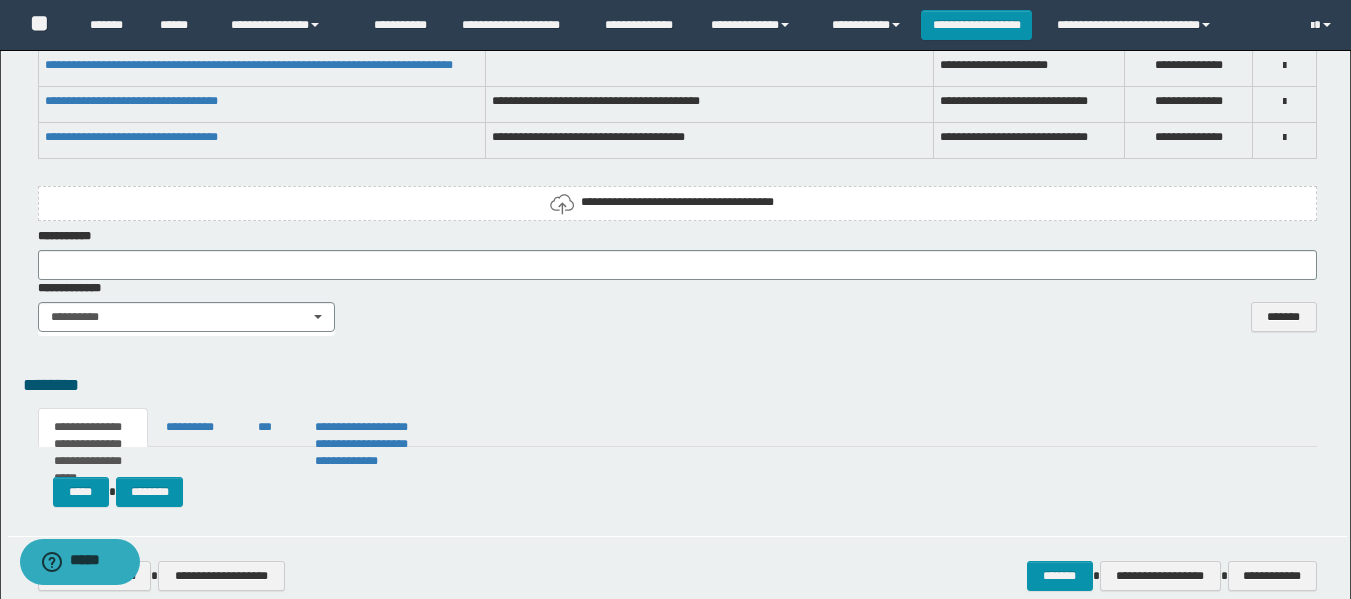 click on "**********" at bounding box center (677, 203) 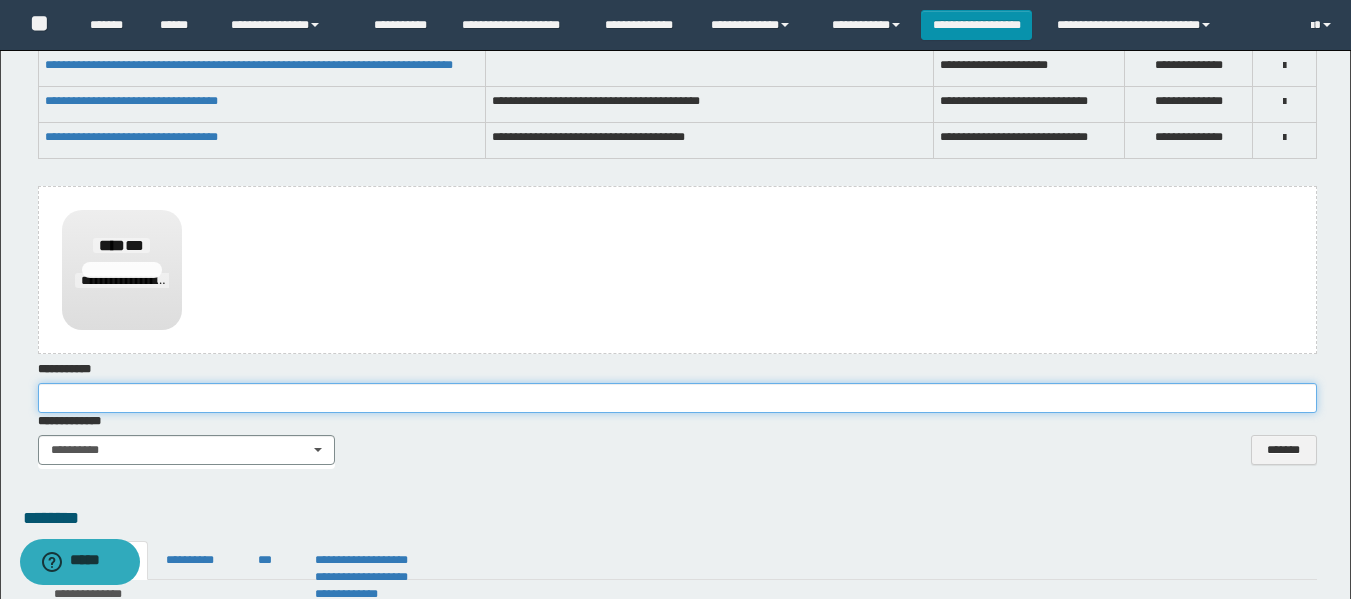 click at bounding box center (677, 398) 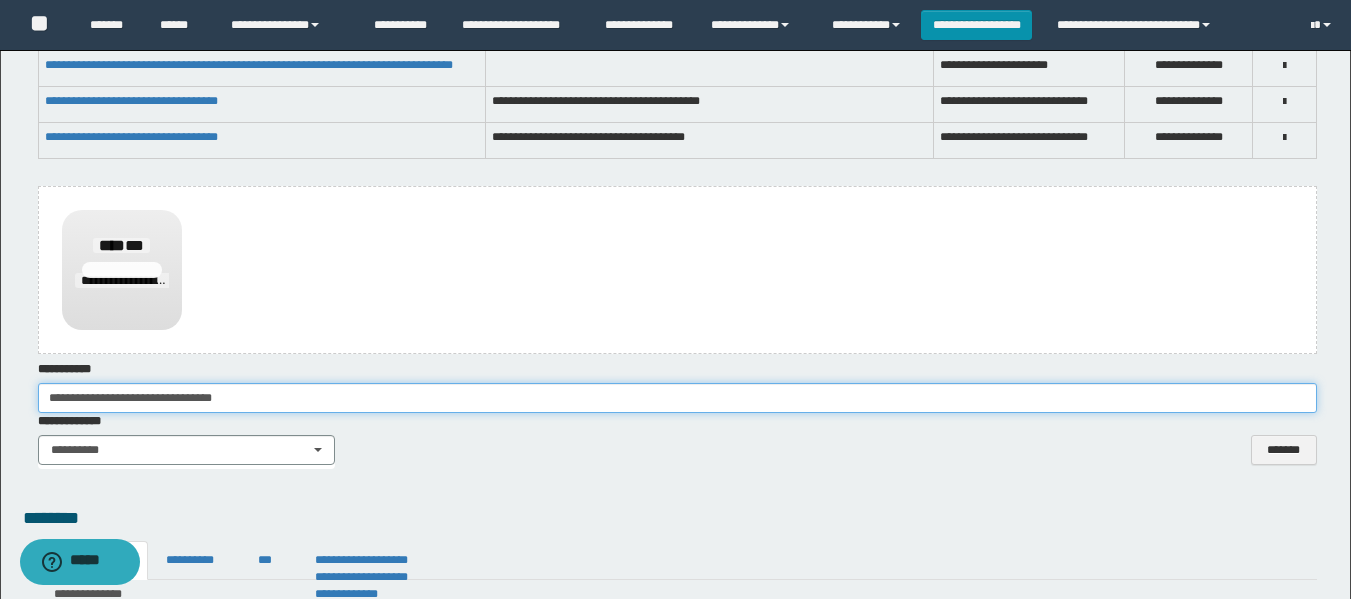 click on "**********" at bounding box center (677, 398) 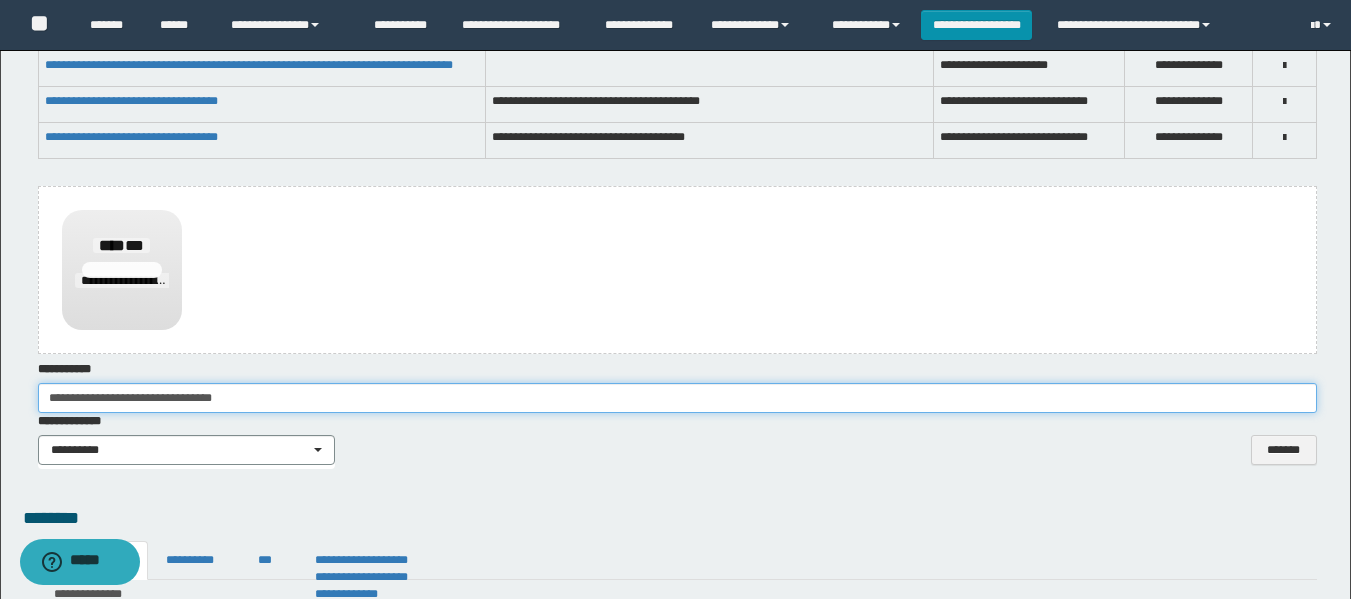 type on "**********" 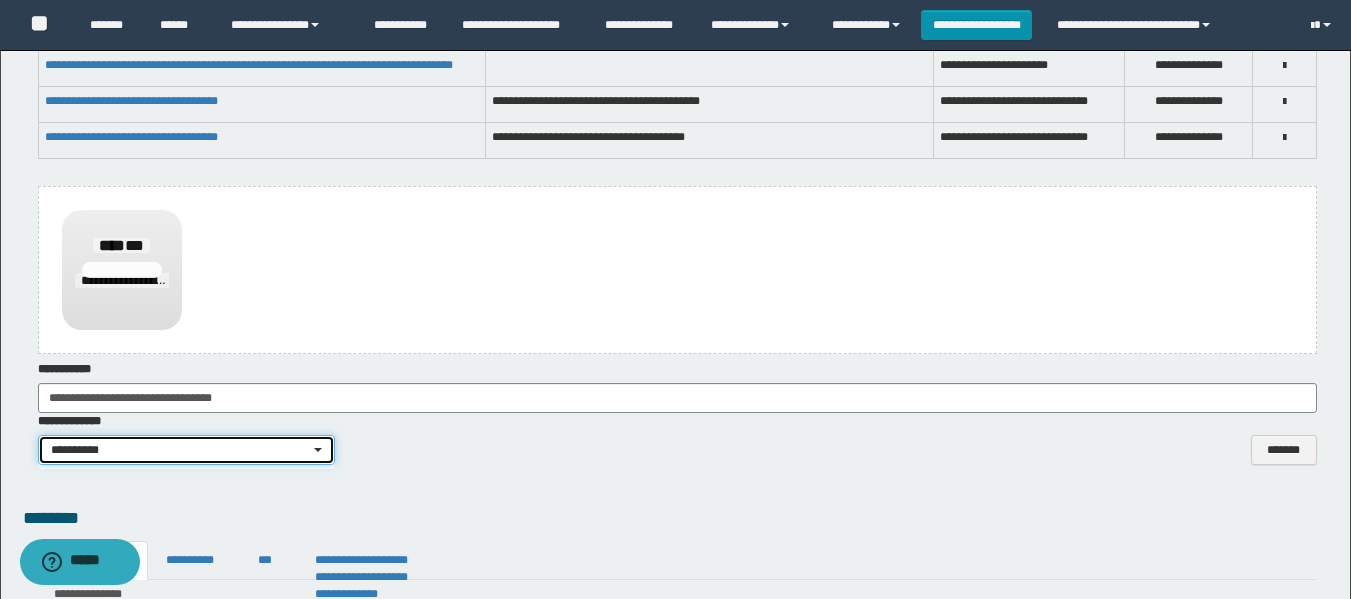 click on "**********" at bounding box center [186, 450] 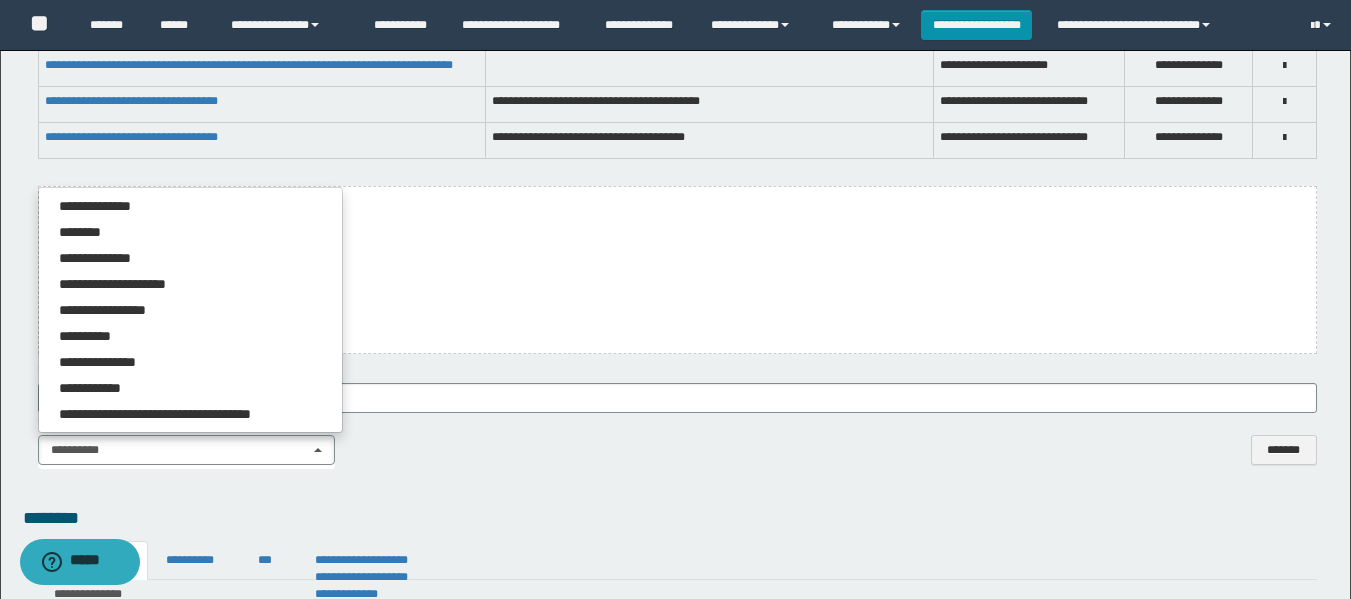 click on "**********" at bounding box center [677, 441] 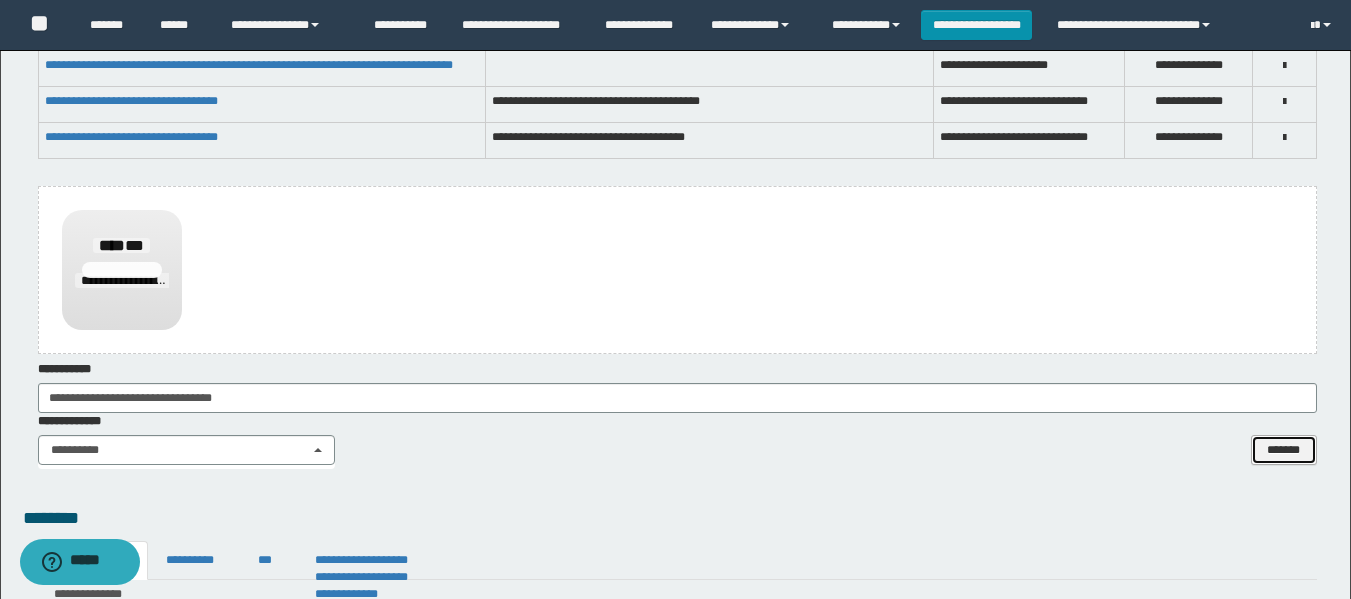 click on "*******" at bounding box center (1284, 450) 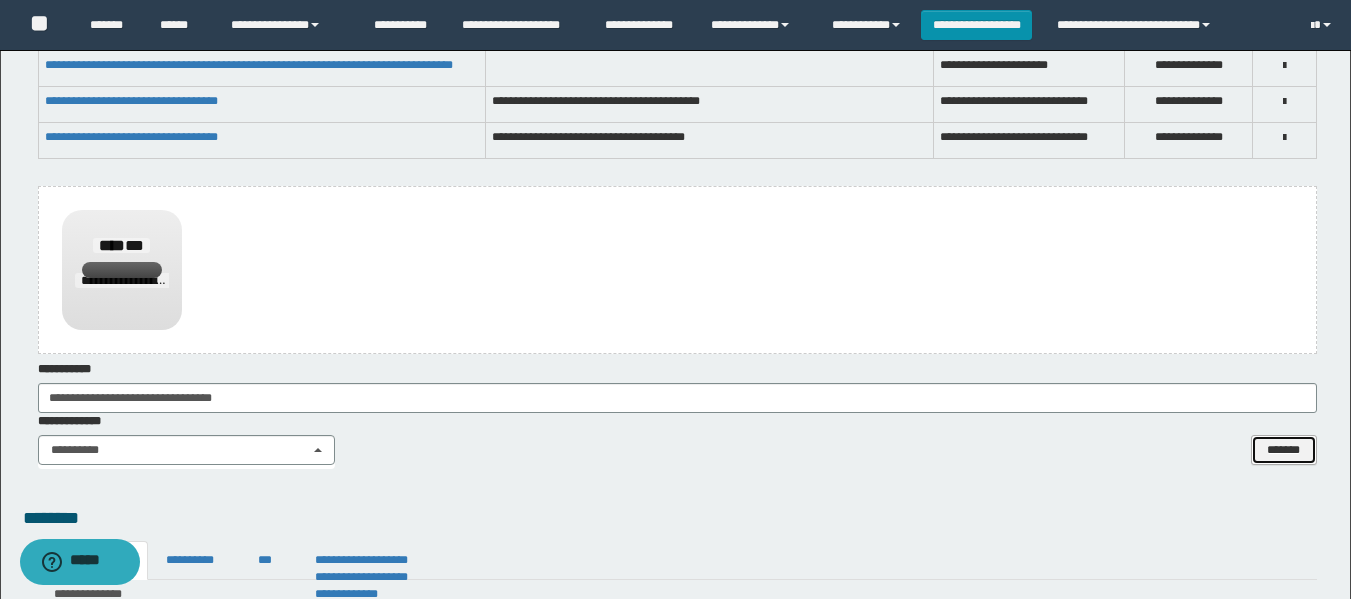 type 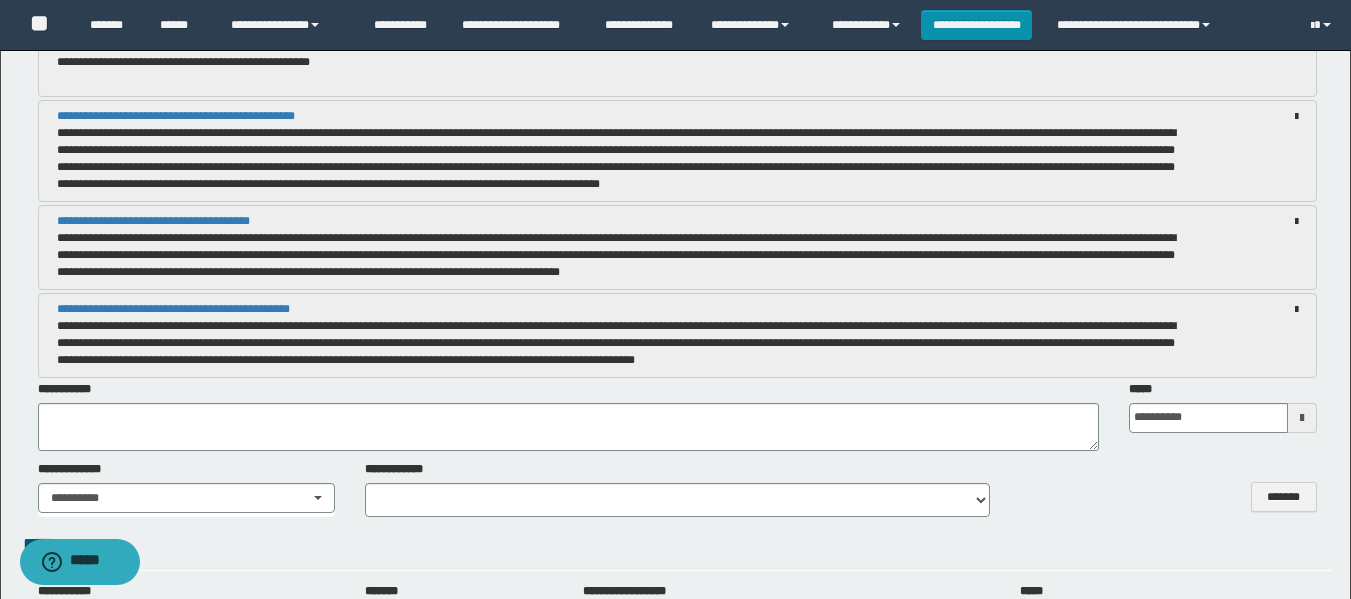 scroll, scrollTop: 1800, scrollLeft: 0, axis: vertical 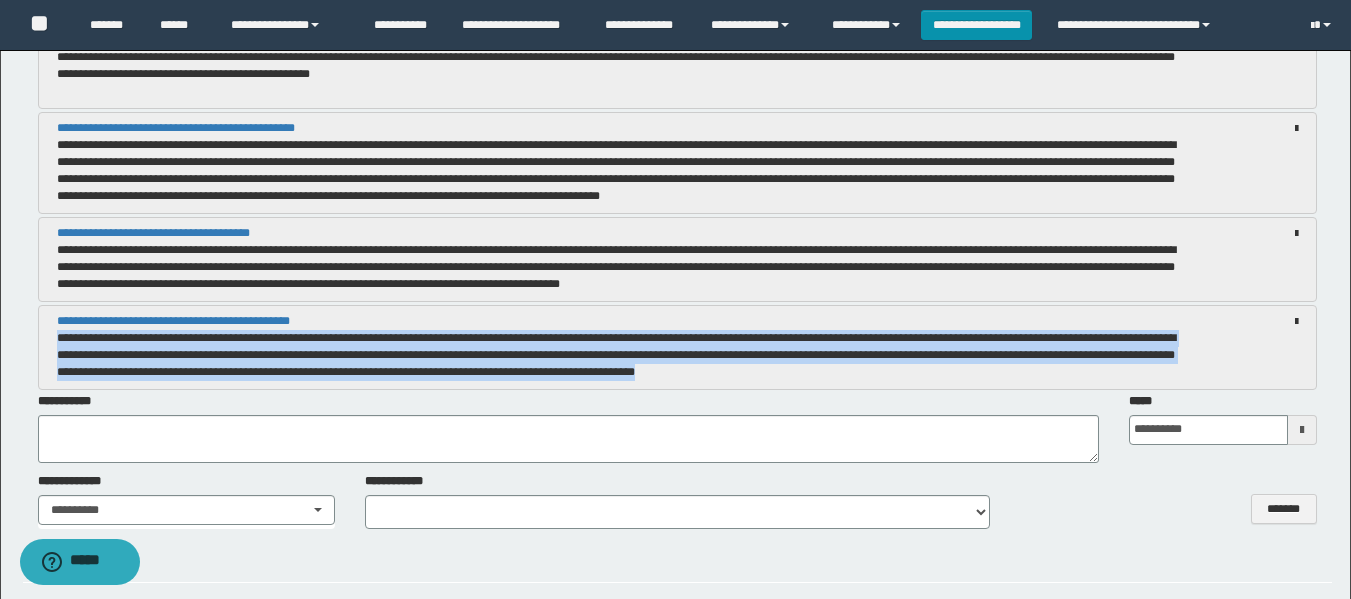 drag, startPoint x: 57, startPoint y: 339, endPoint x: 966, endPoint y: 389, distance: 910.3741 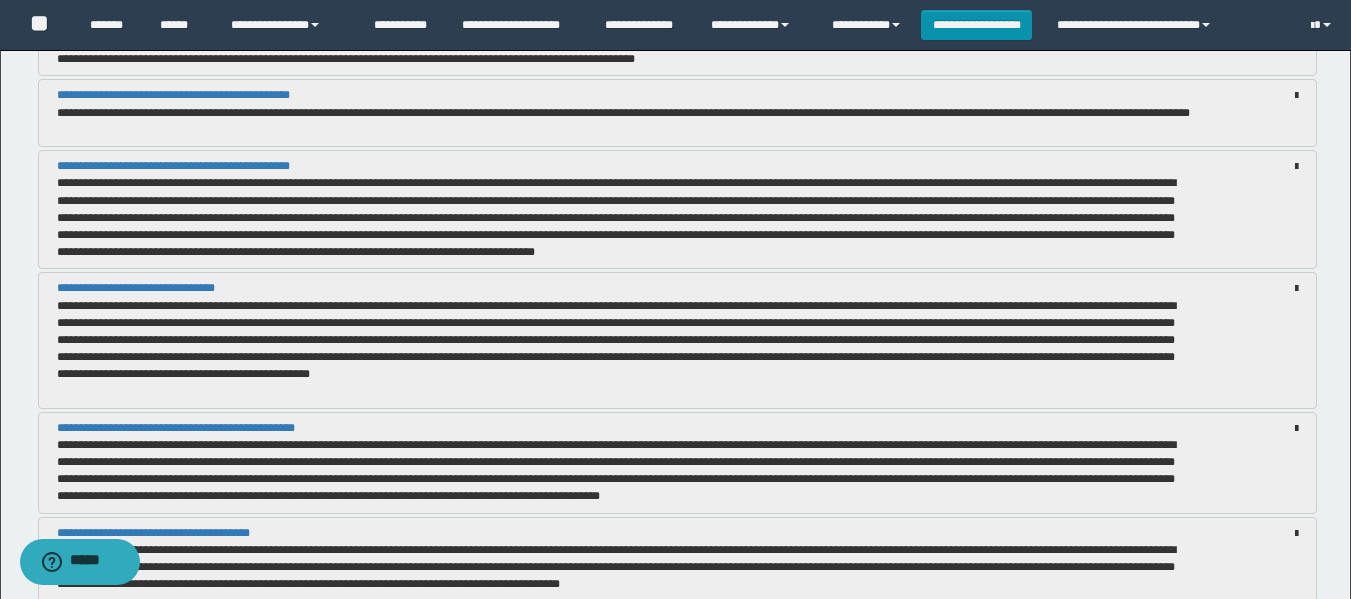 scroll, scrollTop: 1600, scrollLeft: 0, axis: vertical 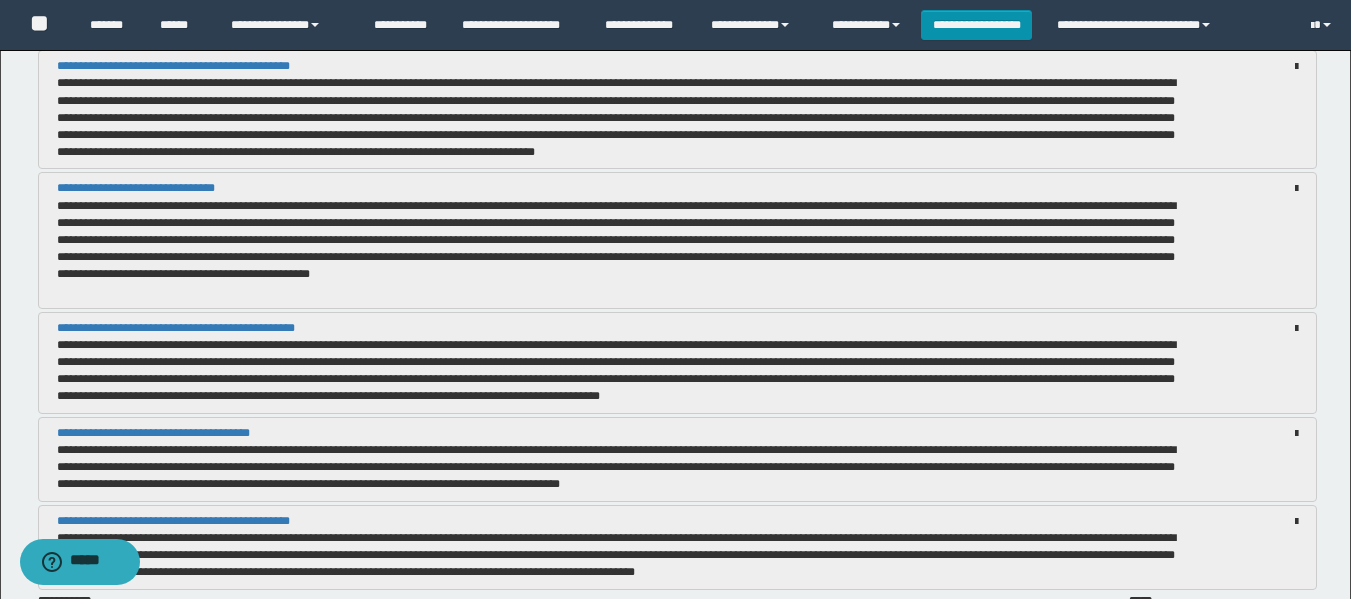 click on "**********" at bounding box center (677, 240) 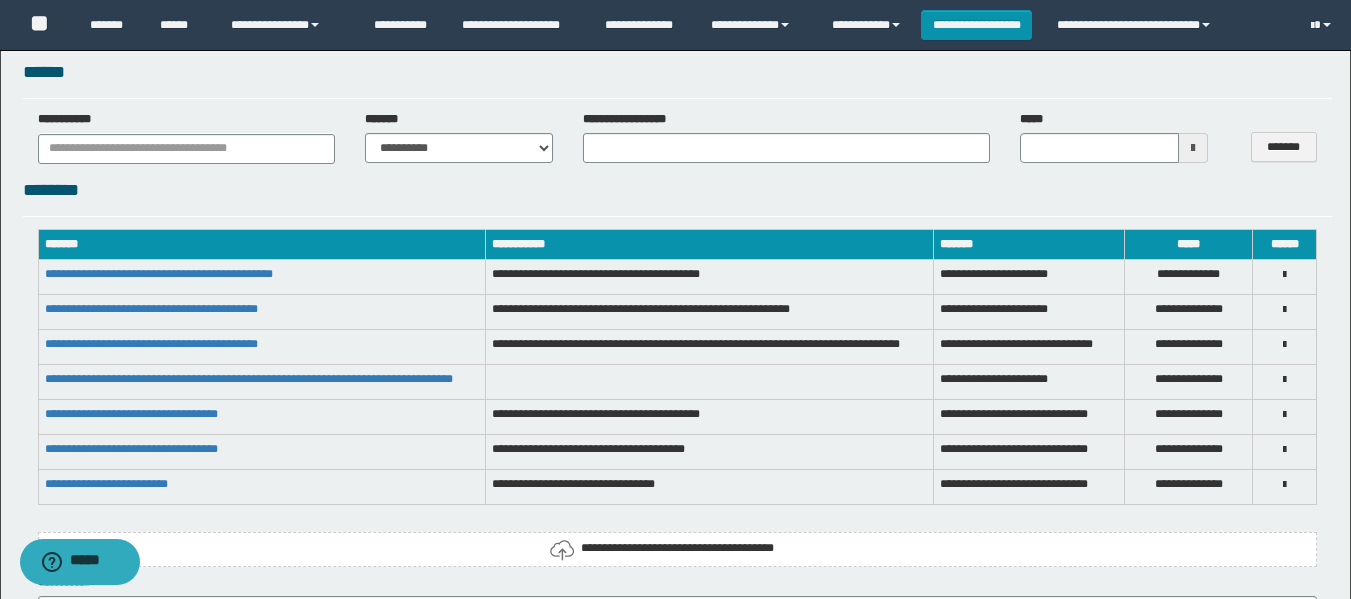 scroll, scrollTop: 2300, scrollLeft: 0, axis: vertical 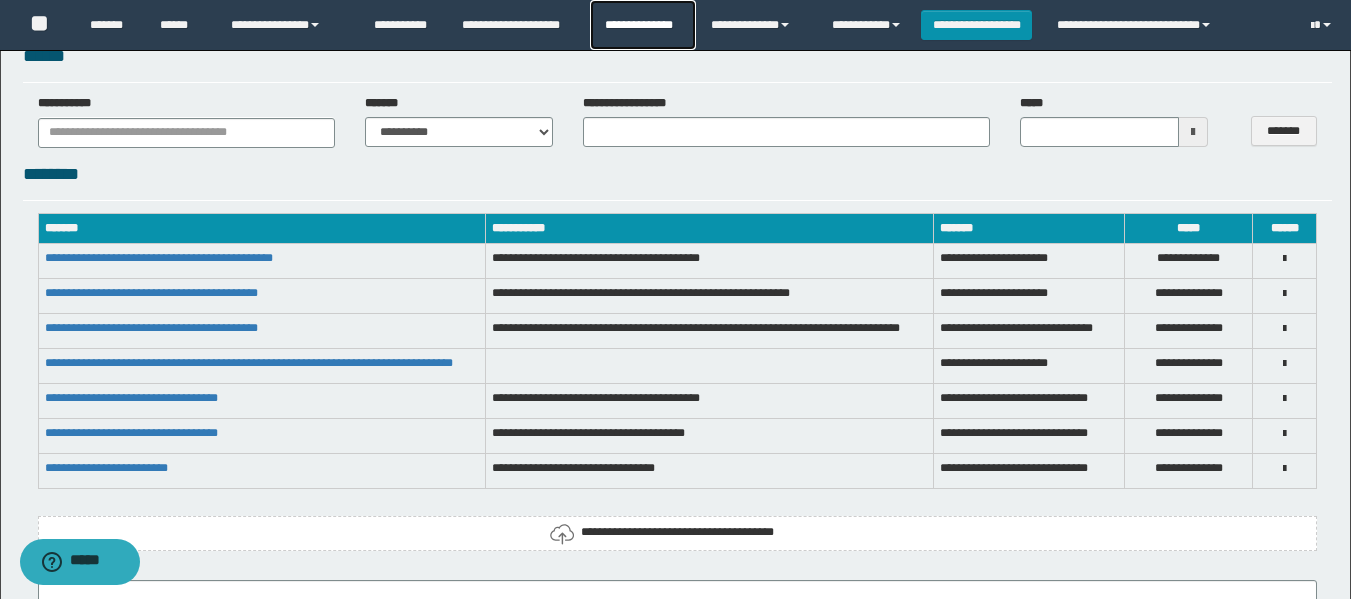 click on "**********" at bounding box center [642, 25] 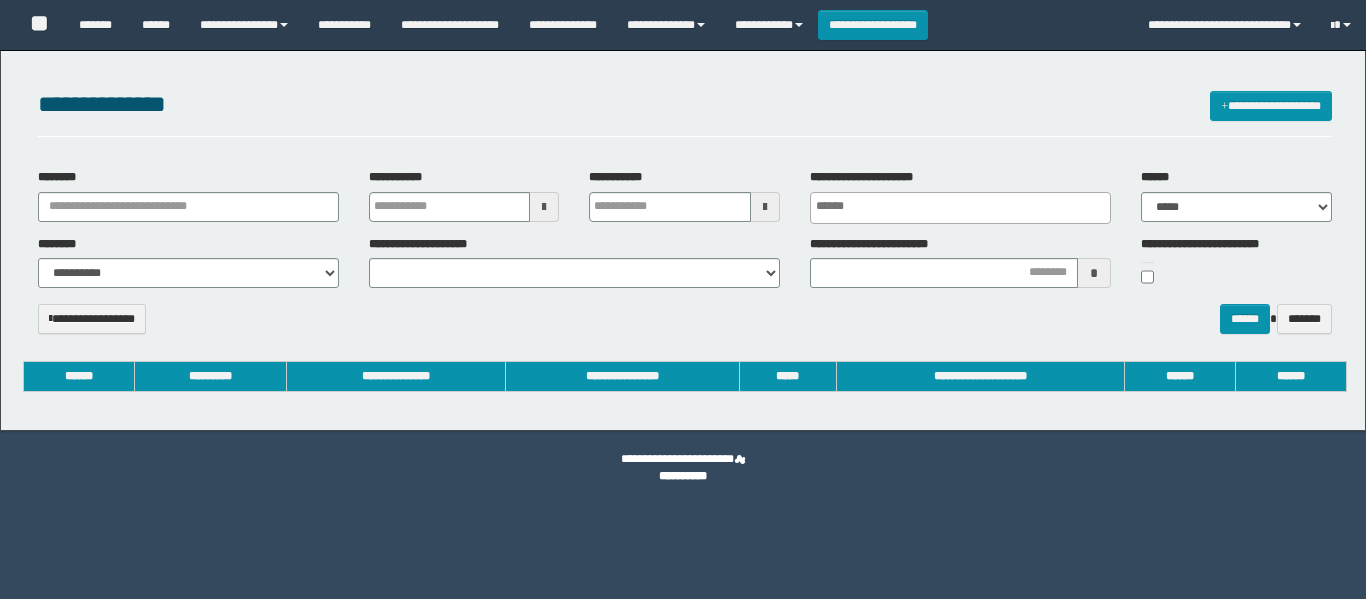 select 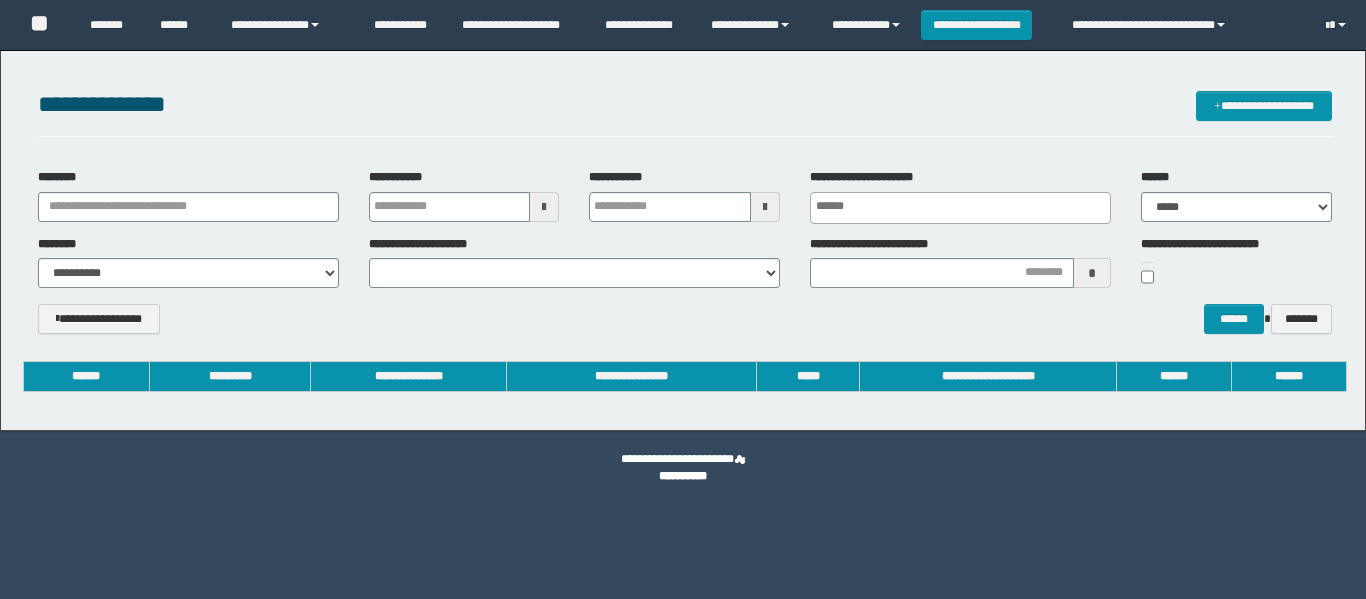 scroll, scrollTop: 0, scrollLeft: 0, axis: both 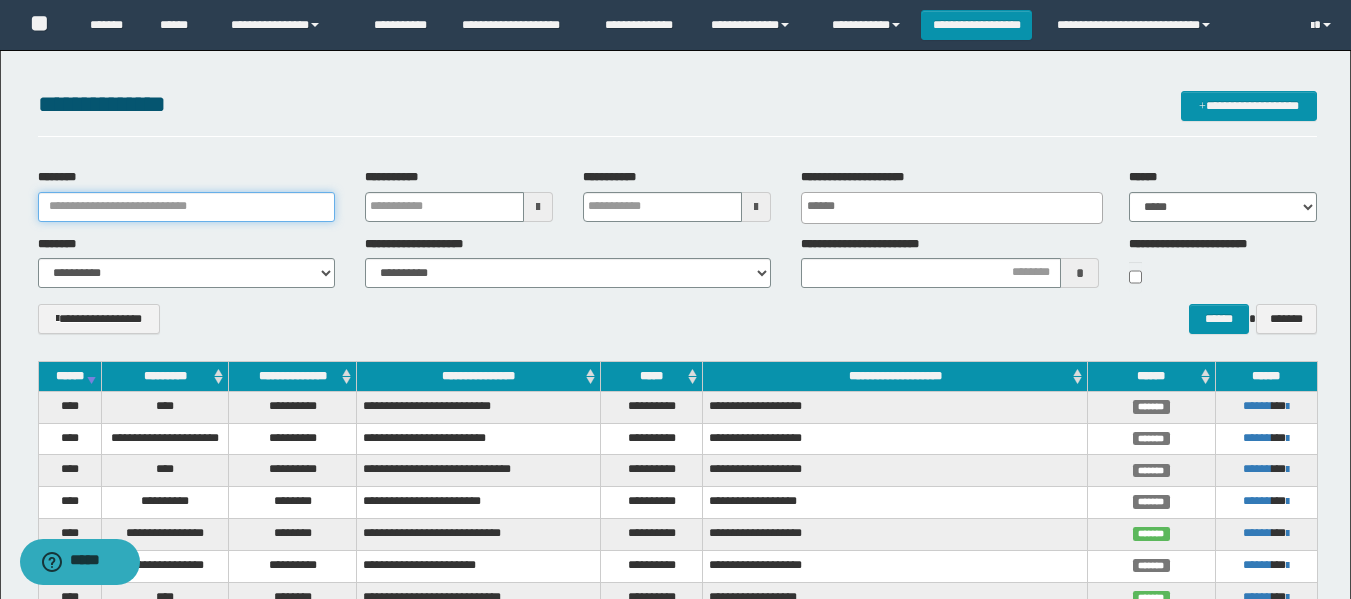click on "********" at bounding box center [186, 207] 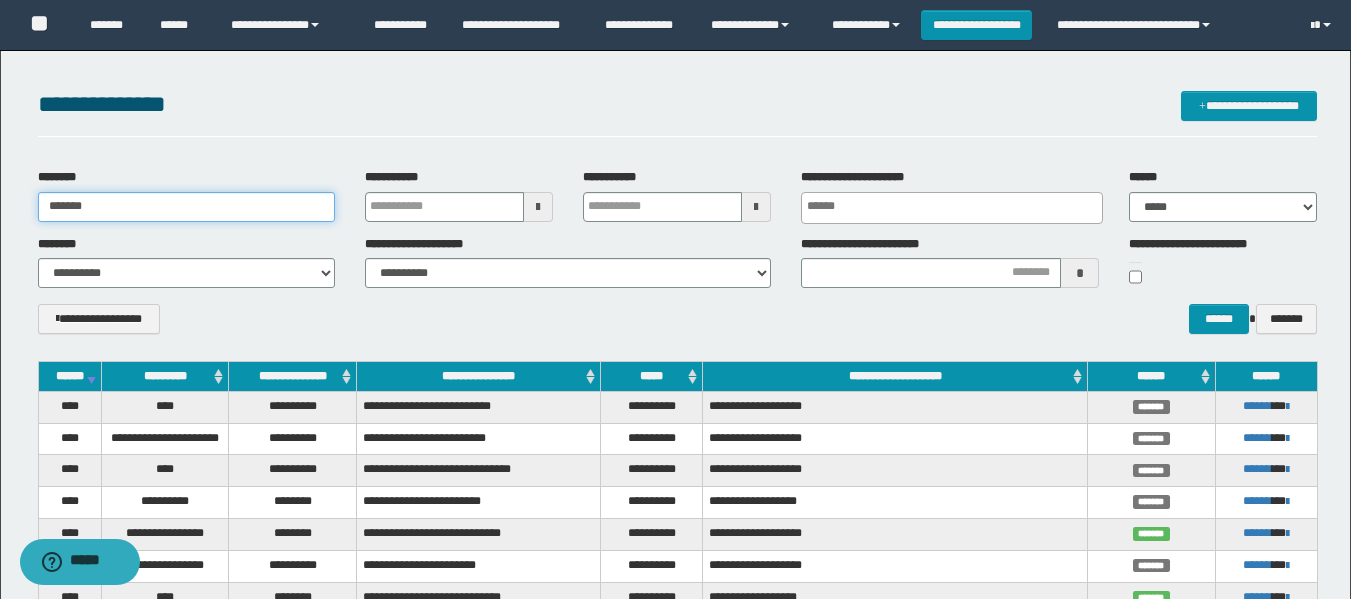 type on "*******" 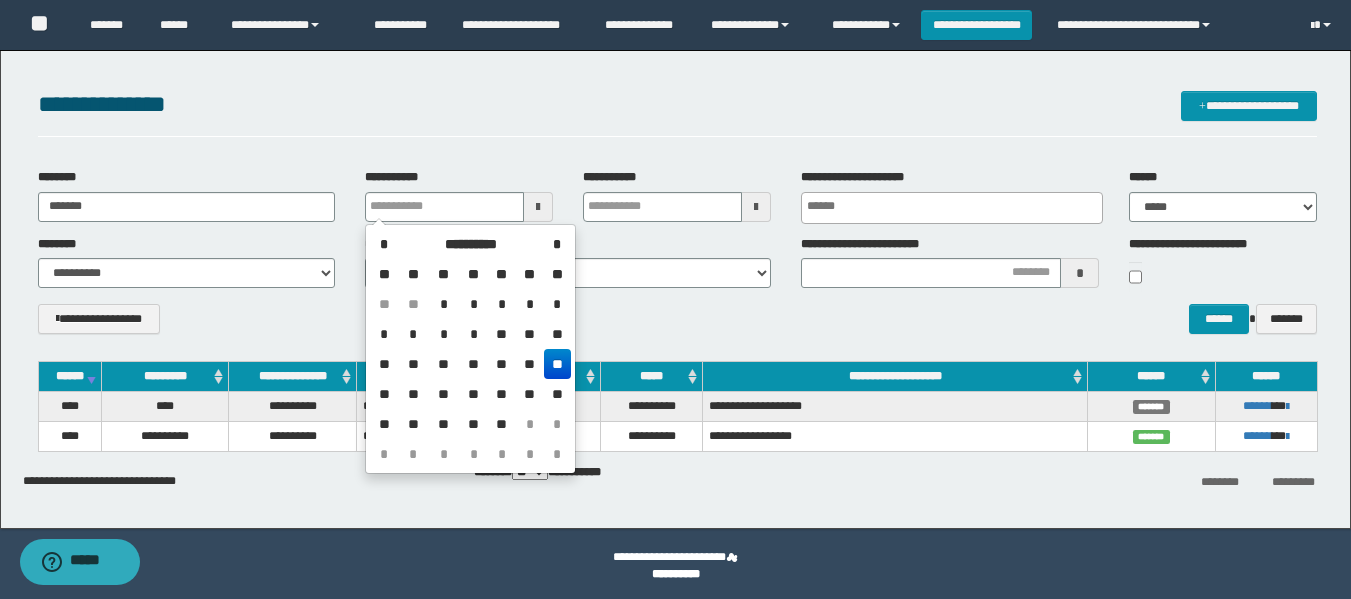 click on "**********" at bounding box center (677, 326) 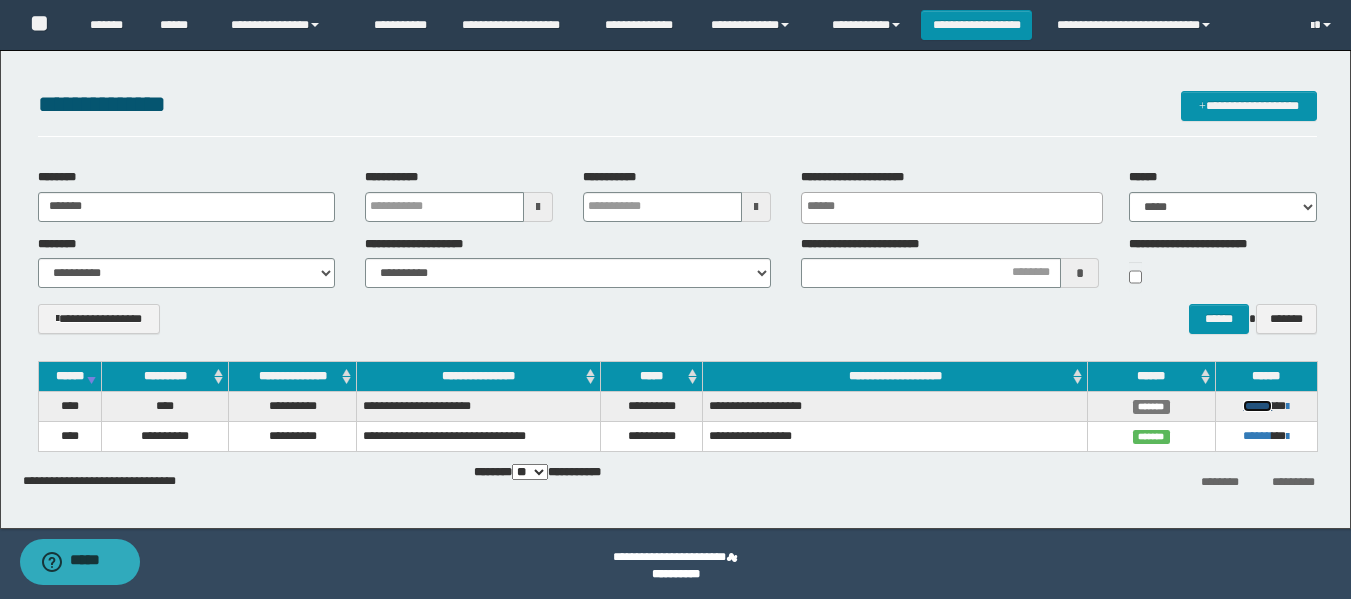 click on "******" at bounding box center (1257, 406) 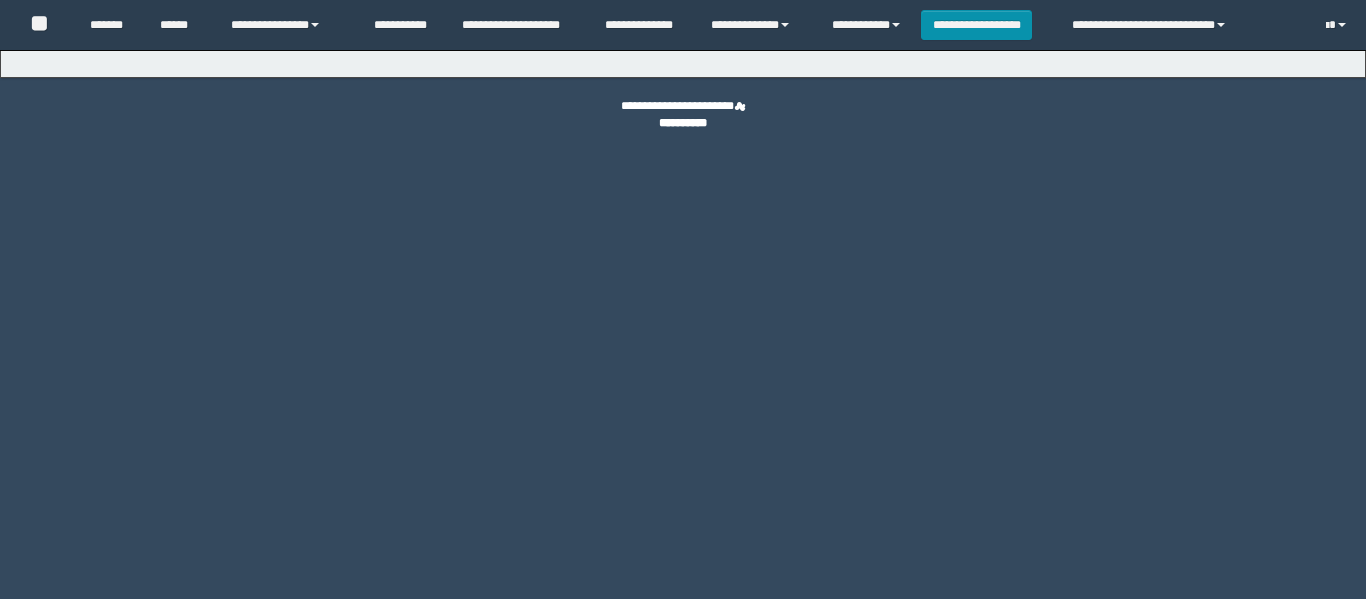 scroll, scrollTop: 0, scrollLeft: 0, axis: both 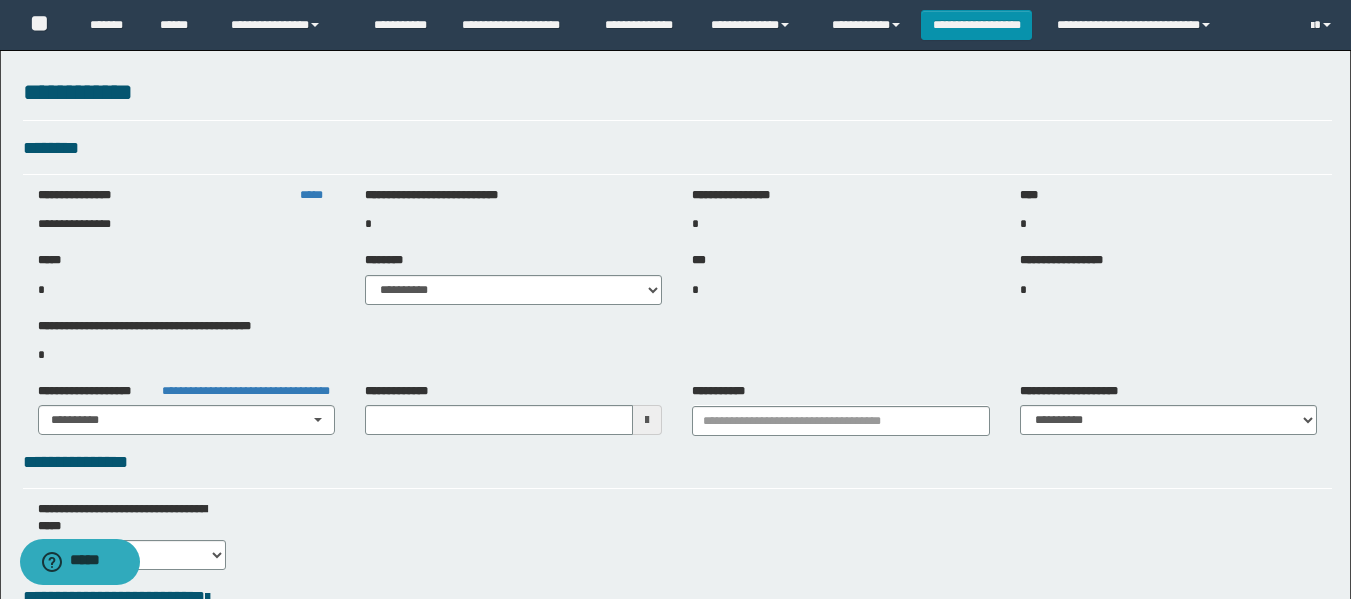 type on "**********" 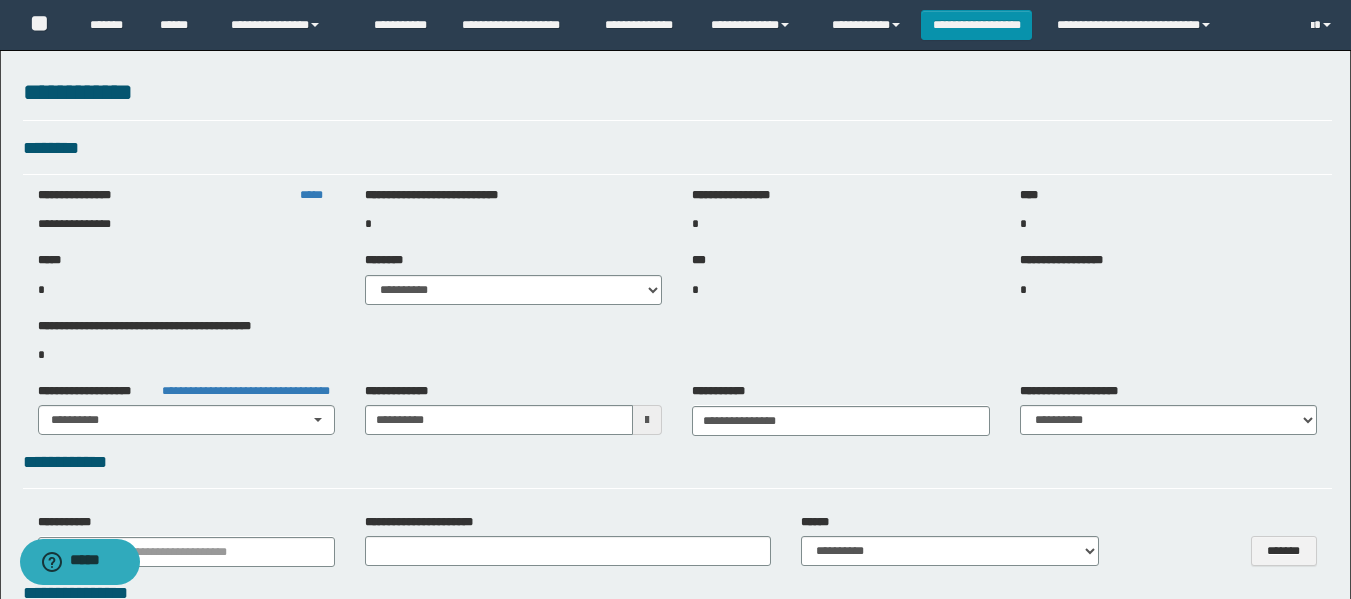 select on "***" 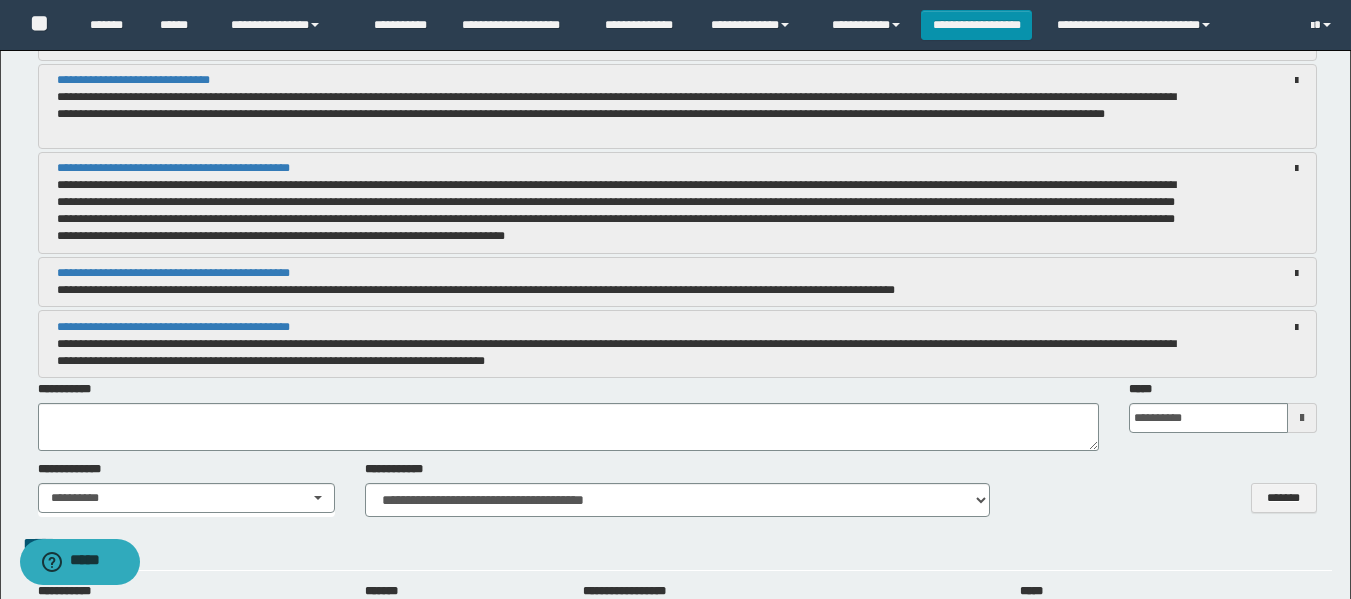 scroll, scrollTop: 1400, scrollLeft: 0, axis: vertical 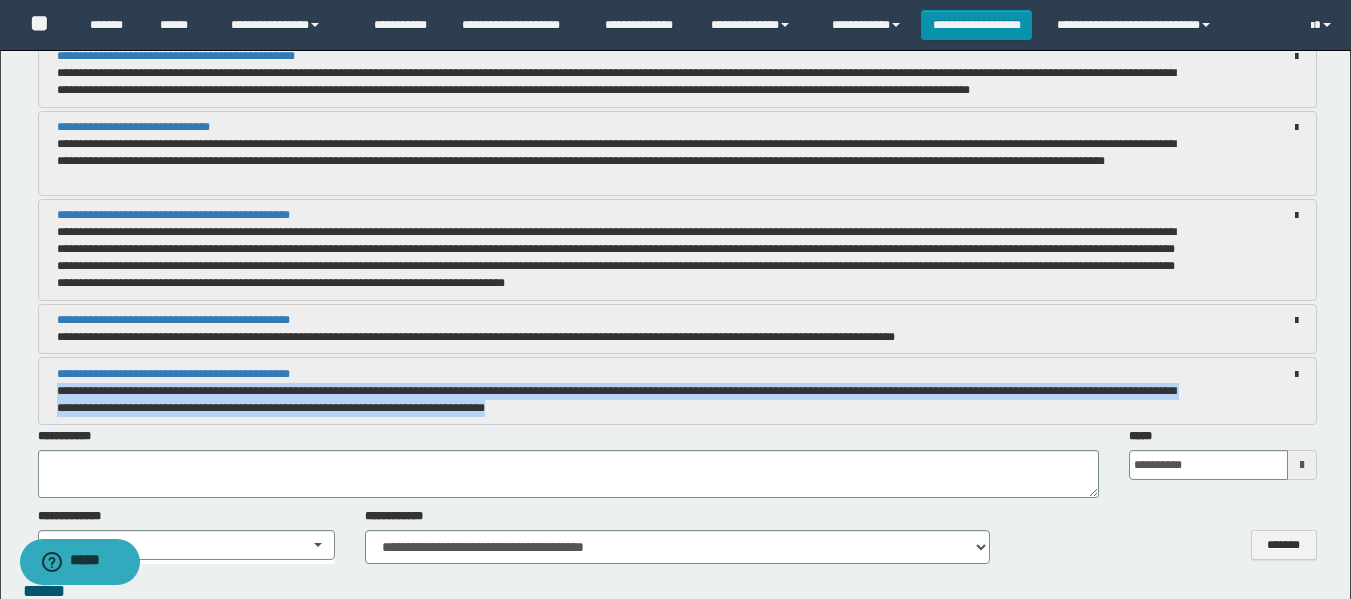drag, startPoint x: 57, startPoint y: 392, endPoint x: 611, endPoint y: 420, distance: 554.70715 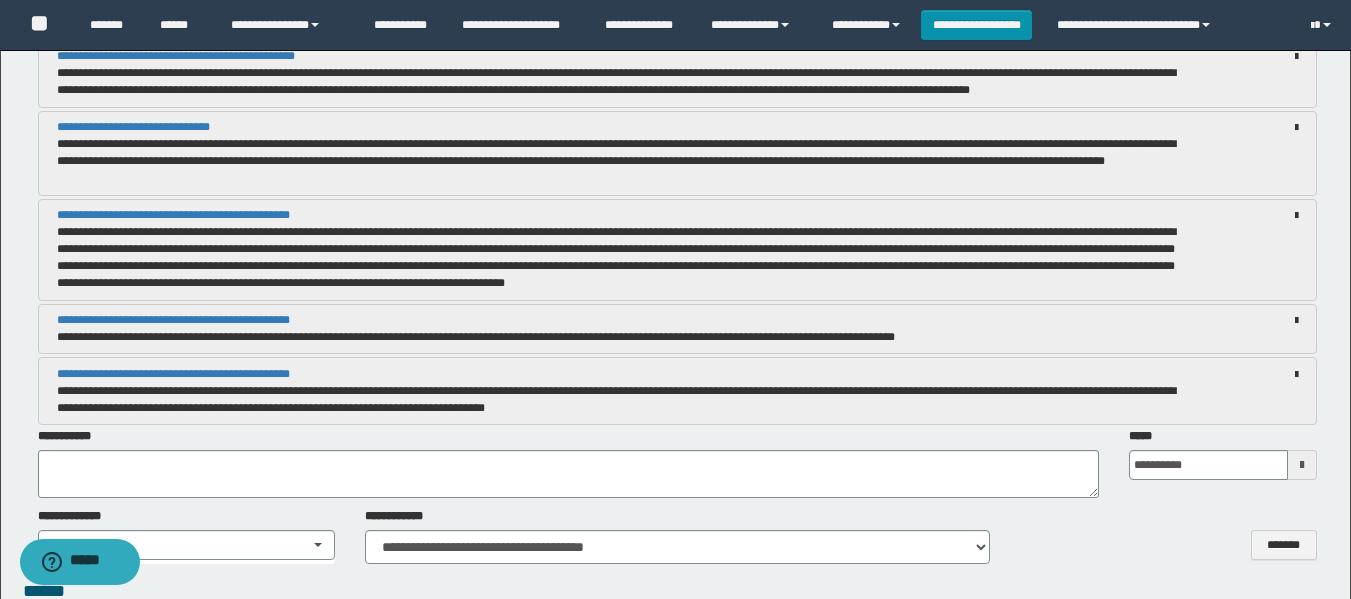click on "**********" at bounding box center [476, 337] 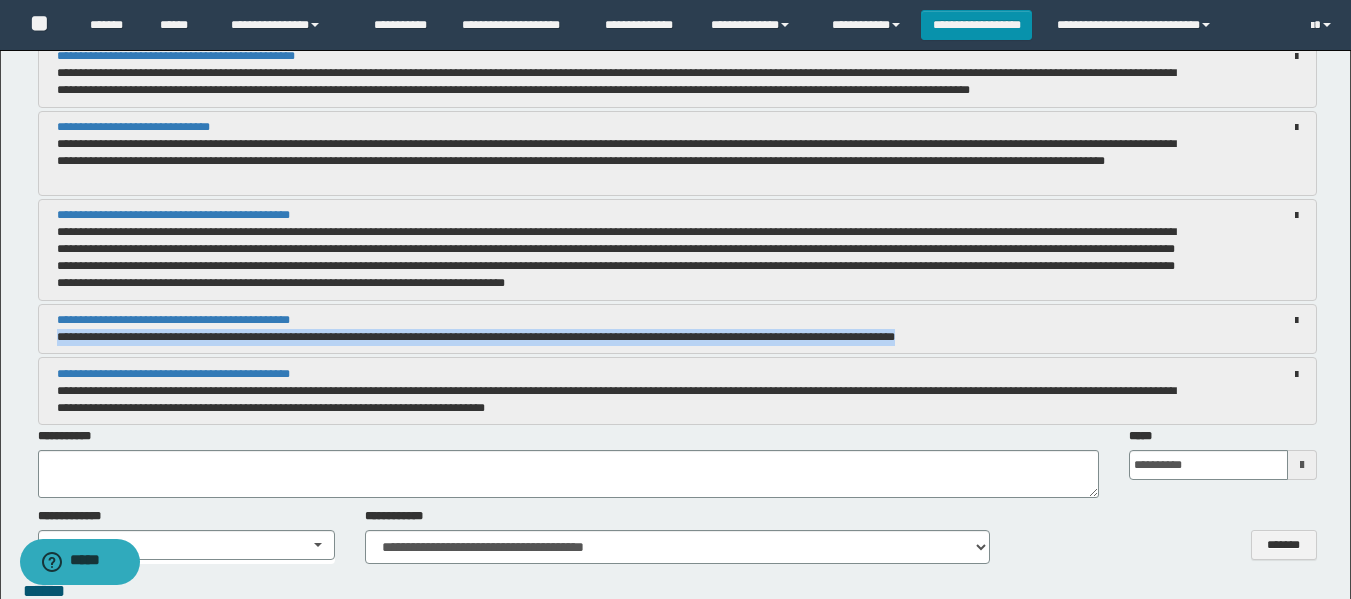 drag, startPoint x: 57, startPoint y: 340, endPoint x: 1006, endPoint y: 333, distance: 949.0258 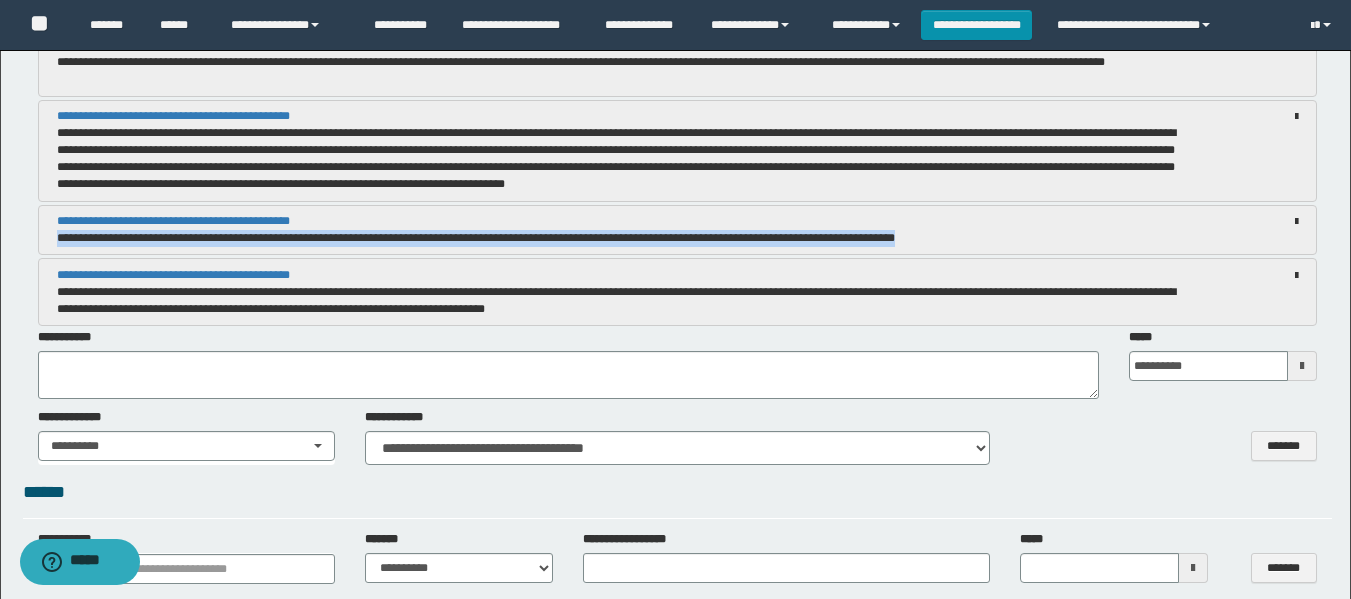 scroll, scrollTop: 1500, scrollLeft: 0, axis: vertical 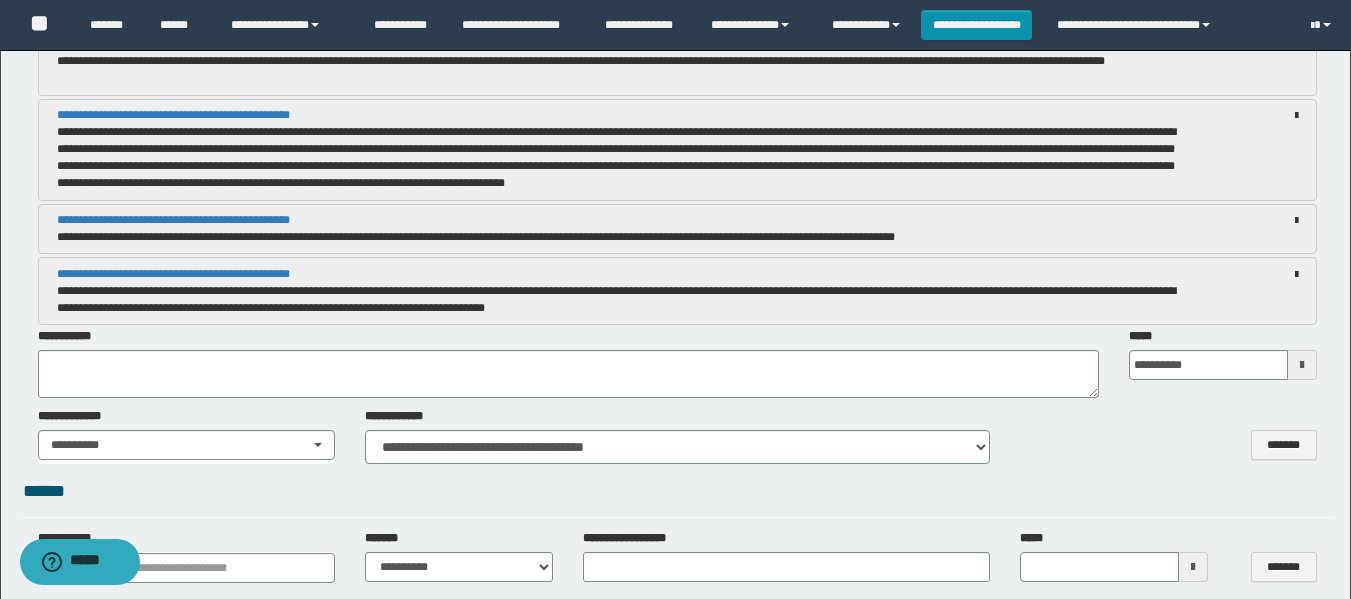 click on "**********" at bounding box center [616, 299] 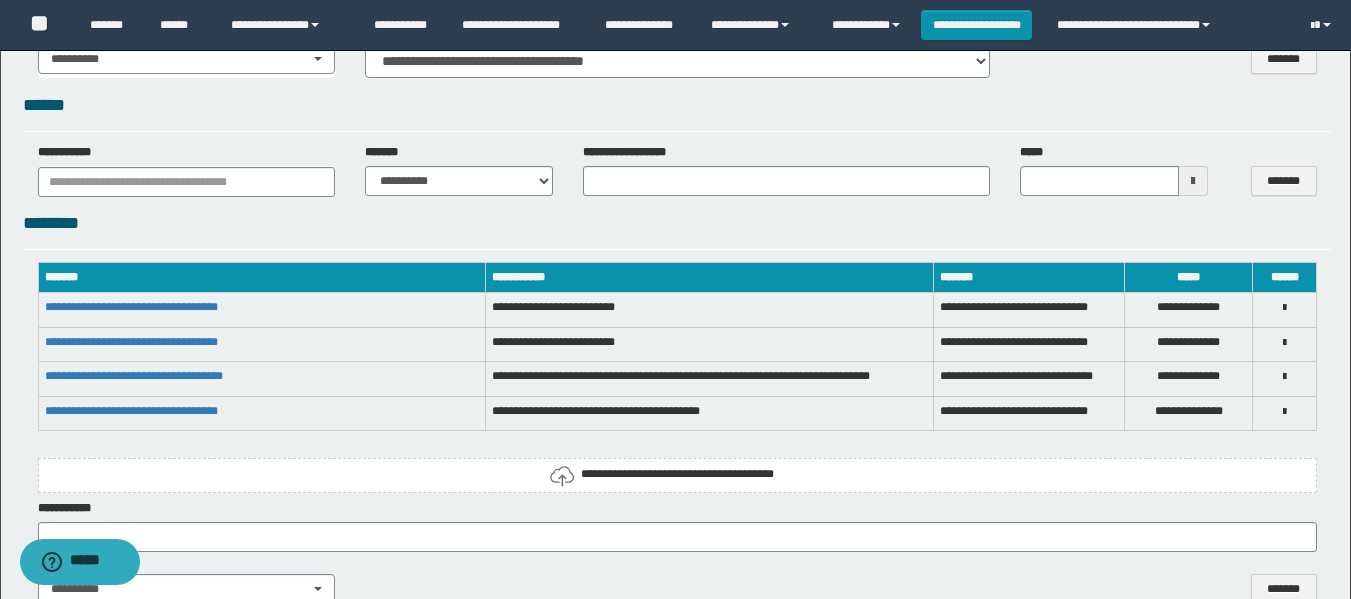 scroll, scrollTop: 1900, scrollLeft: 0, axis: vertical 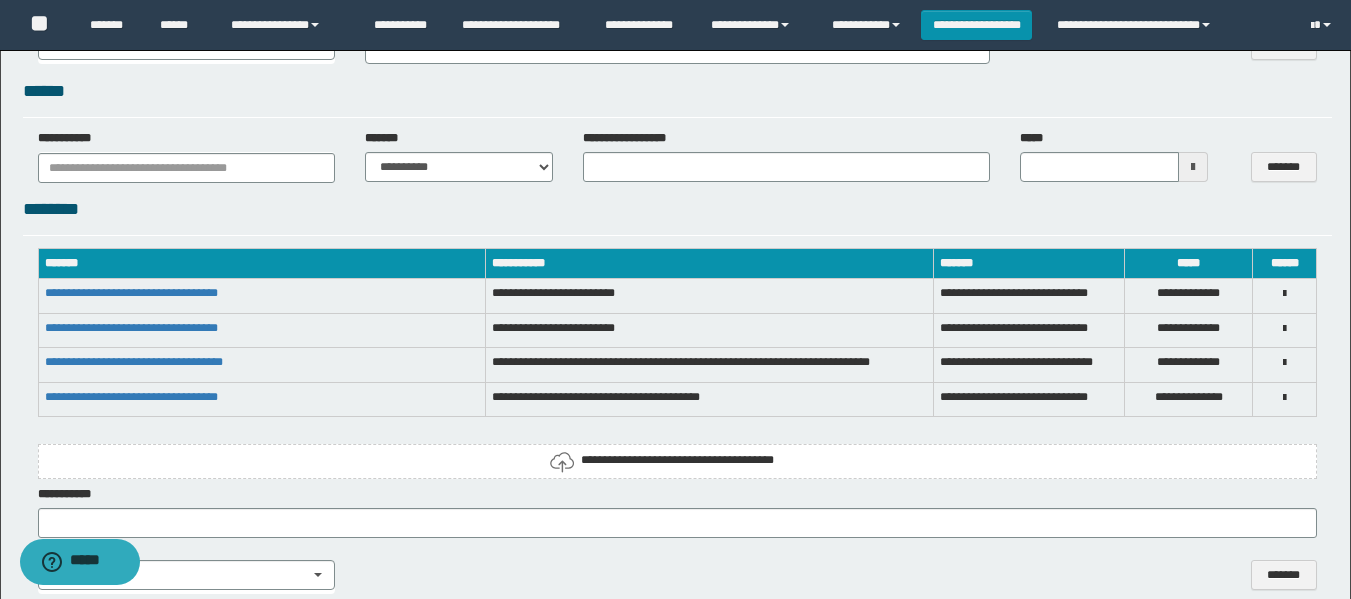 click on "**********" at bounding box center [677, 460] 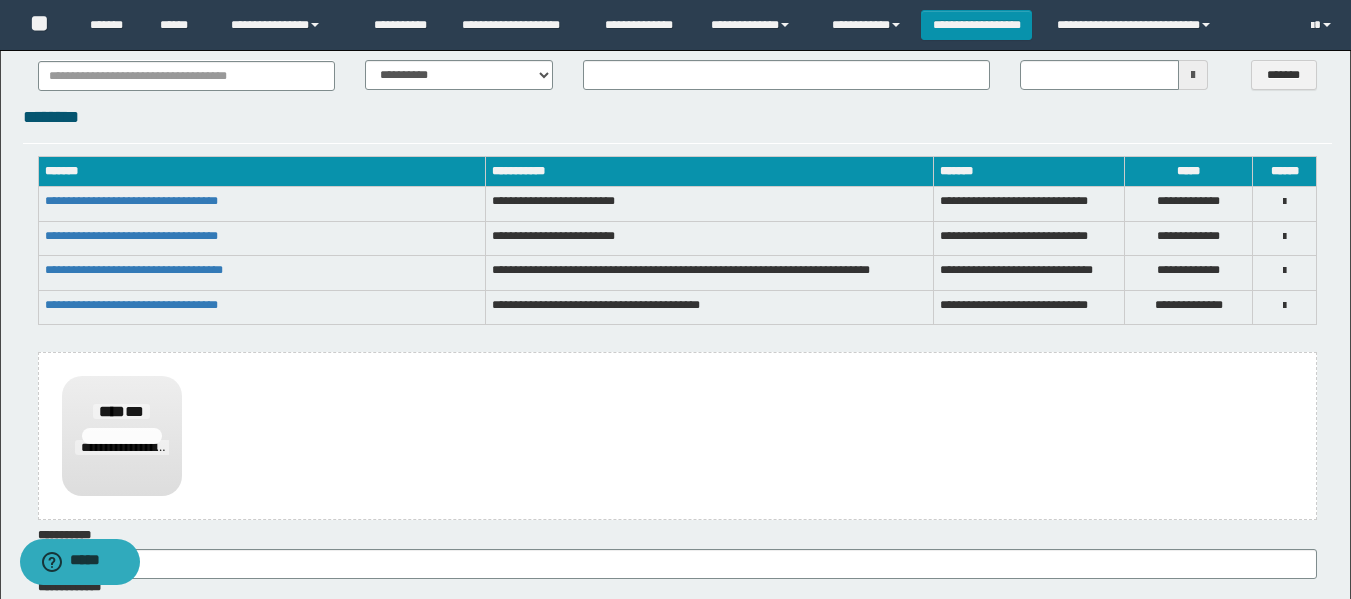 scroll, scrollTop: 2300, scrollLeft: 0, axis: vertical 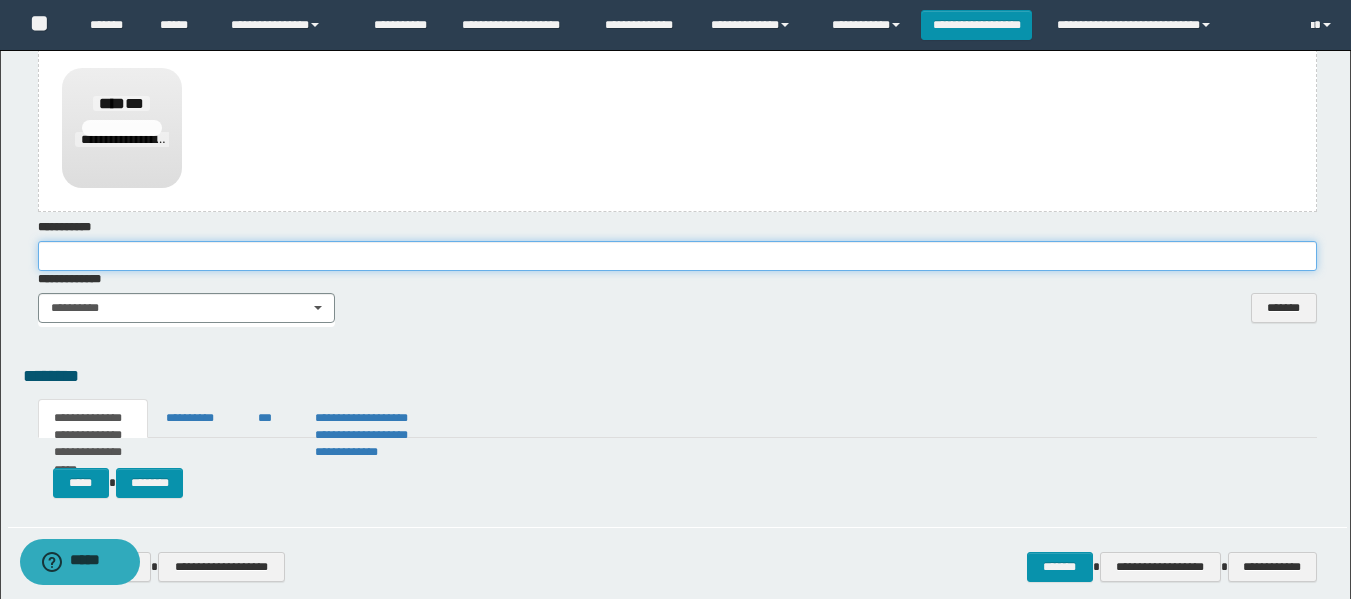 click at bounding box center [677, 256] 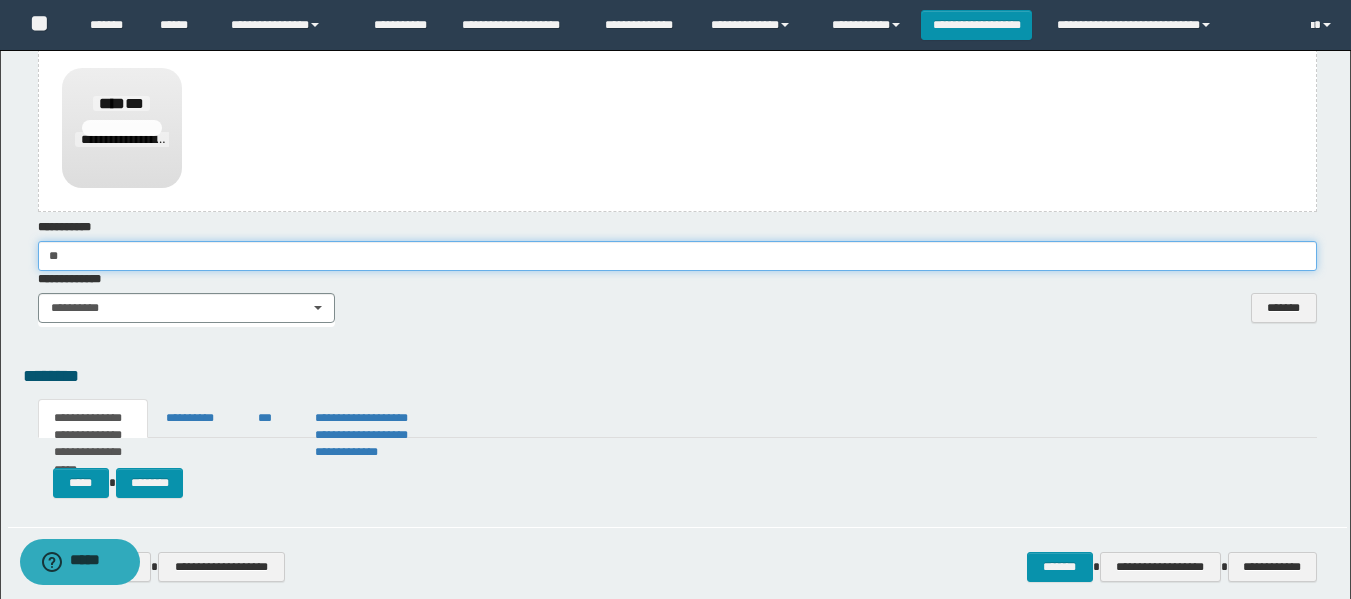 type on "*" 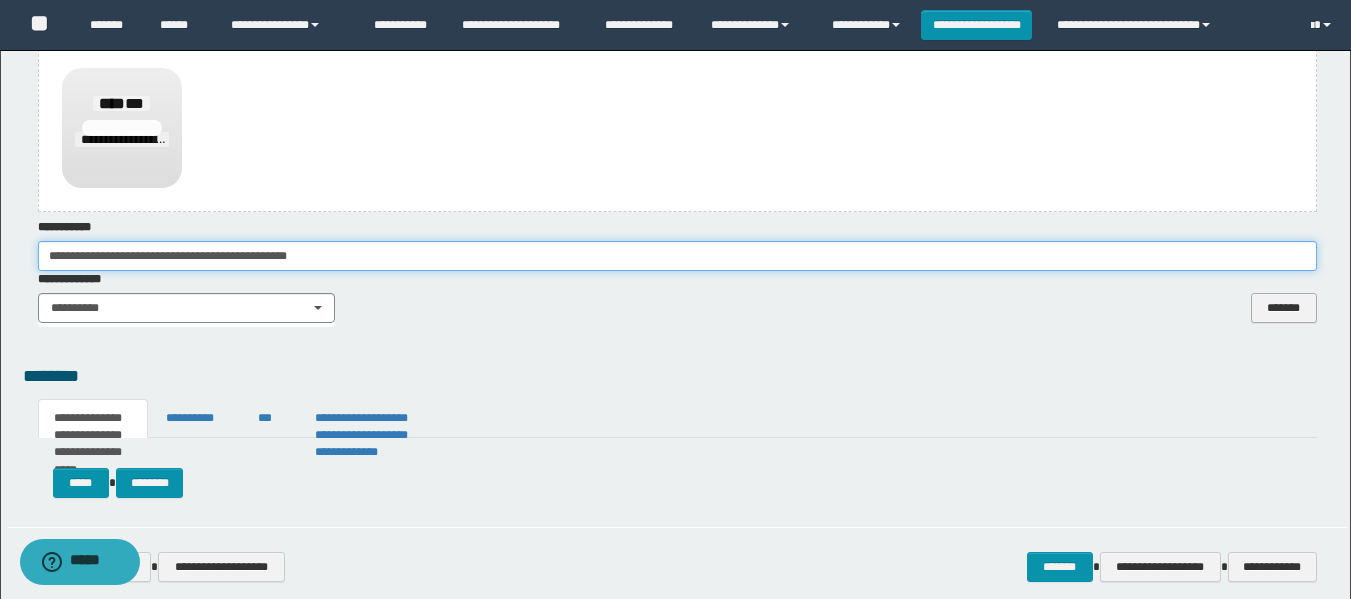 type on "**********" 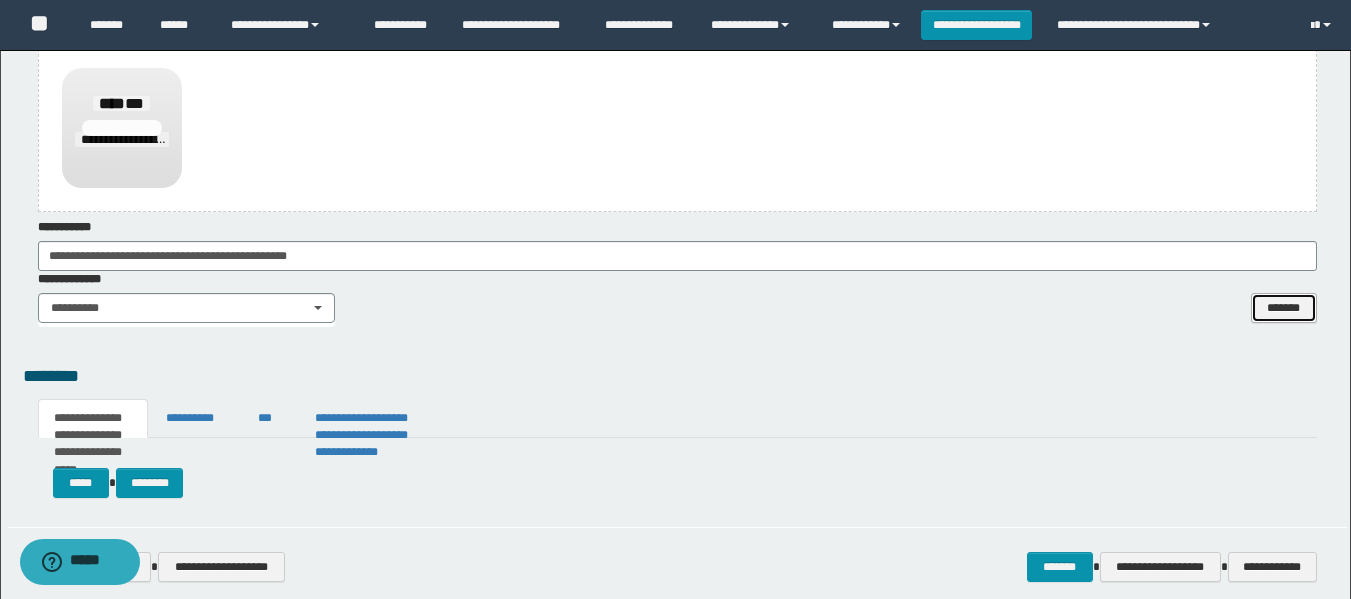 click on "*******" at bounding box center (1284, 308) 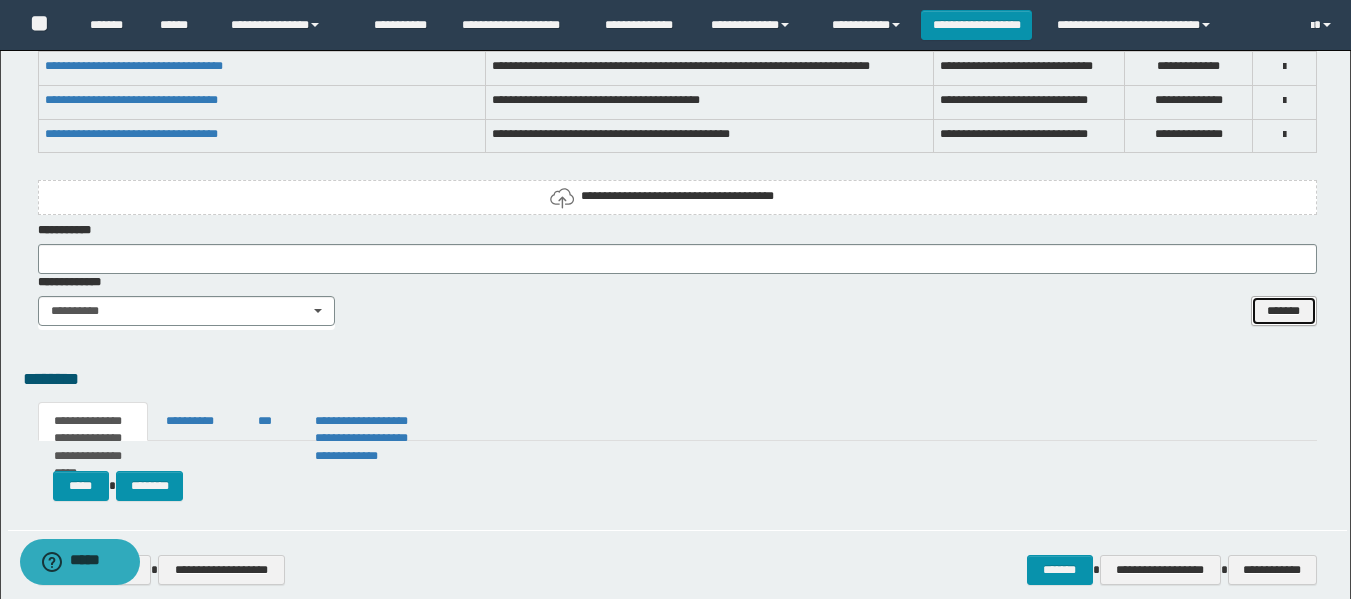 scroll, scrollTop: 1956, scrollLeft: 0, axis: vertical 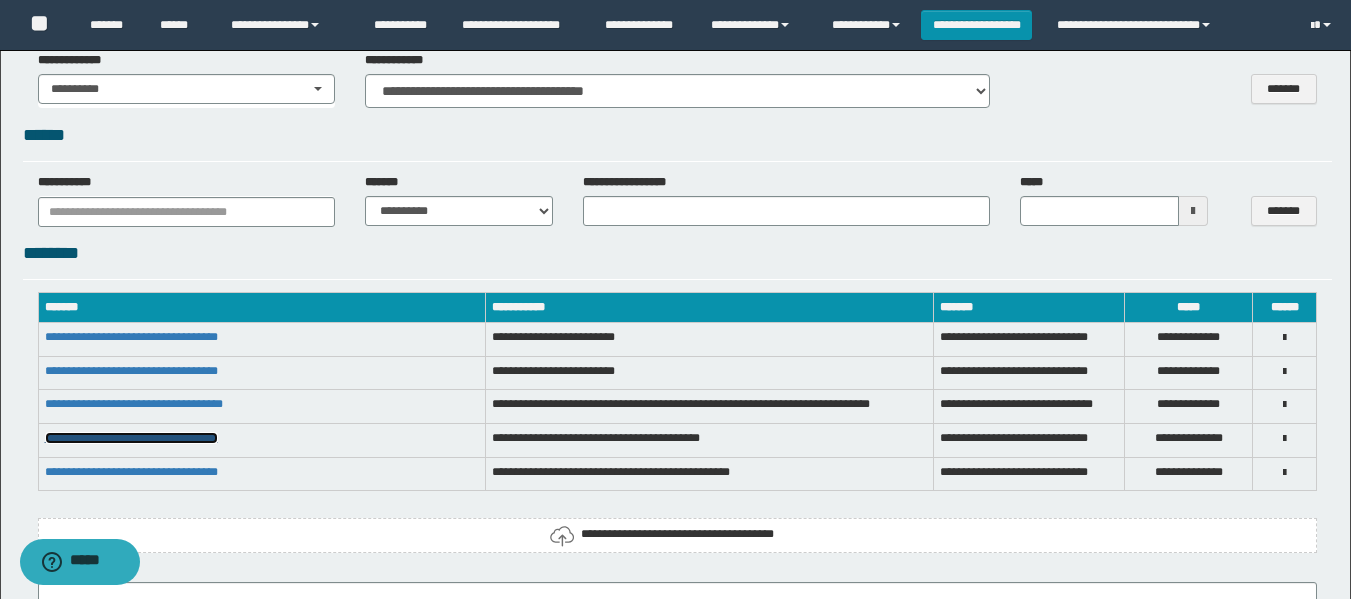 click on "**********" at bounding box center (131, 438) 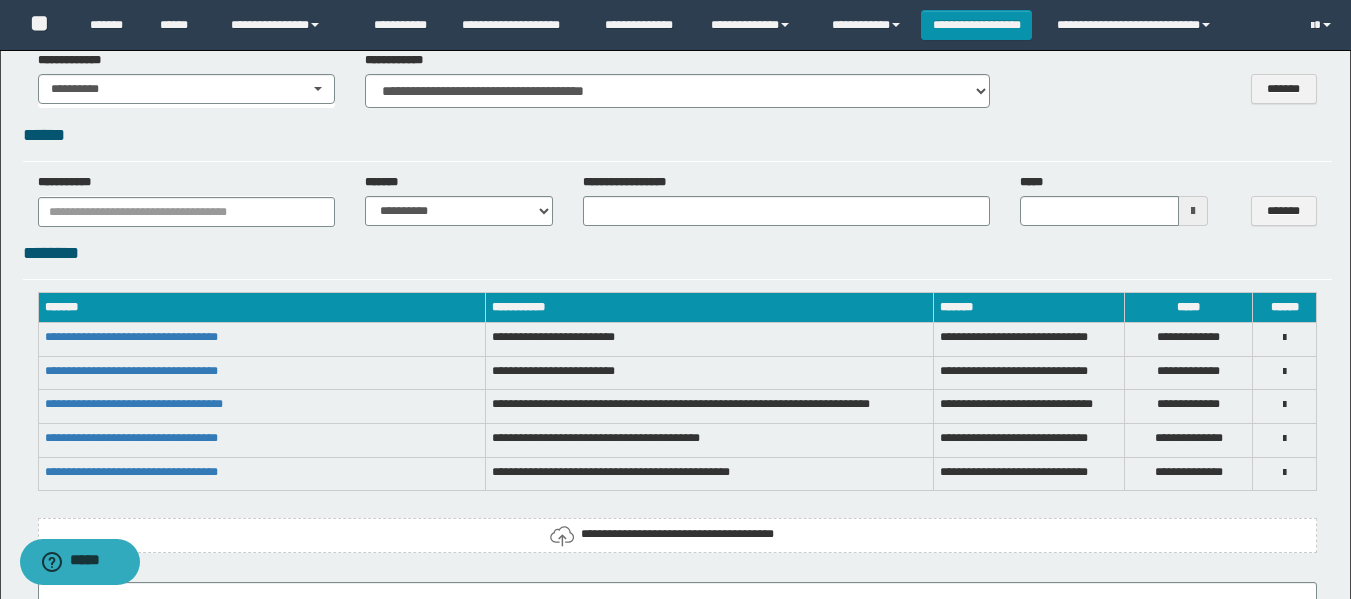 click at bounding box center (1284, 439) 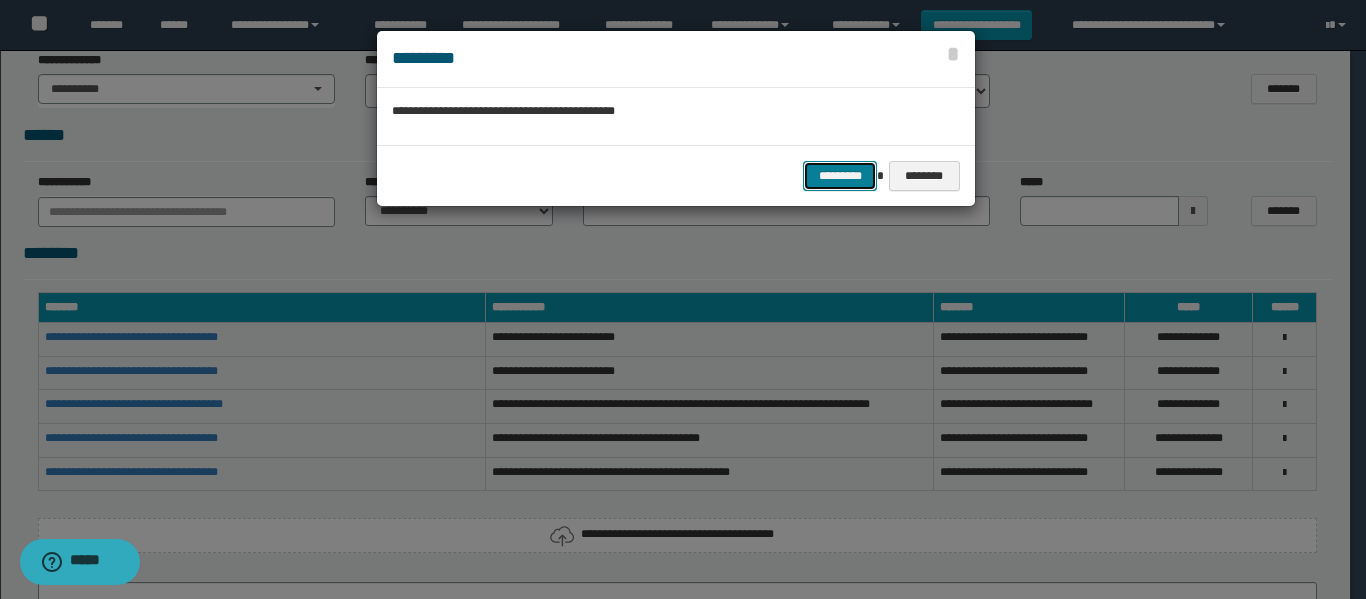 click on "*********" at bounding box center (840, 176) 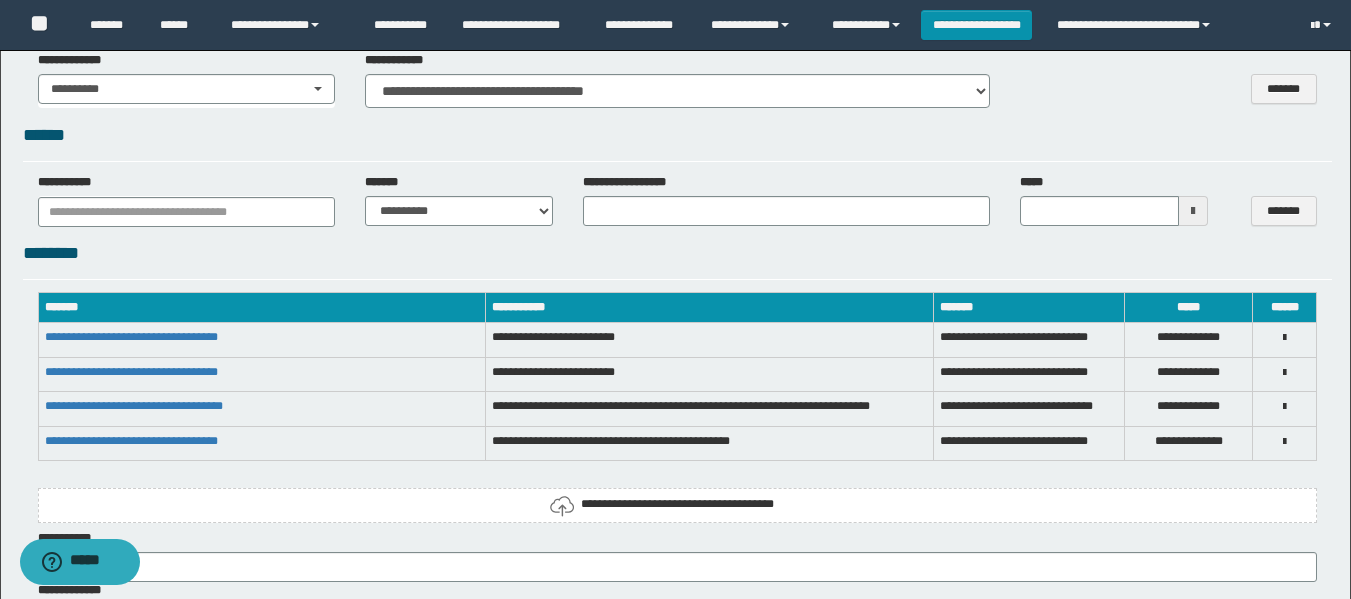 click on "**********" at bounding box center (677, 504) 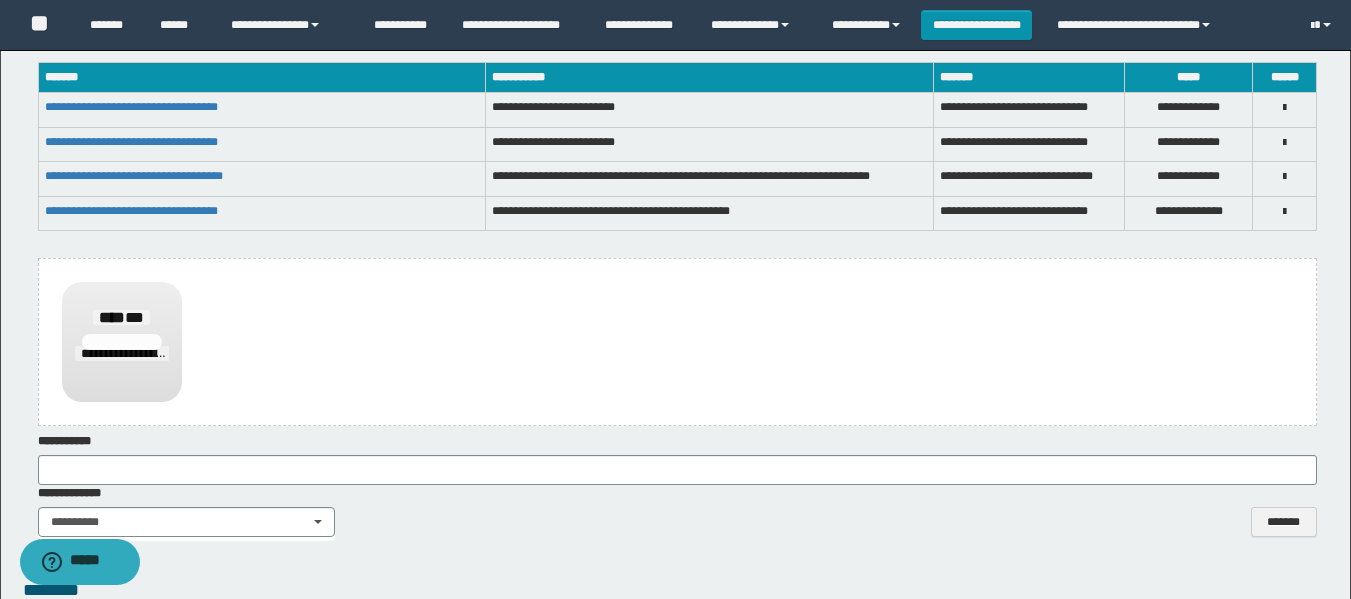 scroll, scrollTop: 2156, scrollLeft: 0, axis: vertical 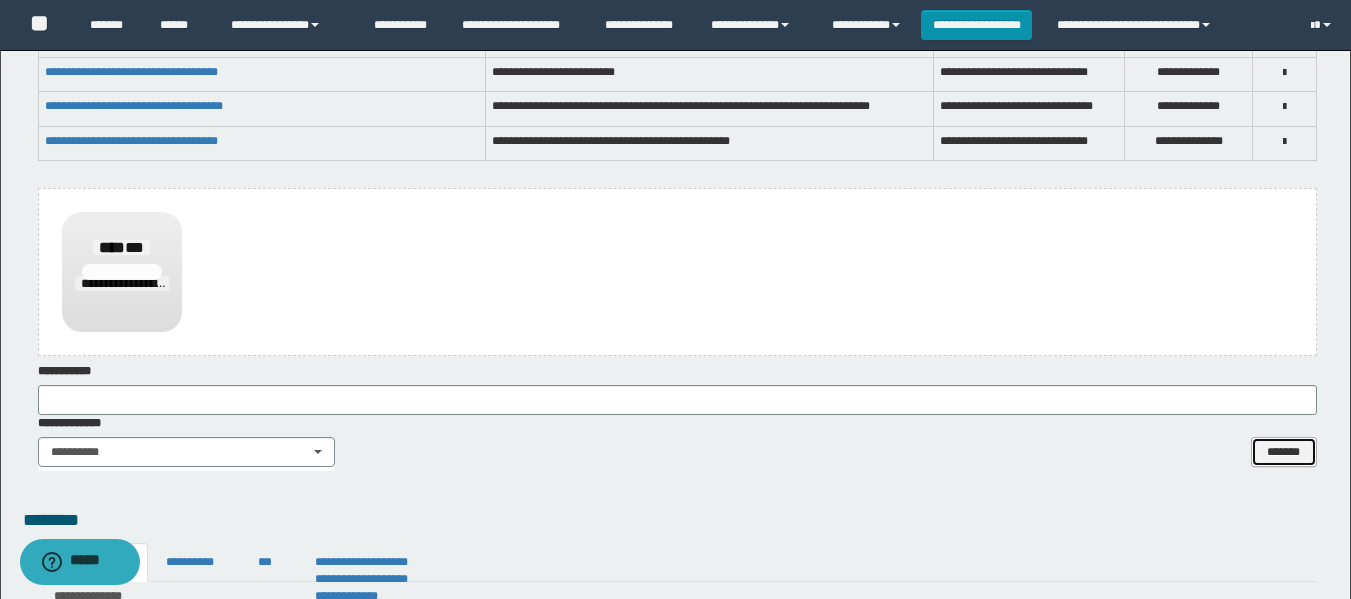 click on "*******" at bounding box center (1284, 452) 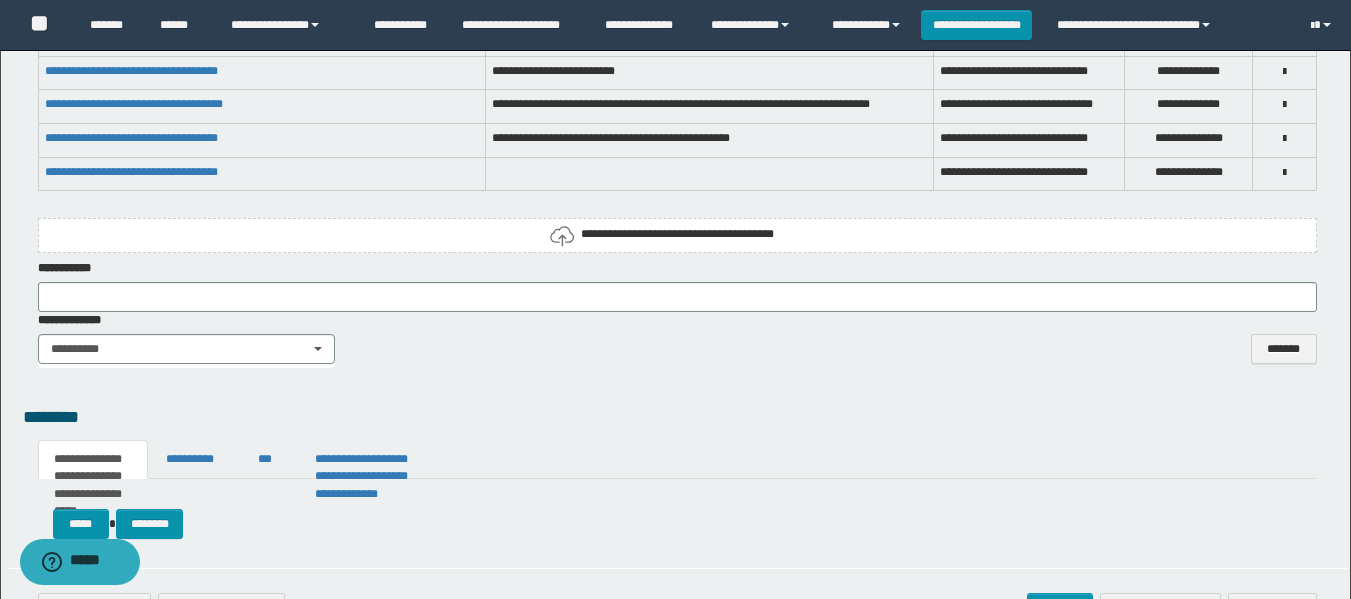 click at bounding box center (1284, 173) 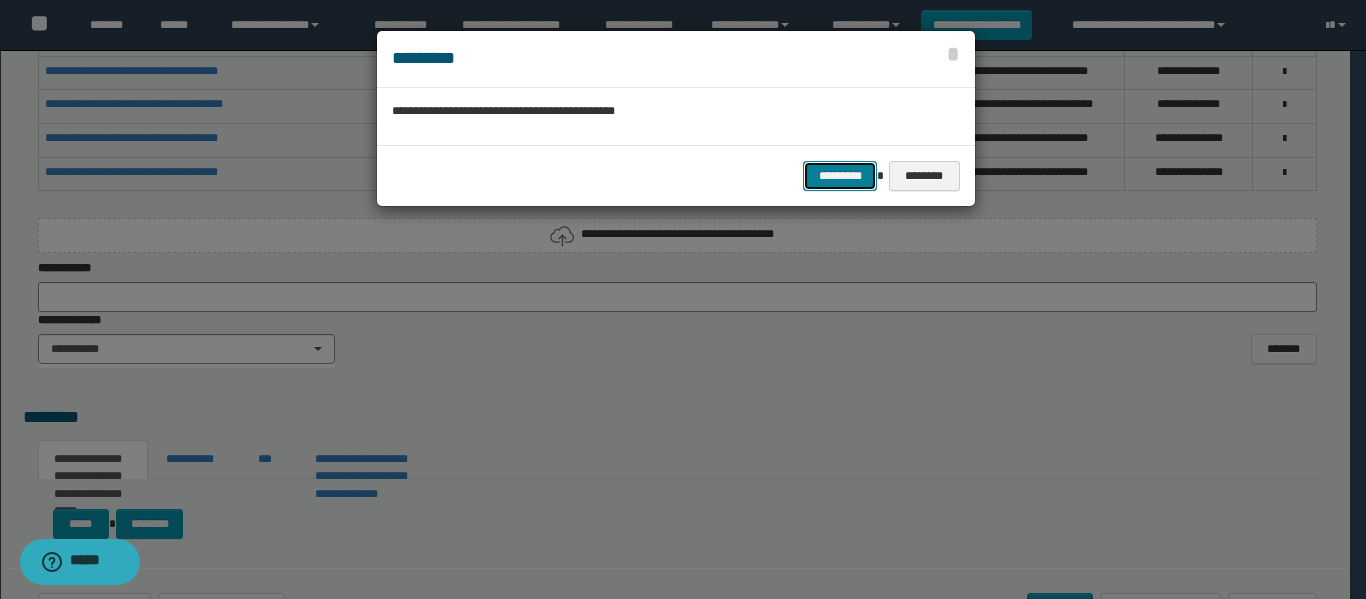 click on "*********" at bounding box center (840, 176) 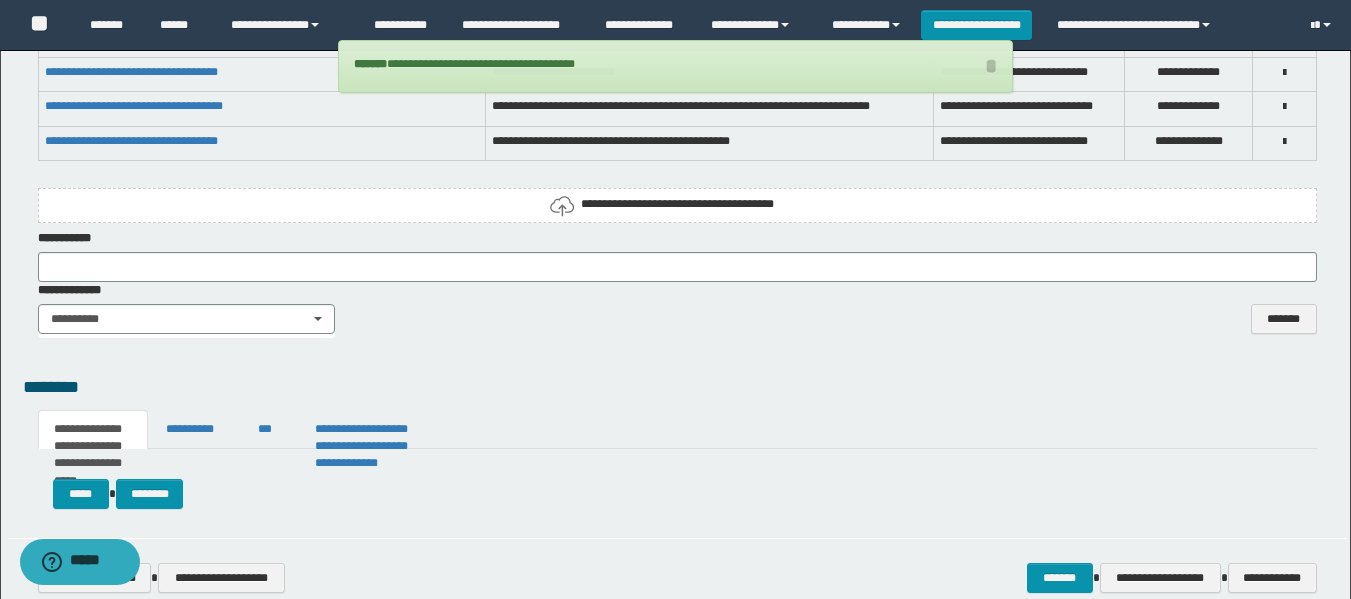 click on "**********" at bounding box center [677, 204] 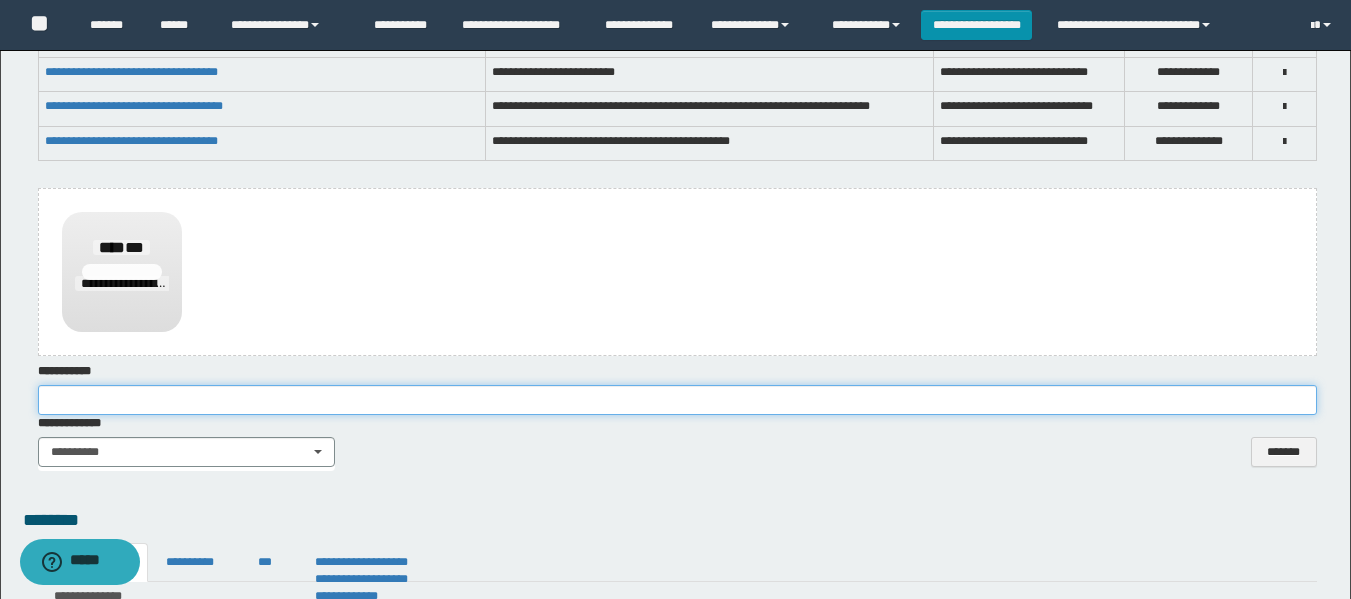 click at bounding box center (677, 400) 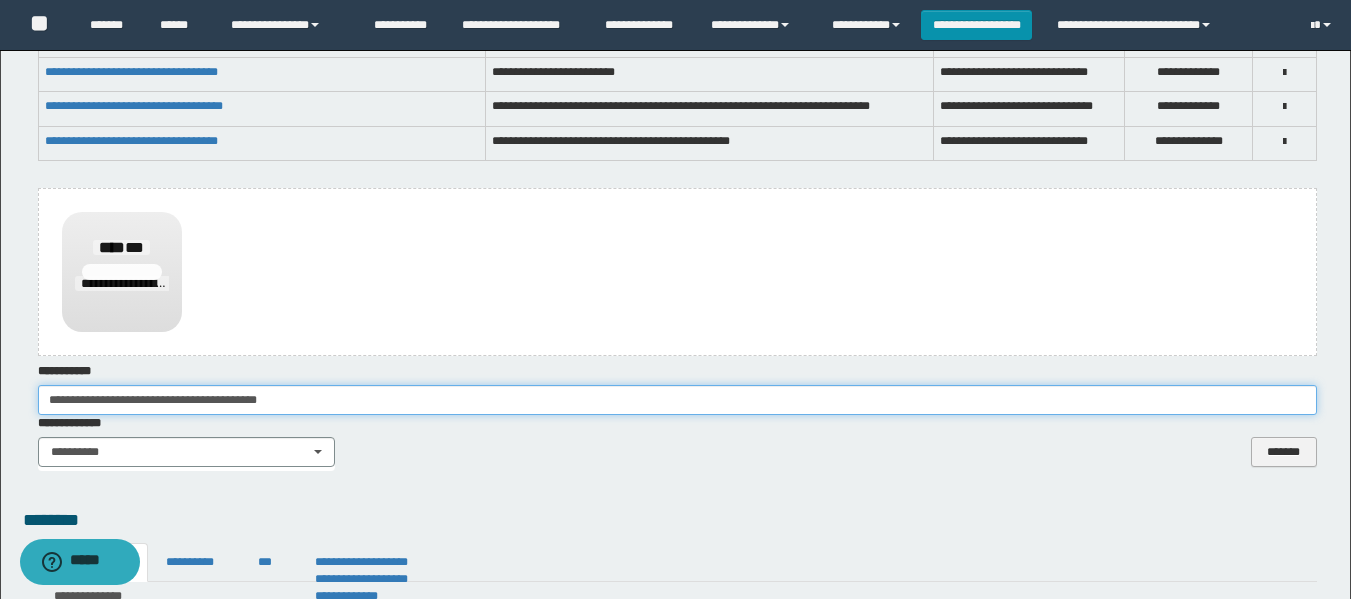 type on "**********" 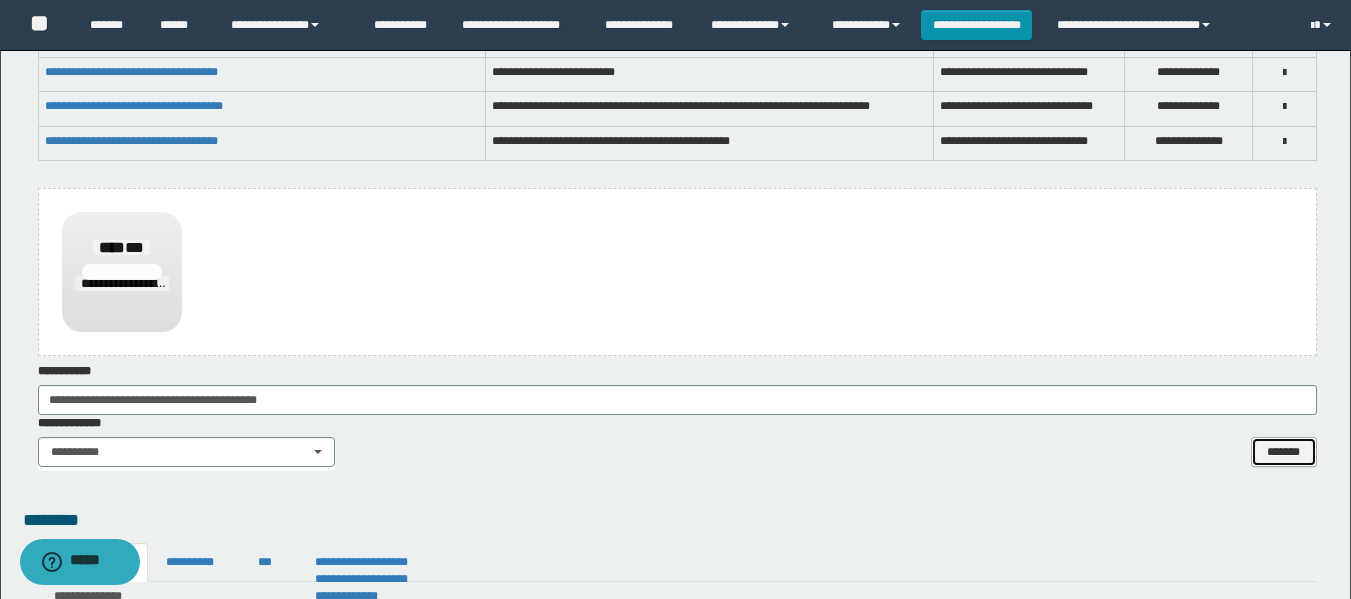 click on "*******" at bounding box center (1284, 452) 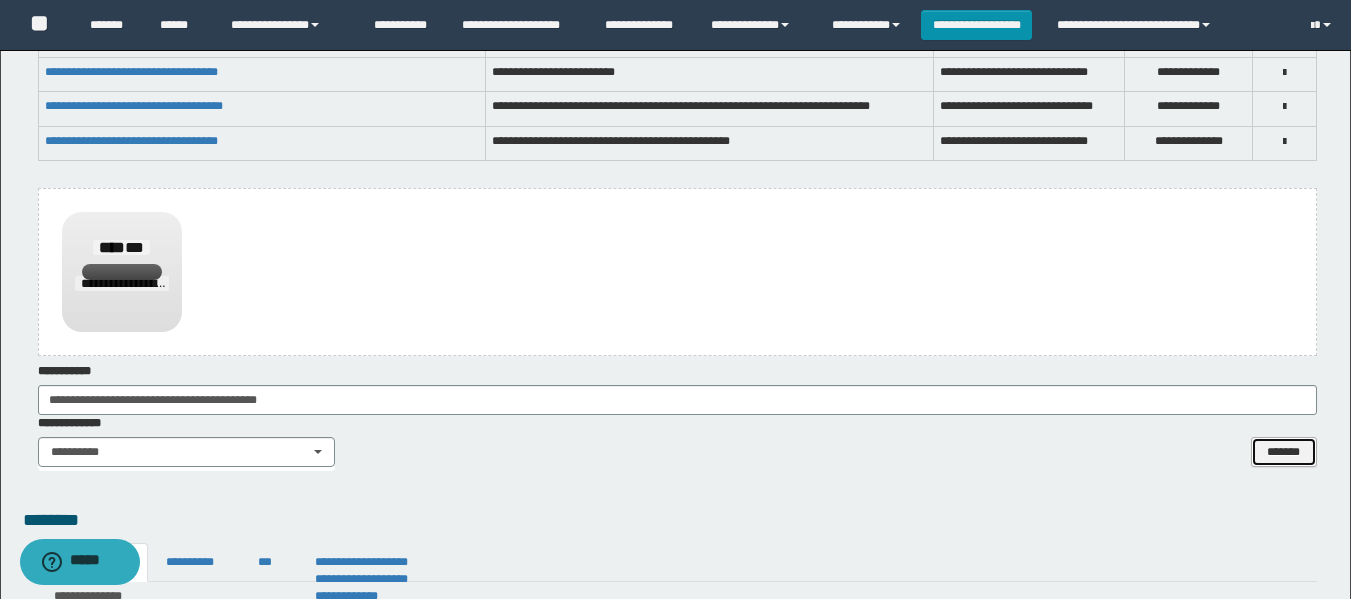 type 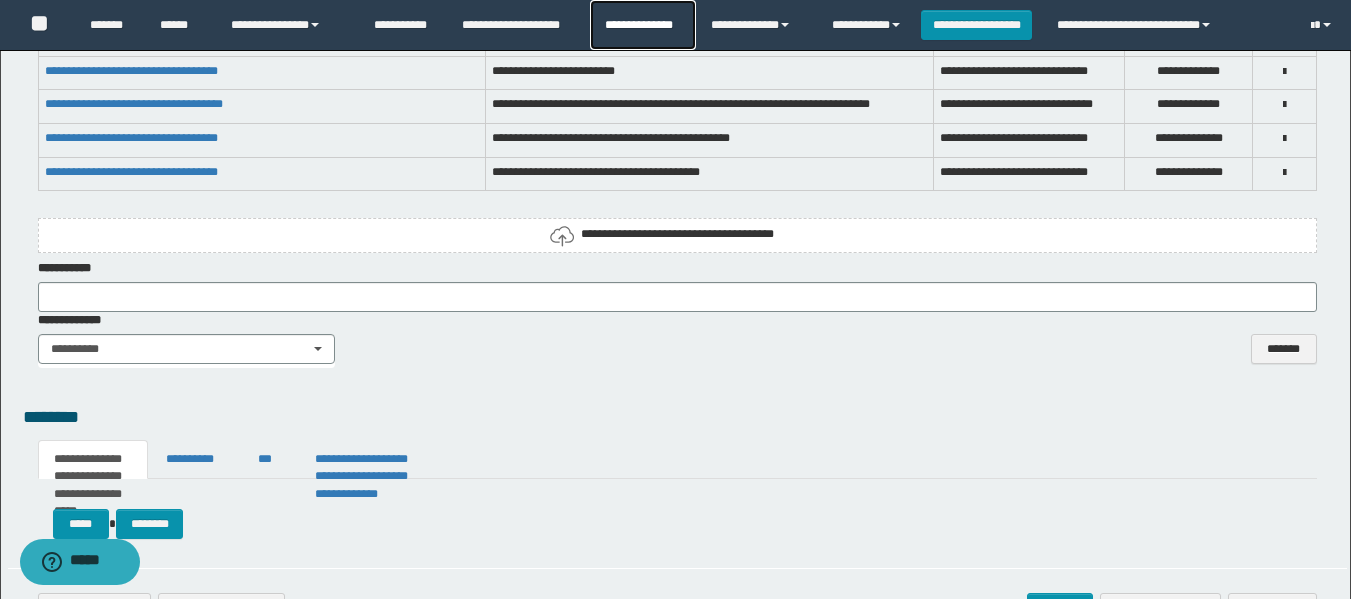 click on "**********" at bounding box center (642, 25) 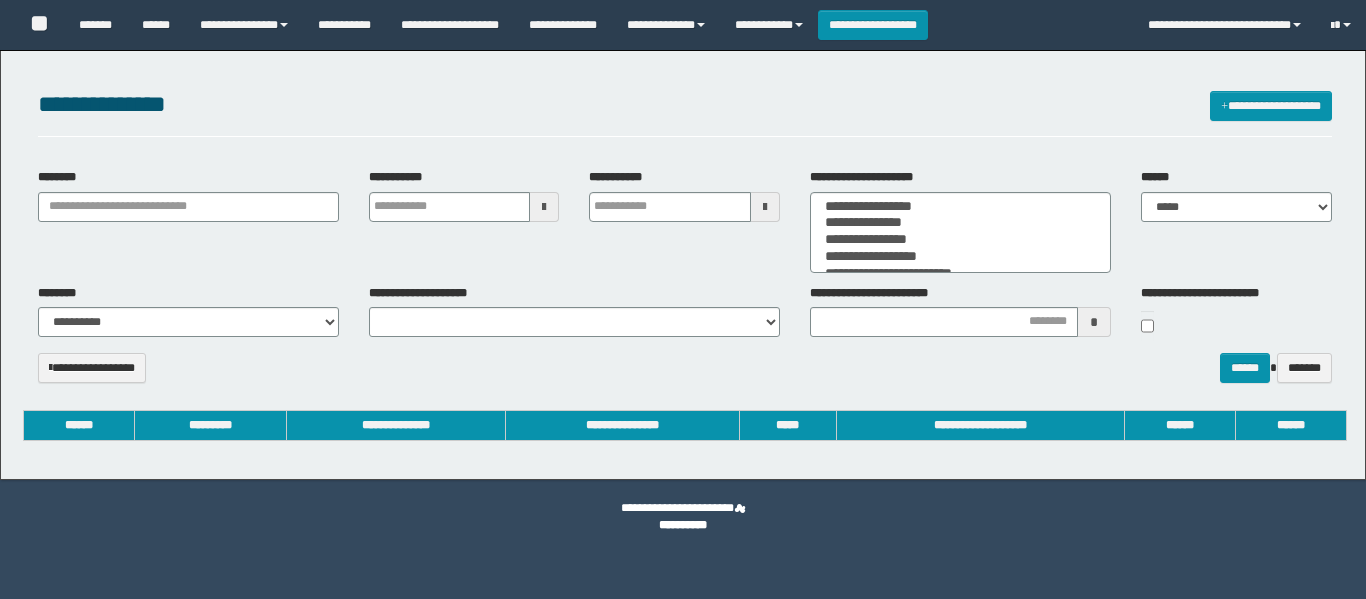 select 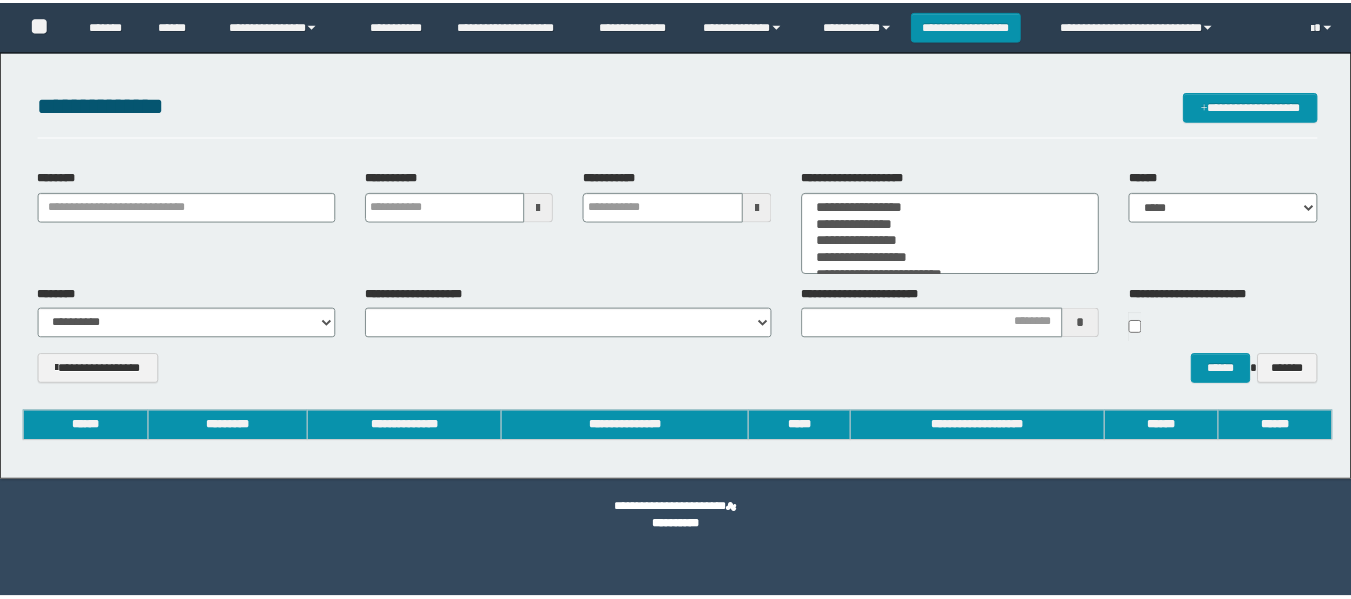 scroll, scrollTop: 0, scrollLeft: 0, axis: both 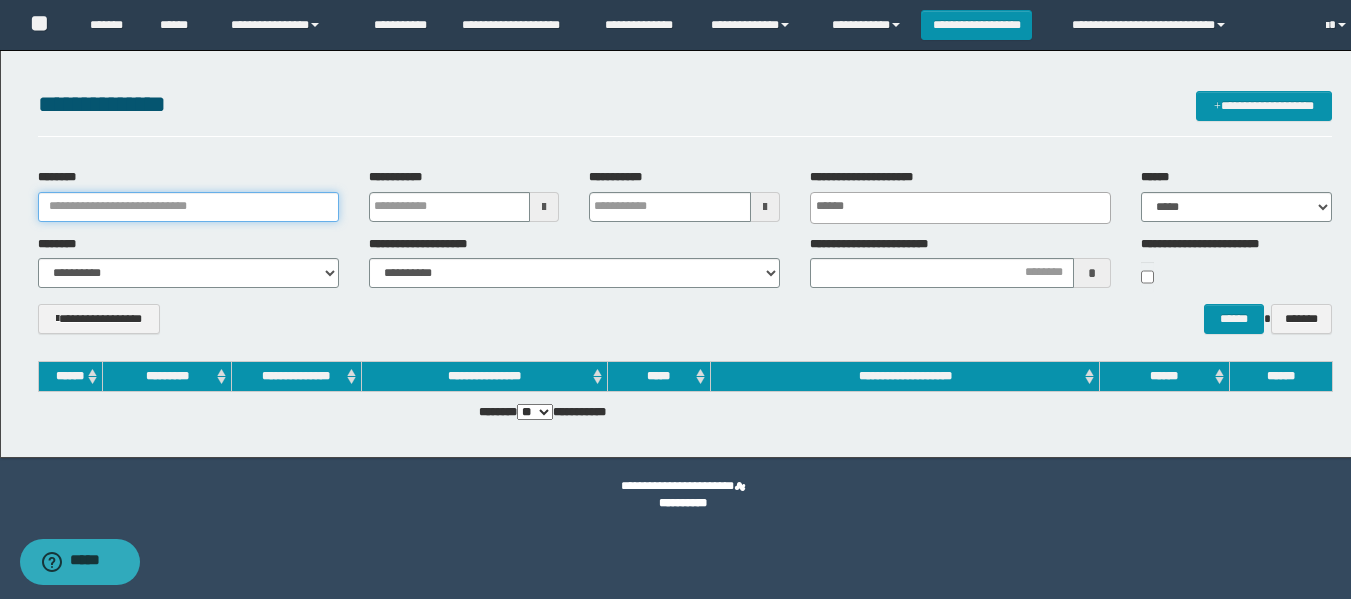 click on "********" at bounding box center [188, 207] 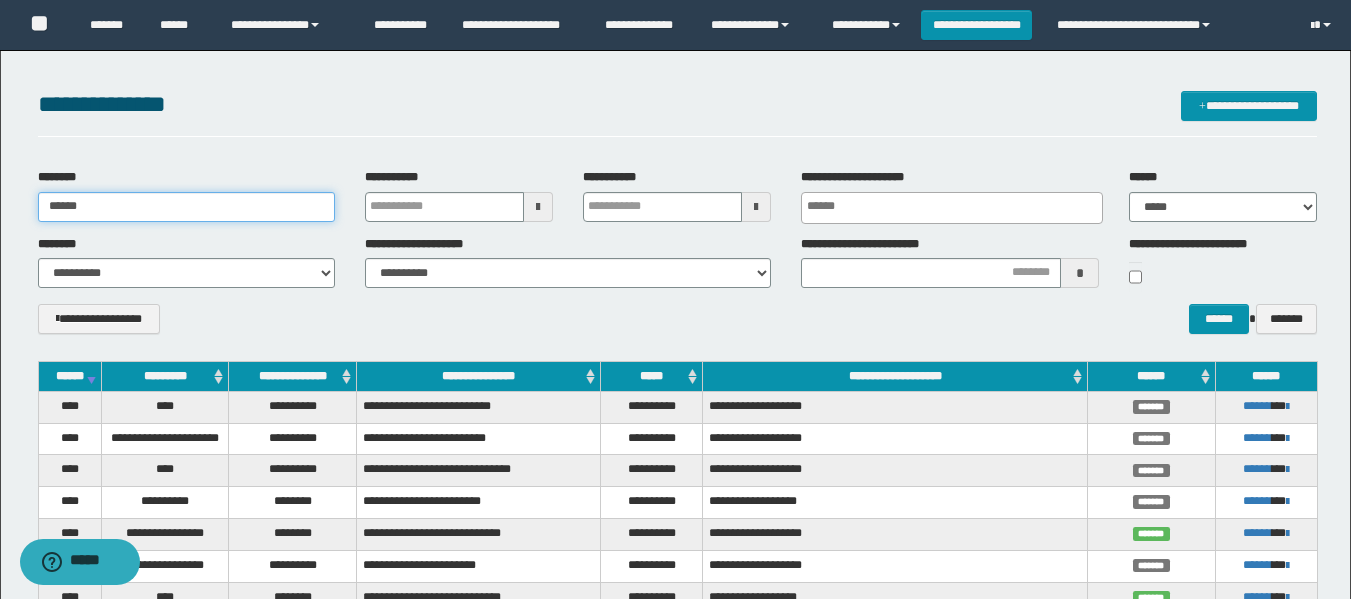 type on "******" 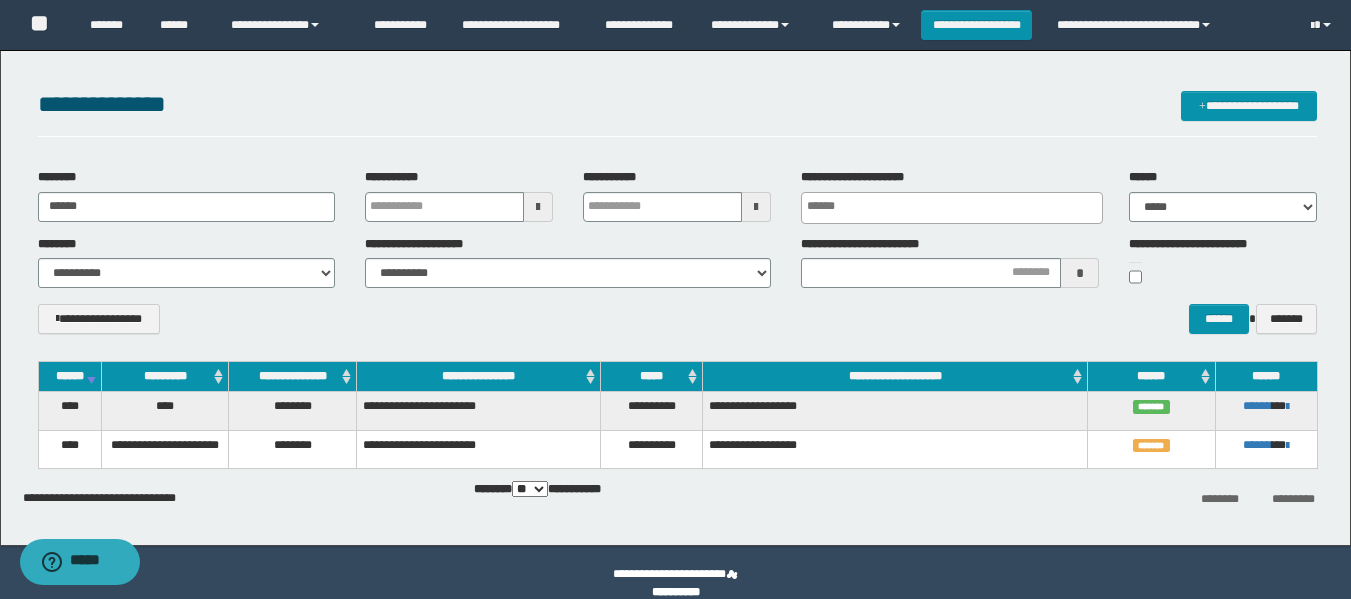 click on "**********" at bounding box center [676, 583] 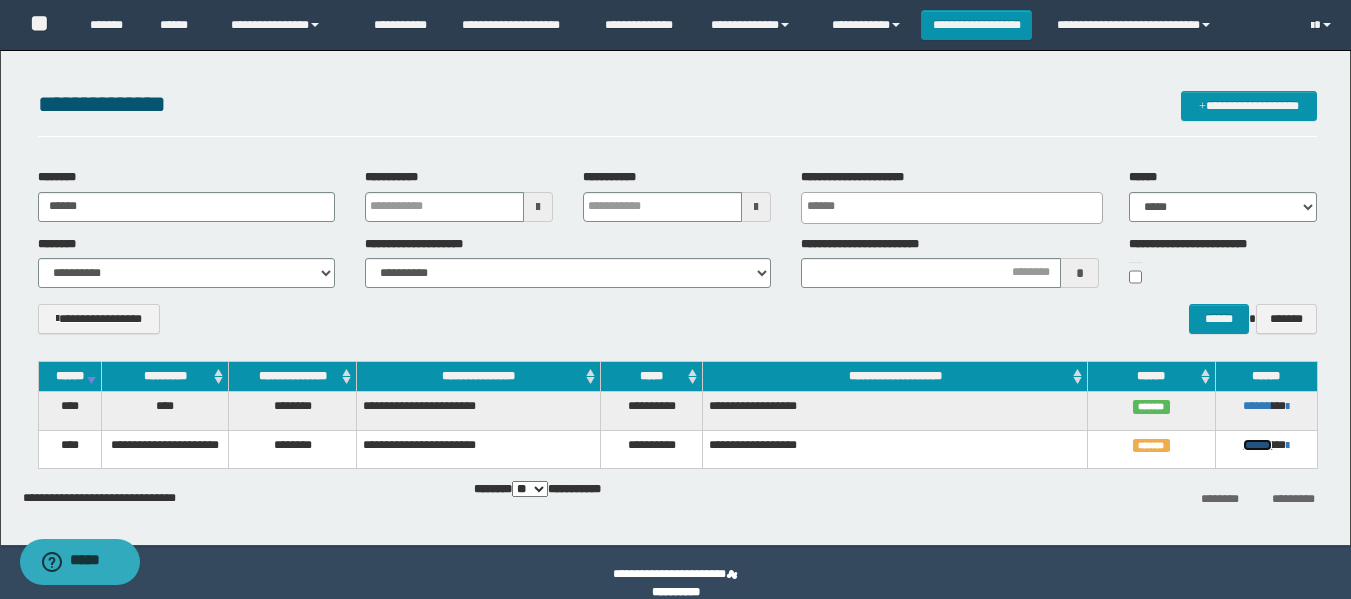 click on "******" at bounding box center [1257, 445] 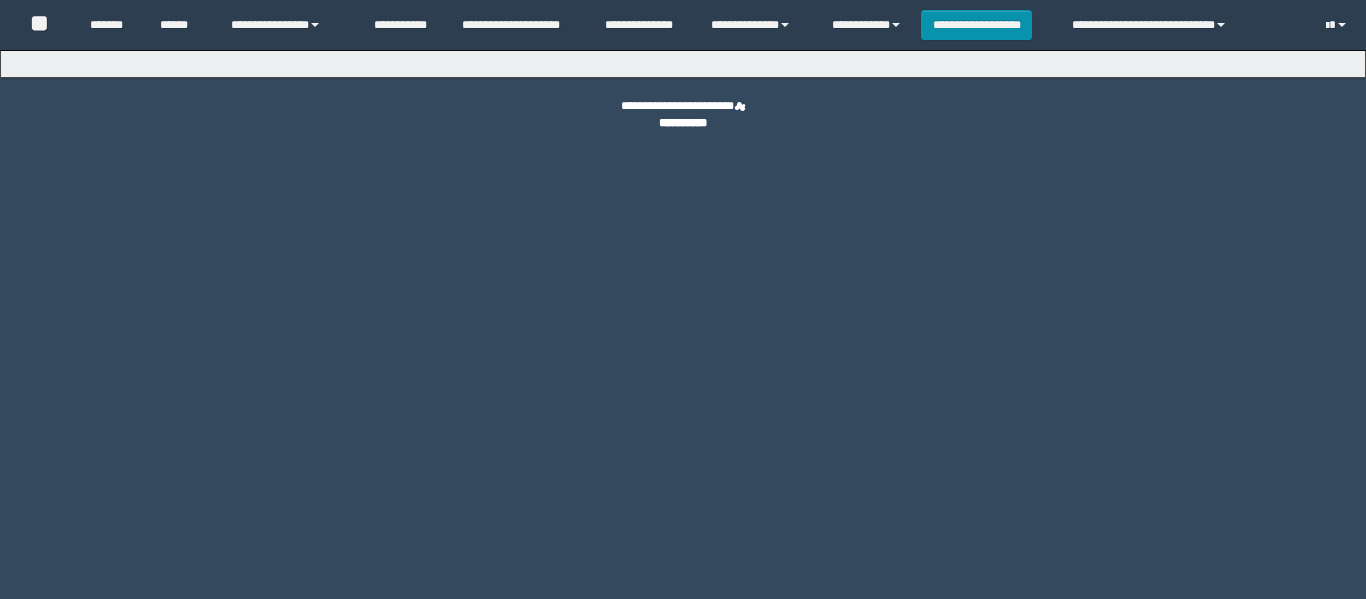 scroll, scrollTop: 0, scrollLeft: 0, axis: both 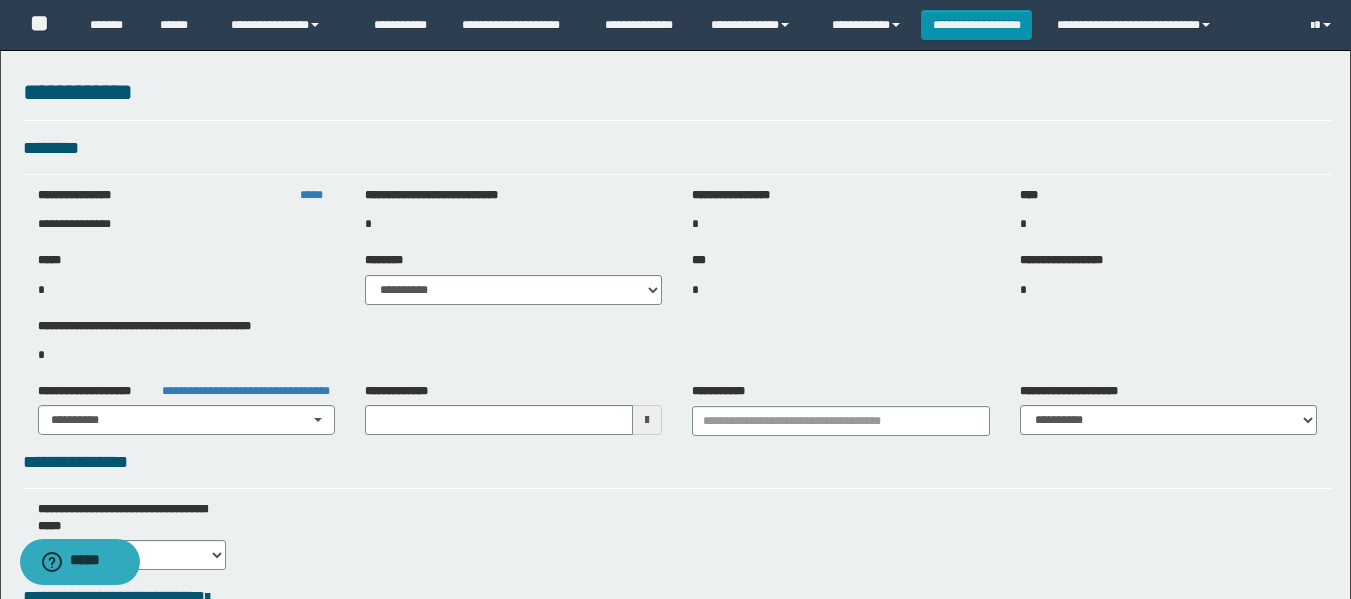type on "**********" 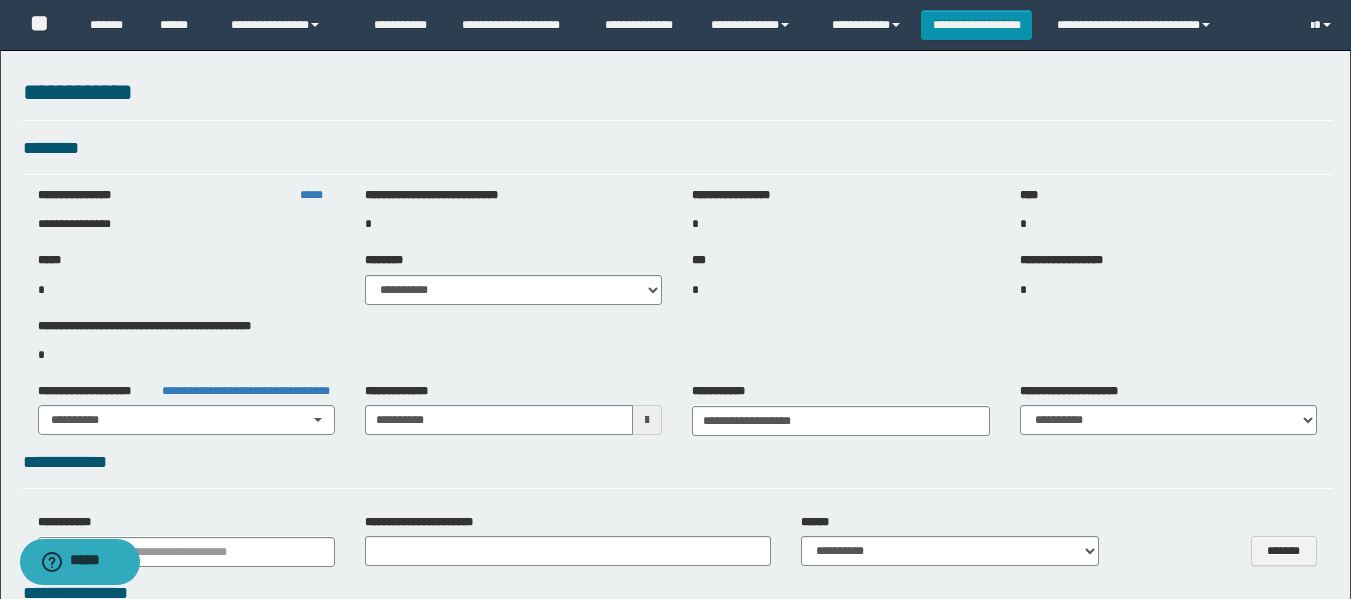 select on "***" 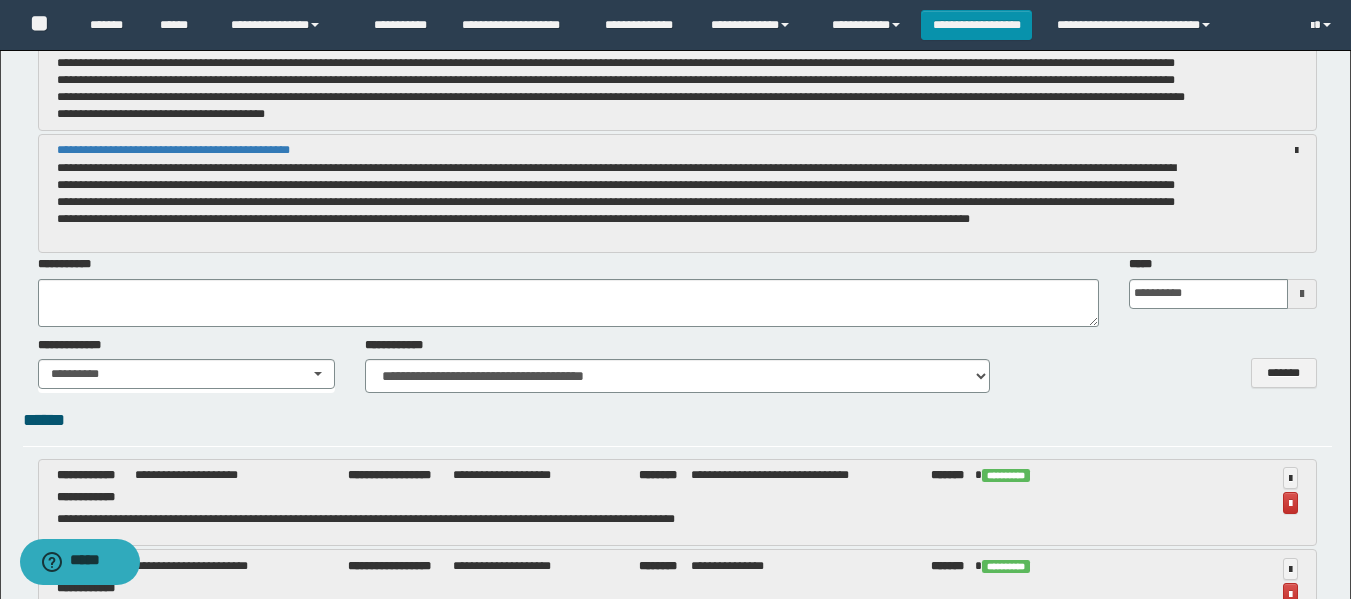 scroll, scrollTop: 4129, scrollLeft: 0, axis: vertical 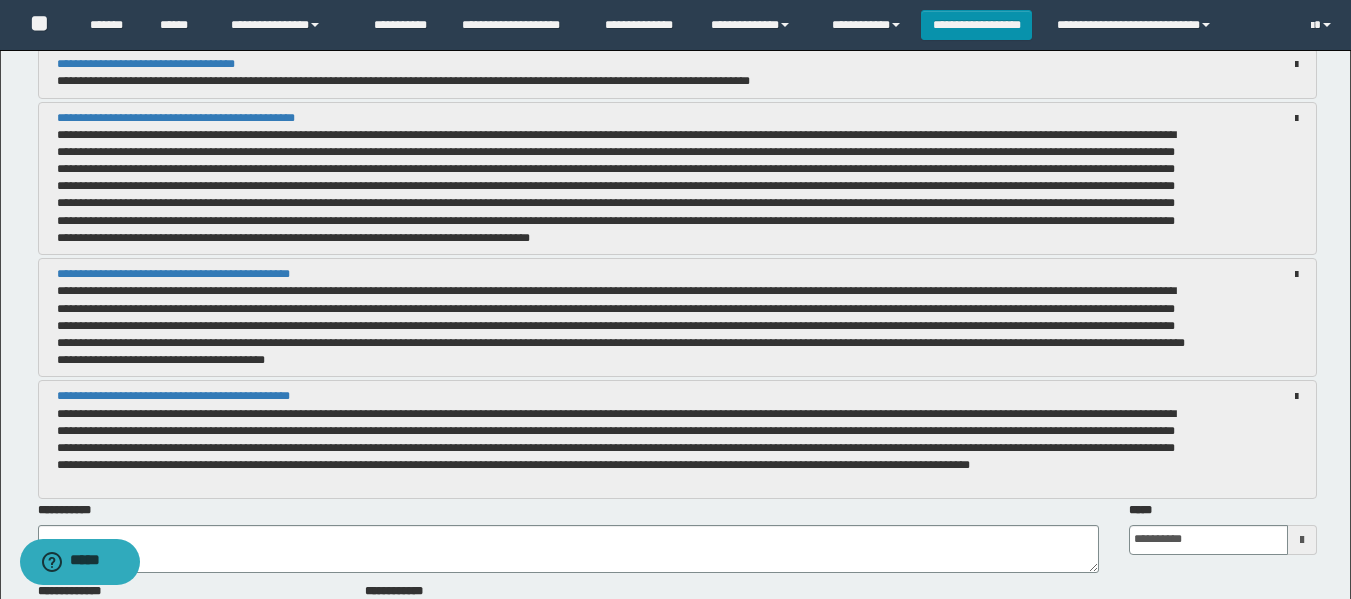 click on "**********" at bounding box center [621, 325] 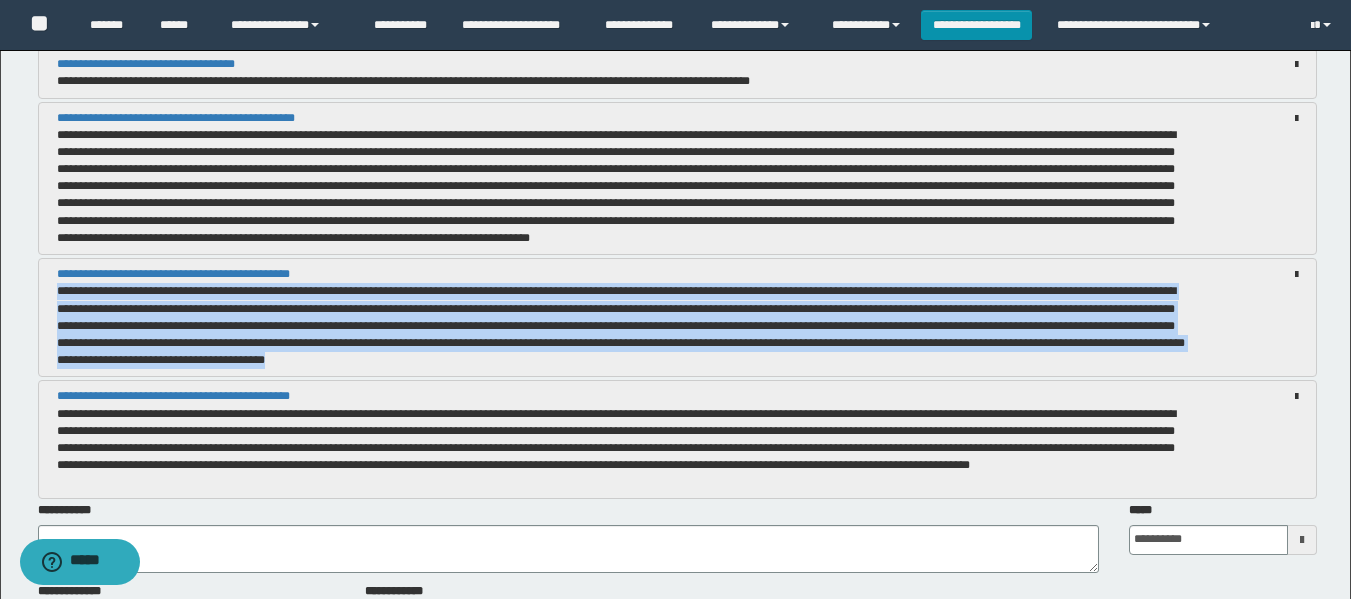 drag, startPoint x: 57, startPoint y: 291, endPoint x: 650, endPoint y: 362, distance: 597.2353 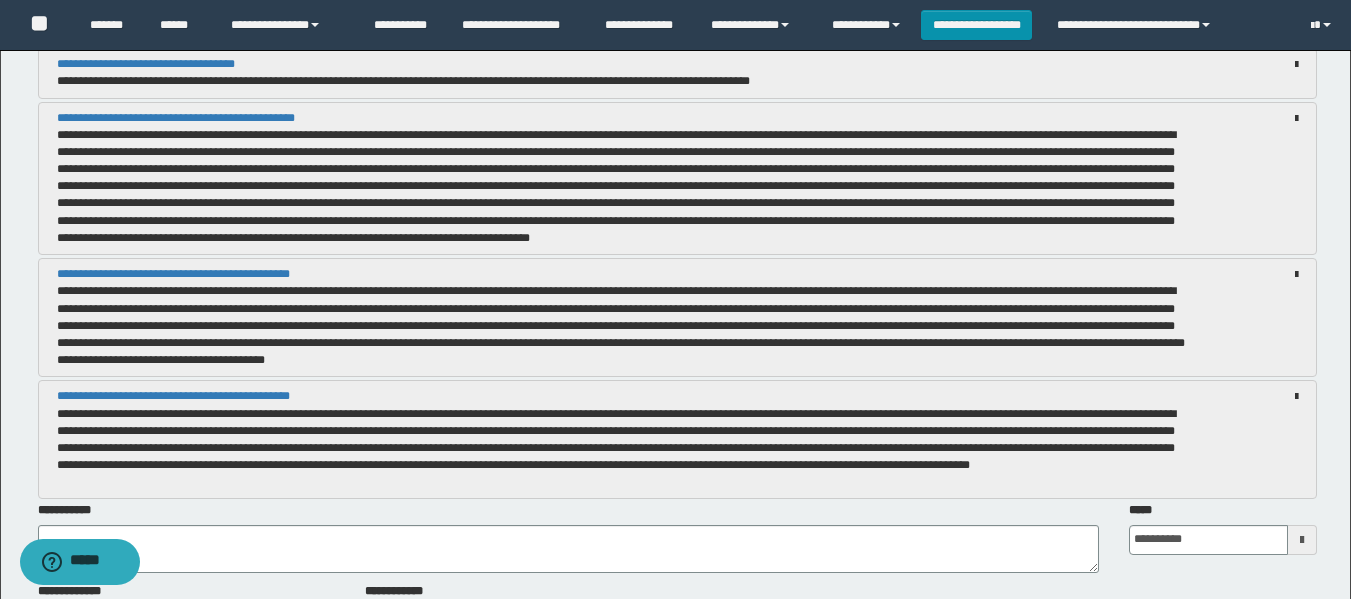 click on "**********" at bounding box center [616, 439] 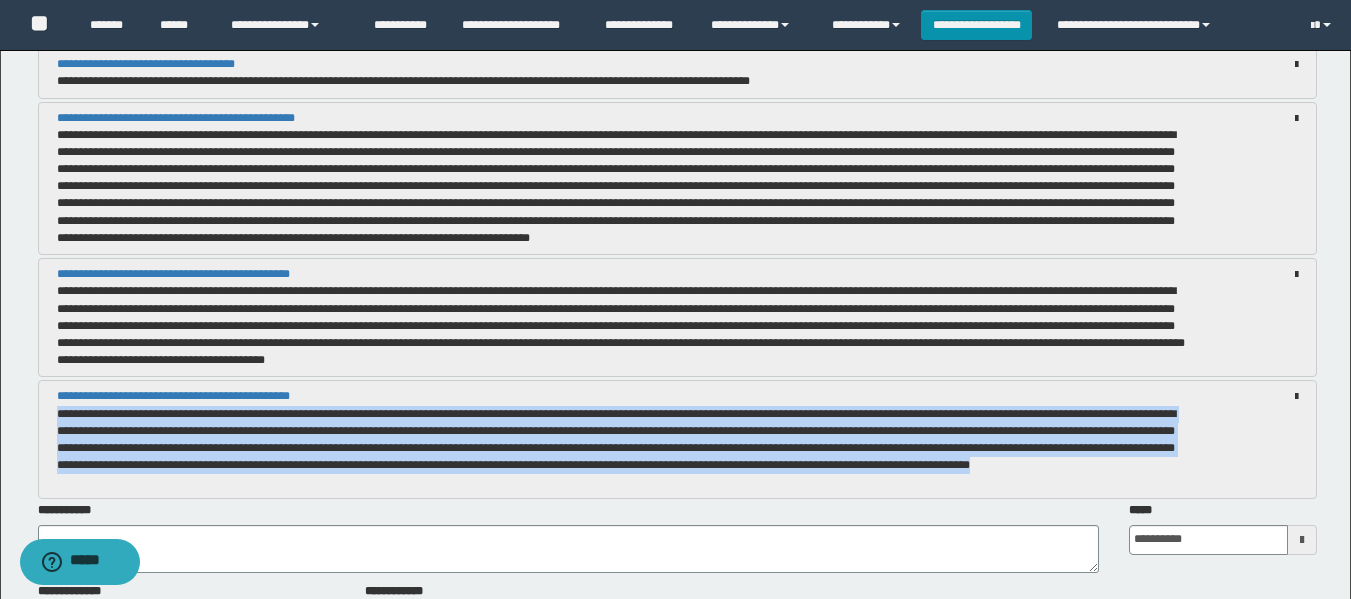 drag, startPoint x: 59, startPoint y: 414, endPoint x: 322, endPoint y: 481, distance: 271.4001 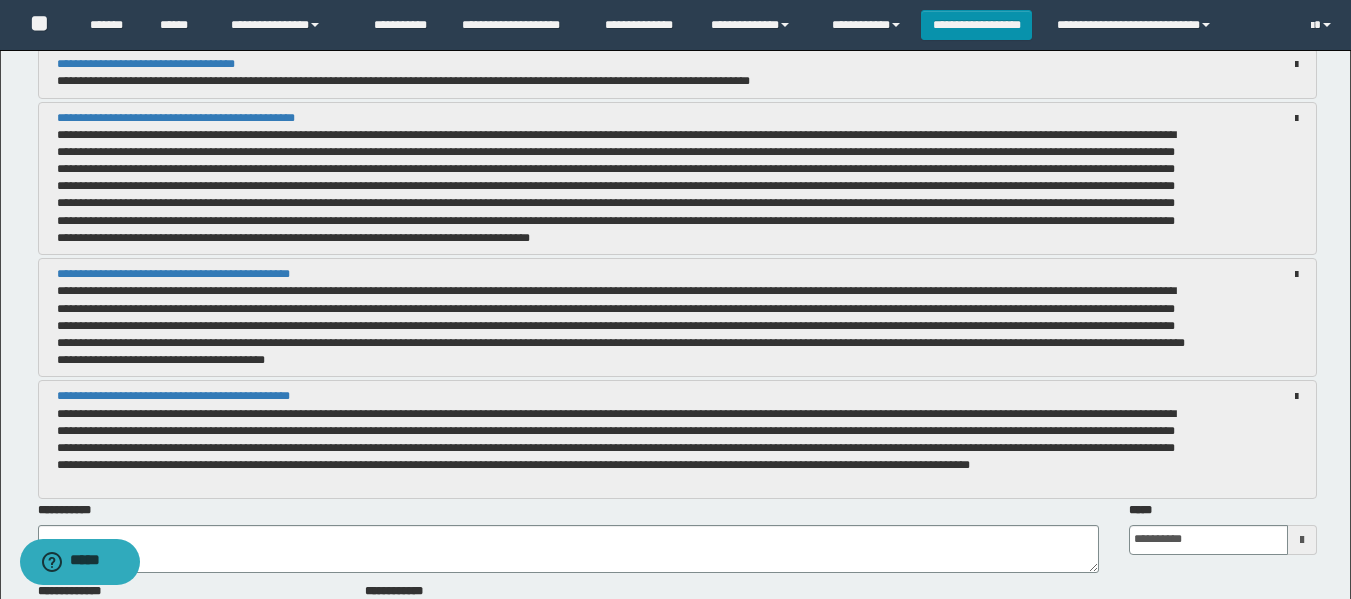 click on "**********" at bounding box center (568, 537) 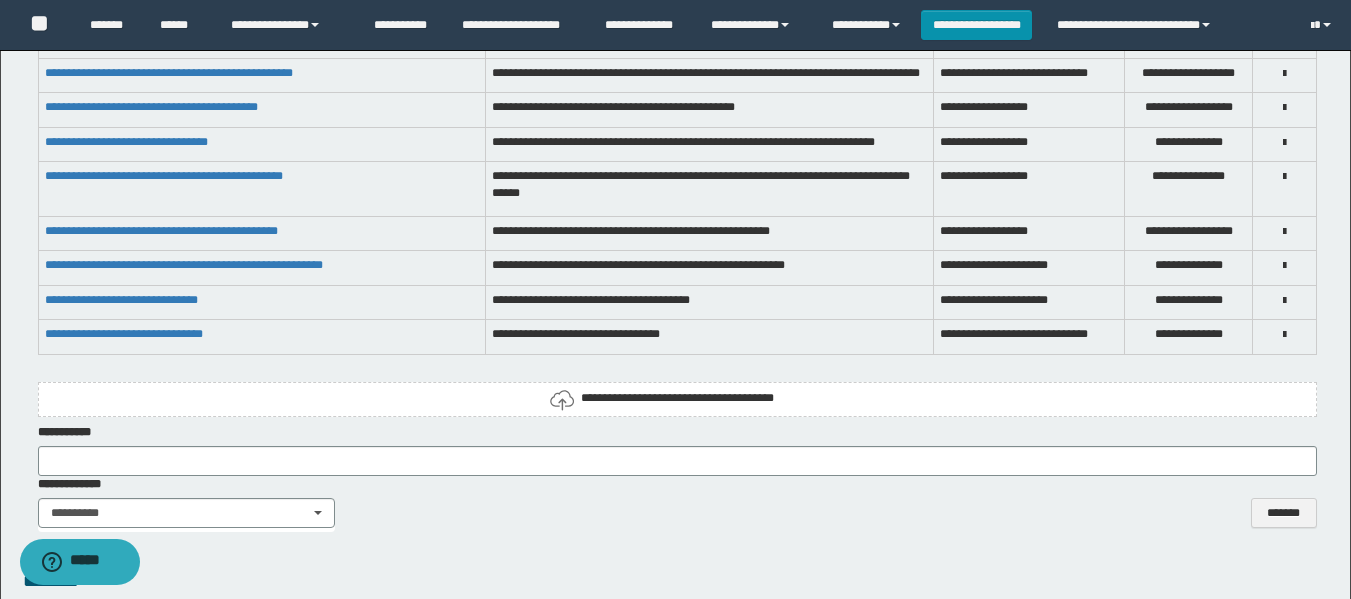 scroll, scrollTop: 5629, scrollLeft: 0, axis: vertical 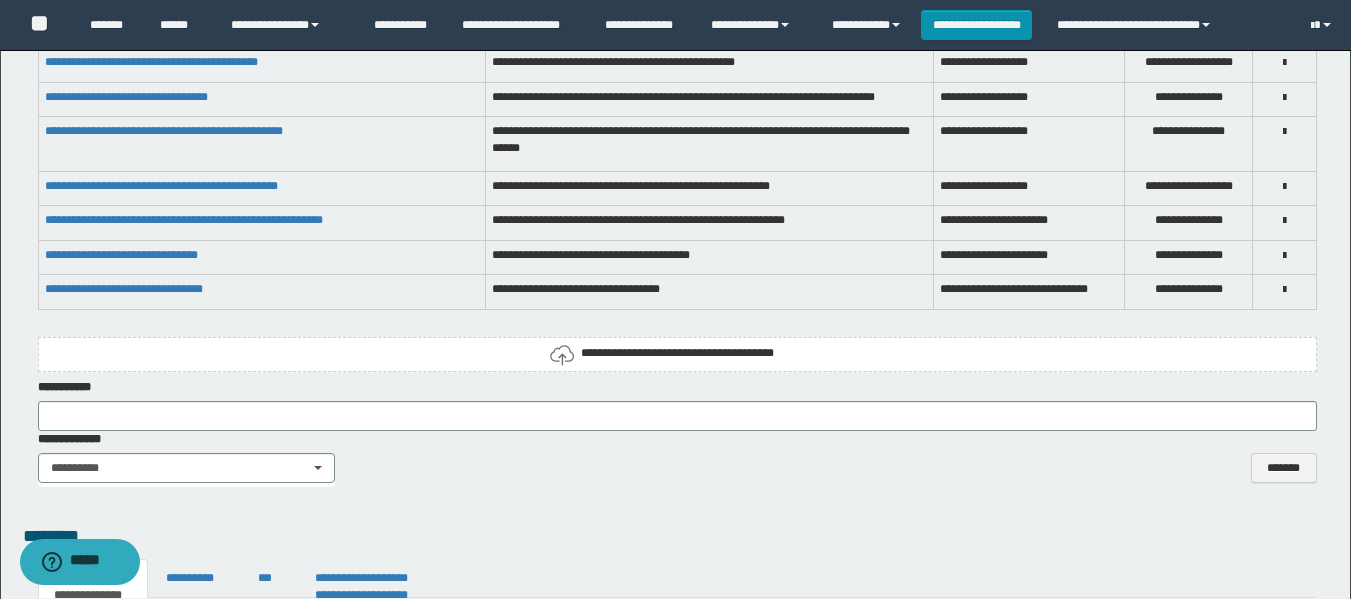 click on "**********" at bounding box center [677, 353] 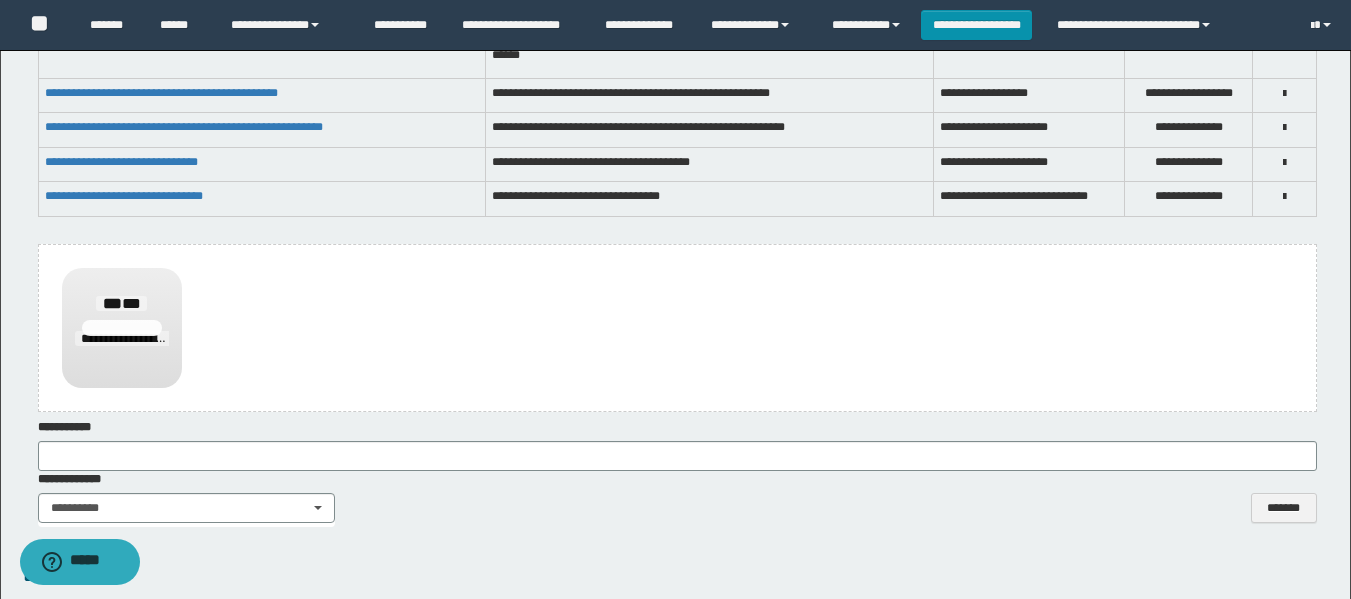 scroll, scrollTop: 5829, scrollLeft: 0, axis: vertical 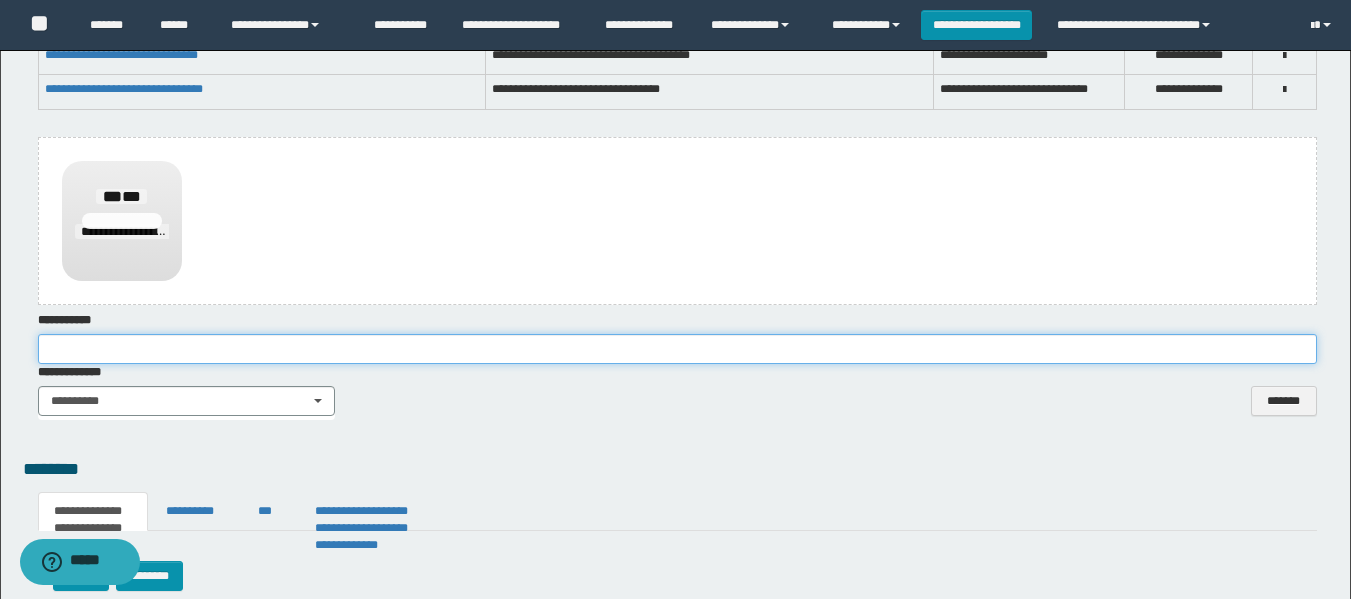 click at bounding box center [677, 349] 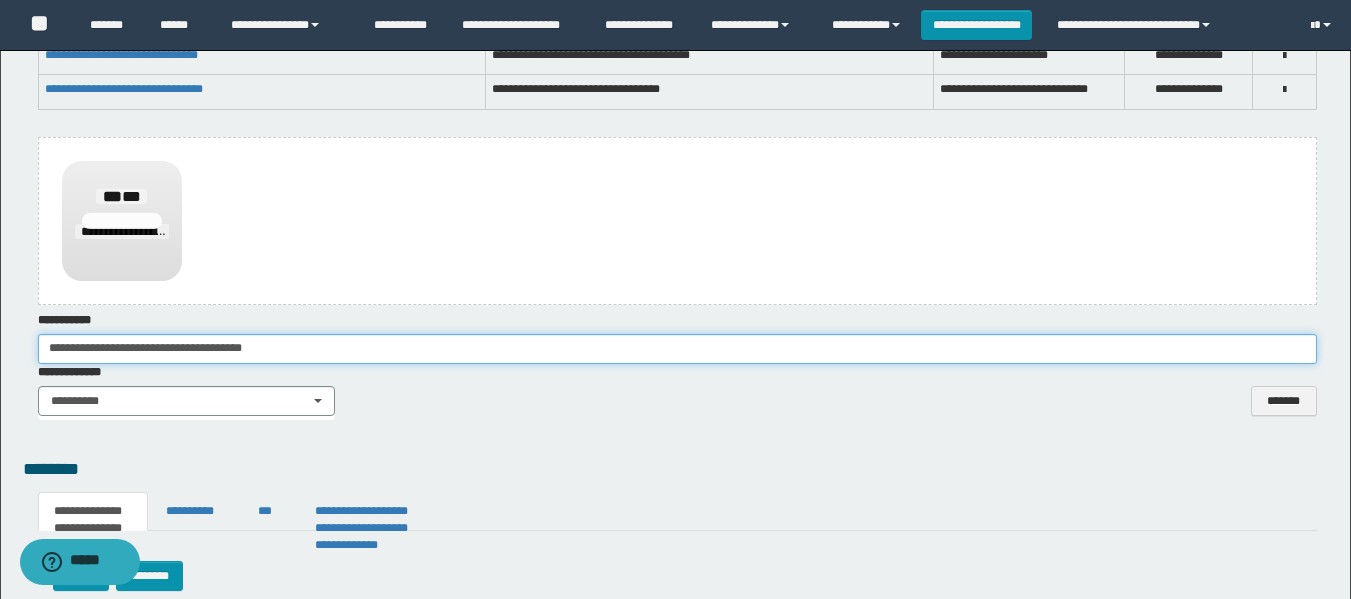 type on "**********" 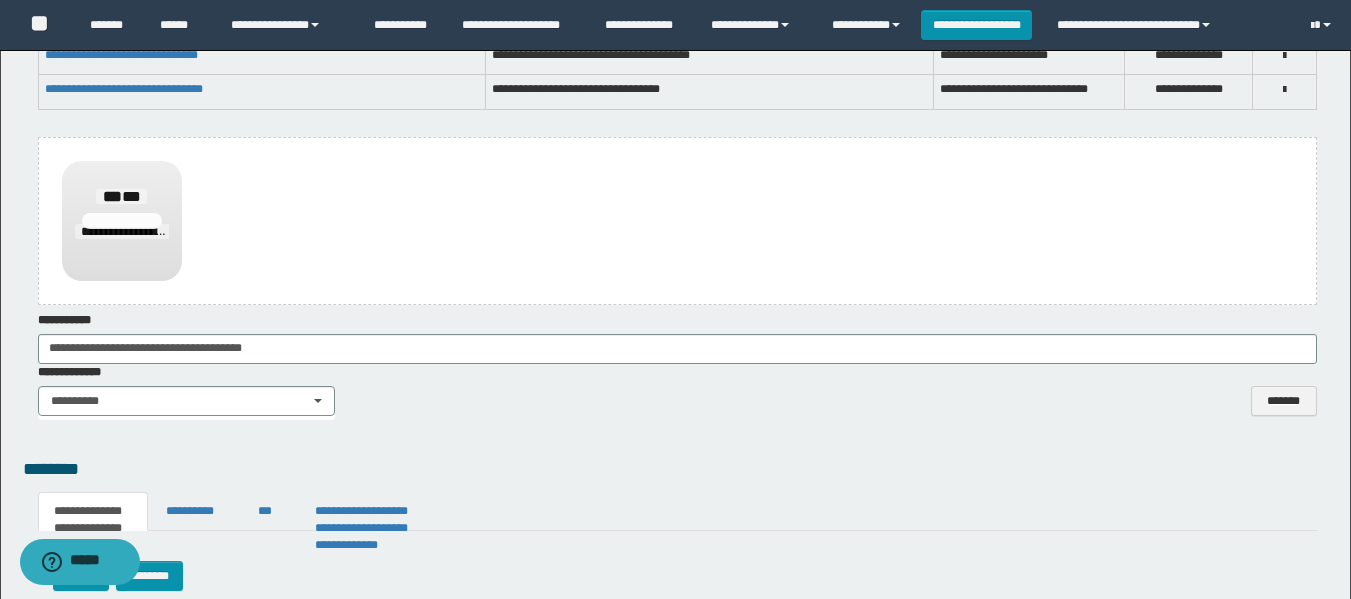 click on "**********" at bounding box center [677, 392] 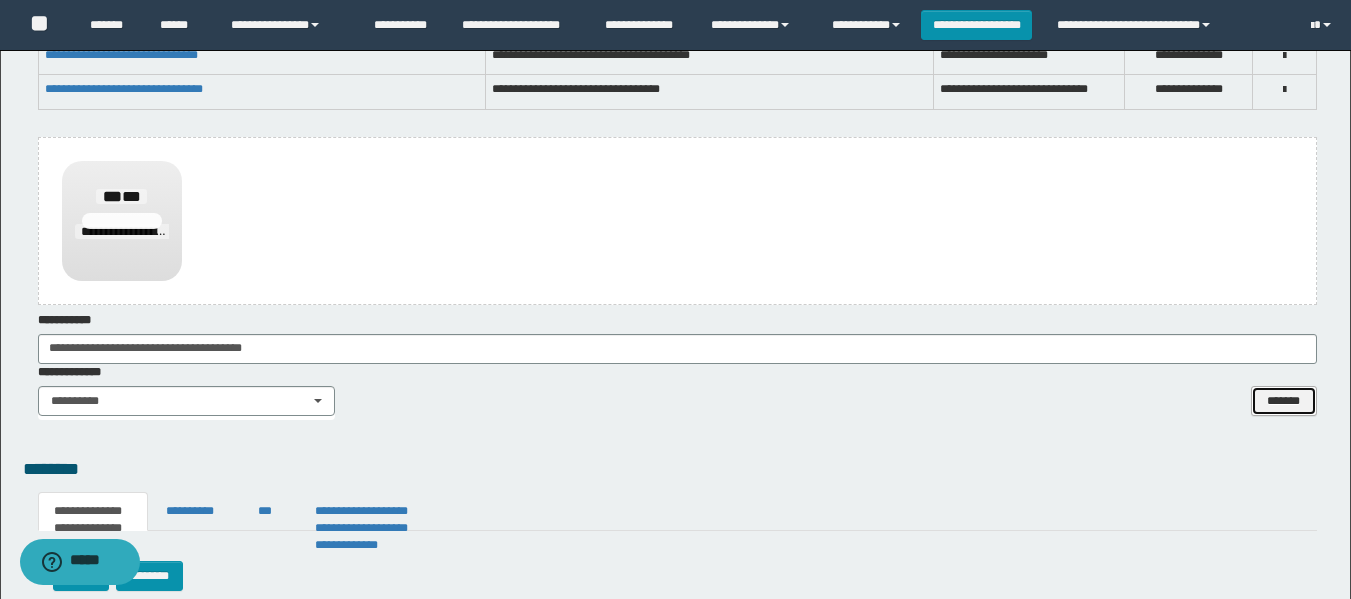 click on "*******" at bounding box center [1284, 401] 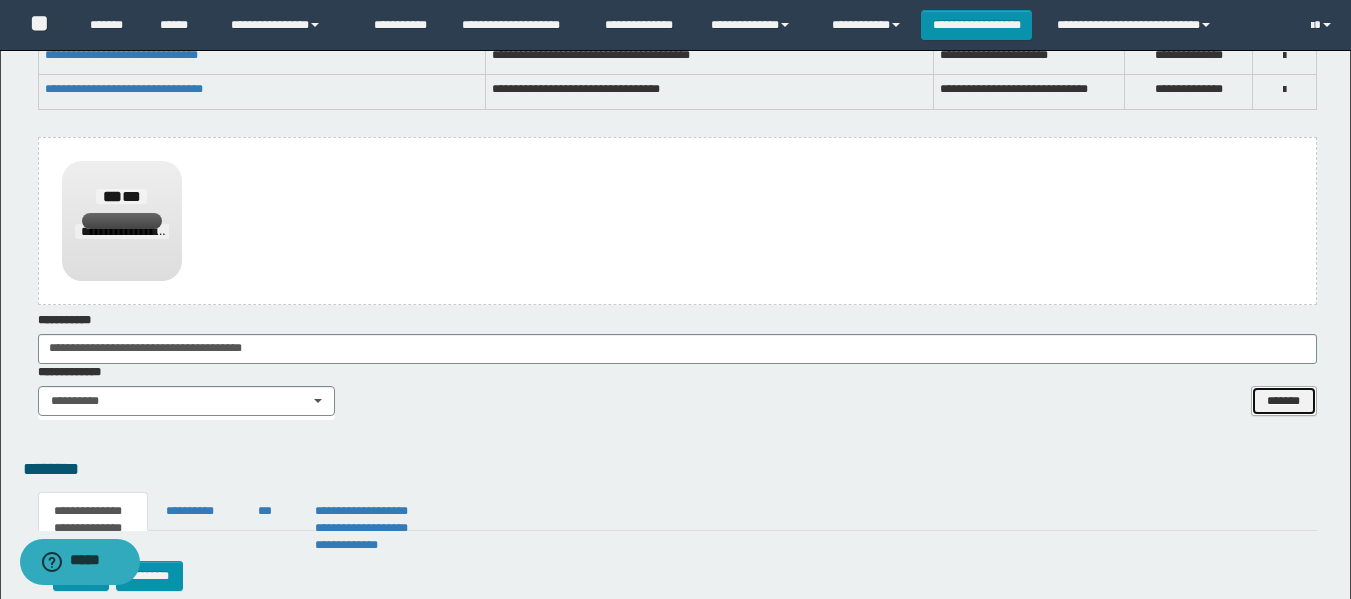 type 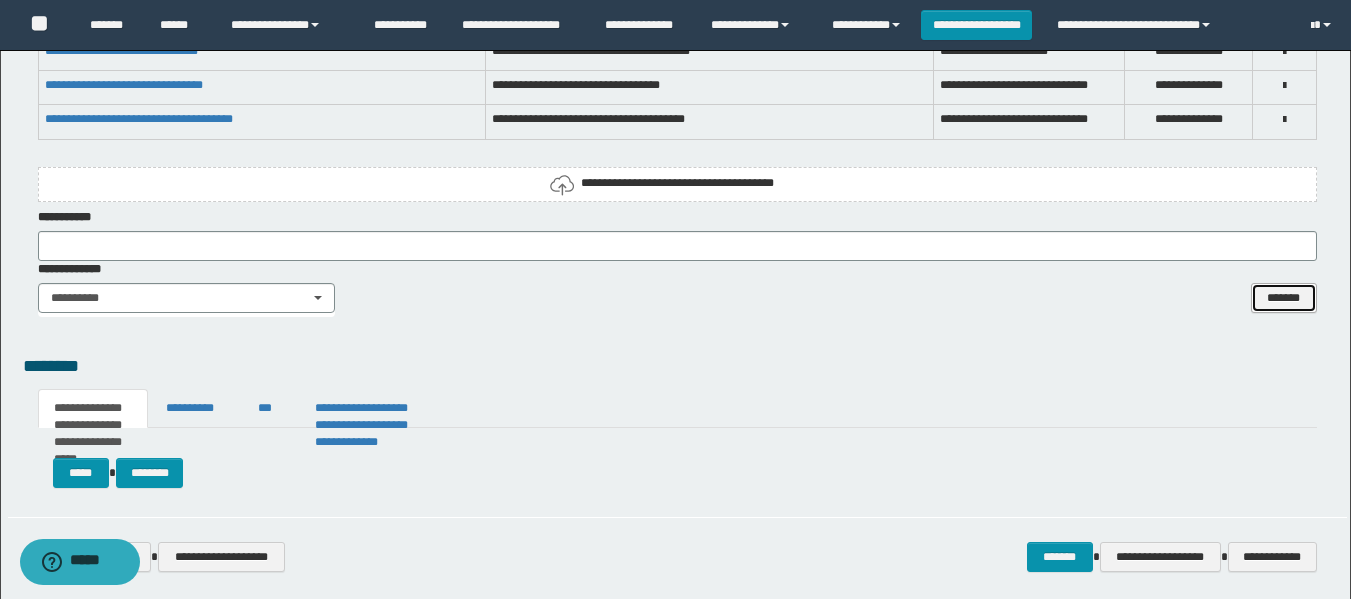 scroll, scrollTop: 5729, scrollLeft: 0, axis: vertical 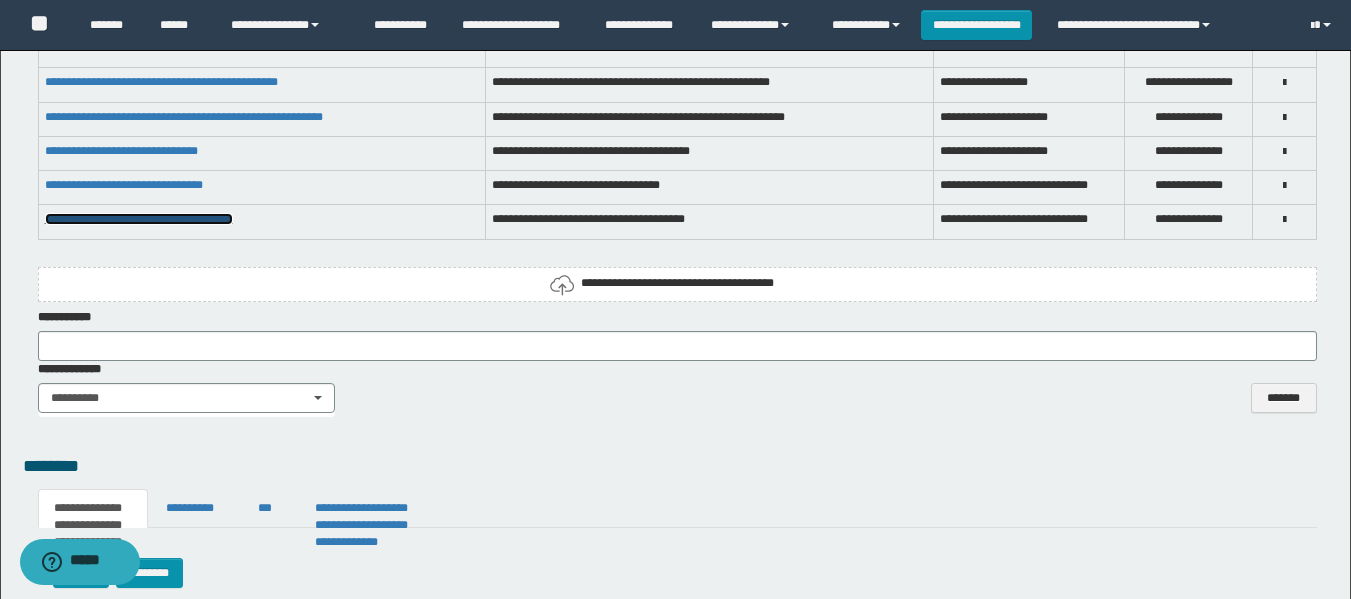 click on "**********" at bounding box center (139, 219) 